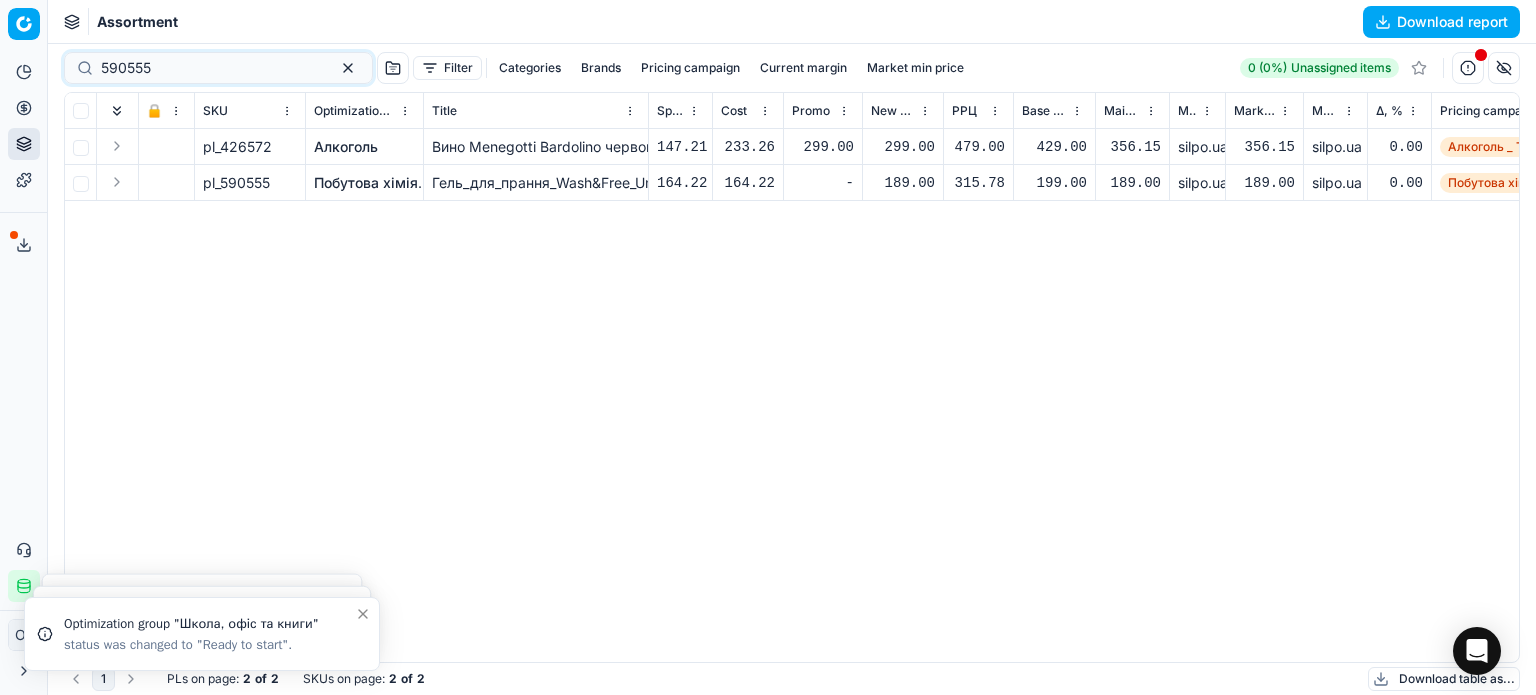 scroll, scrollTop: 0, scrollLeft: 0, axis: both 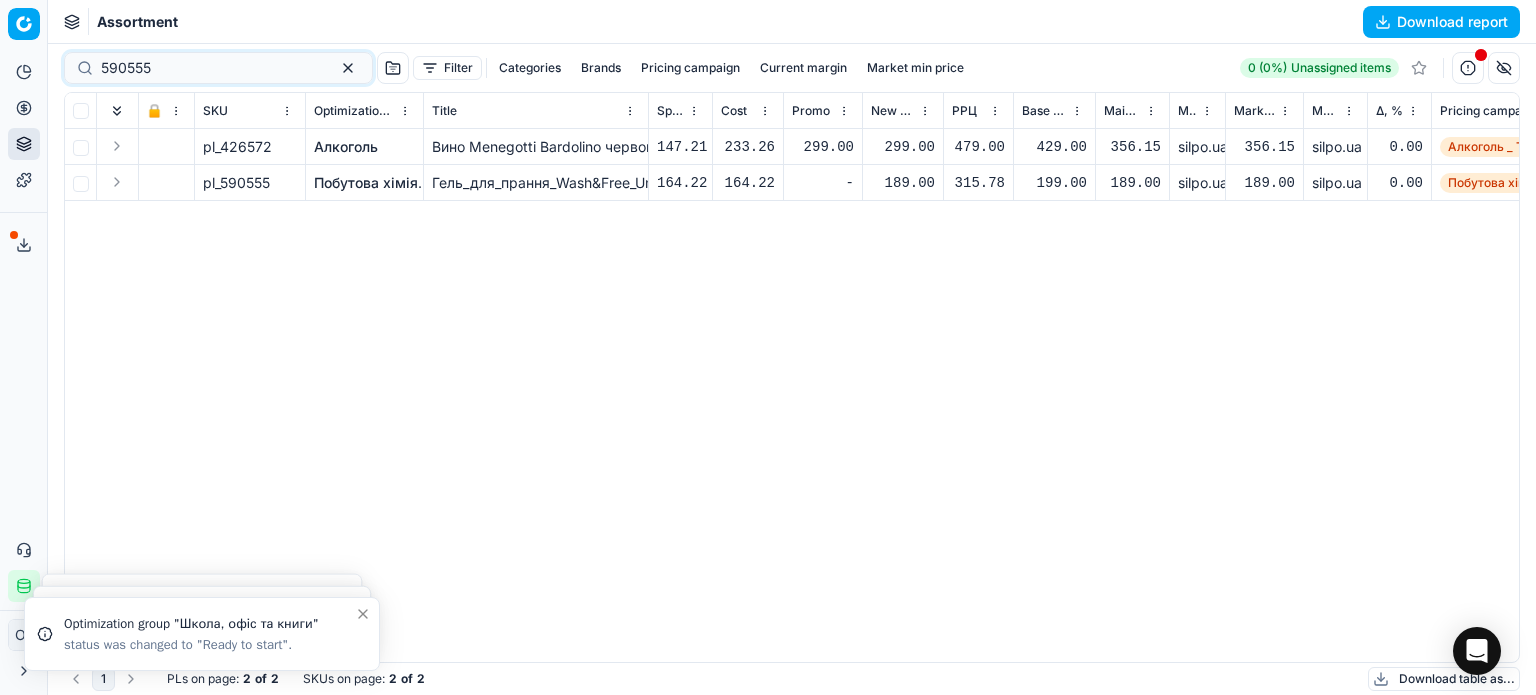 click on "Product portfolio" at bounding box center (24, 144) 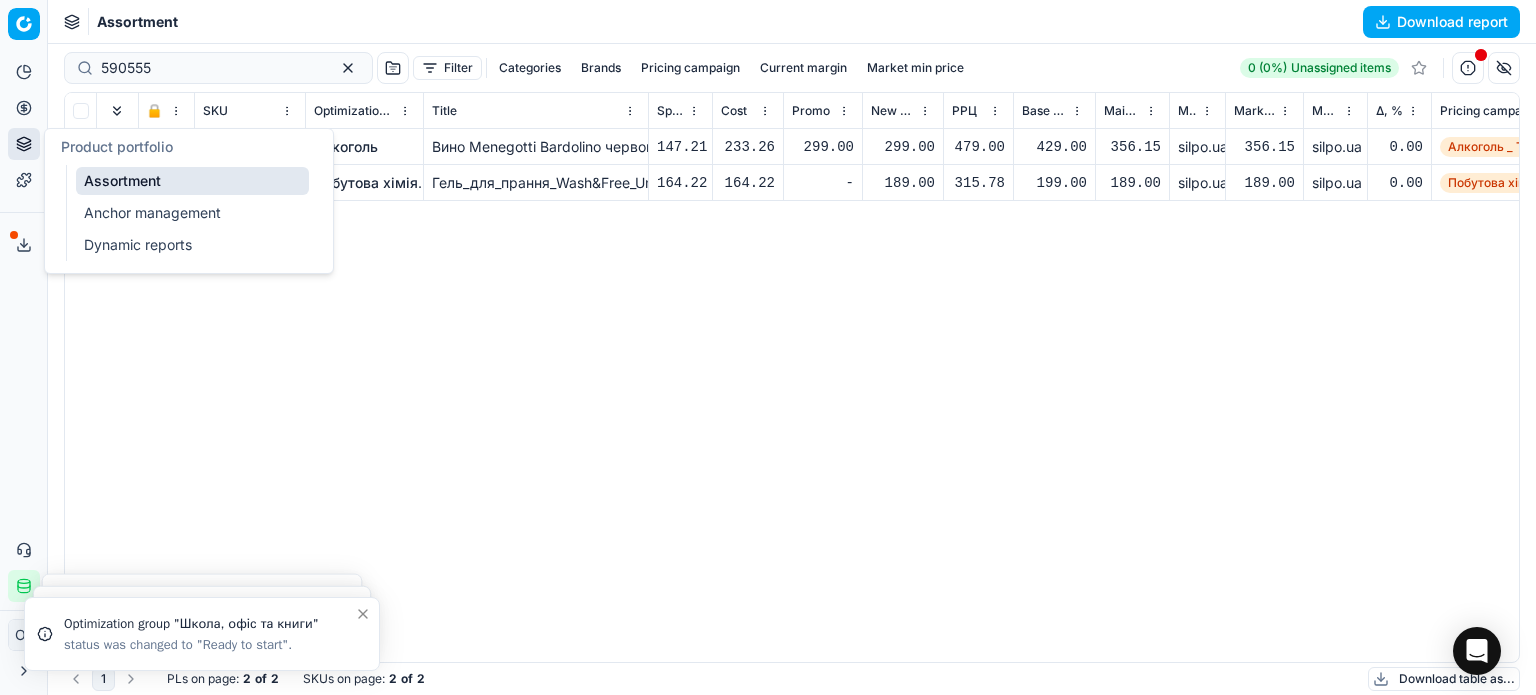 click on "Assortment" at bounding box center (192, 181) 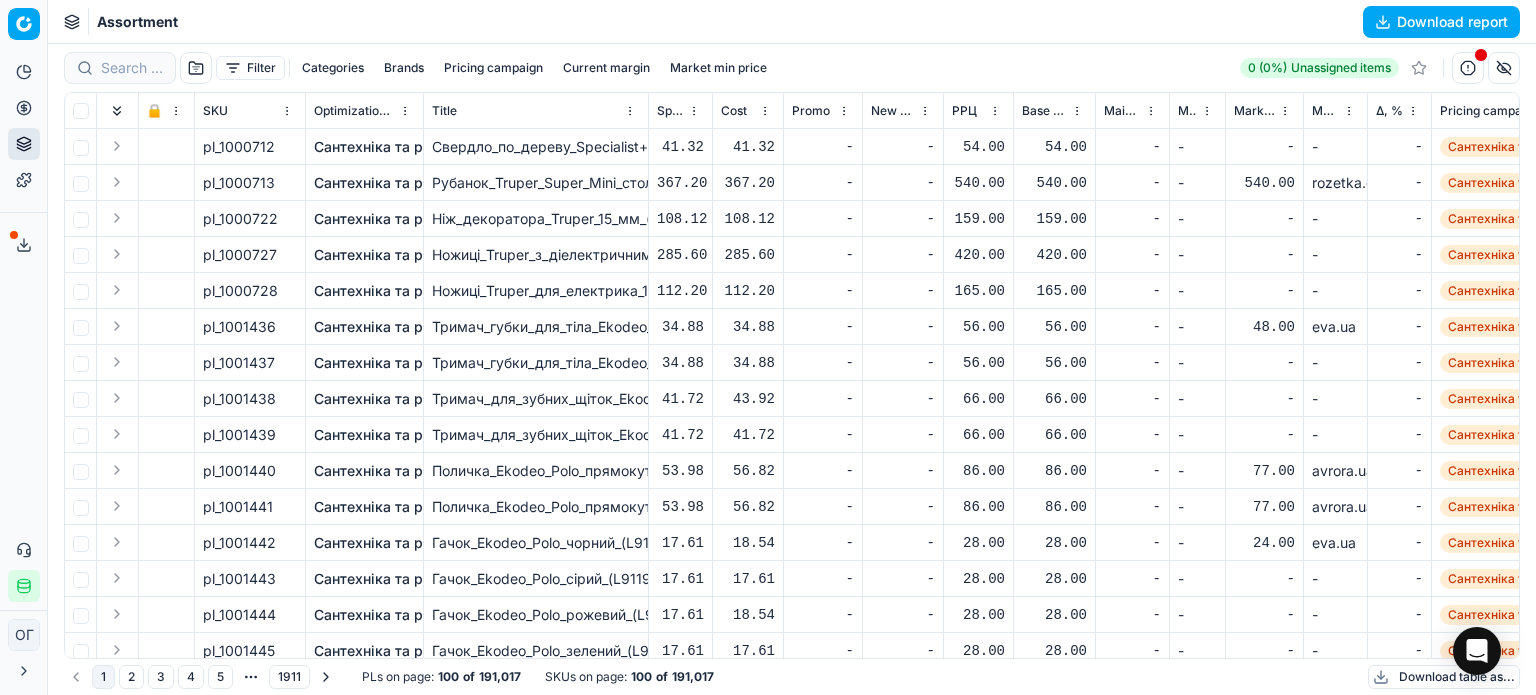 click on "Filter" at bounding box center (250, 68) 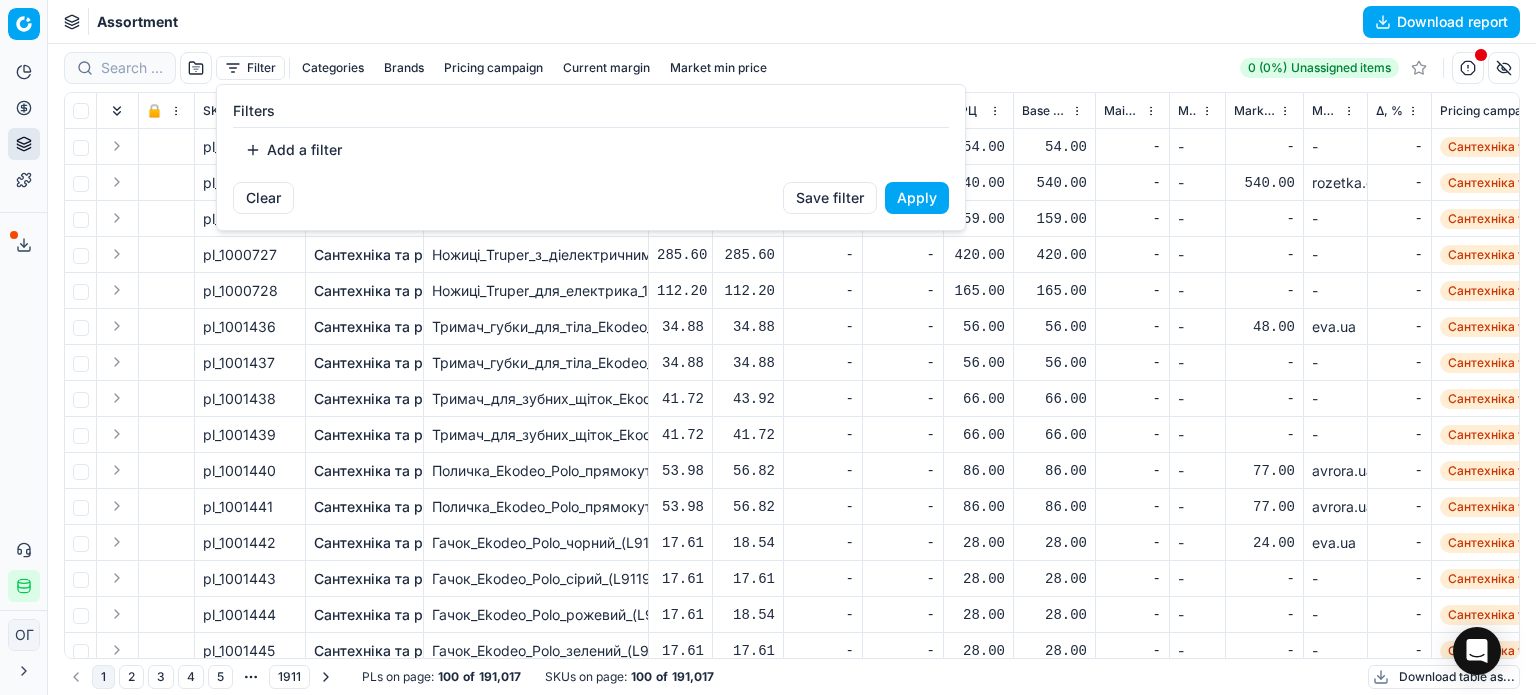 click on "Add a filter" at bounding box center [293, 150] 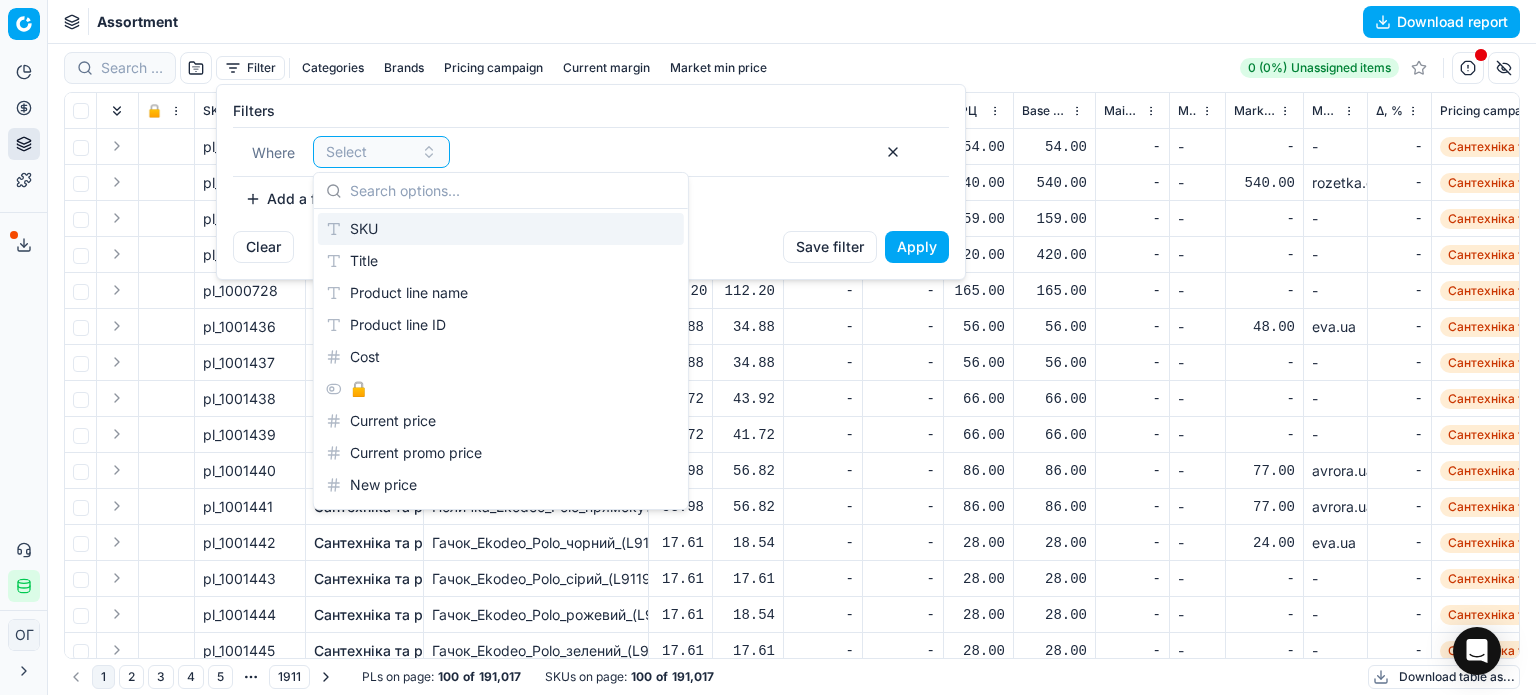 click on "SKU" at bounding box center [501, 229] 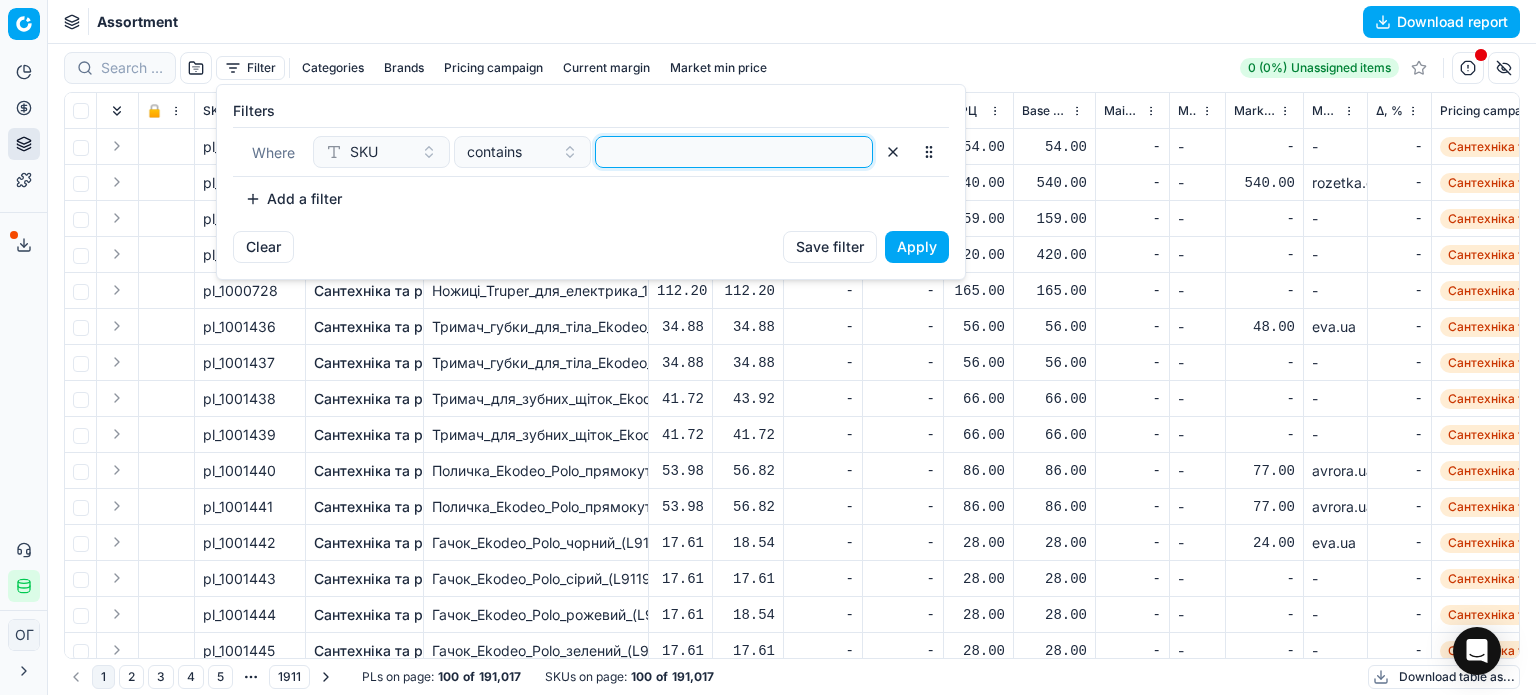 click at bounding box center [734, 152] 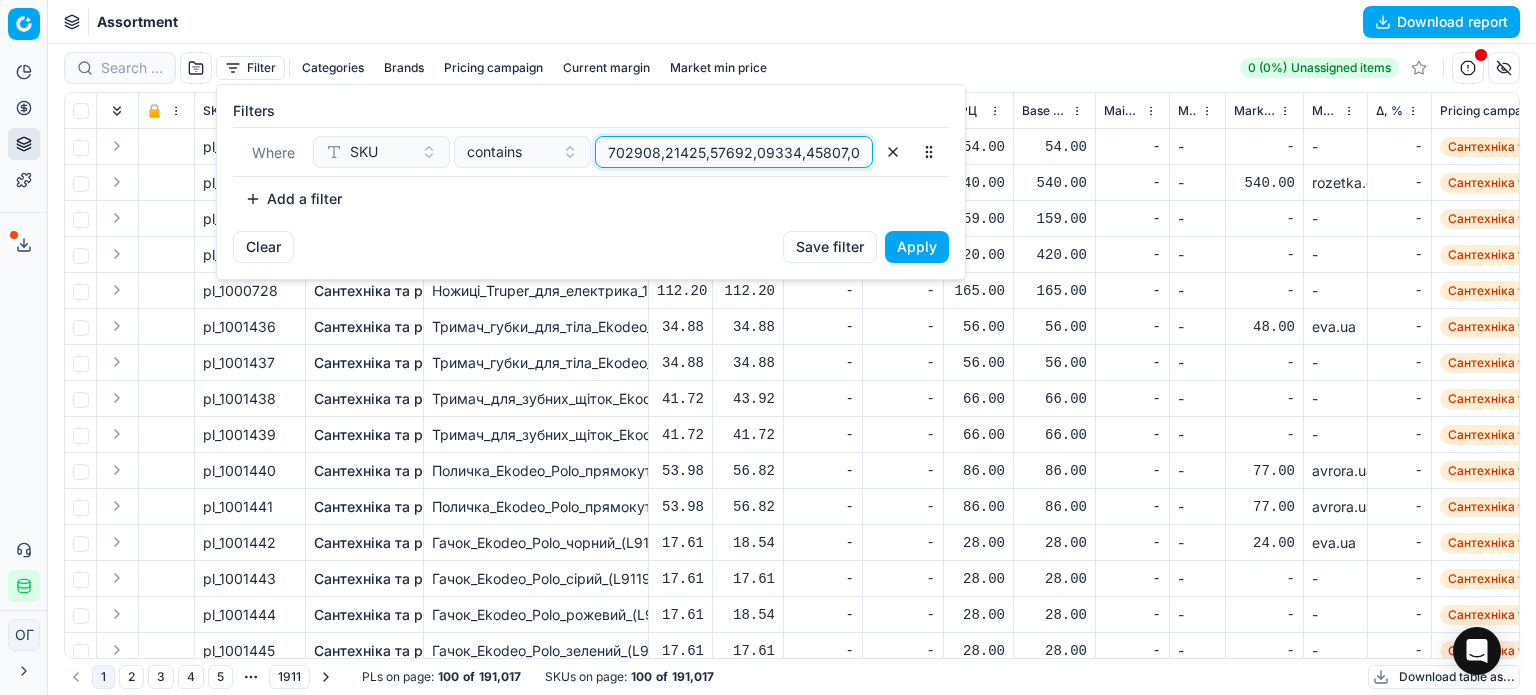scroll, scrollTop: 0, scrollLeft: 8869, axis: horizontal 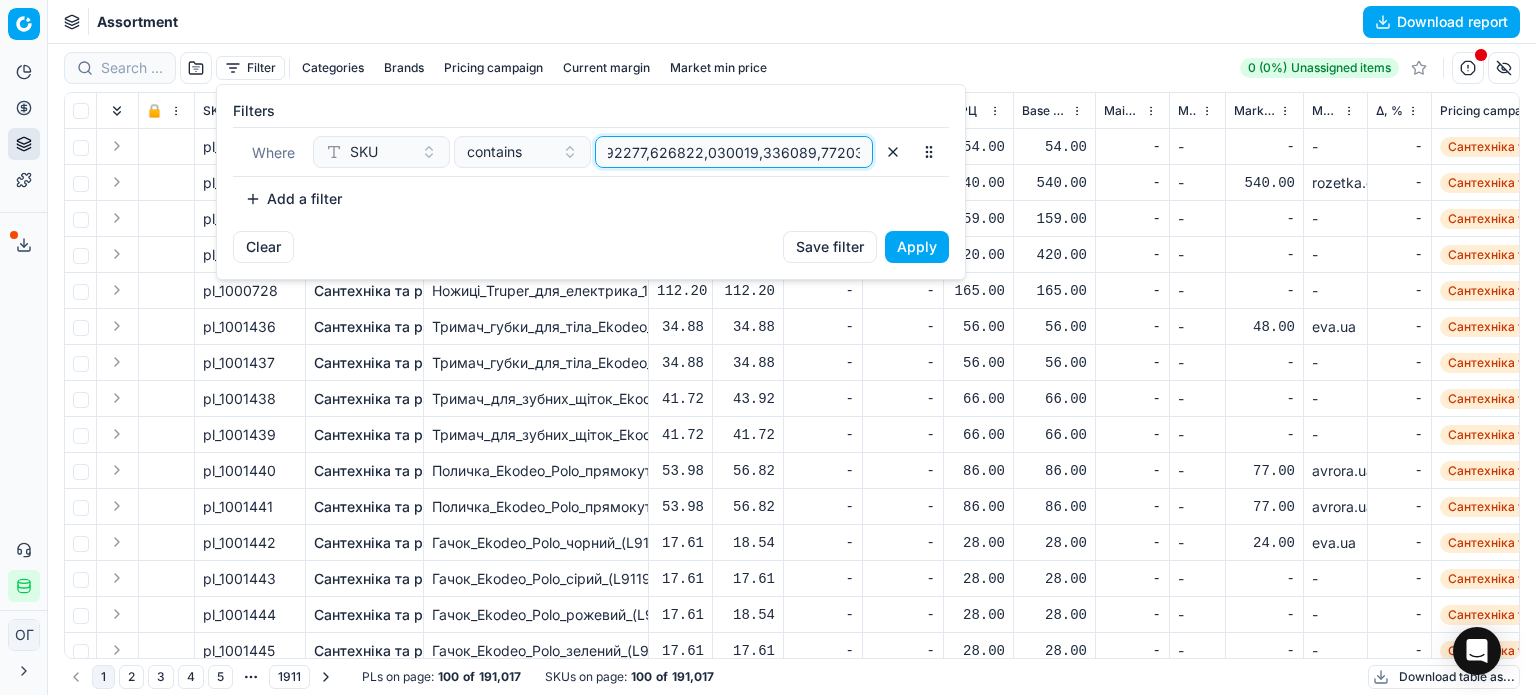 type on "[PRODUCT_IDS]" 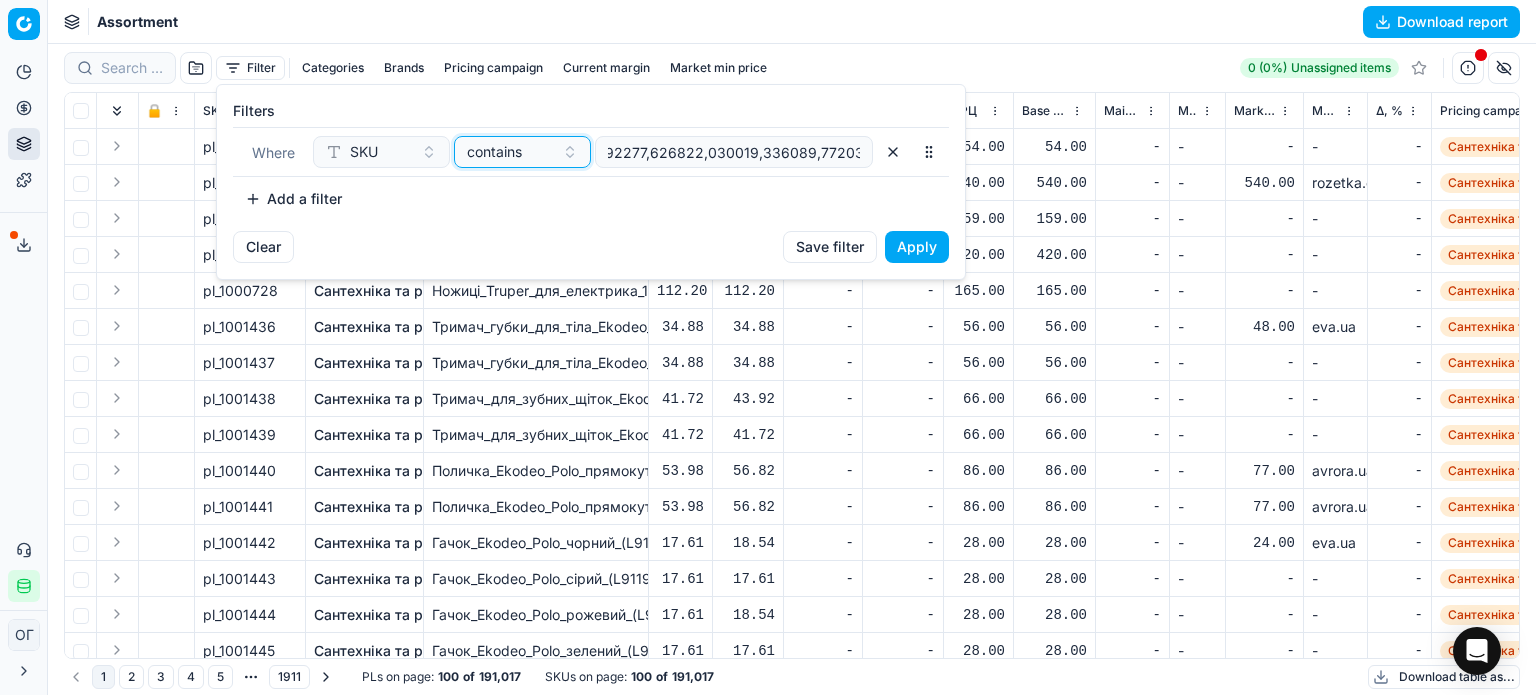 click on "contains" at bounding box center (494, 152) 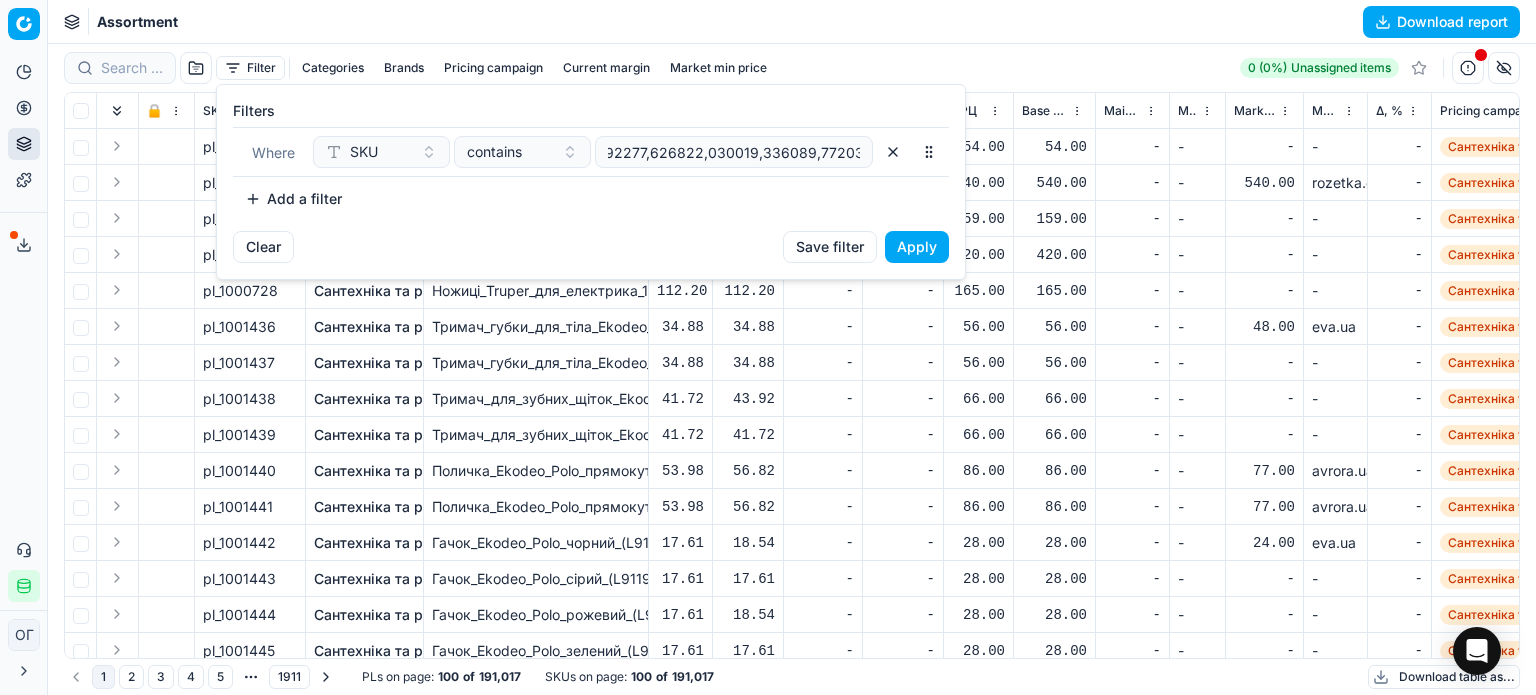 scroll, scrollTop: 0, scrollLeft: 0, axis: both 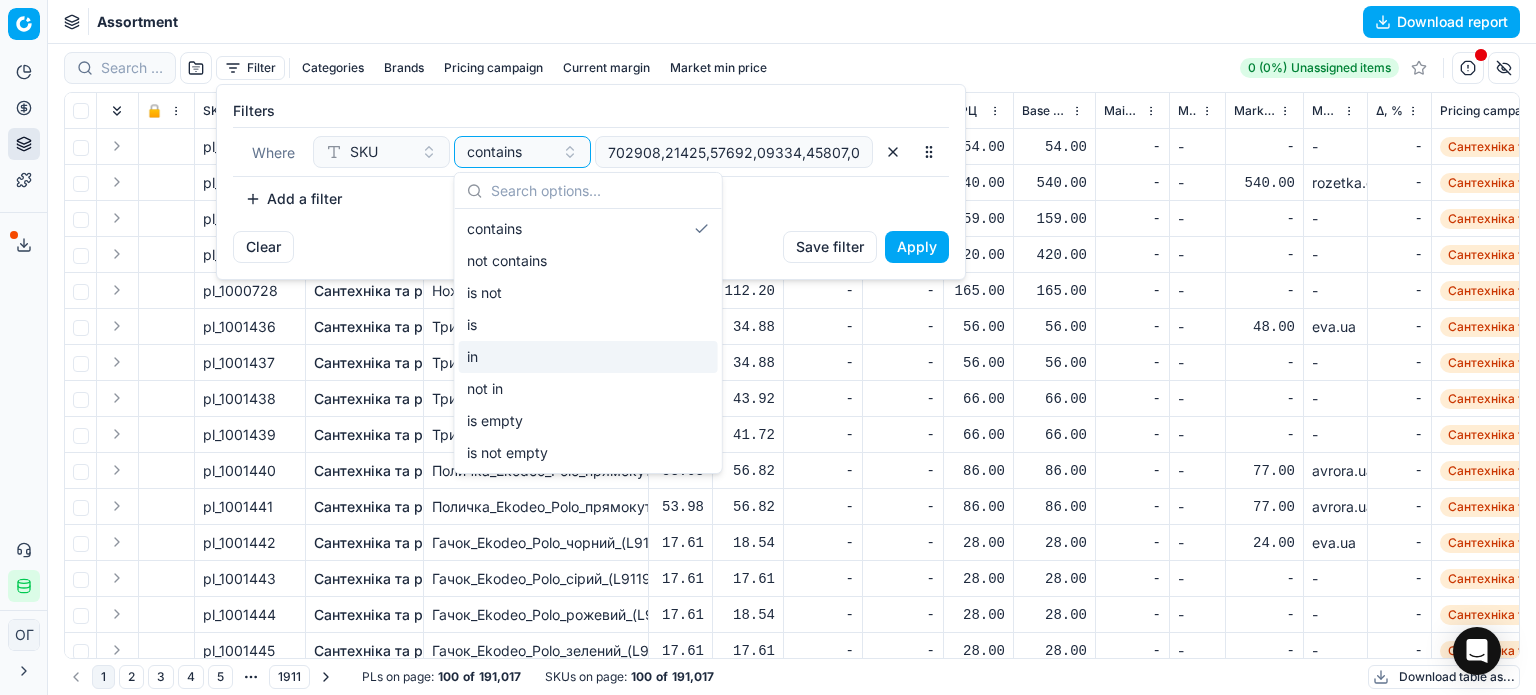 click on "in" at bounding box center [588, 357] 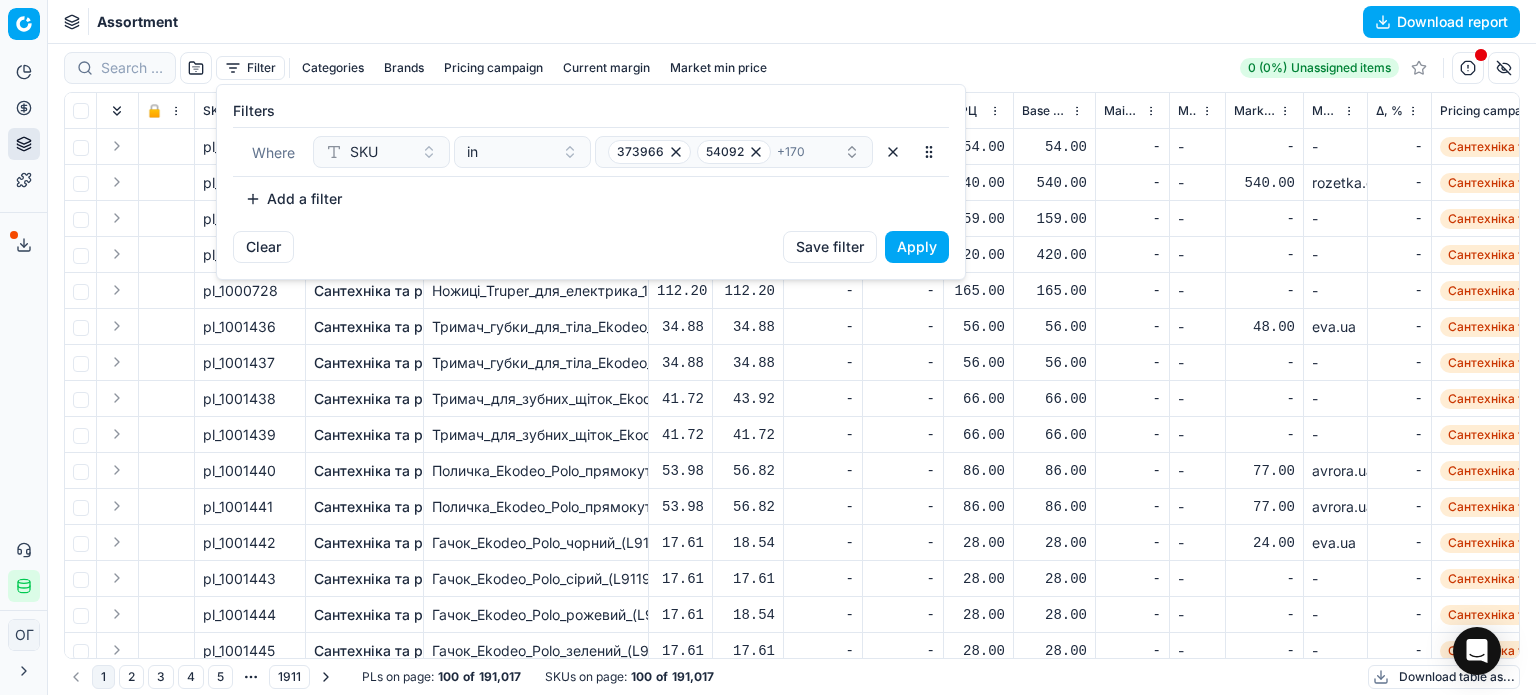 click on "Apply" at bounding box center [917, 247] 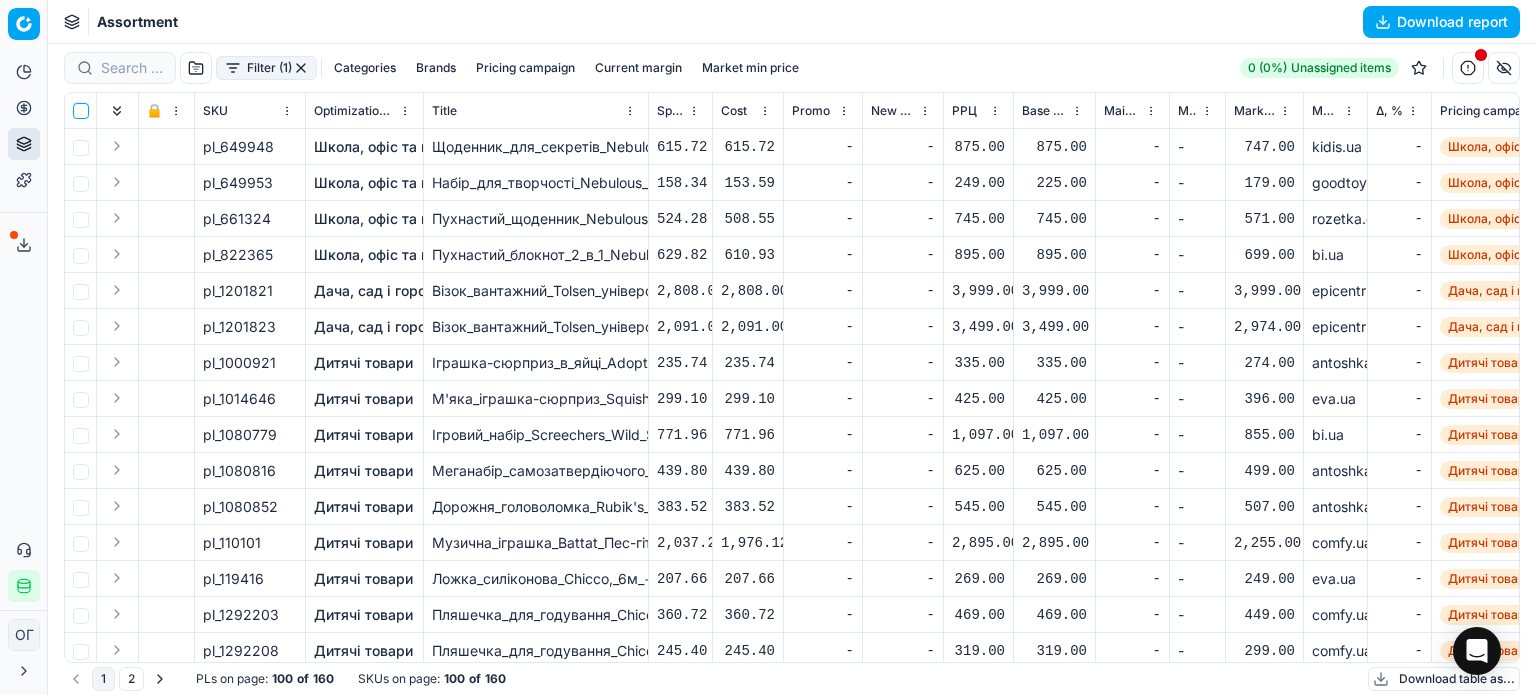 click at bounding box center (81, 111) 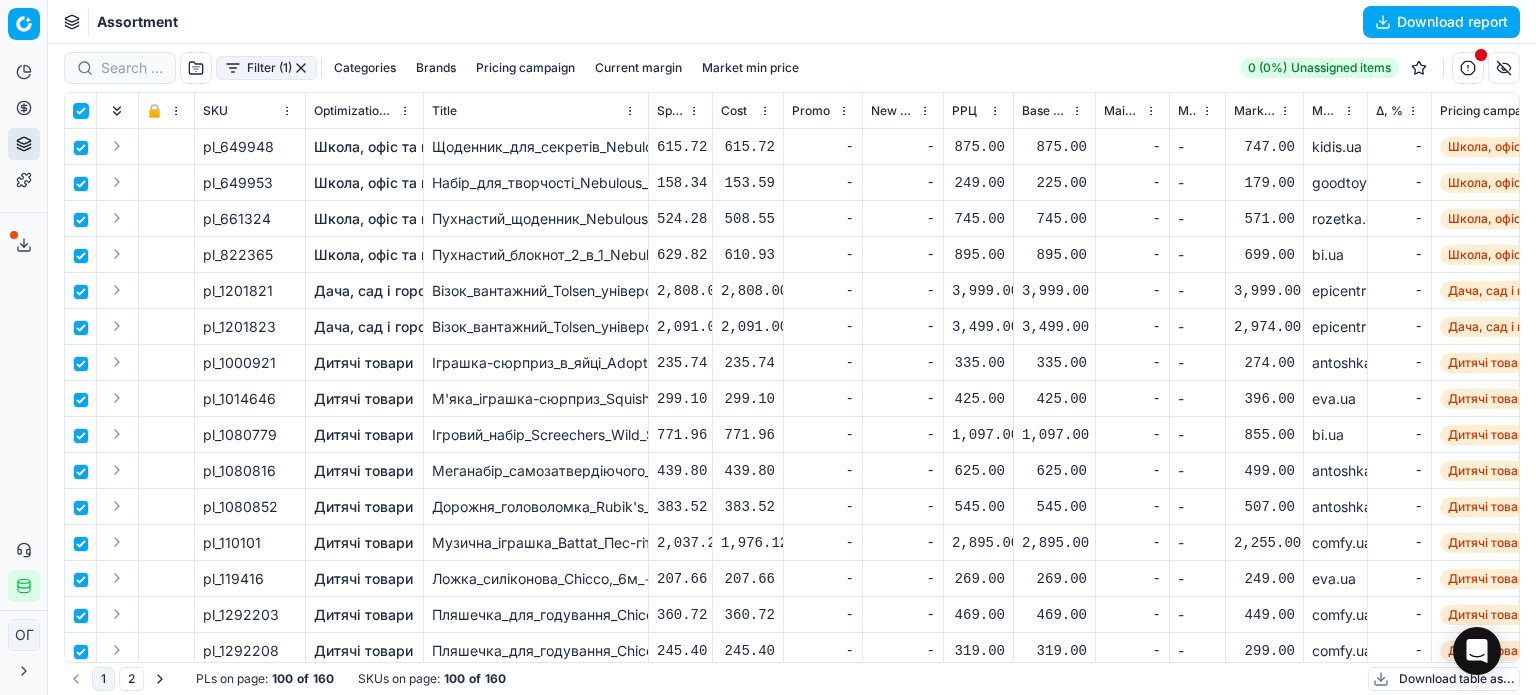 checkbox on "true" 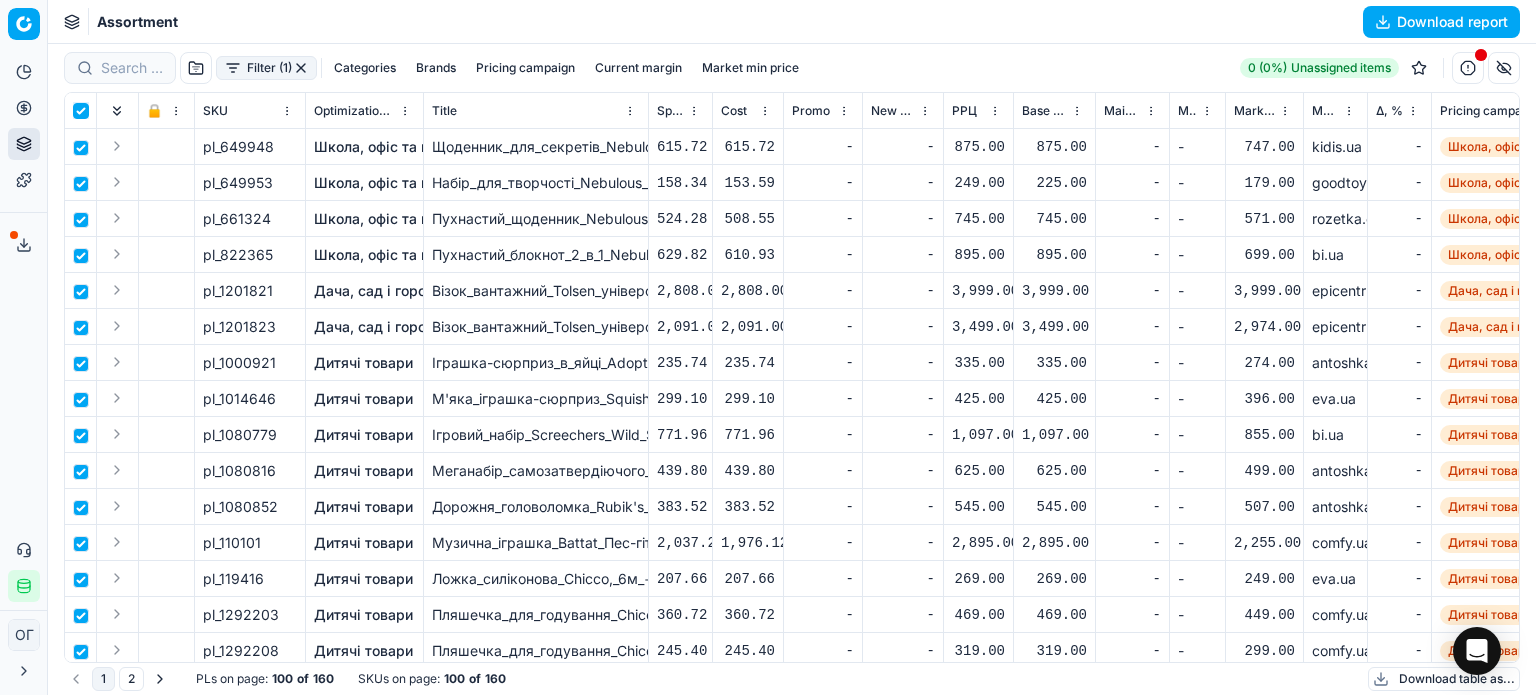 checkbox on "true" 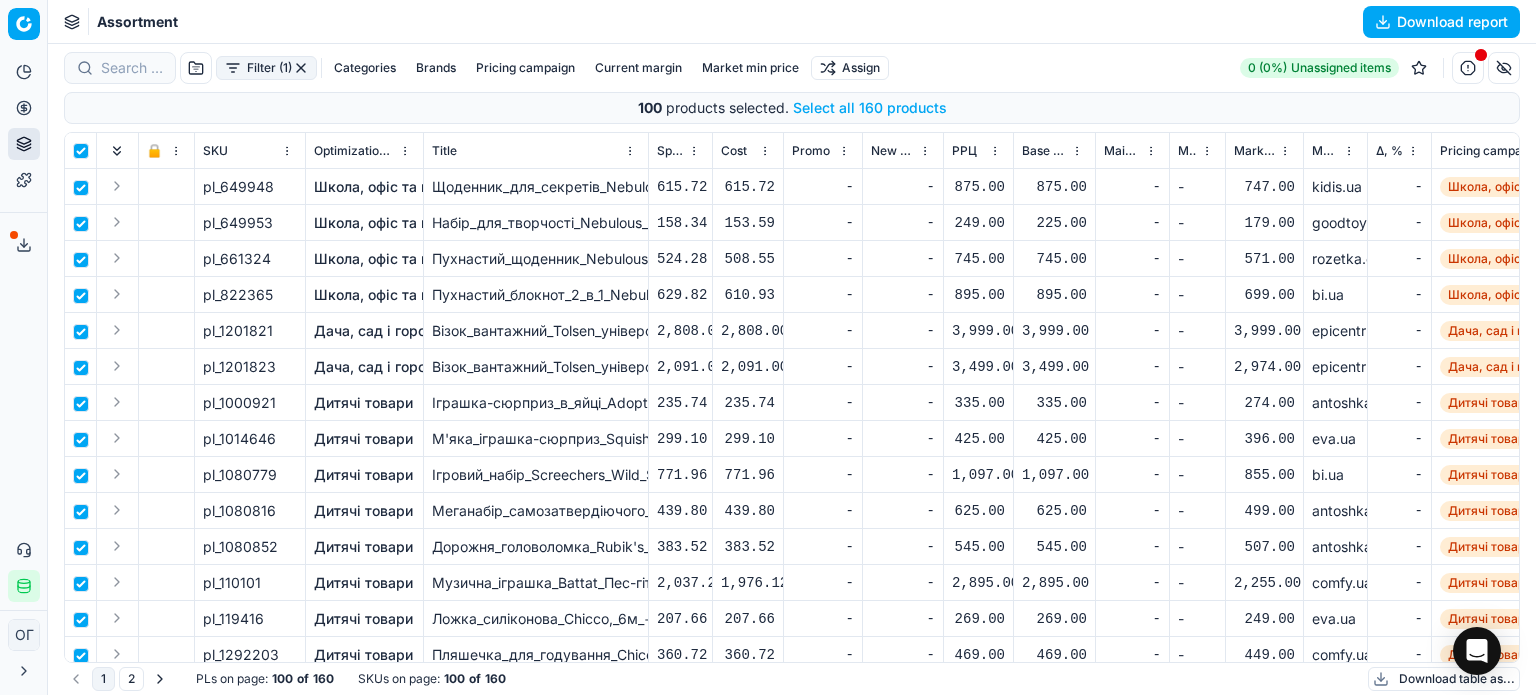 drag, startPoint x: 880, startPoint y: 108, endPoint x: 863, endPoint y: 59, distance: 51.86521 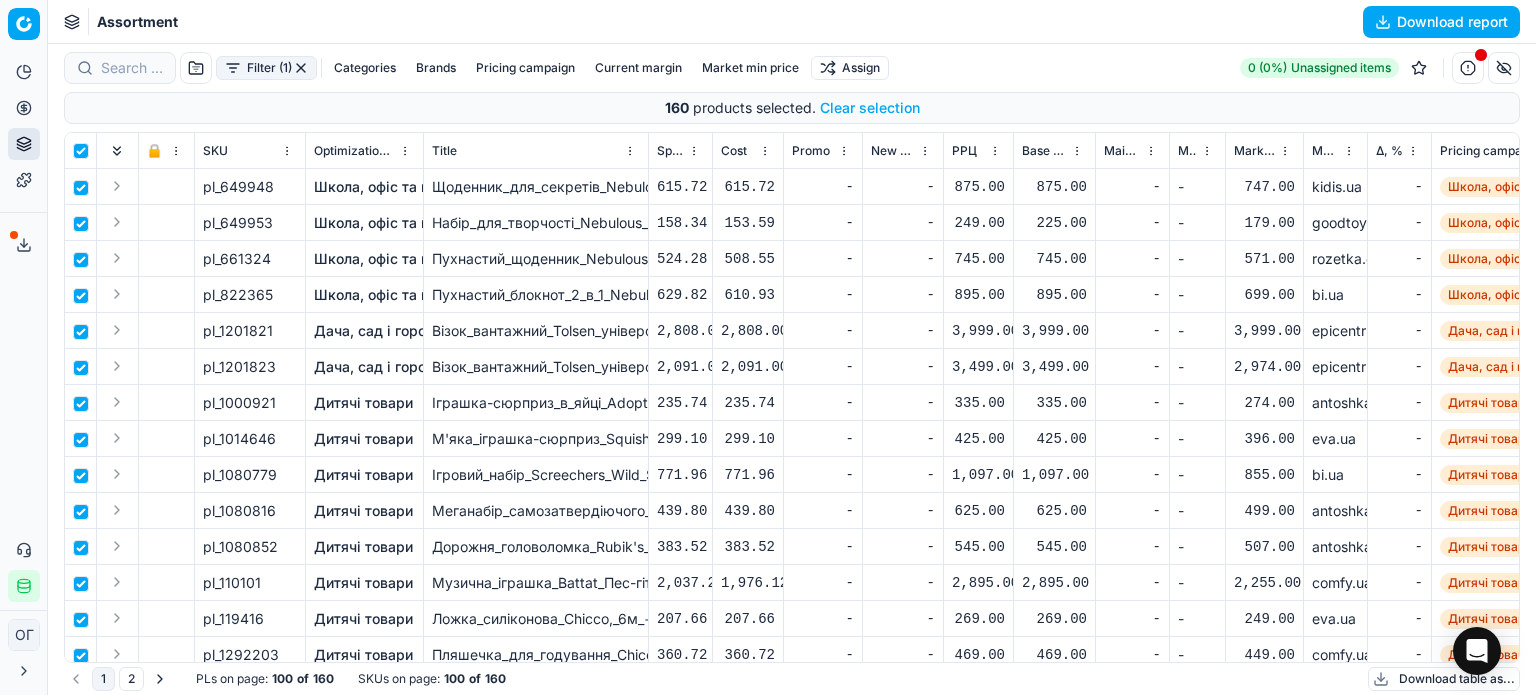 click on "Pricing platform Analytics Pricing Product portfolio Templates Export service 168 Contact support Integration status ОГ [LAST] [FIRST] [EMAIL] Close menu Command Palette Search for a command to run... Assortment Download report Filter   (1) Categories   Brands   Pricing campaign   Current margin   Market min price   Assign 0 (0%) Unassigned items 160 products selected . Clear selection 🔒 SKU Optimization group Title Specification Cost Cost Promo New promo price РРЦ Base price Main CD min price Main CD min price competitor name Market min price Market min price competitor name Δ, % Pricing campaign Current promo price Optimization status RRP mandatority Total stock quantity Aging stock (викл. дні без продажів) Середня кількість продажів за 5 днів, шт Оборотність, днів (викл. дні без продажів) Target promo margin Target margin Product line ID Current price New price New discount Δ, abs KVI" at bounding box center (768, 347) 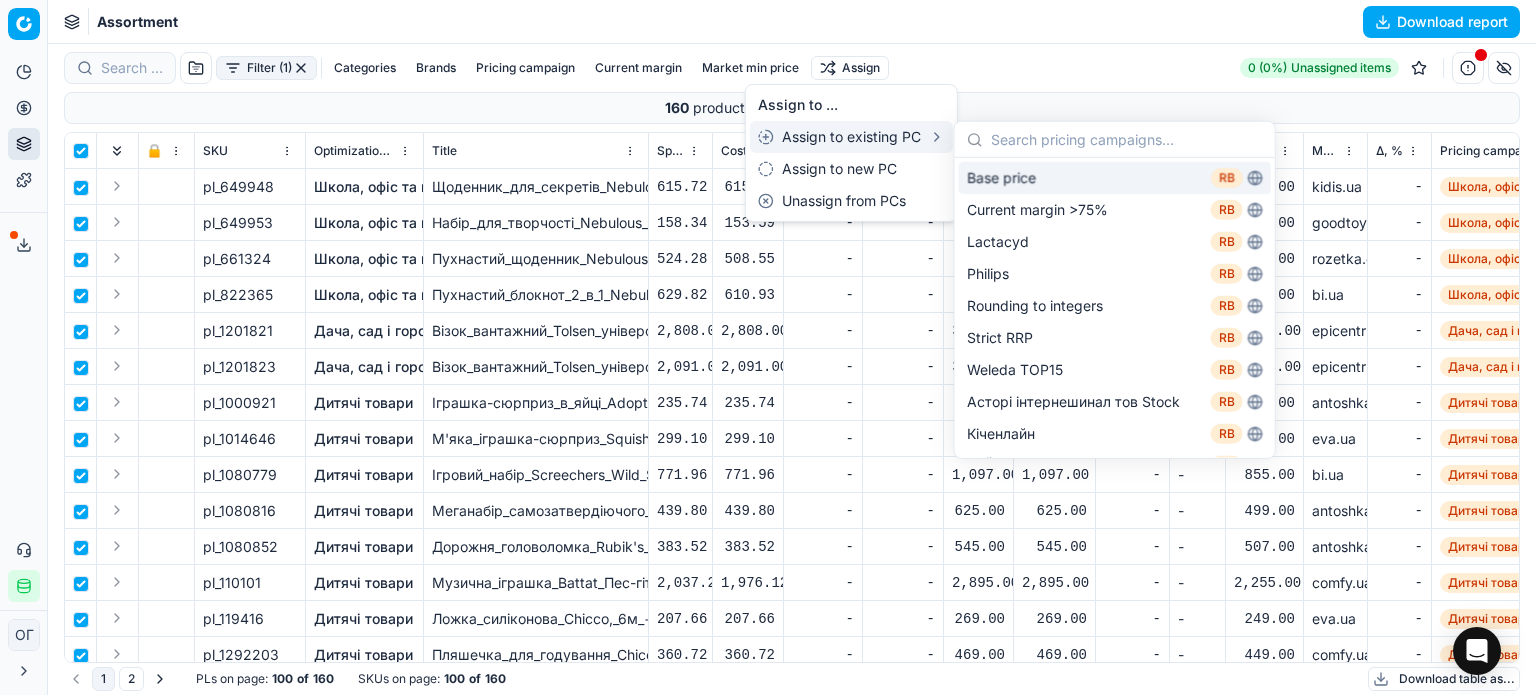 click on "Base price RB" at bounding box center [1115, 178] 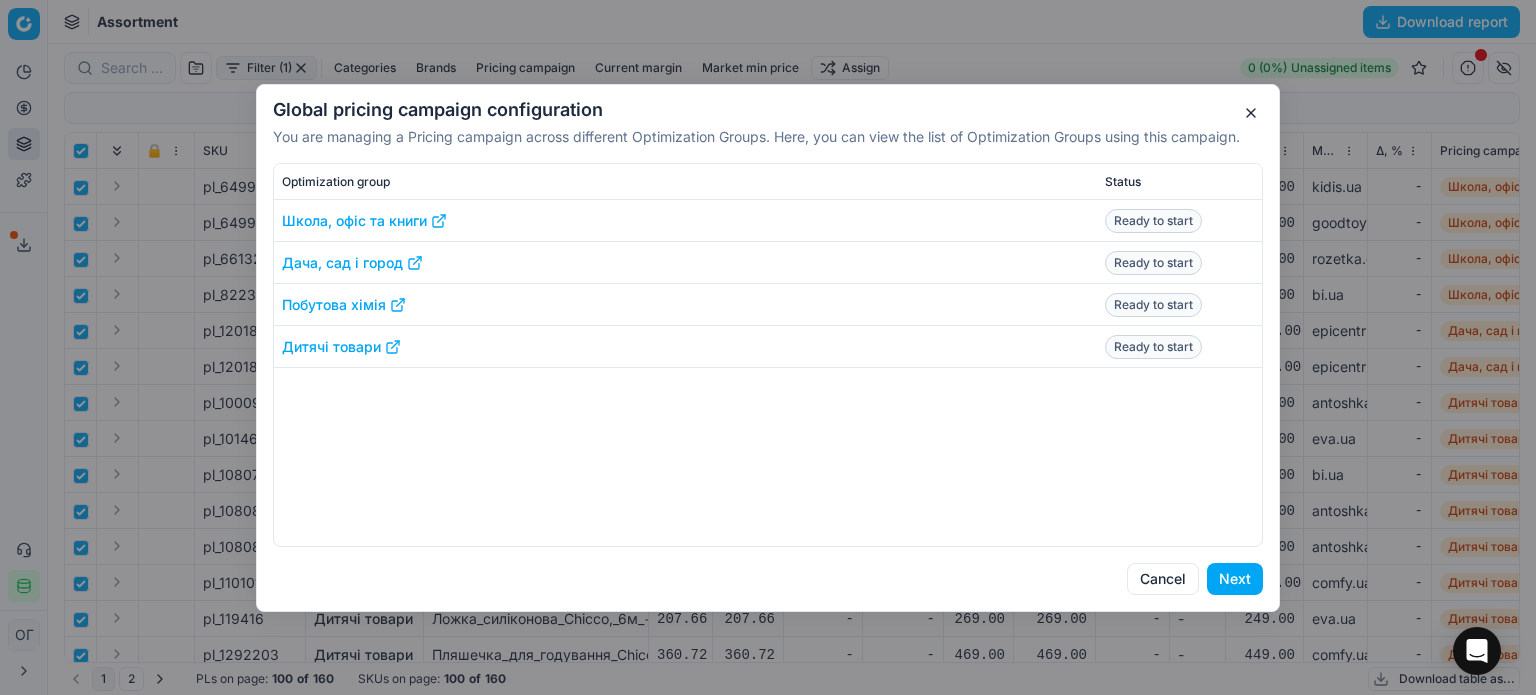 click on "Next" at bounding box center [1235, 579] 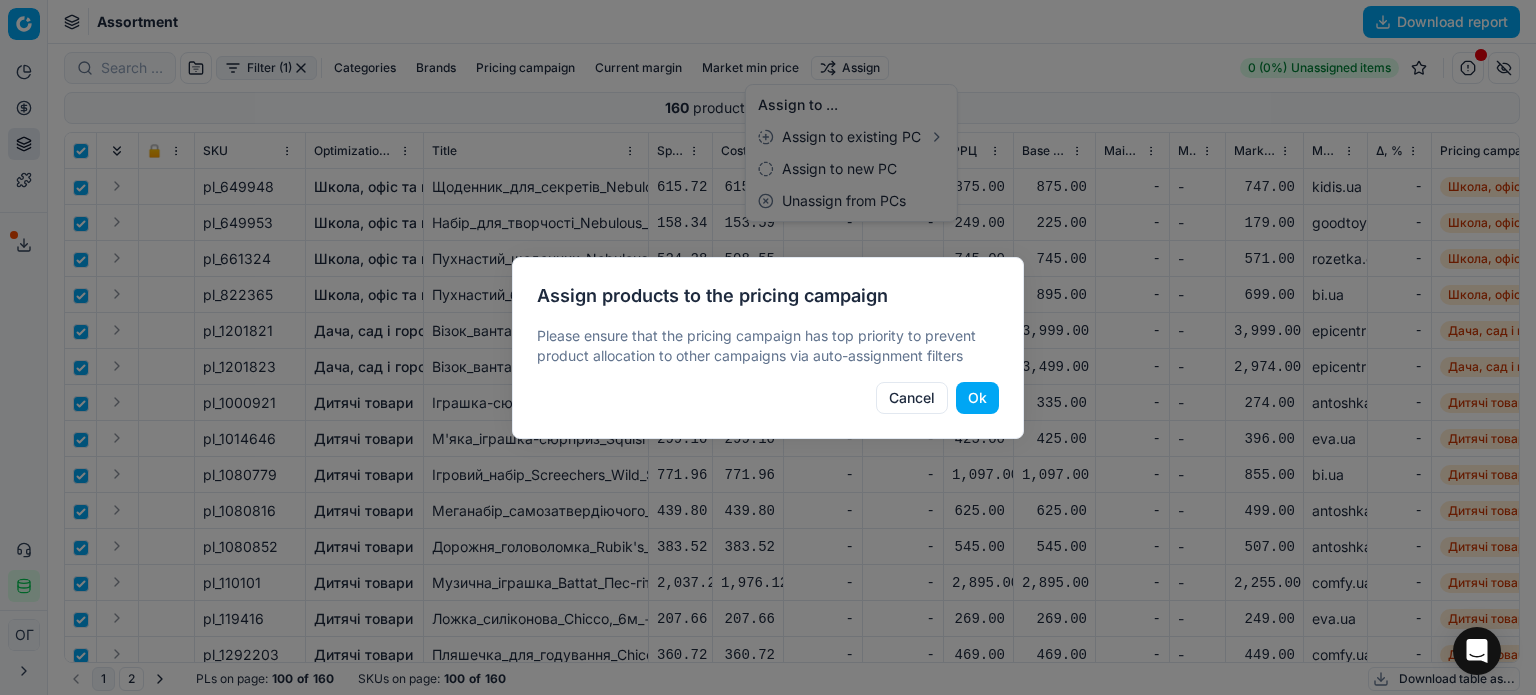 click on "Ok" at bounding box center [977, 398] 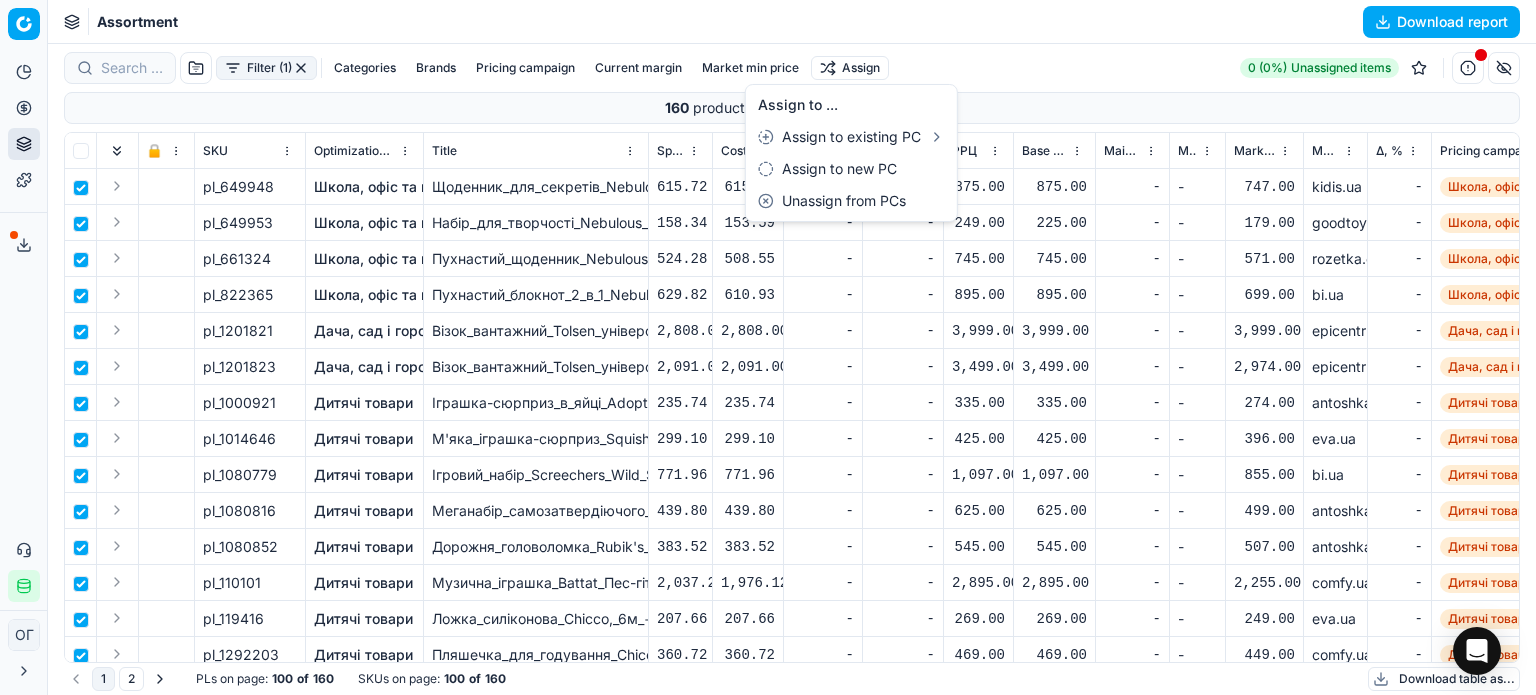 checkbox on "false" 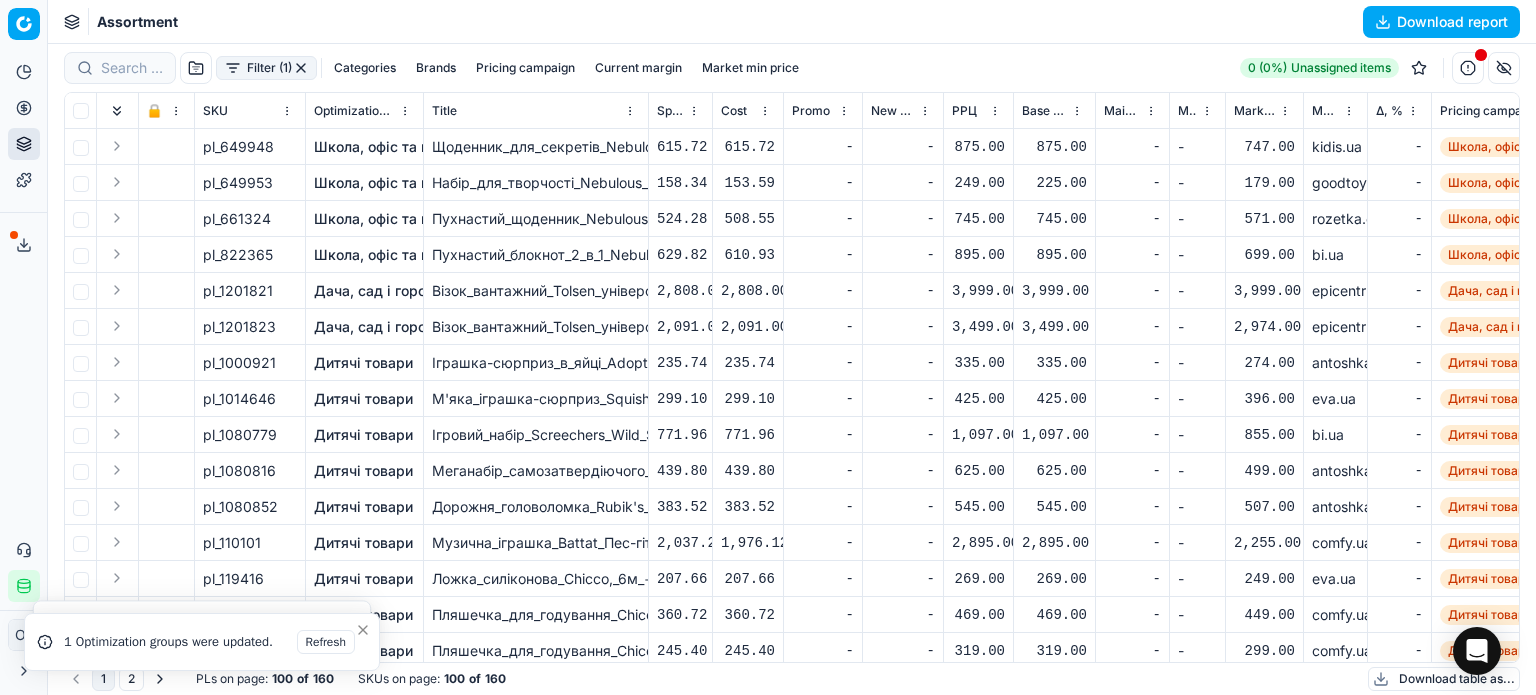 click on "Pricing campaign" at bounding box center [525, 68] 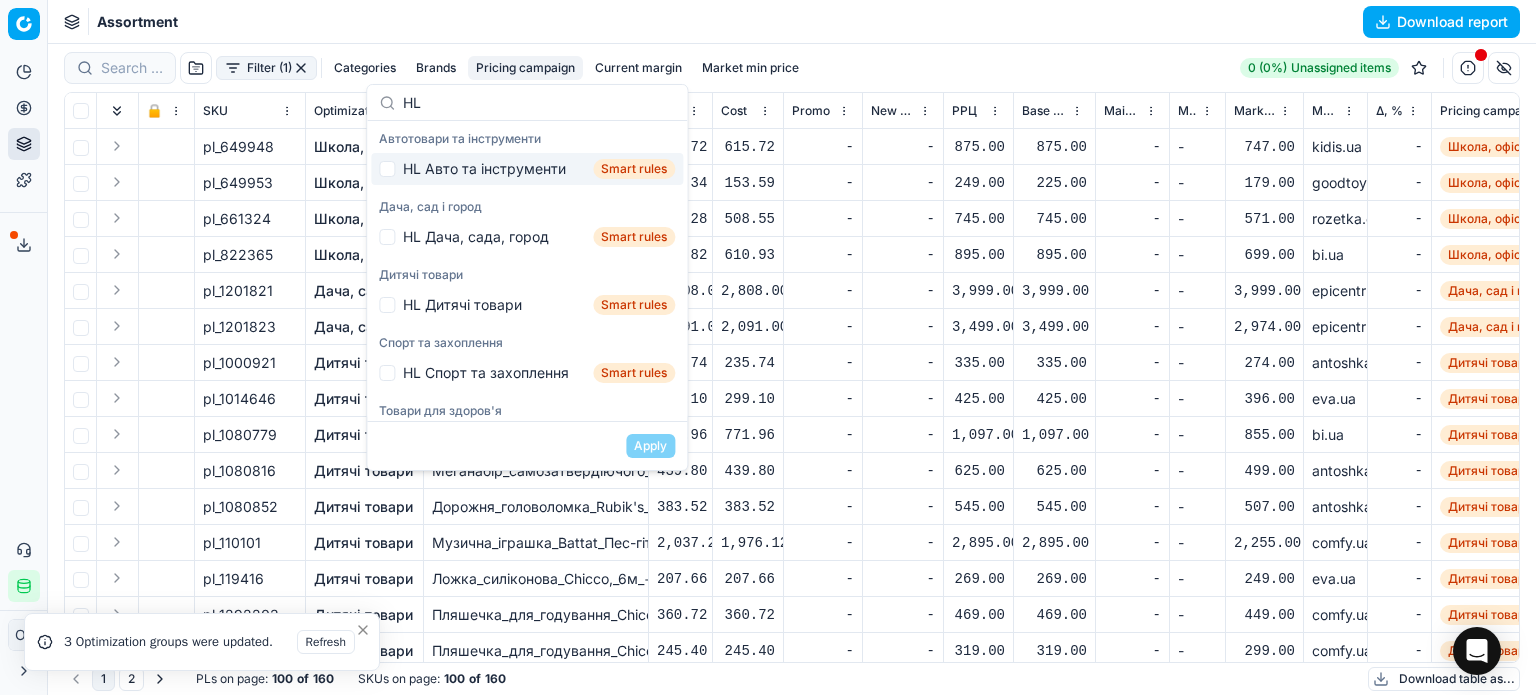 type on "HL" 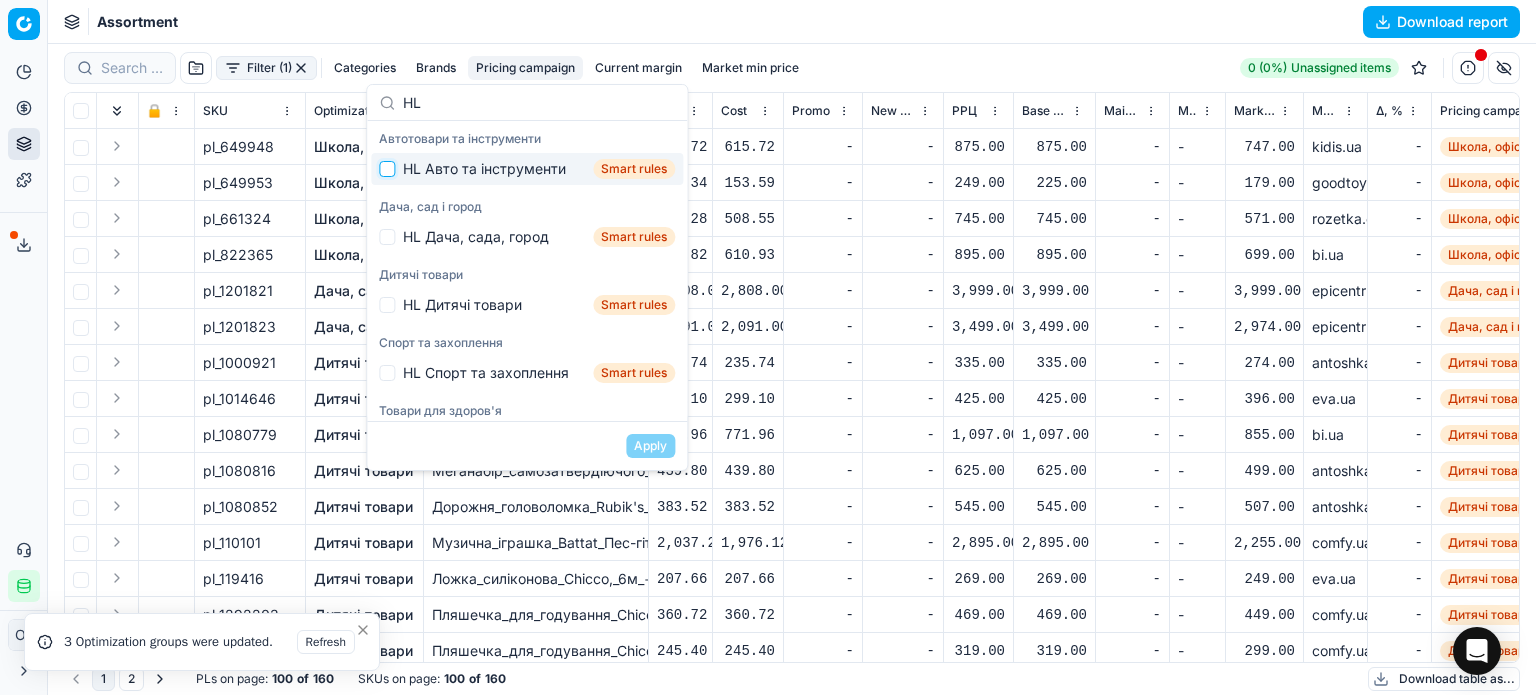 drag, startPoint x: 384, startPoint y: 165, endPoint x: 390, endPoint y: 198, distance: 33.54102 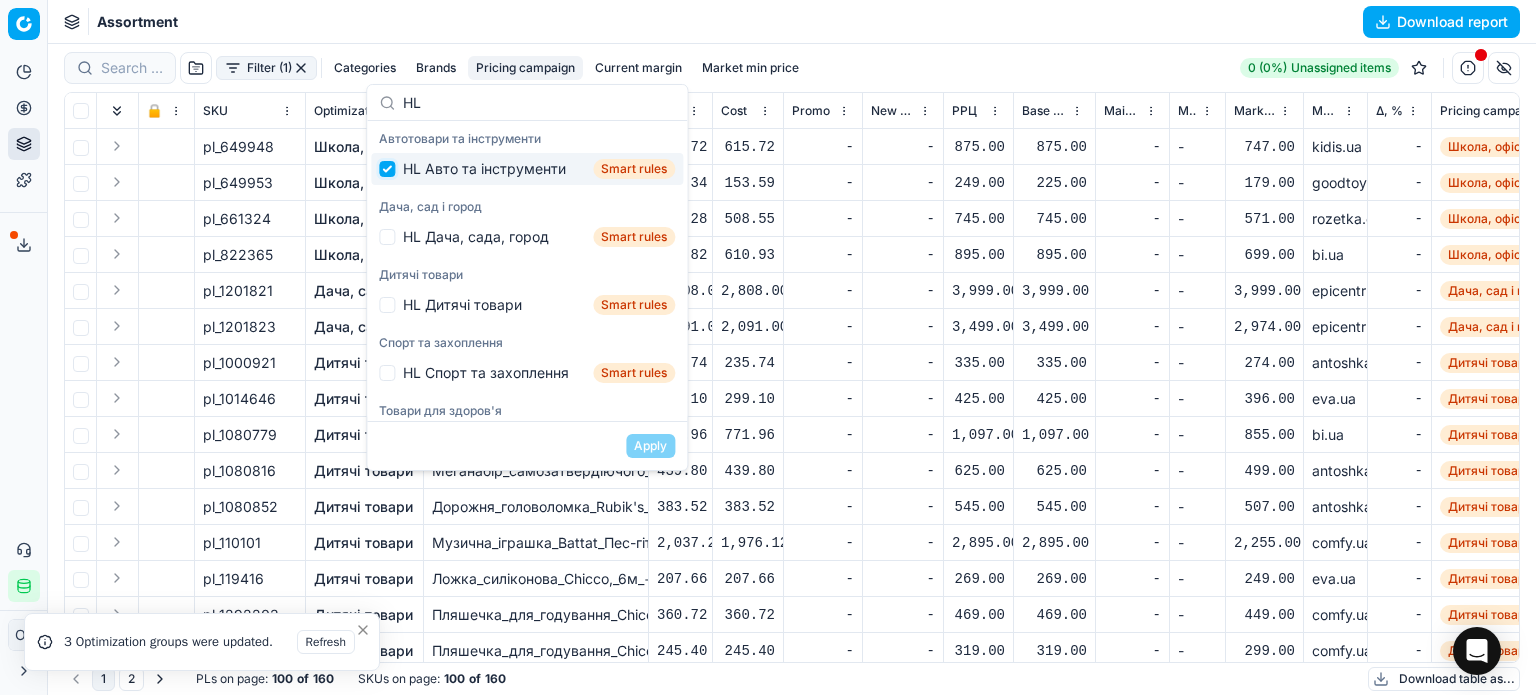 checkbox on "true" 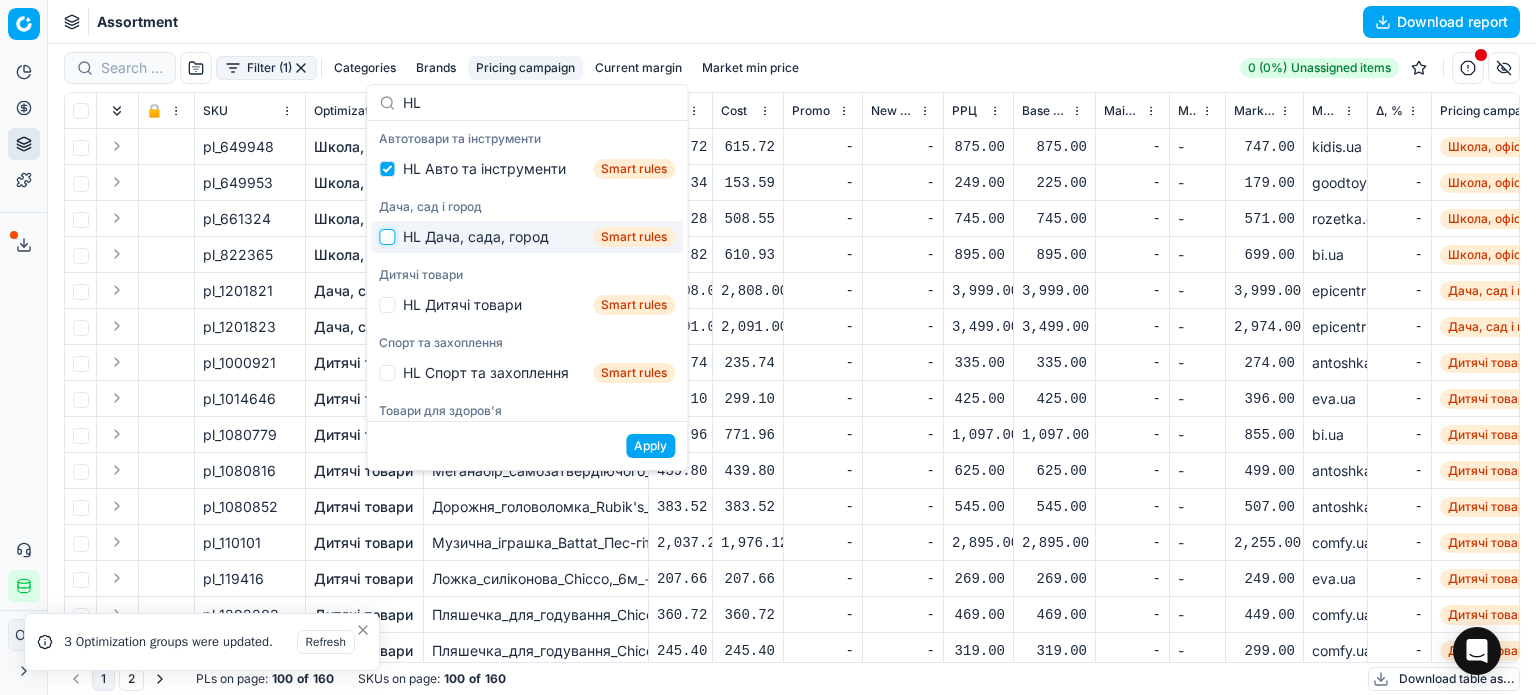 click at bounding box center (387, 237) 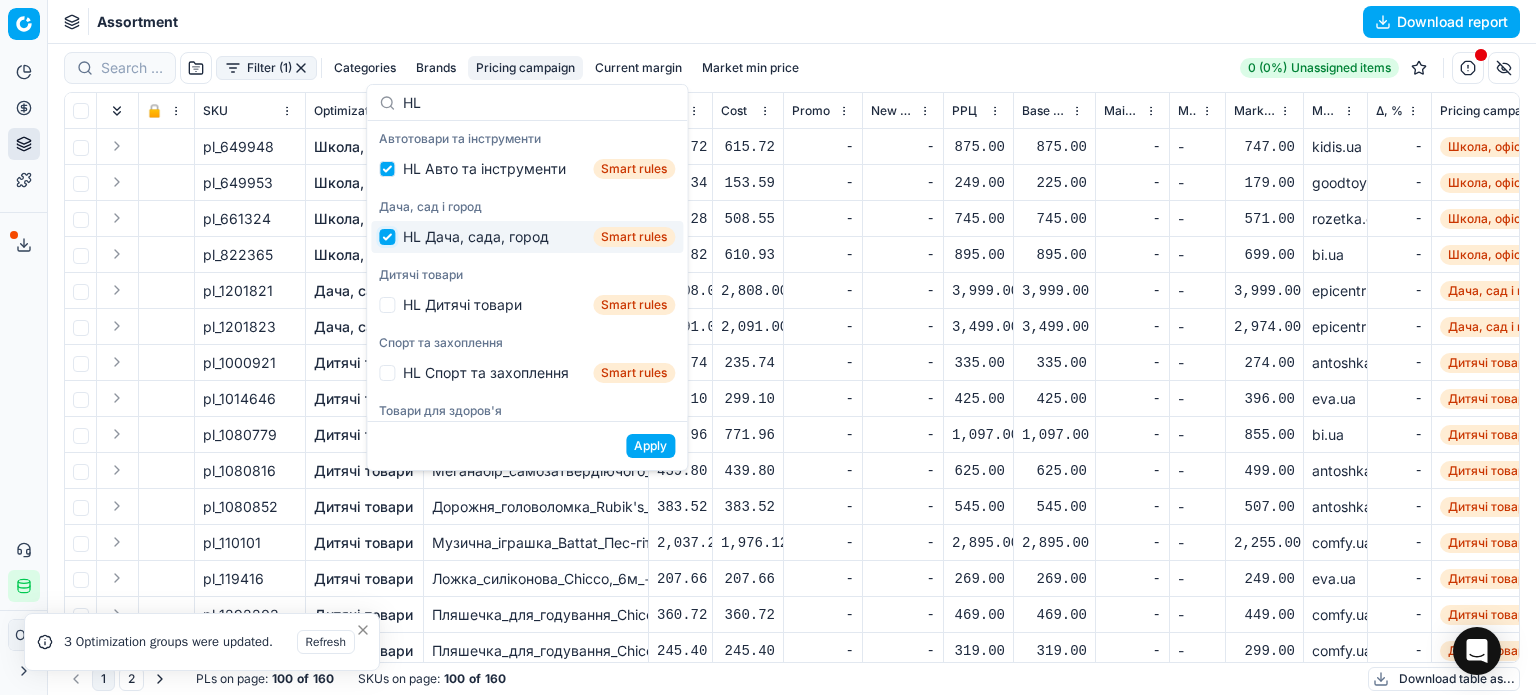 checkbox on "true" 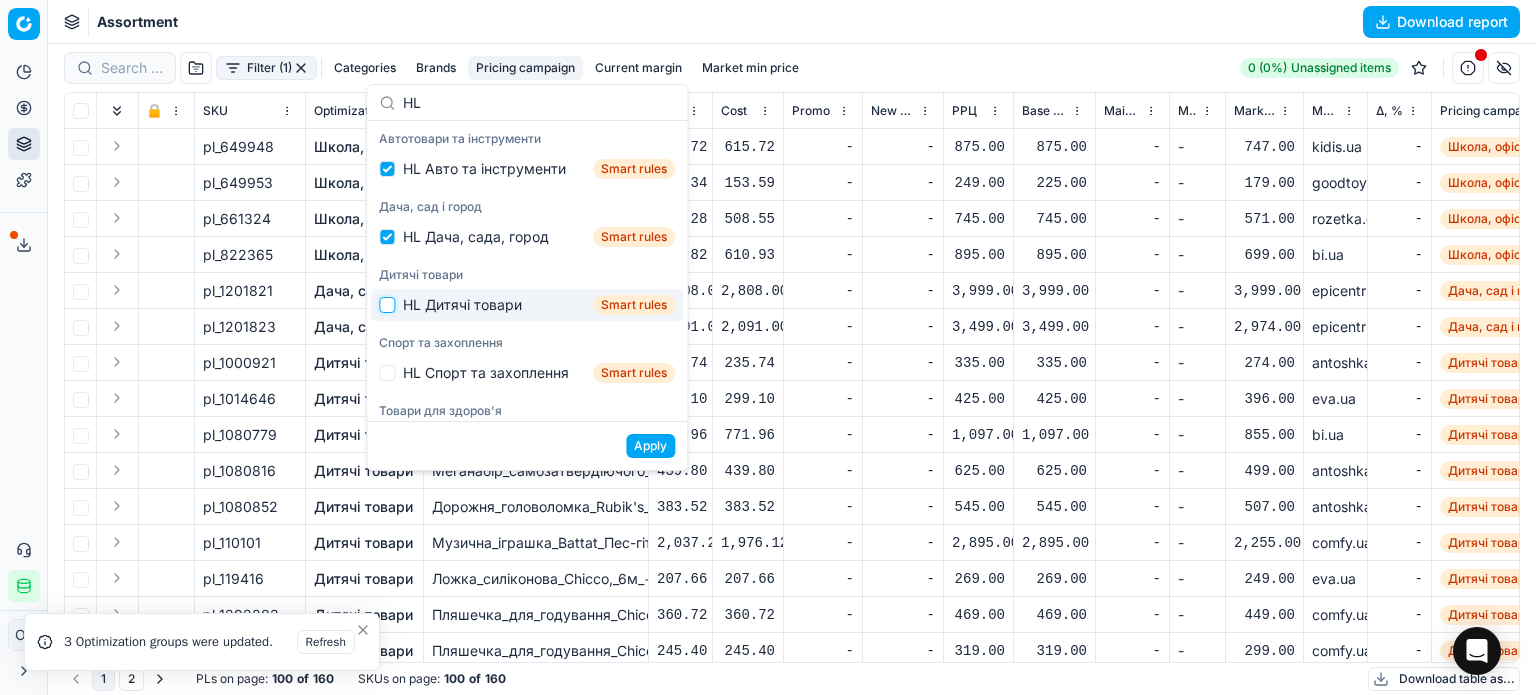 click at bounding box center (387, 305) 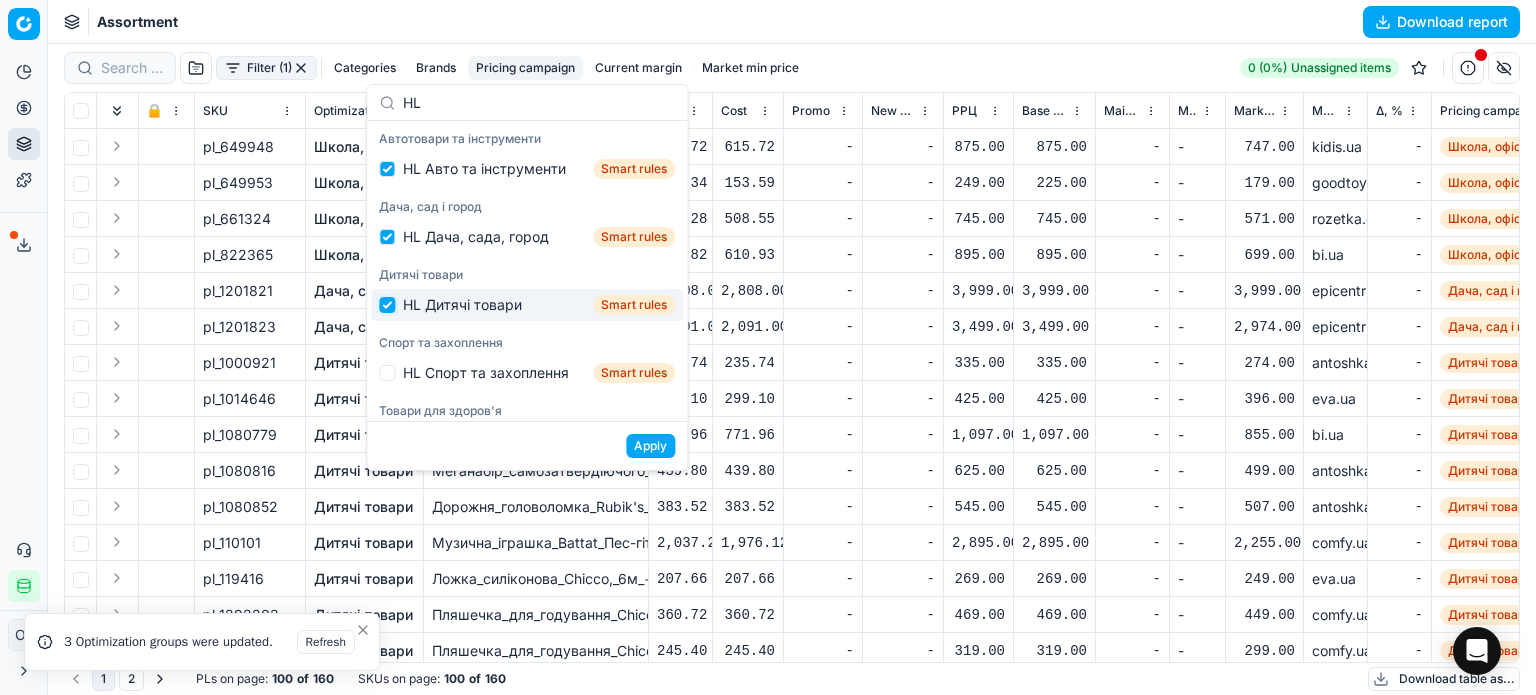 checkbox on "true" 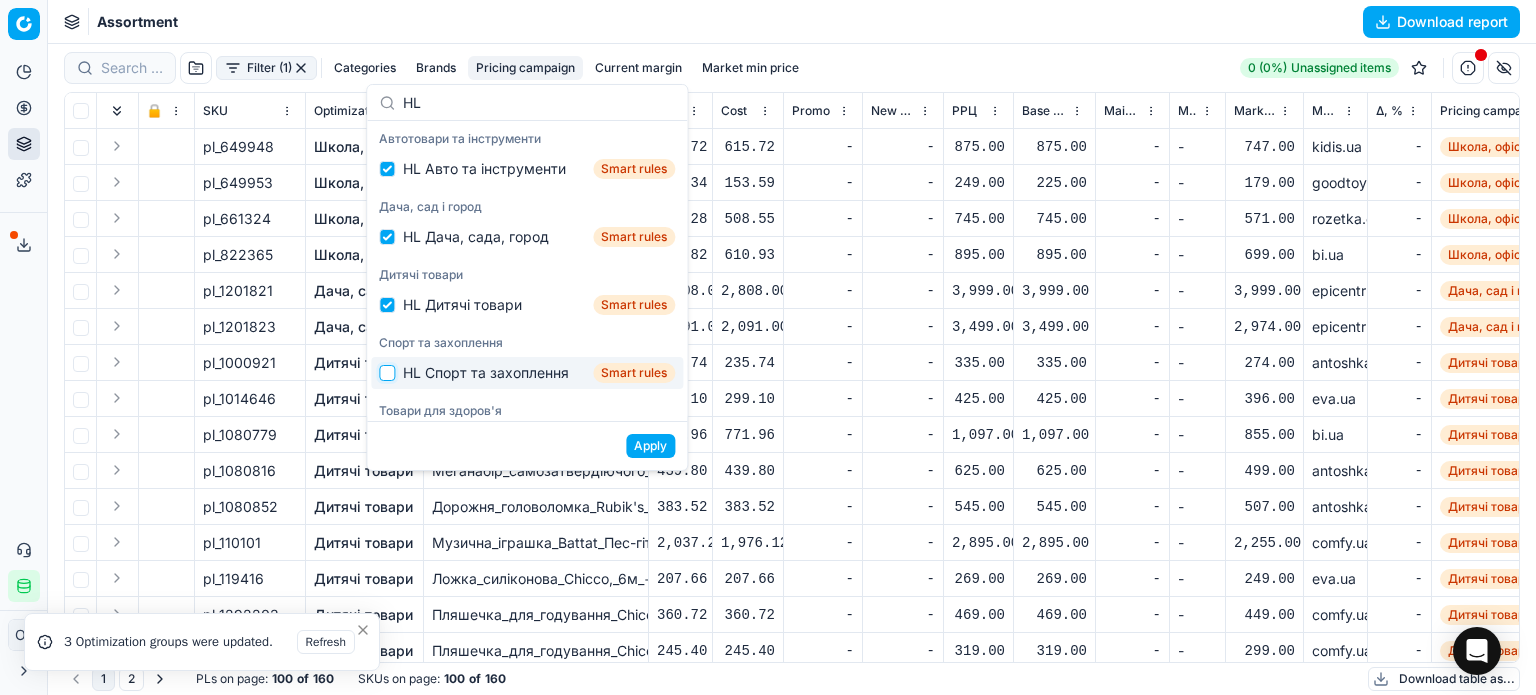 drag, startPoint x: 388, startPoint y: 373, endPoint x: 414, endPoint y: 367, distance: 26.683329 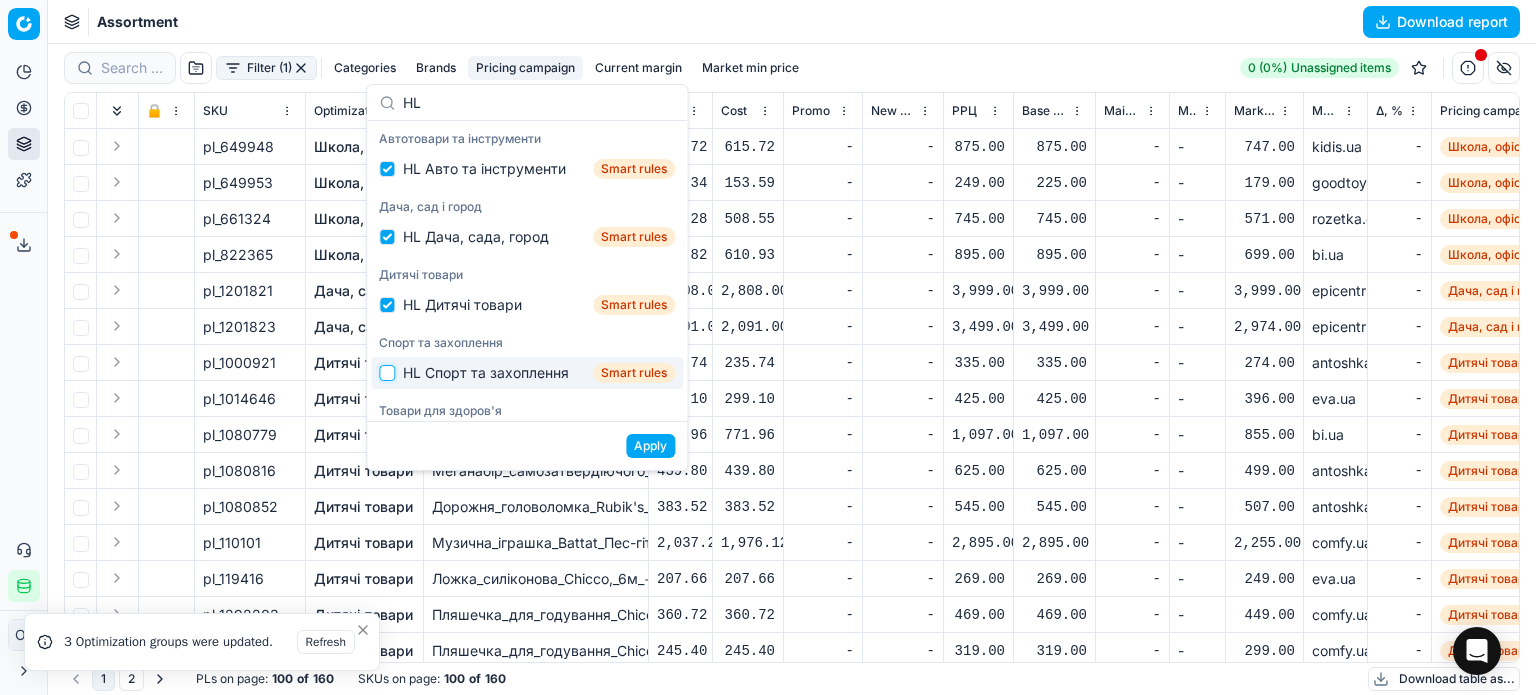 click at bounding box center (387, 373) 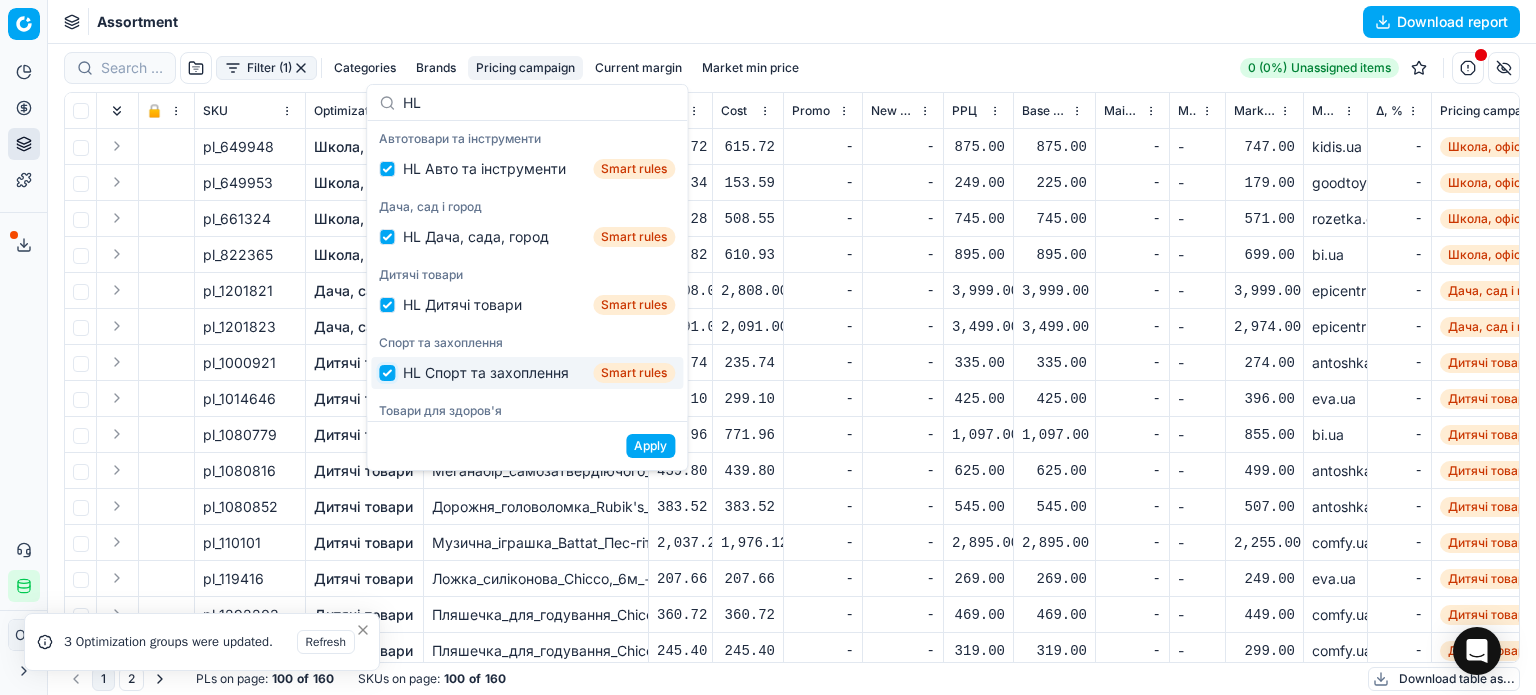 checkbox on "true" 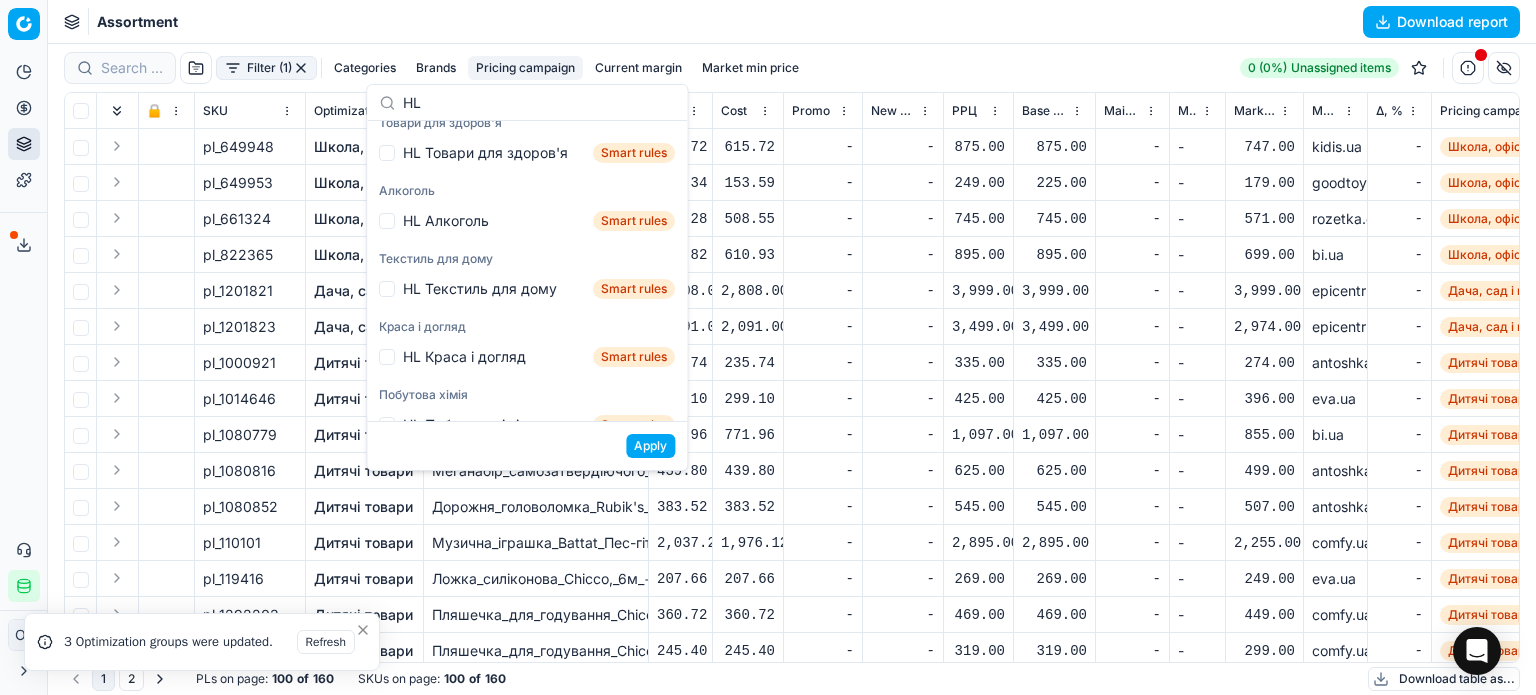 scroll, scrollTop: 300, scrollLeft: 0, axis: vertical 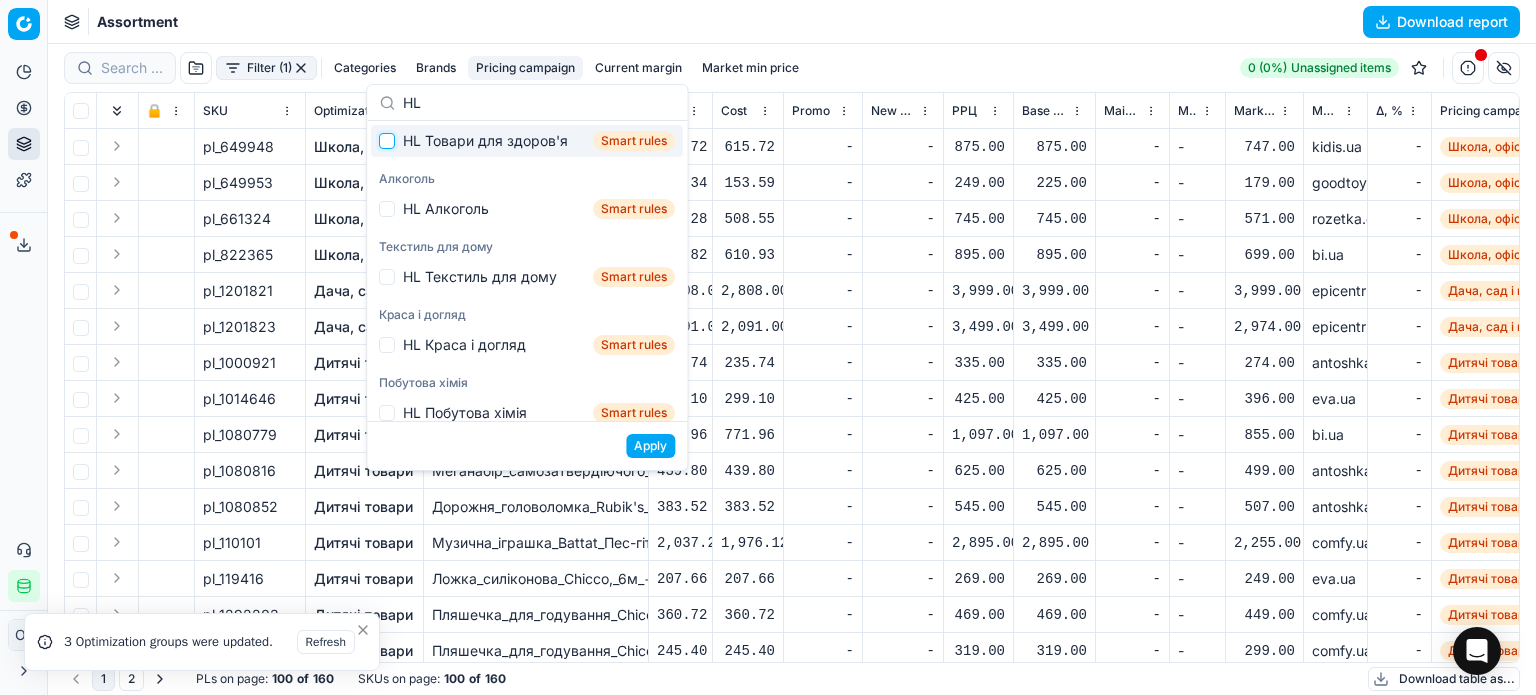 click at bounding box center [387, 141] 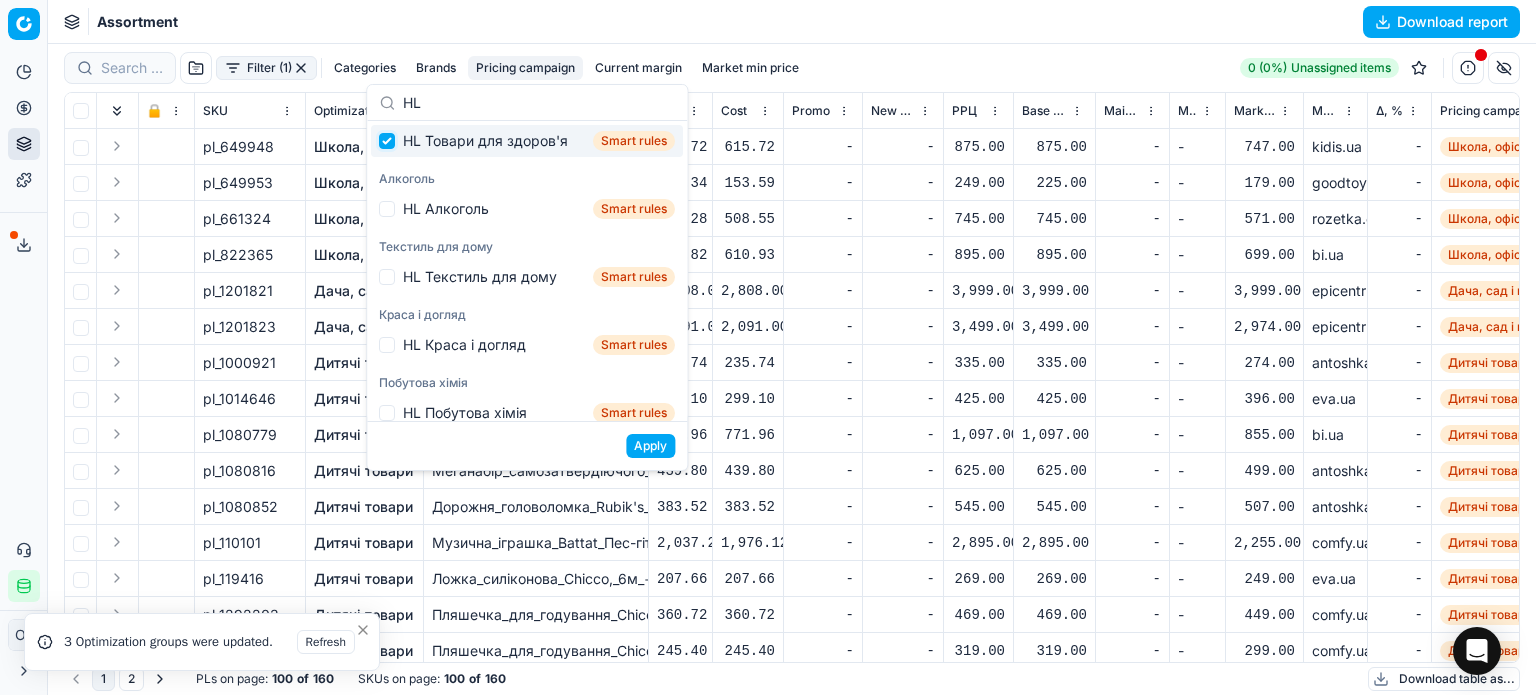checkbox on "true" 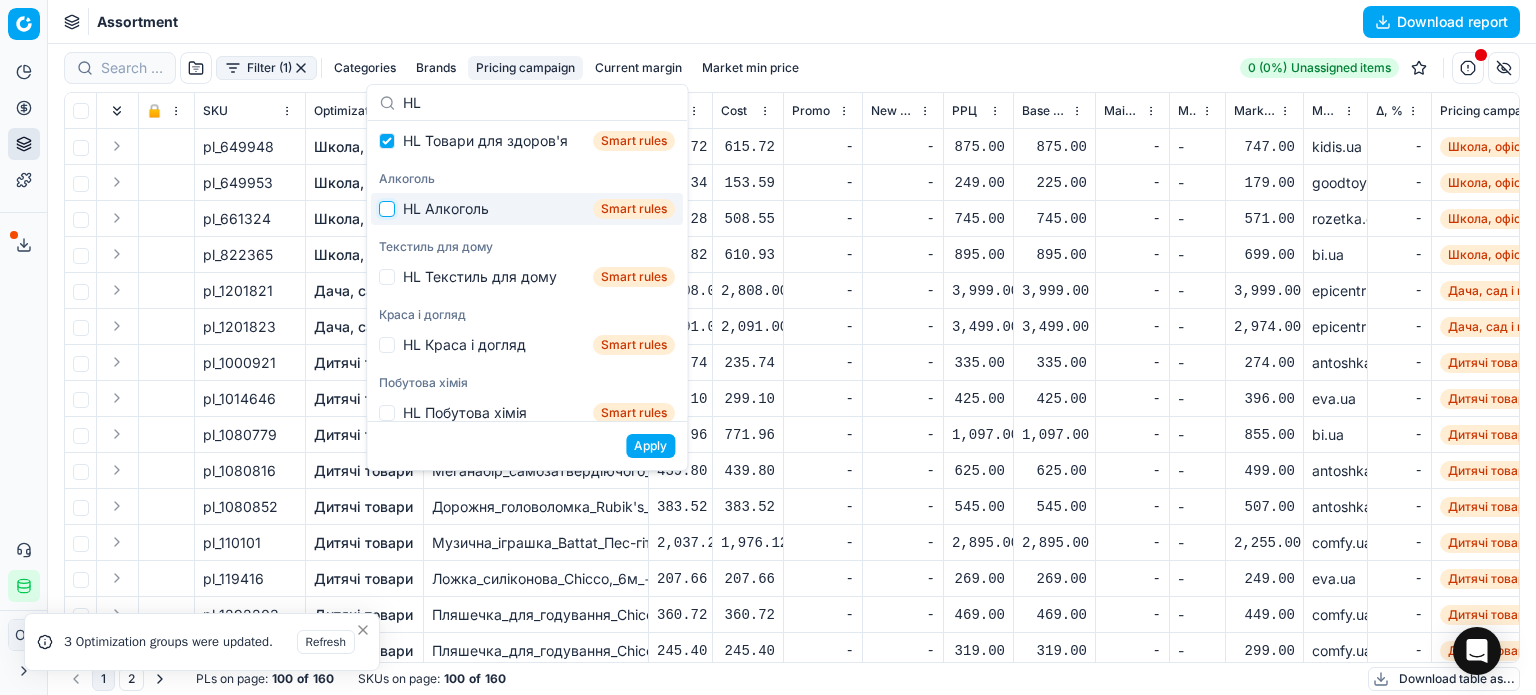 click at bounding box center [387, 209] 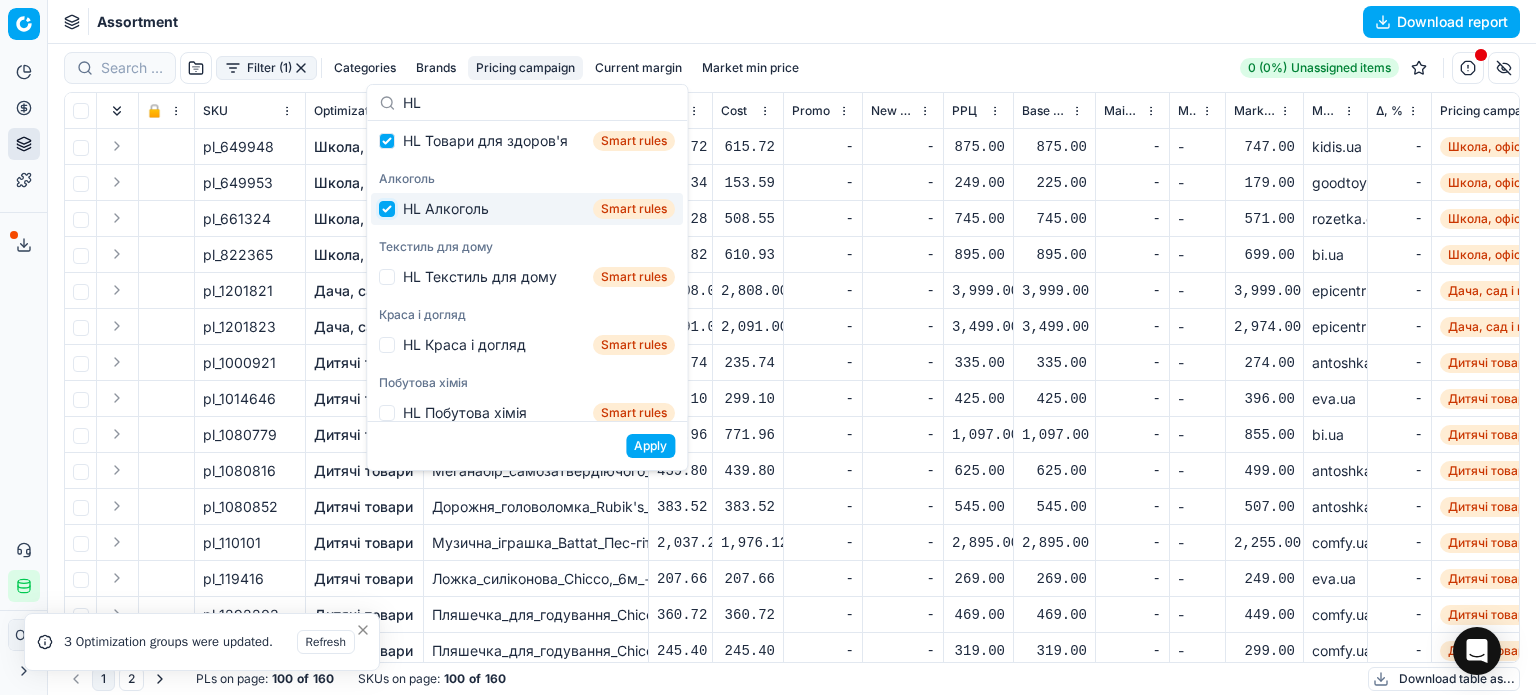 checkbox on "true" 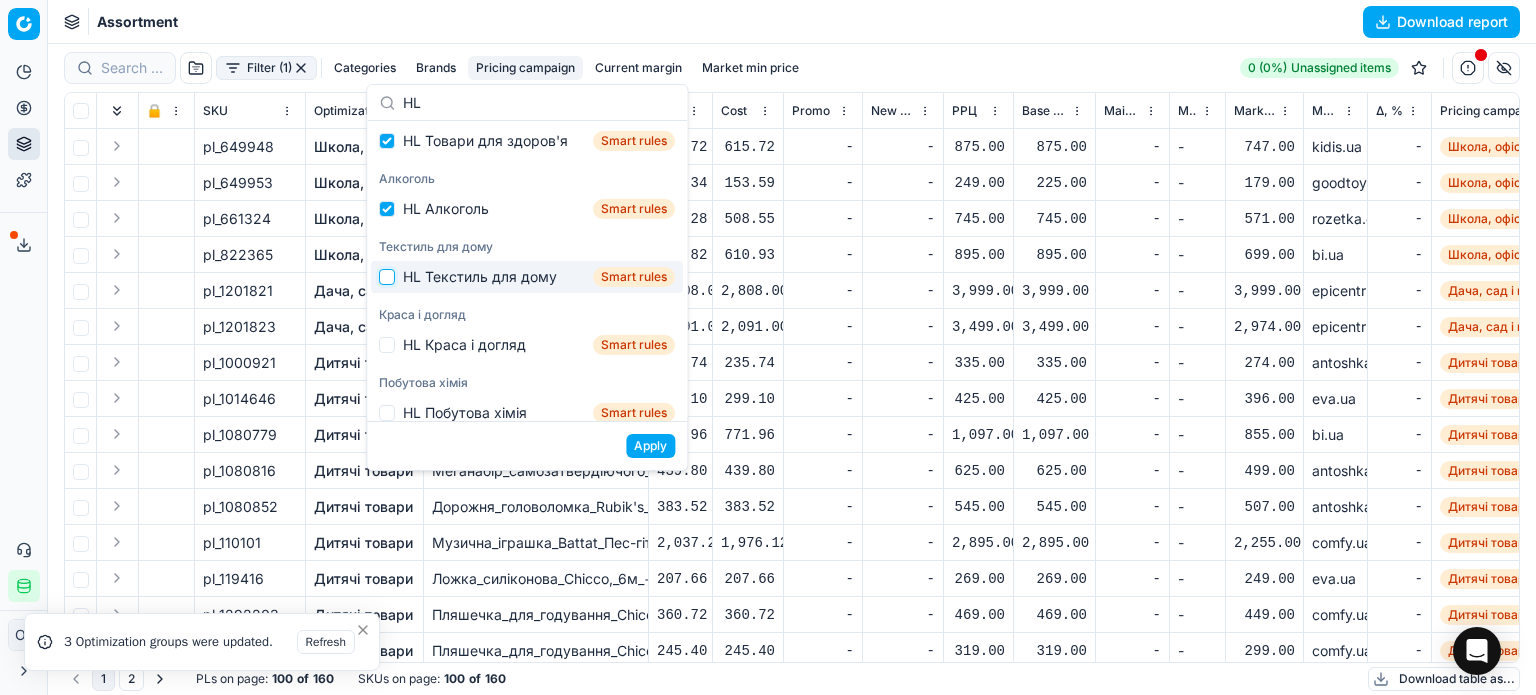 click at bounding box center [387, 277] 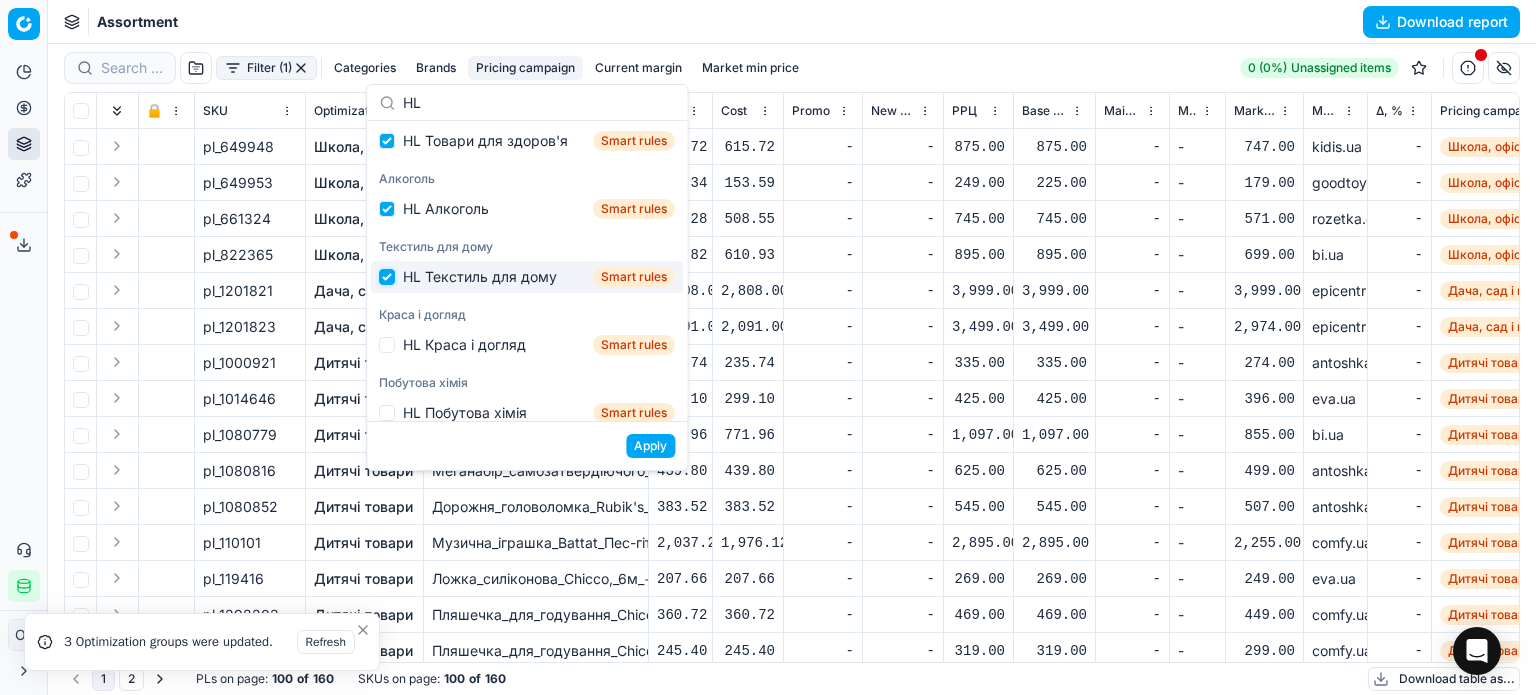 checkbox on "true" 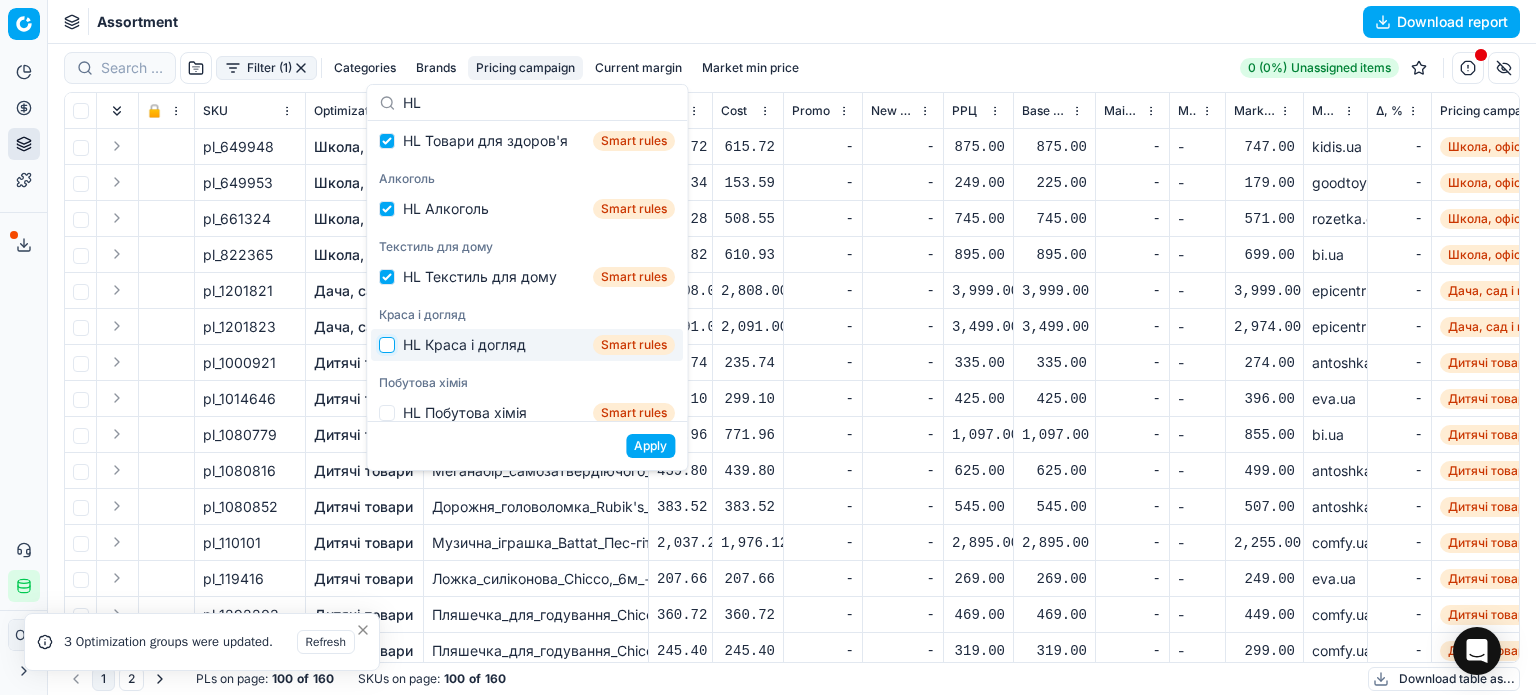 click at bounding box center [387, 345] 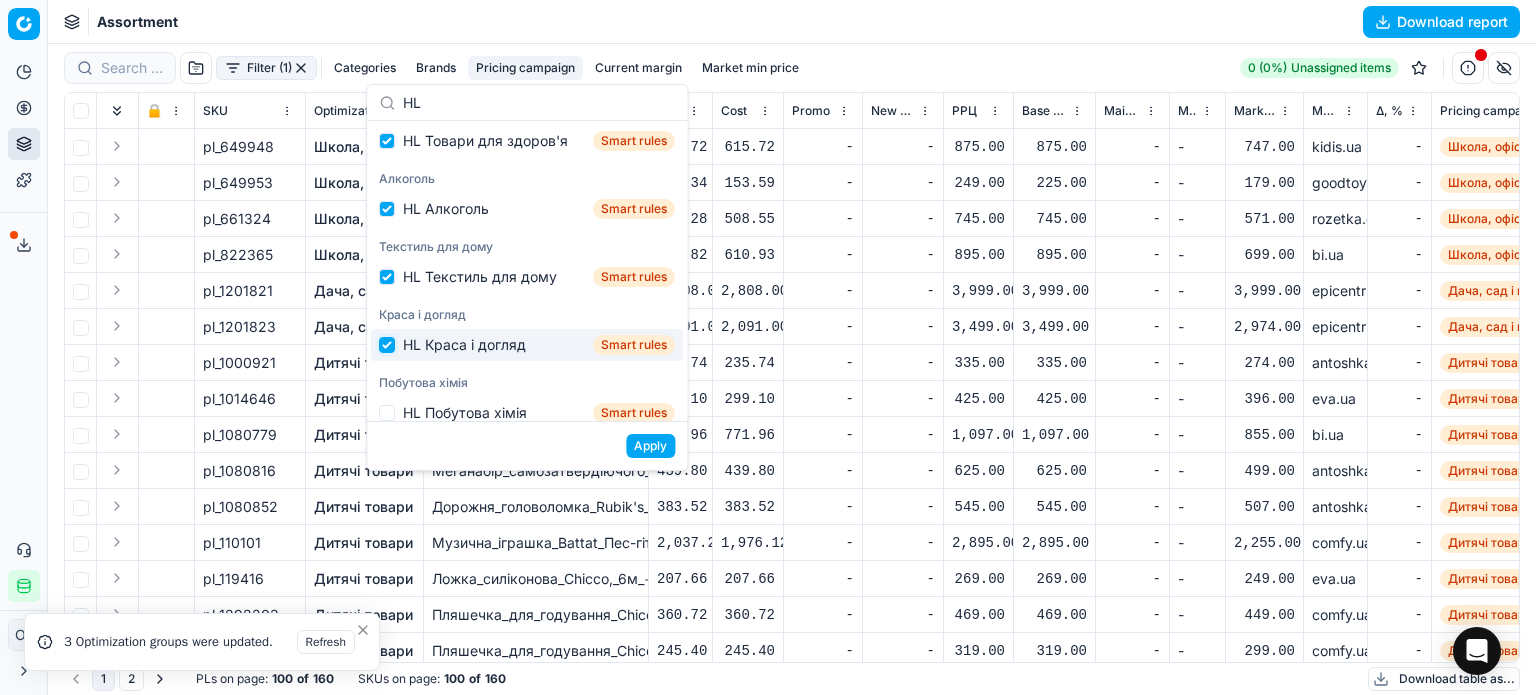 checkbox on "true" 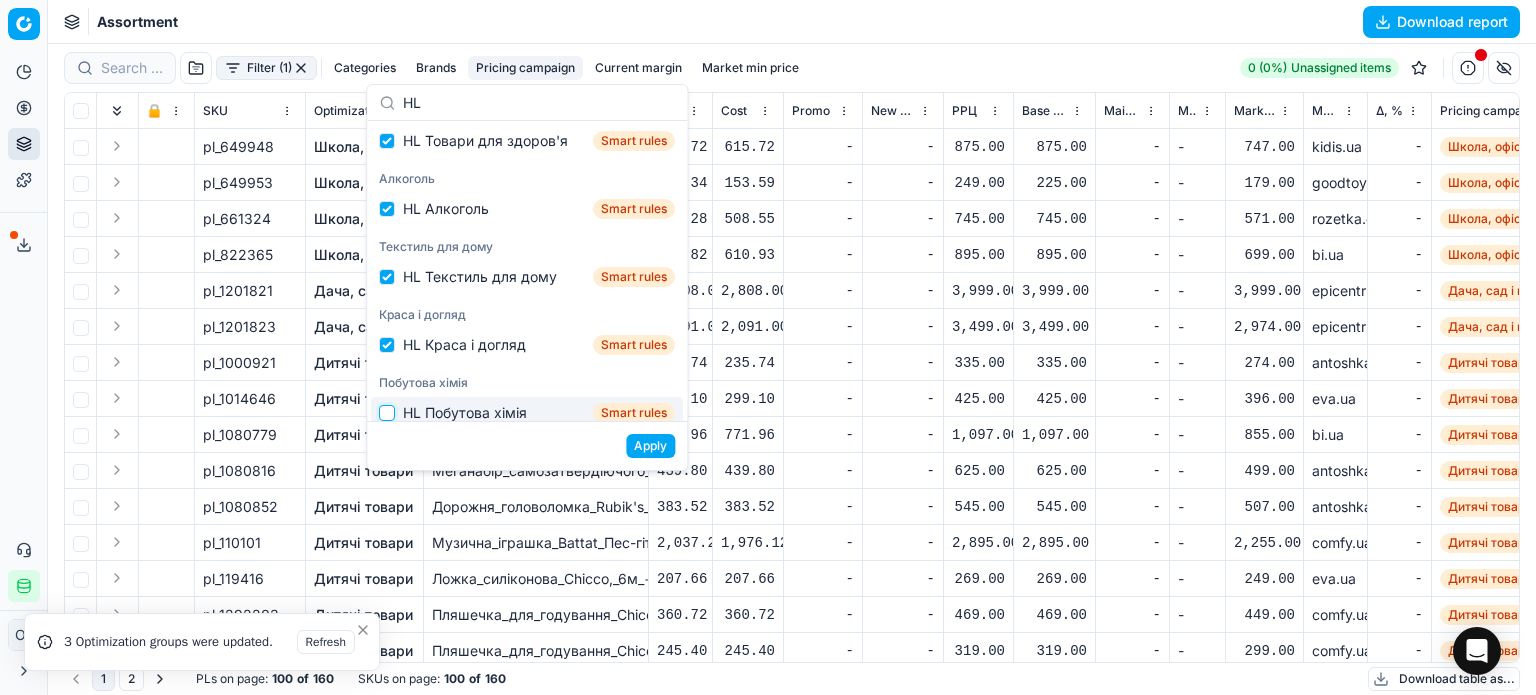 click at bounding box center (387, 413) 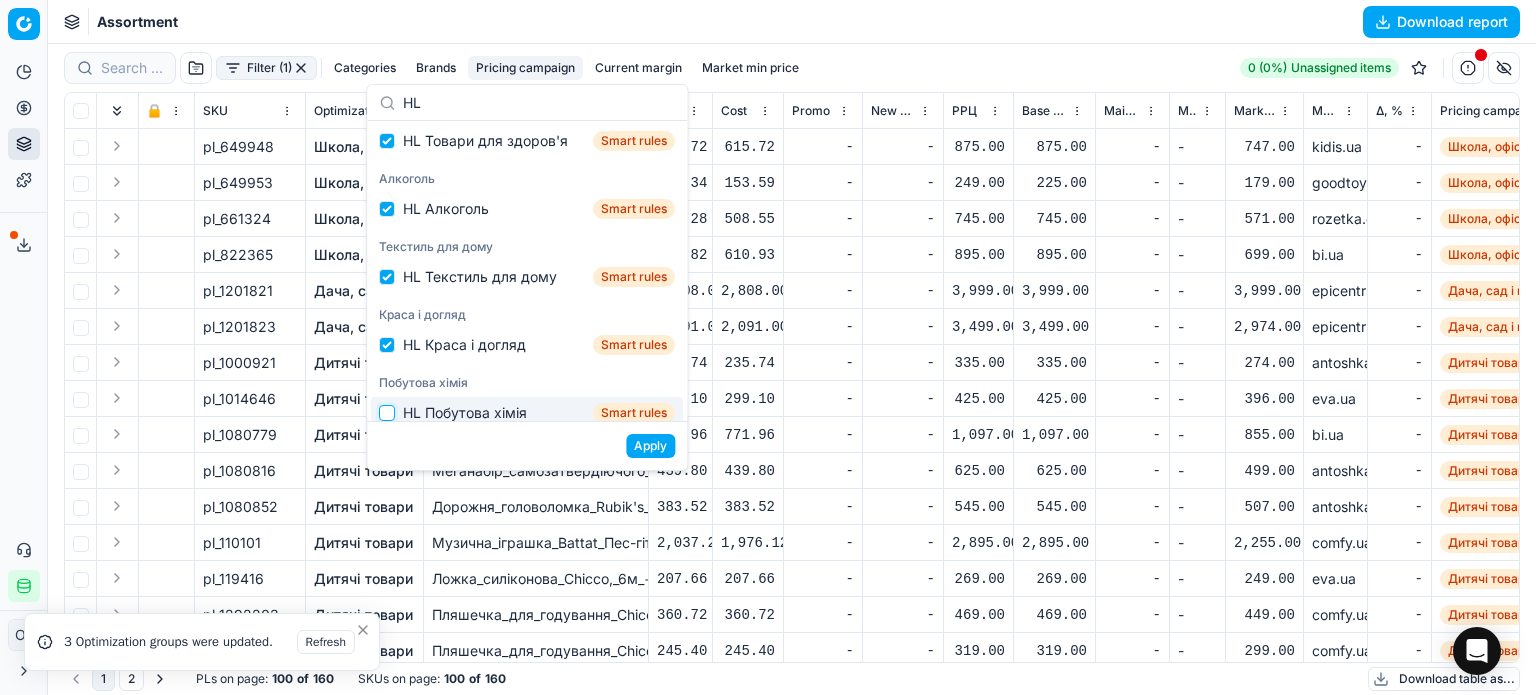 checkbox on "true" 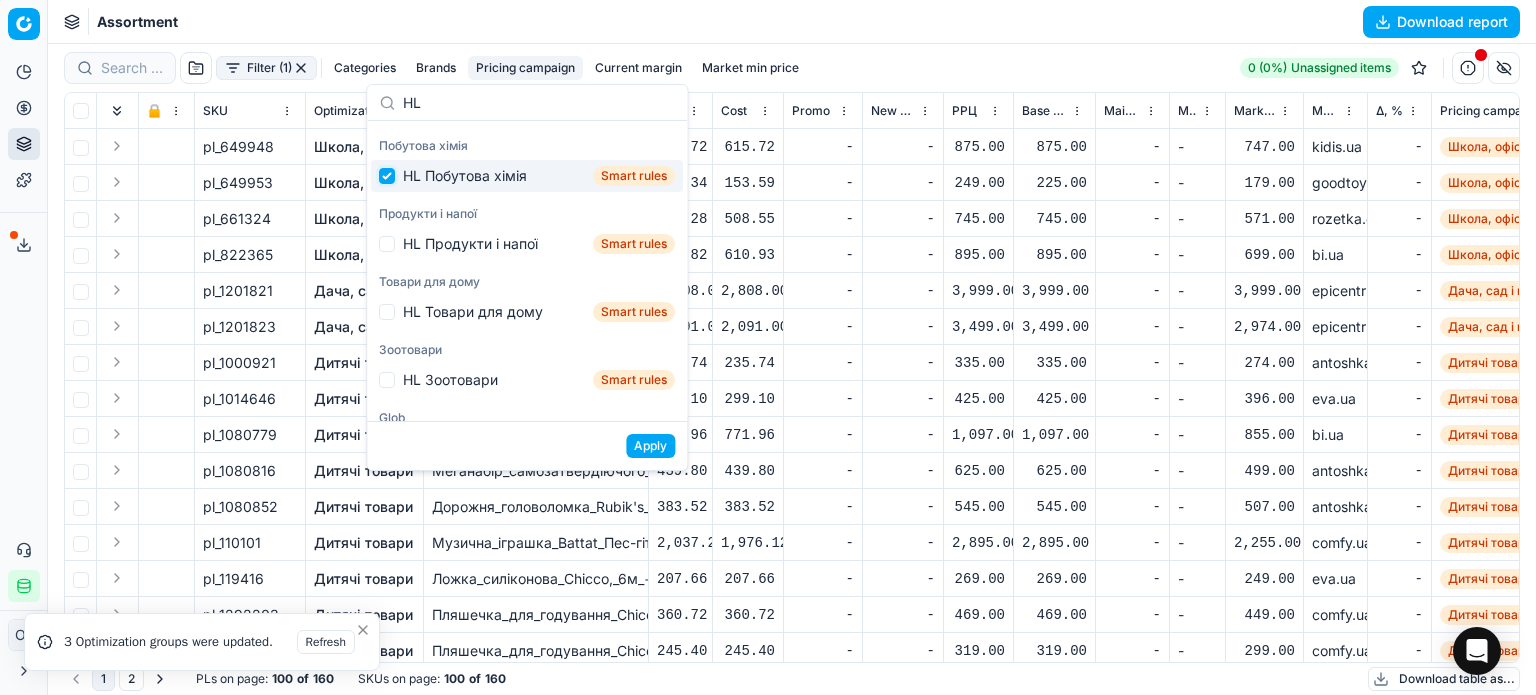 scroll, scrollTop: 584, scrollLeft: 0, axis: vertical 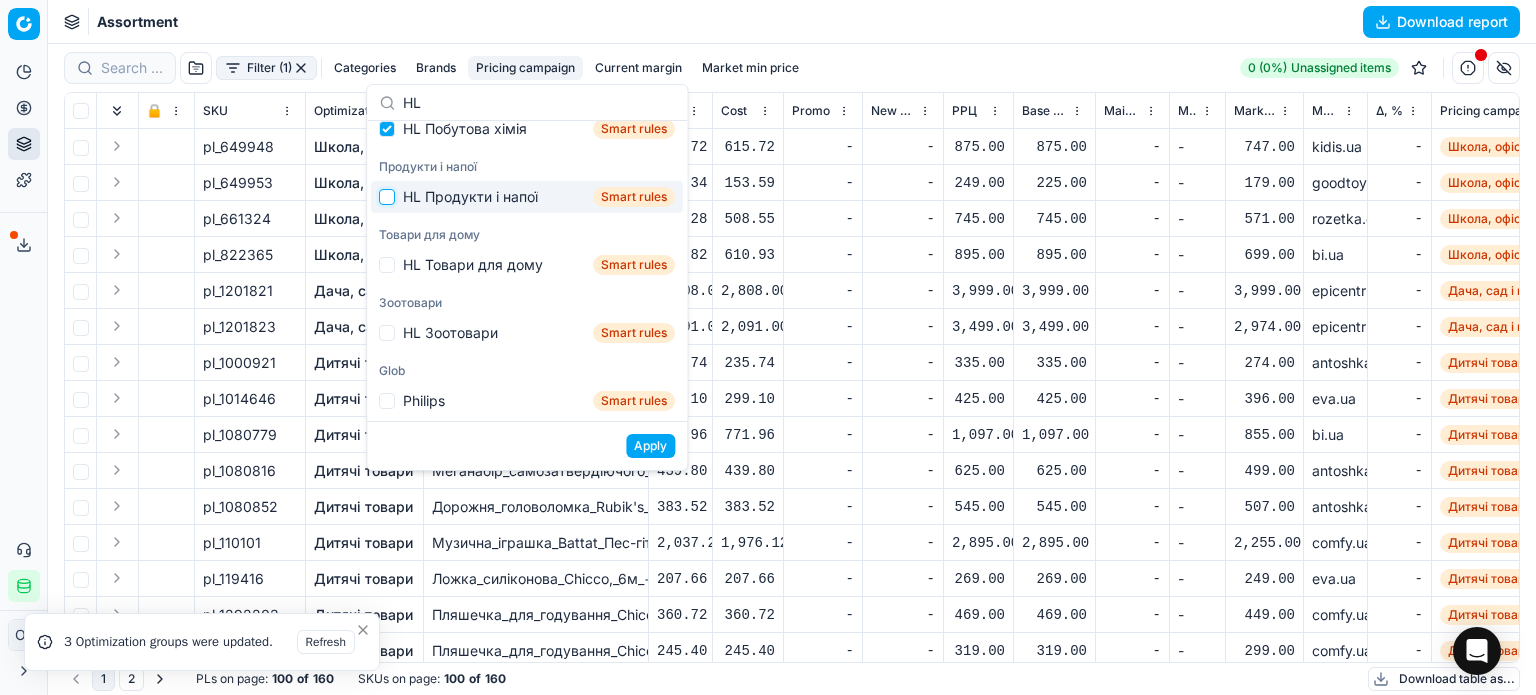 drag, startPoint x: 388, startPoint y: 199, endPoint x: 385, endPoint y: 257, distance: 58.077534 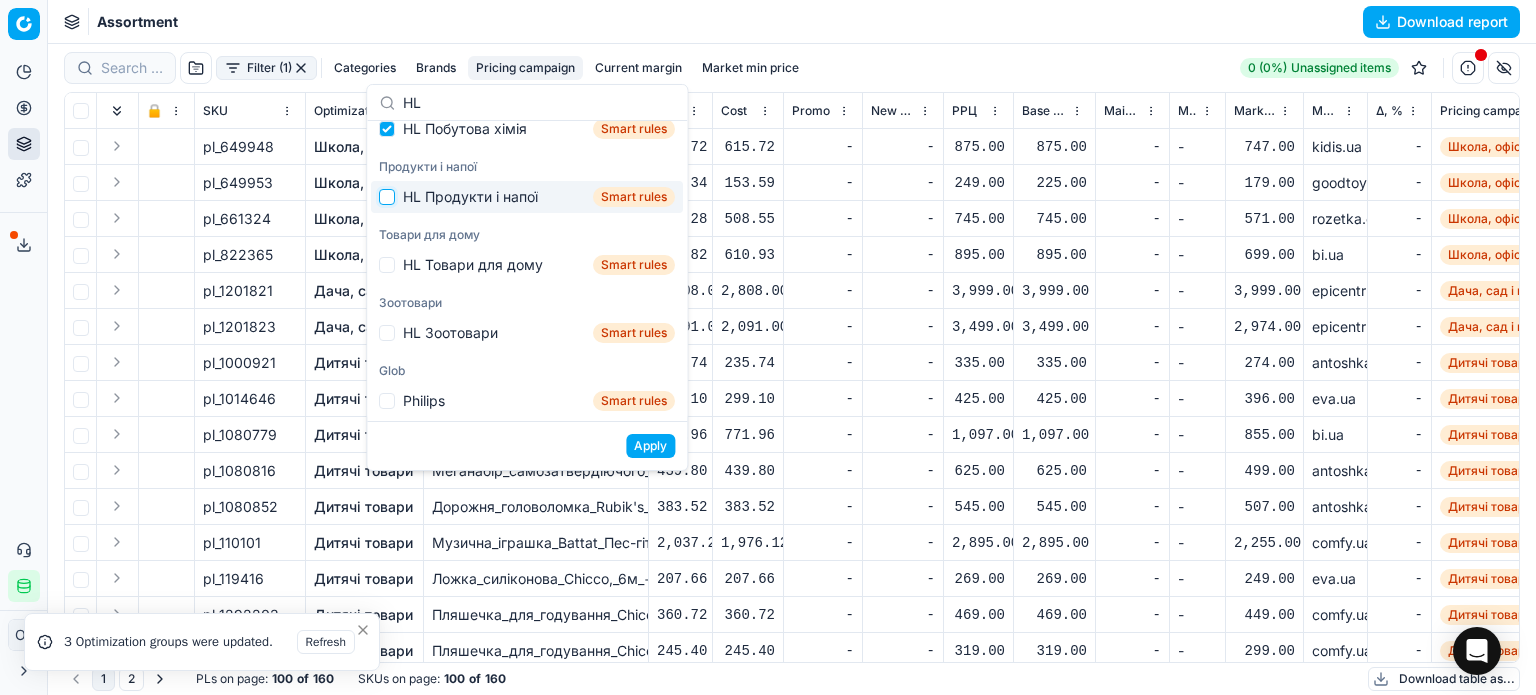 click at bounding box center (387, 197) 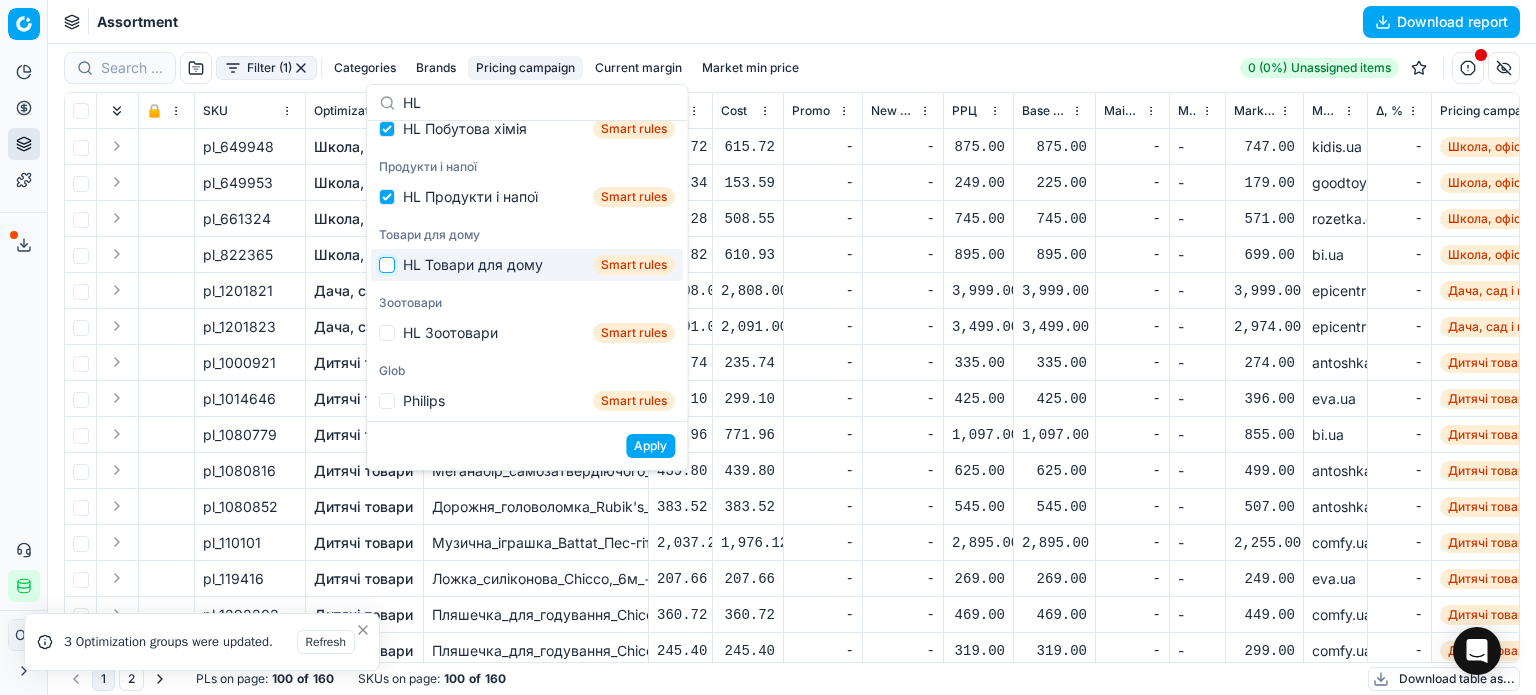 click at bounding box center (387, 265) 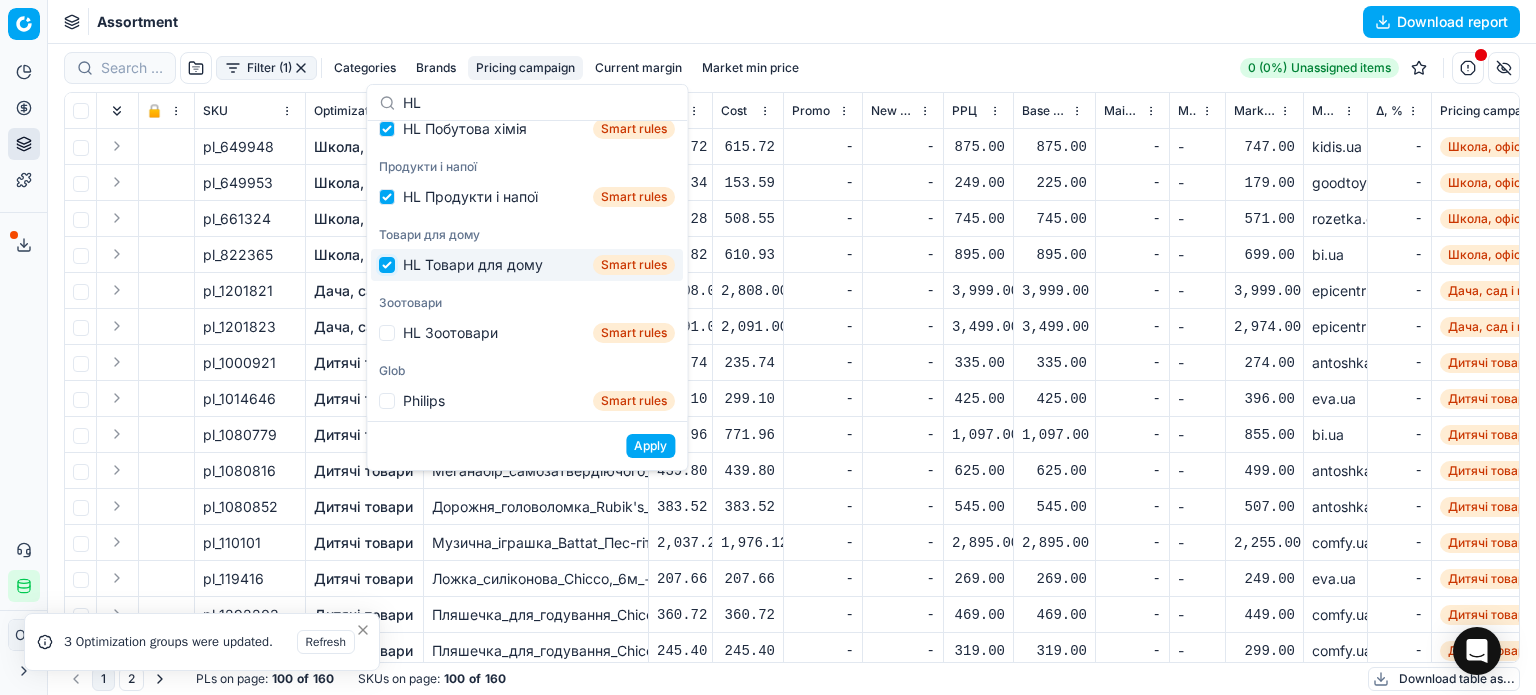 checkbox on "true" 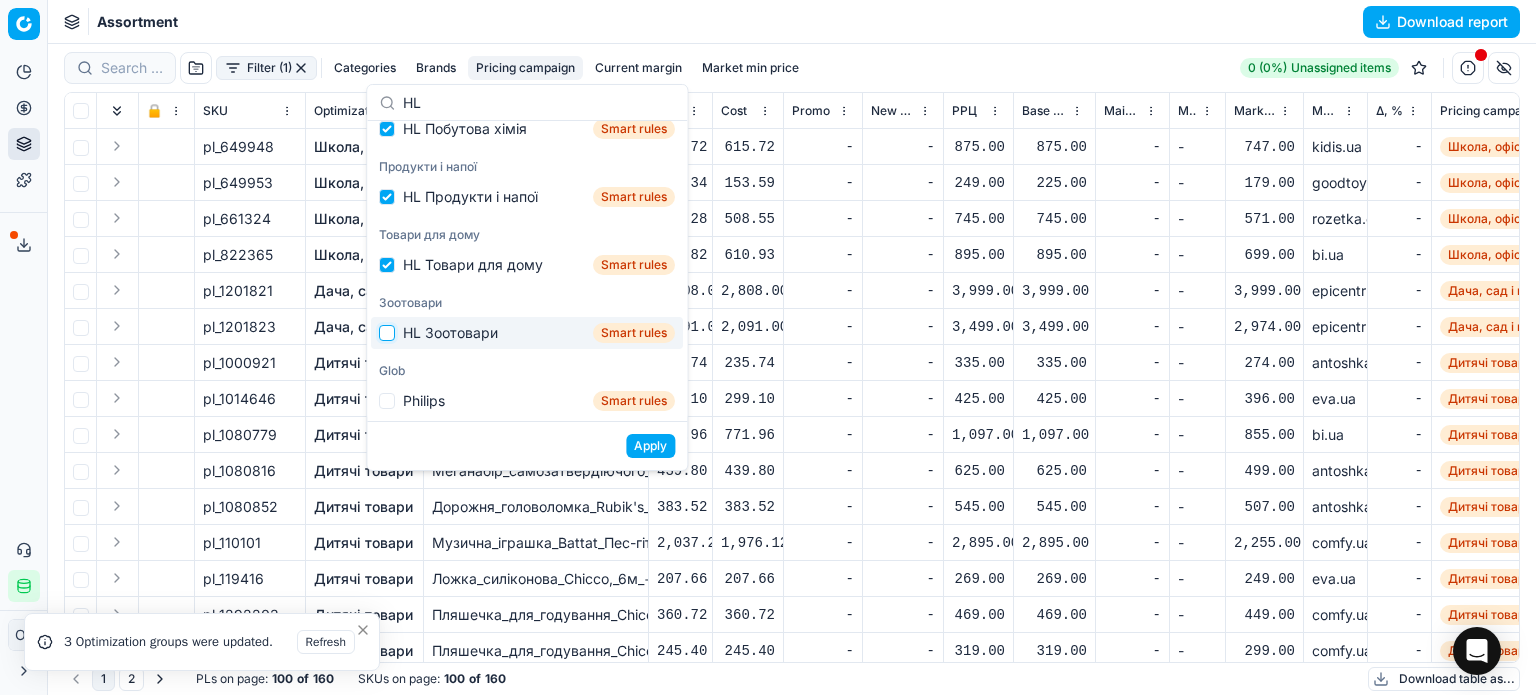click at bounding box center [387, 333] 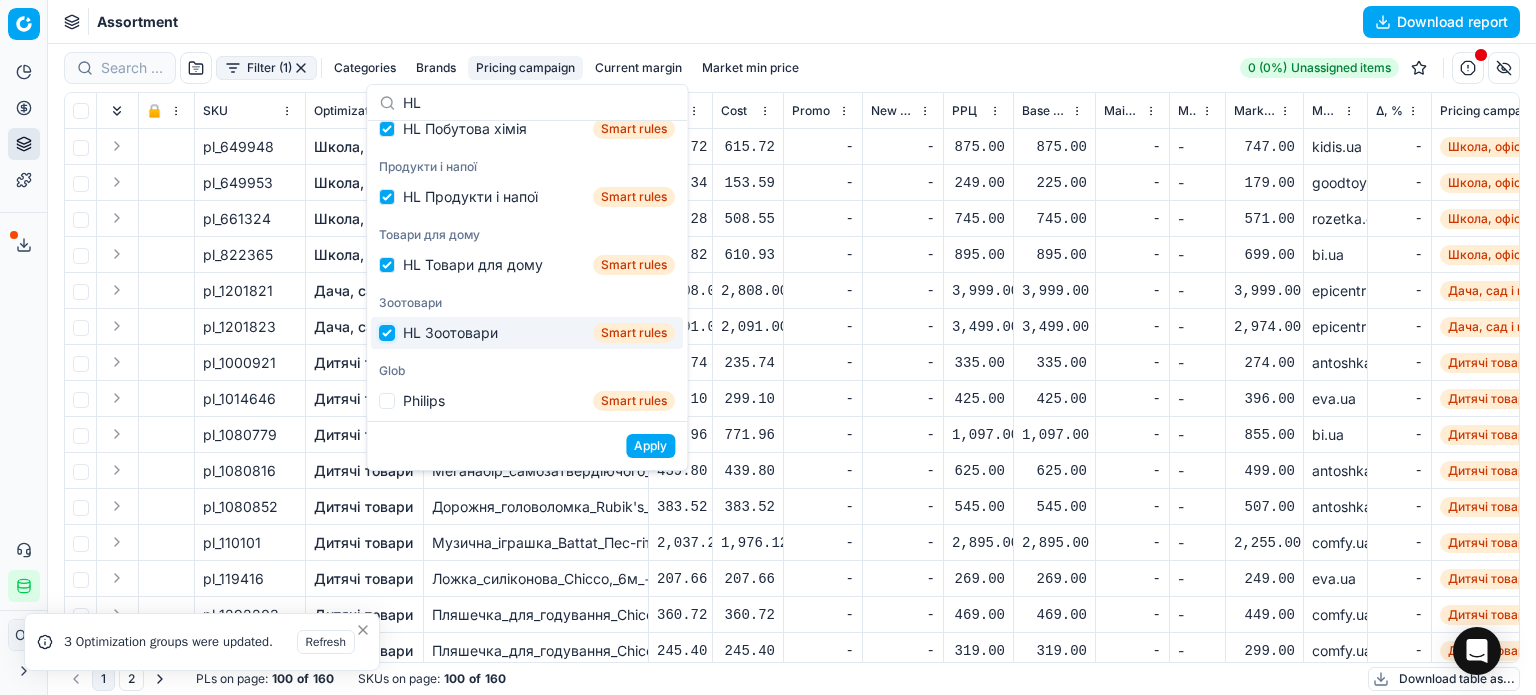 checkbox on "true" 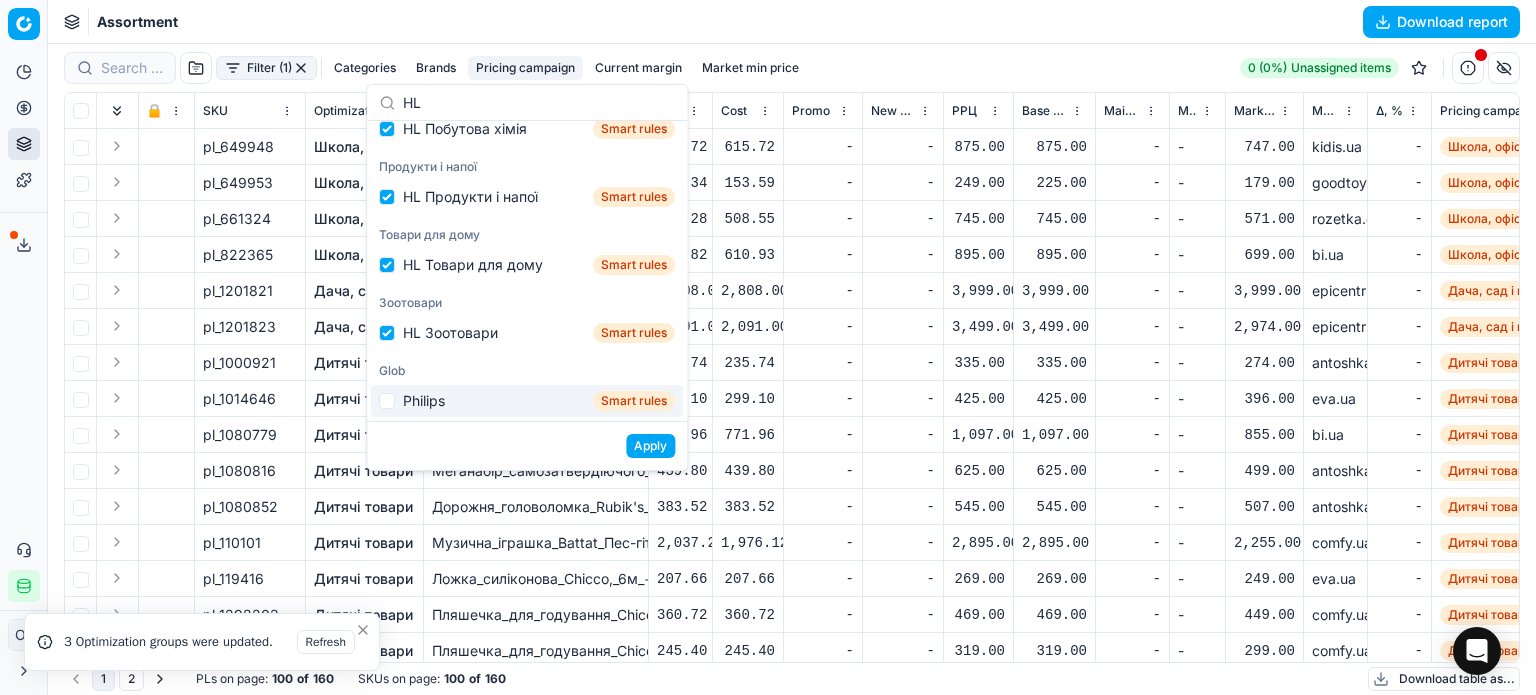 click on "Apply" at bounding box center (650, 446) 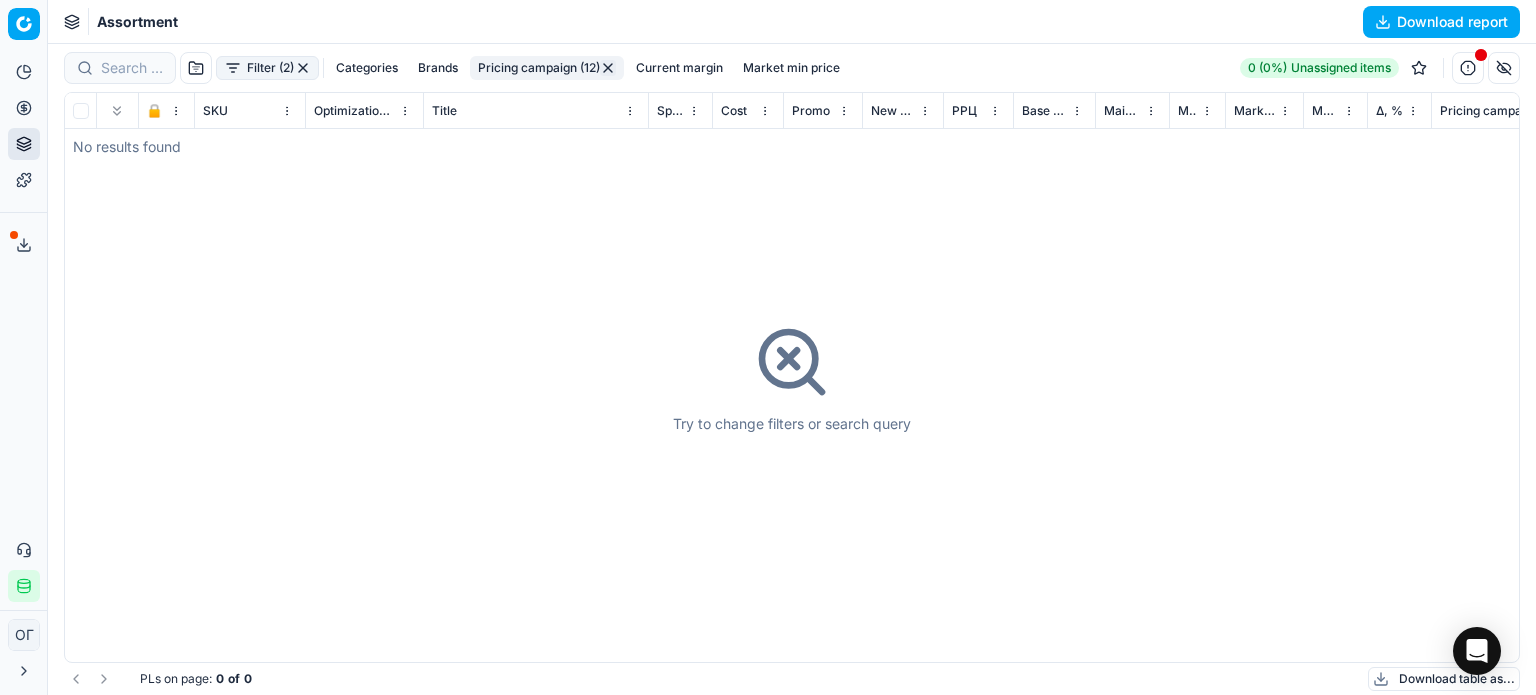 click at bounding box center (608, 68) 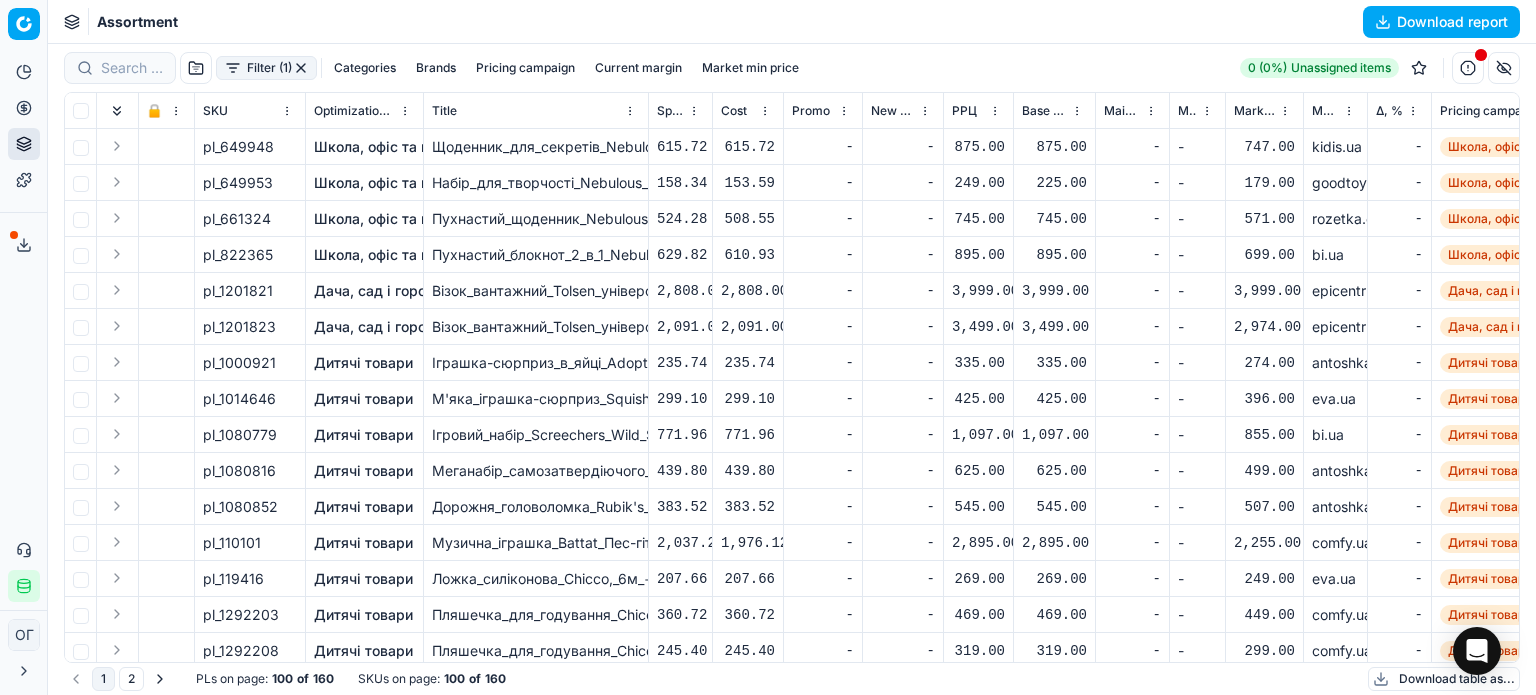 click on "Assortment Download report" at bounding box center [792, 22] 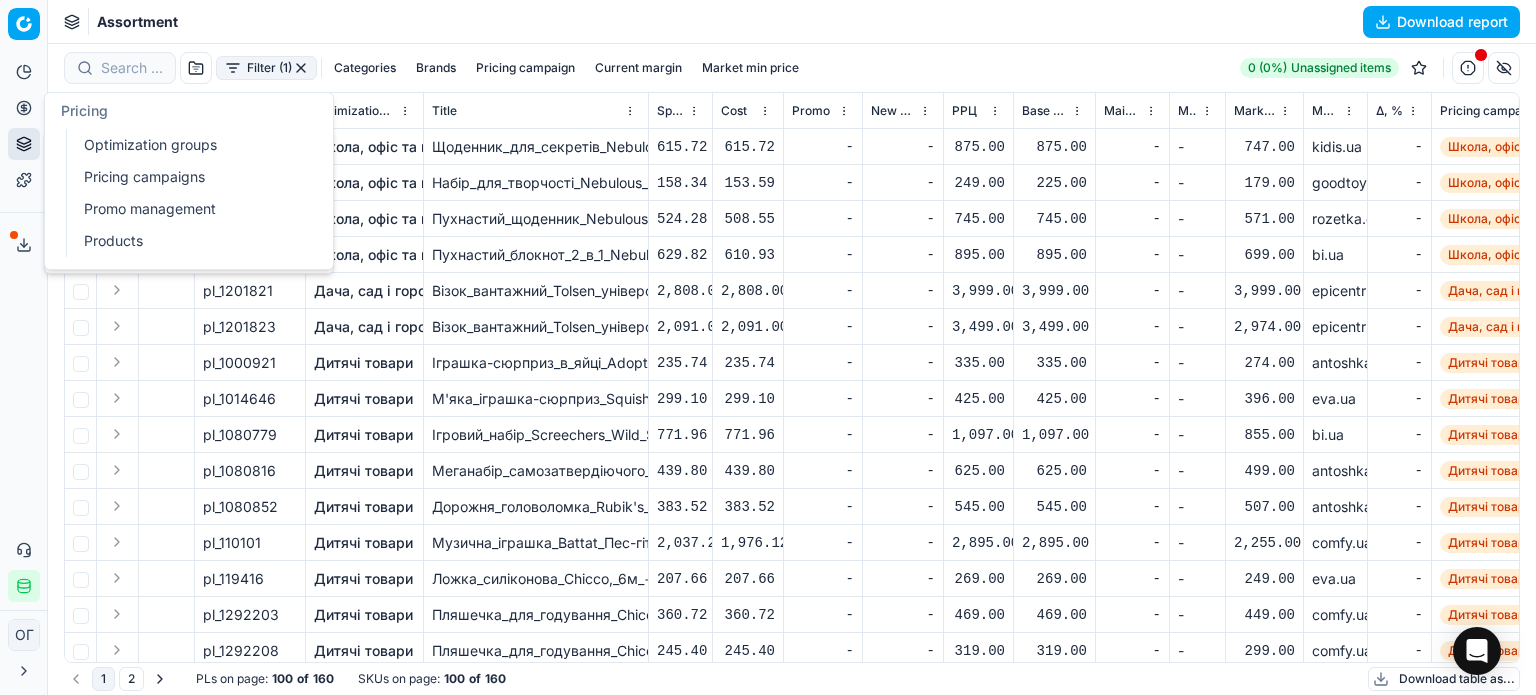 drag, startPoint x: 16, startPoint y: 106, endPoint x: 251, endPoint y: 155, distance: 240.05415 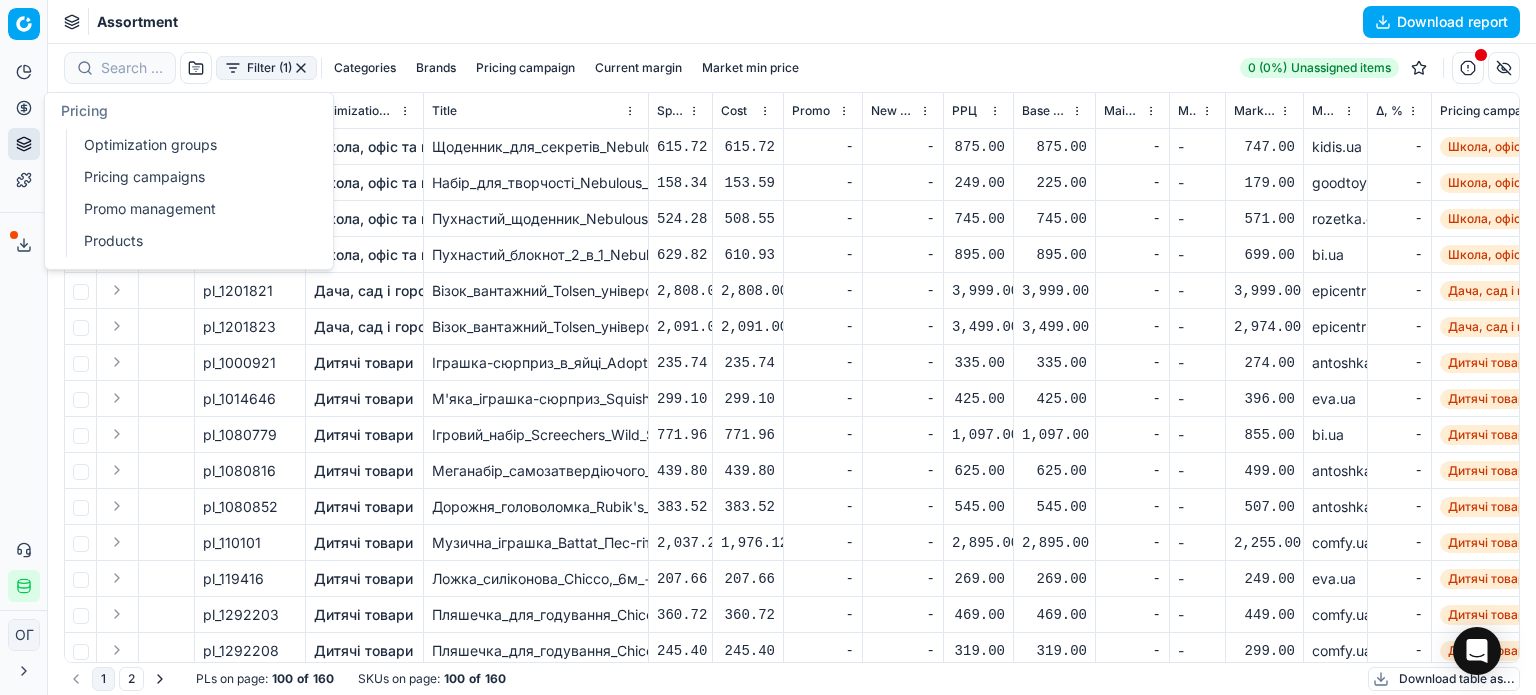 click on "Optimization groups" at bounding box center (192, 145) 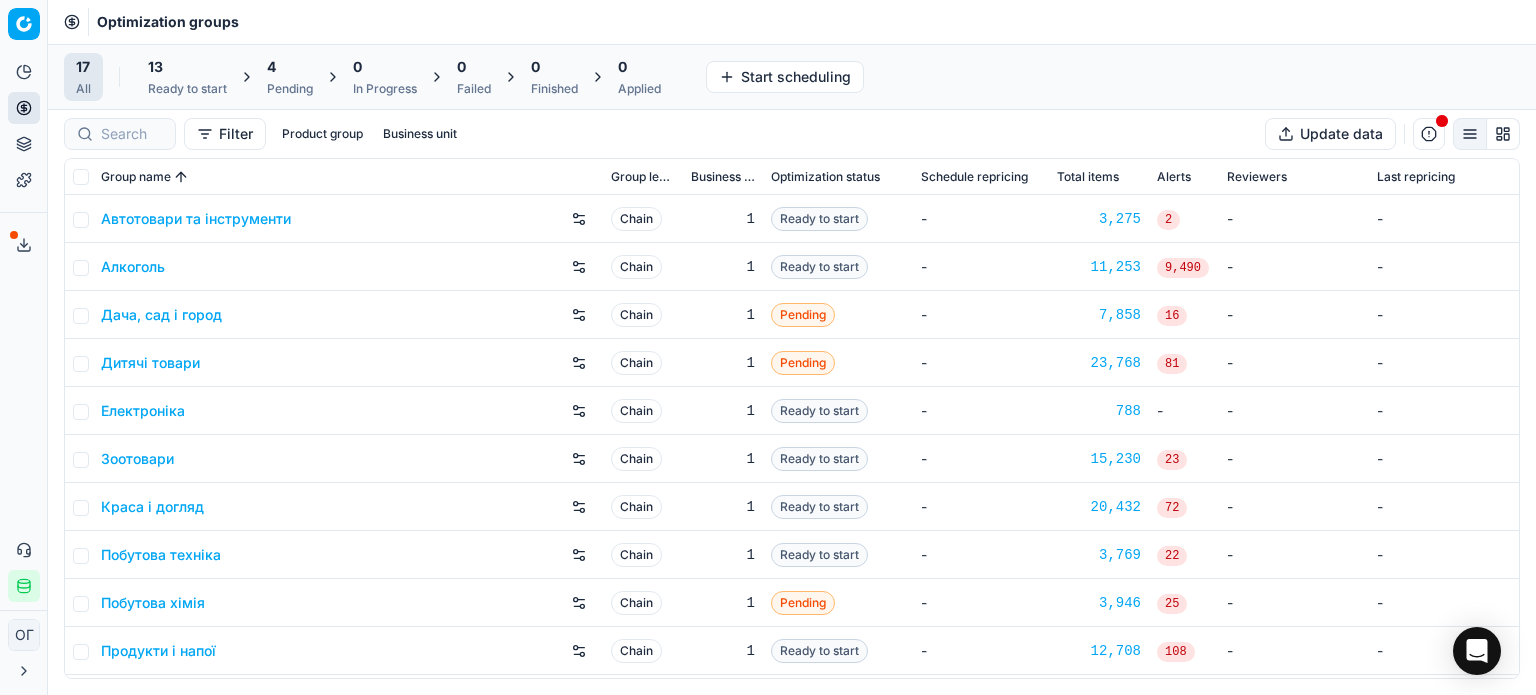 click on "4 Pending" at bounding box center (290, 77) 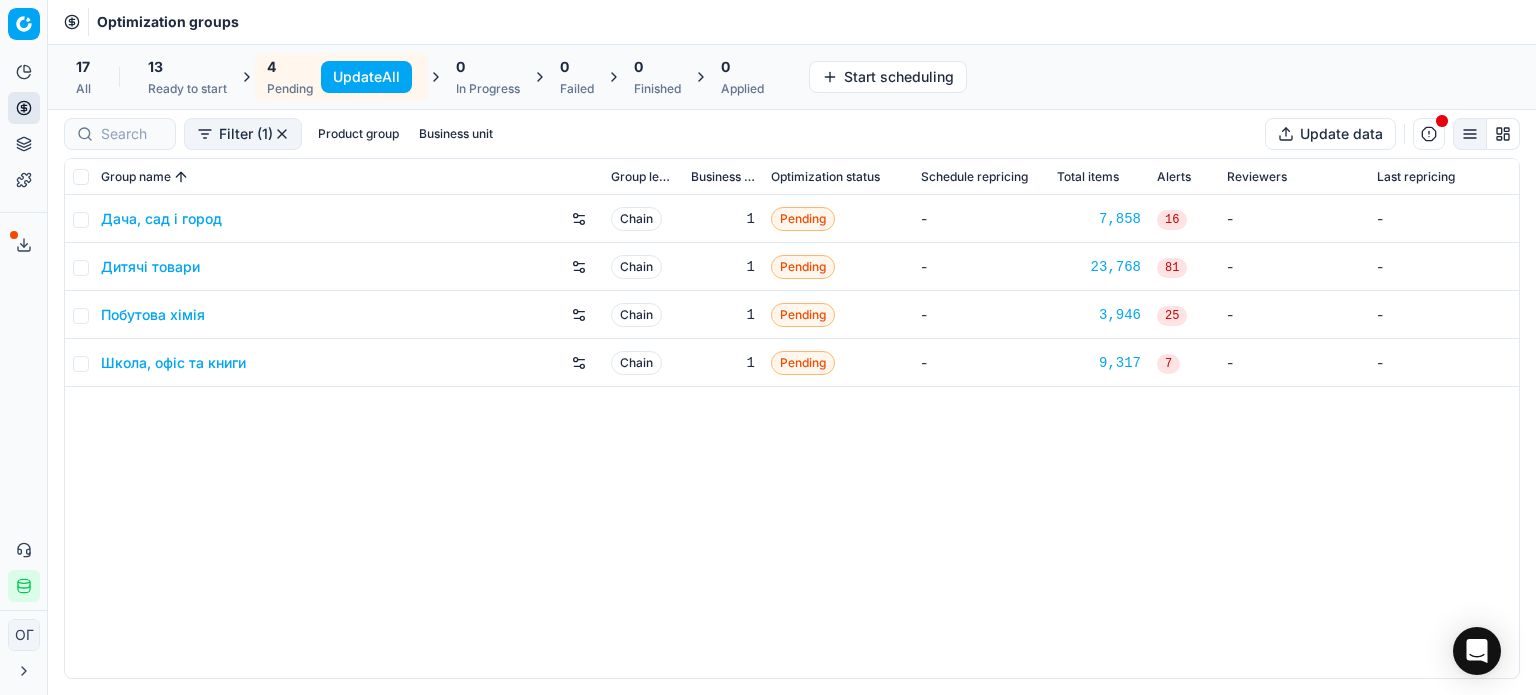 click on "13 Ready to start" at bounding box center [187, 77] 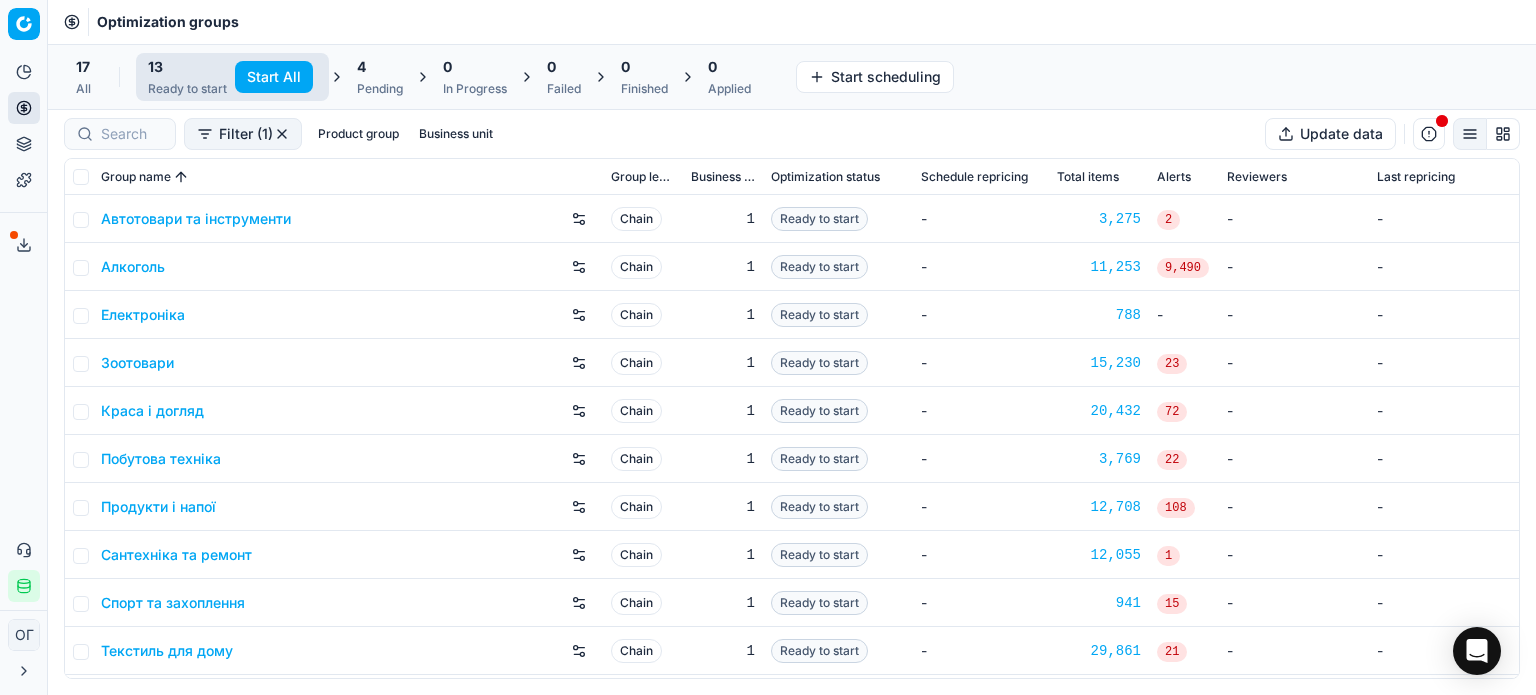 click on "Start   All" at bounding box center (274, 77) 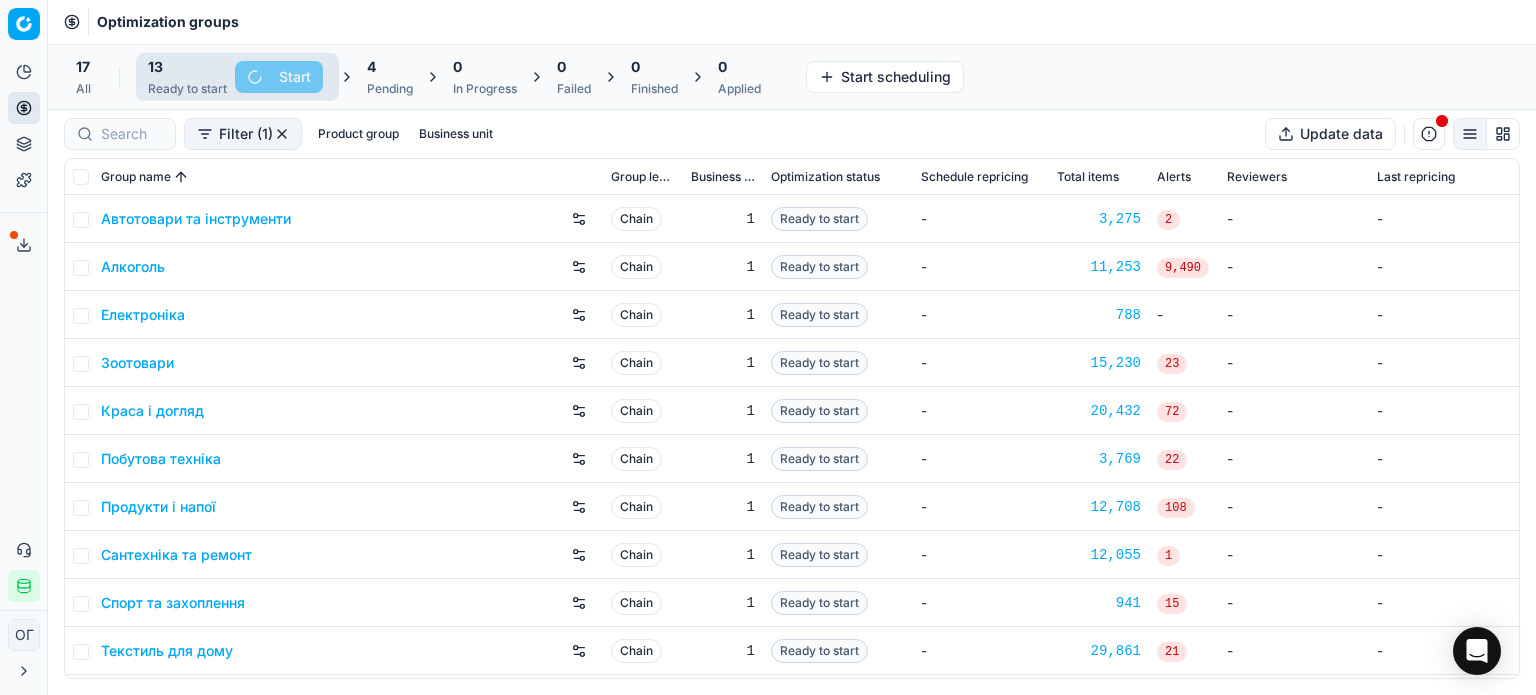 click on "Pending" at bounding box center [390, 89] 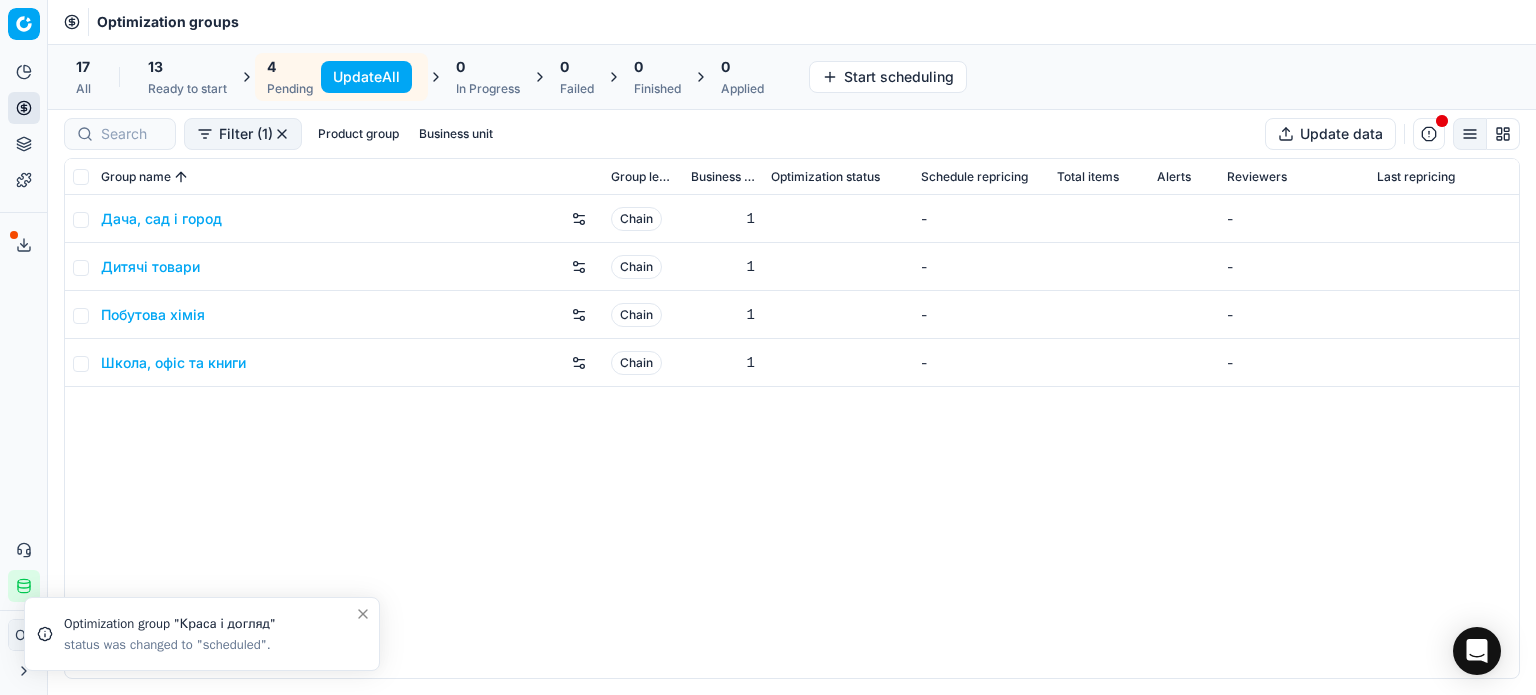click on "Update  All" at bounding box center (366, 77) 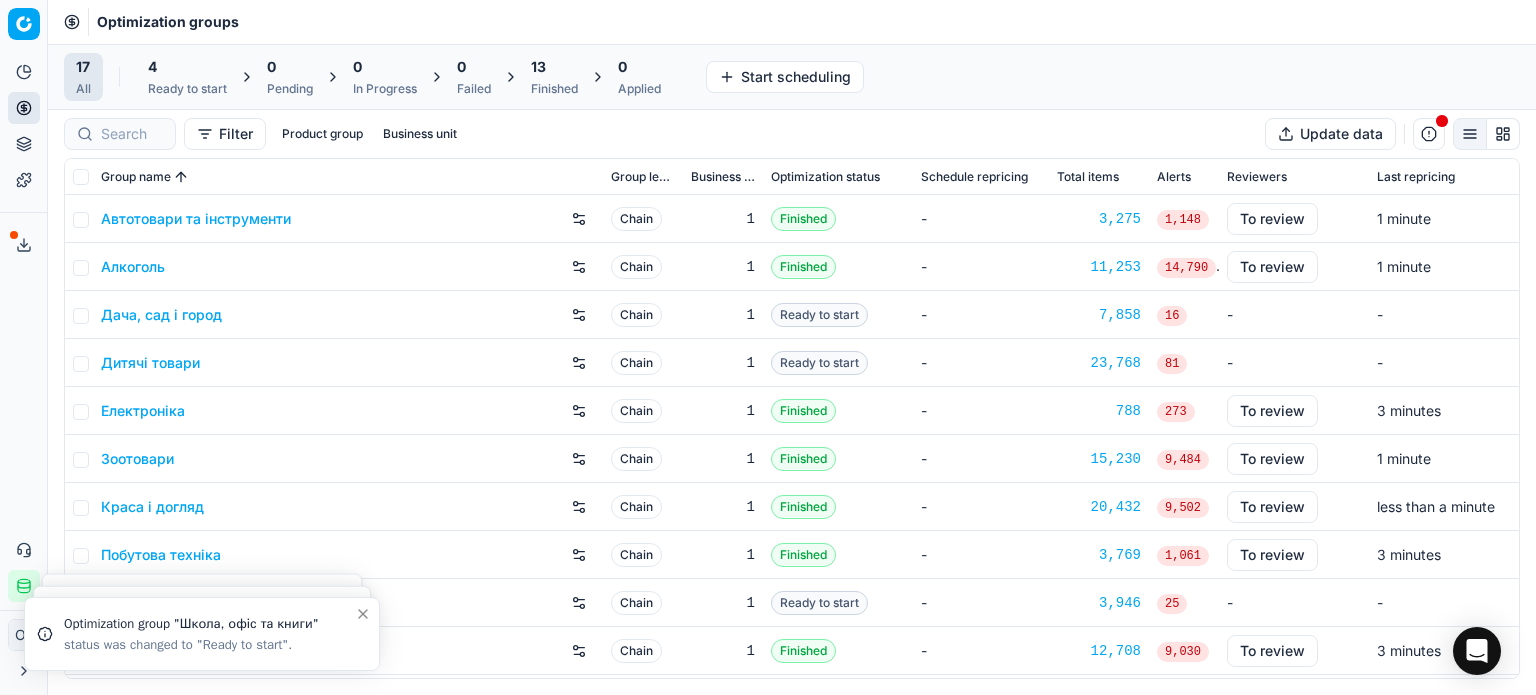 click on "4" at bounding box center (187, 67) 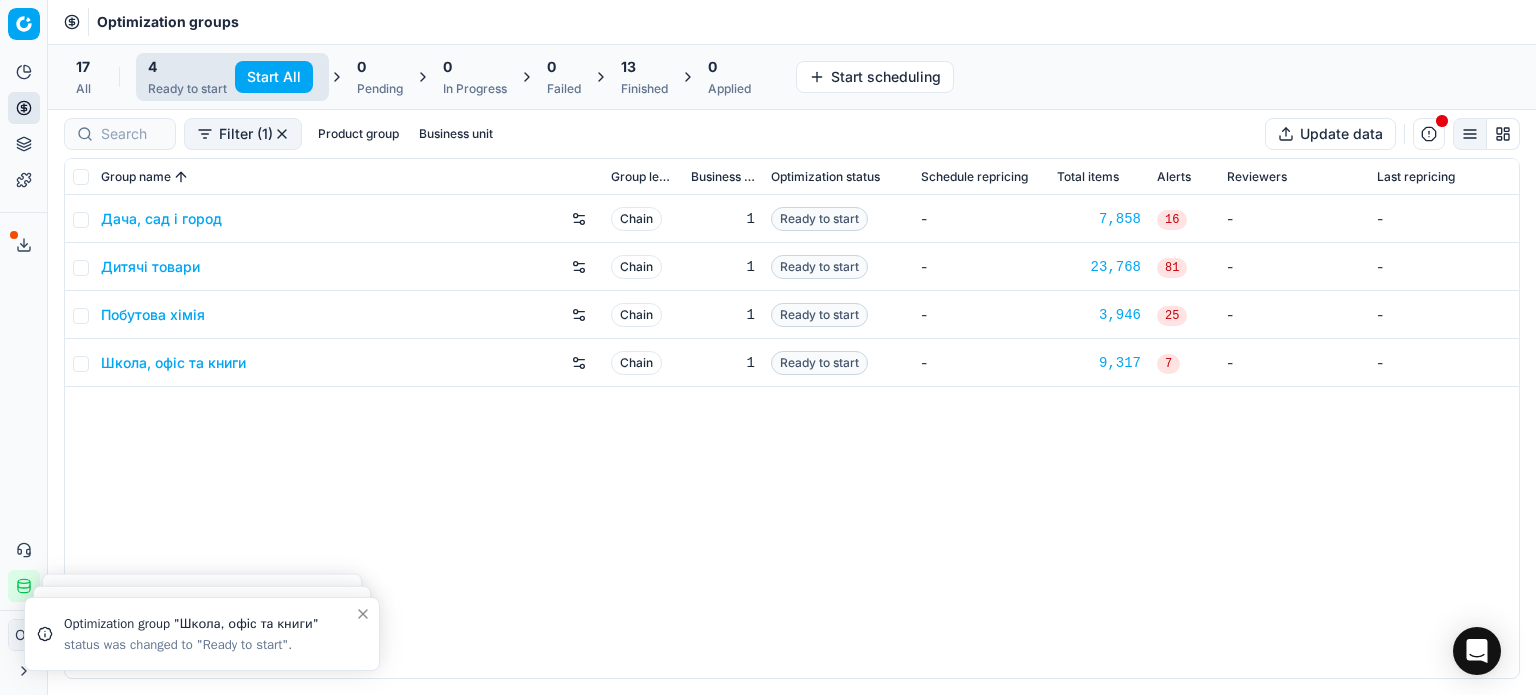 click on "Start   All" at bounding box center (274, 77) 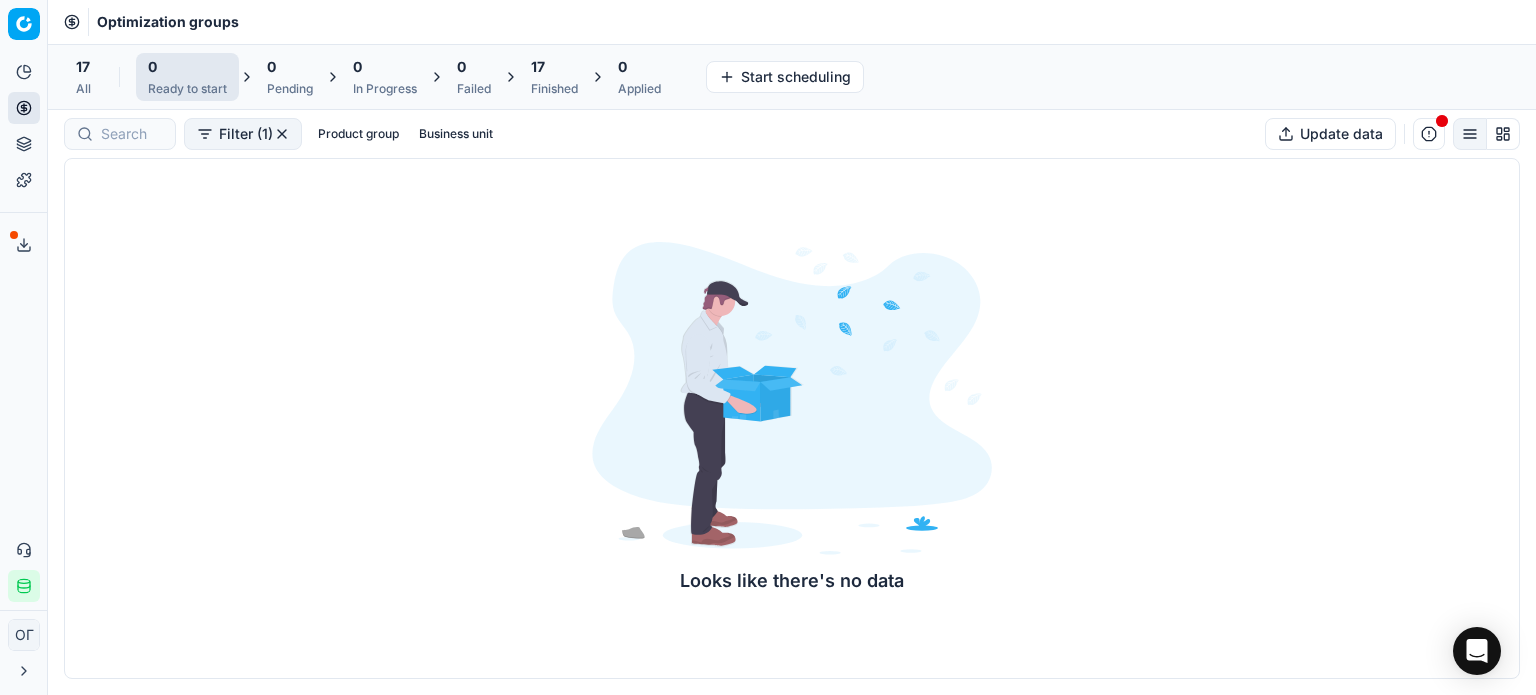 click on "Finished" at bounding box center [554, 89] 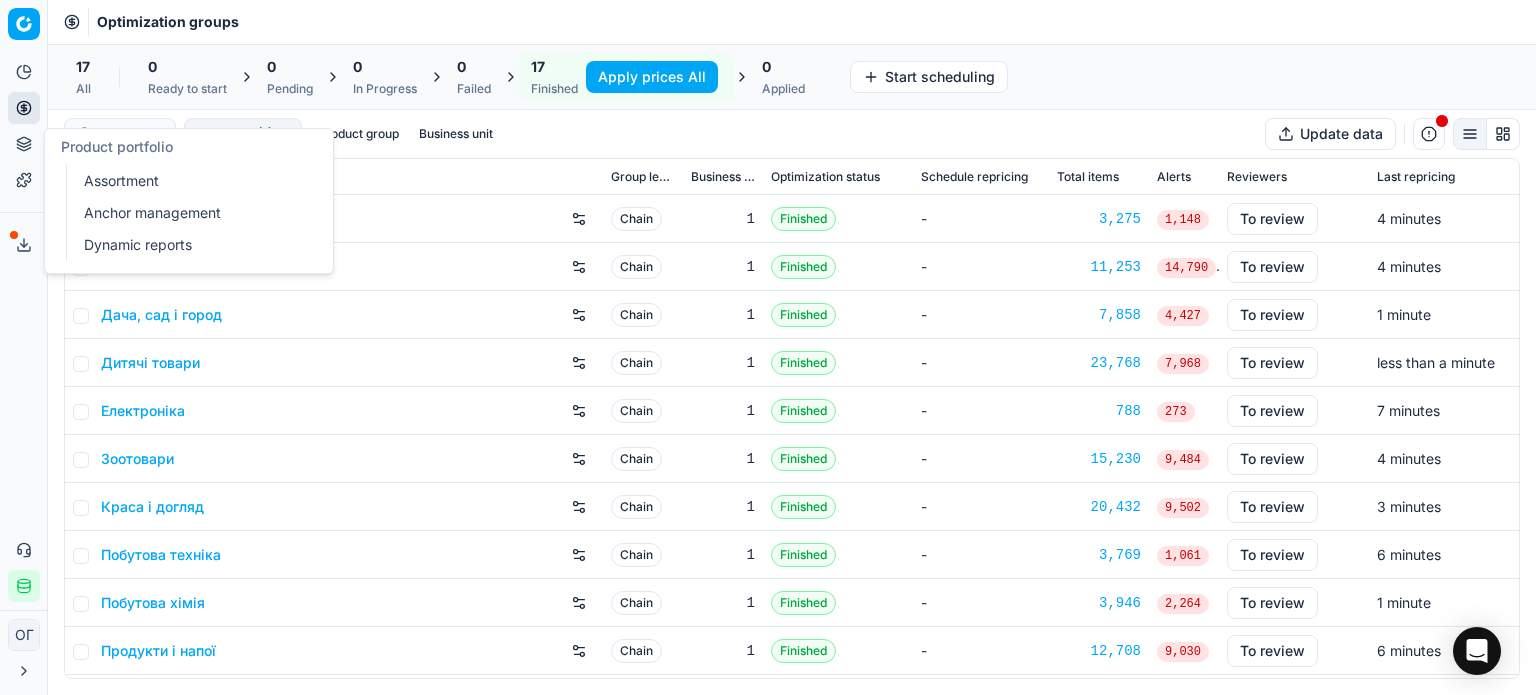 click 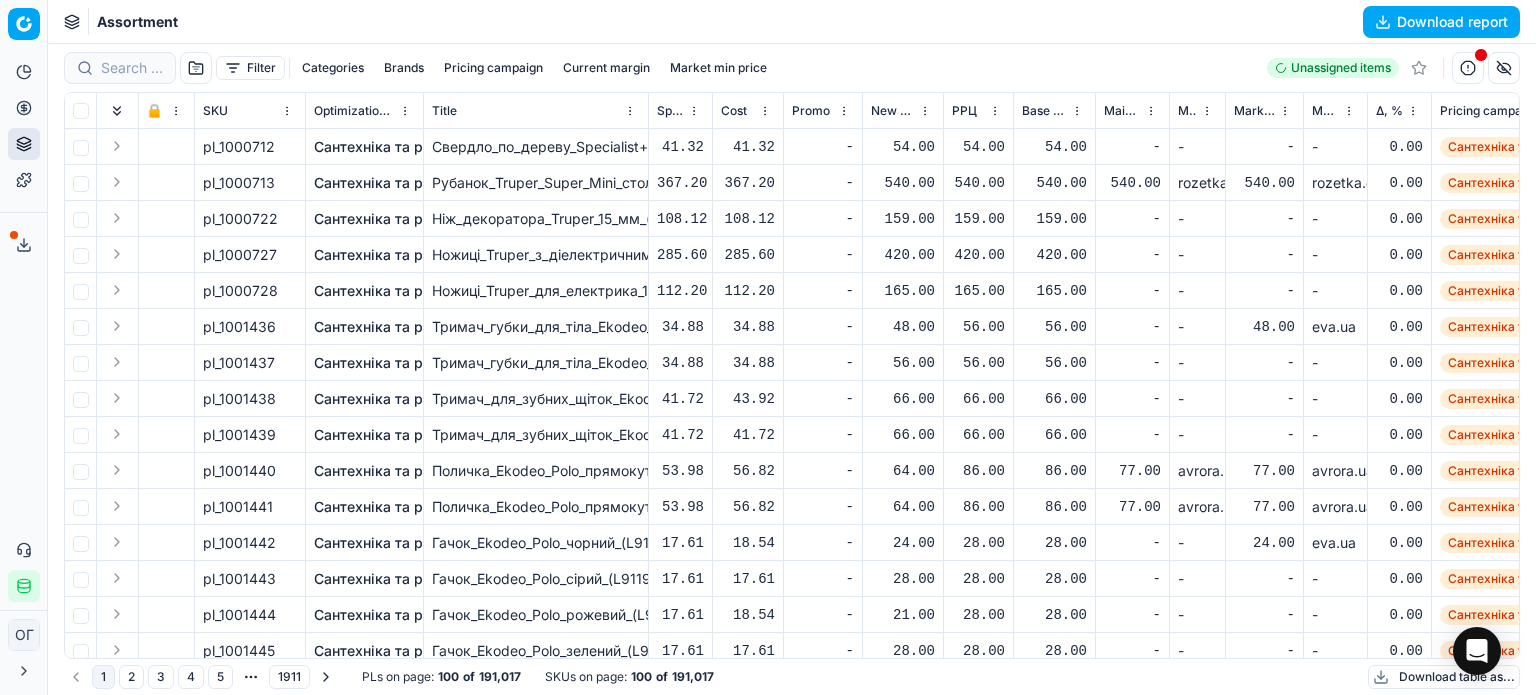 click on "Δ, %" at bounding box center (1389, 111) 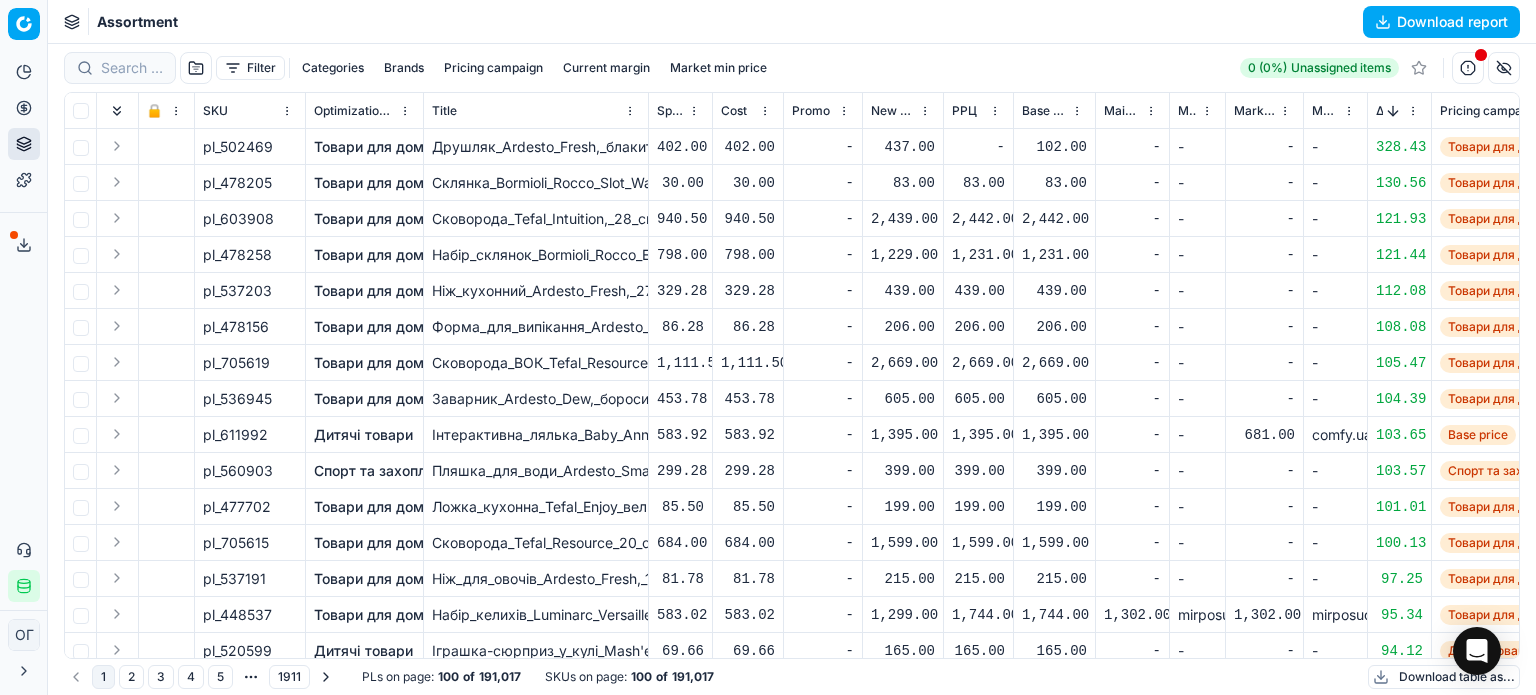 click at bounding box center [1393, 111] 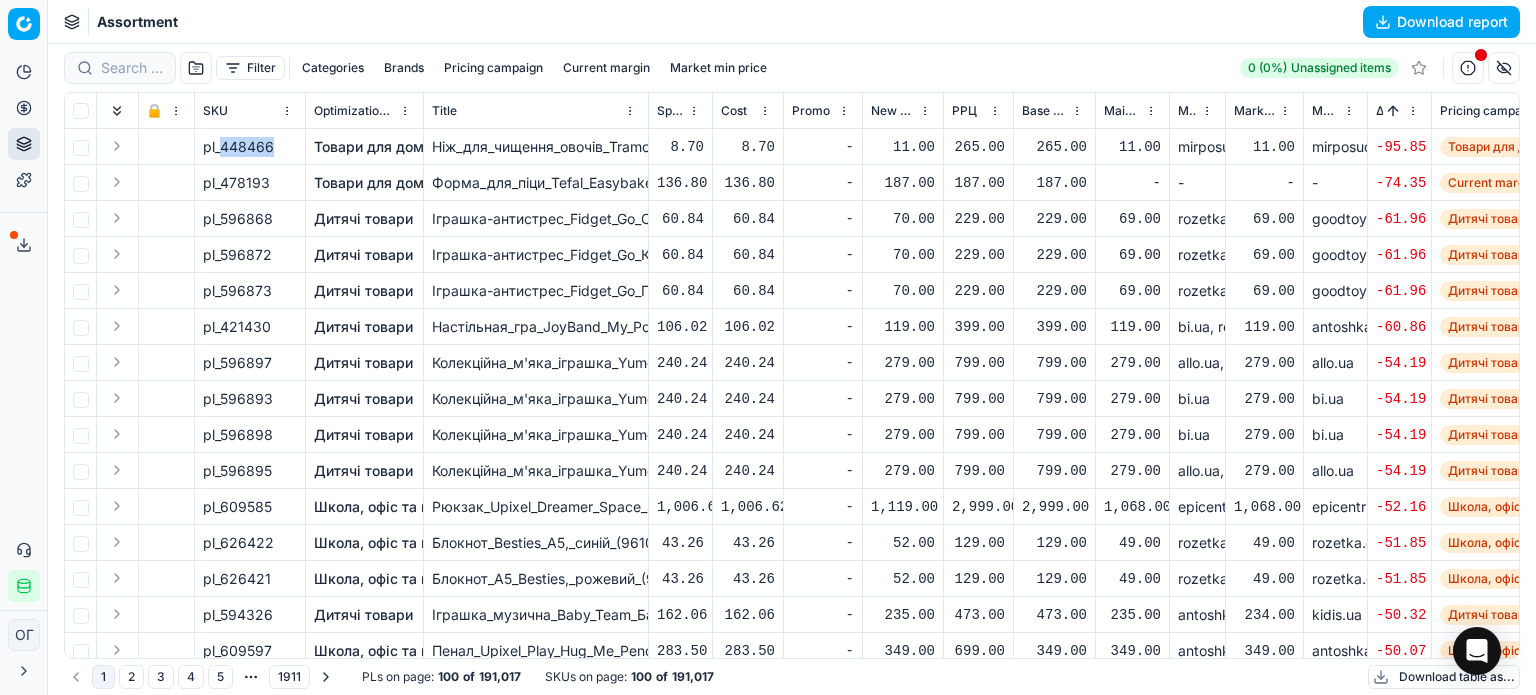 drag, startPoint x: 275, startPoint y: 144, endPoint x: 222, endPoint y: 144, distance: 53 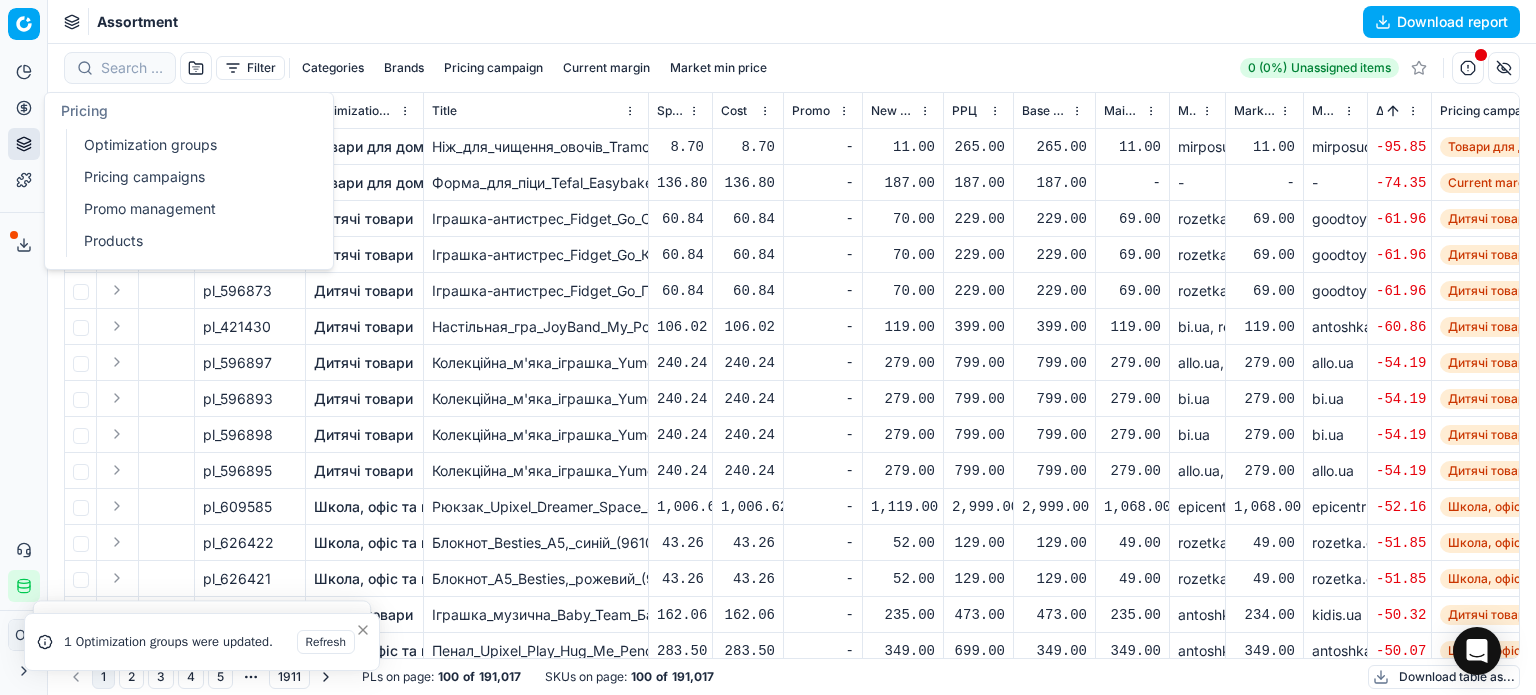 click on "Optimization groups" at bounding box center [192, 145] 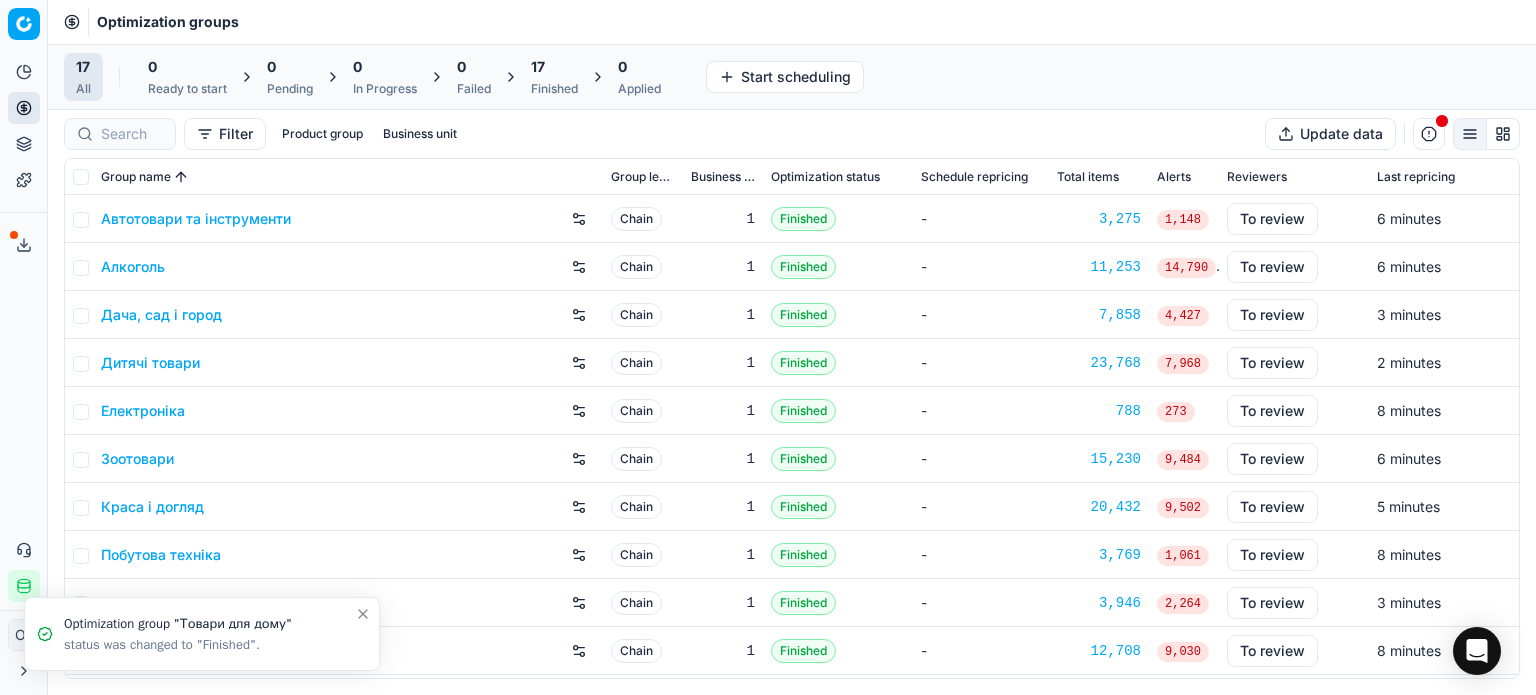 click on "Finished" at bounding box center (554, 89) 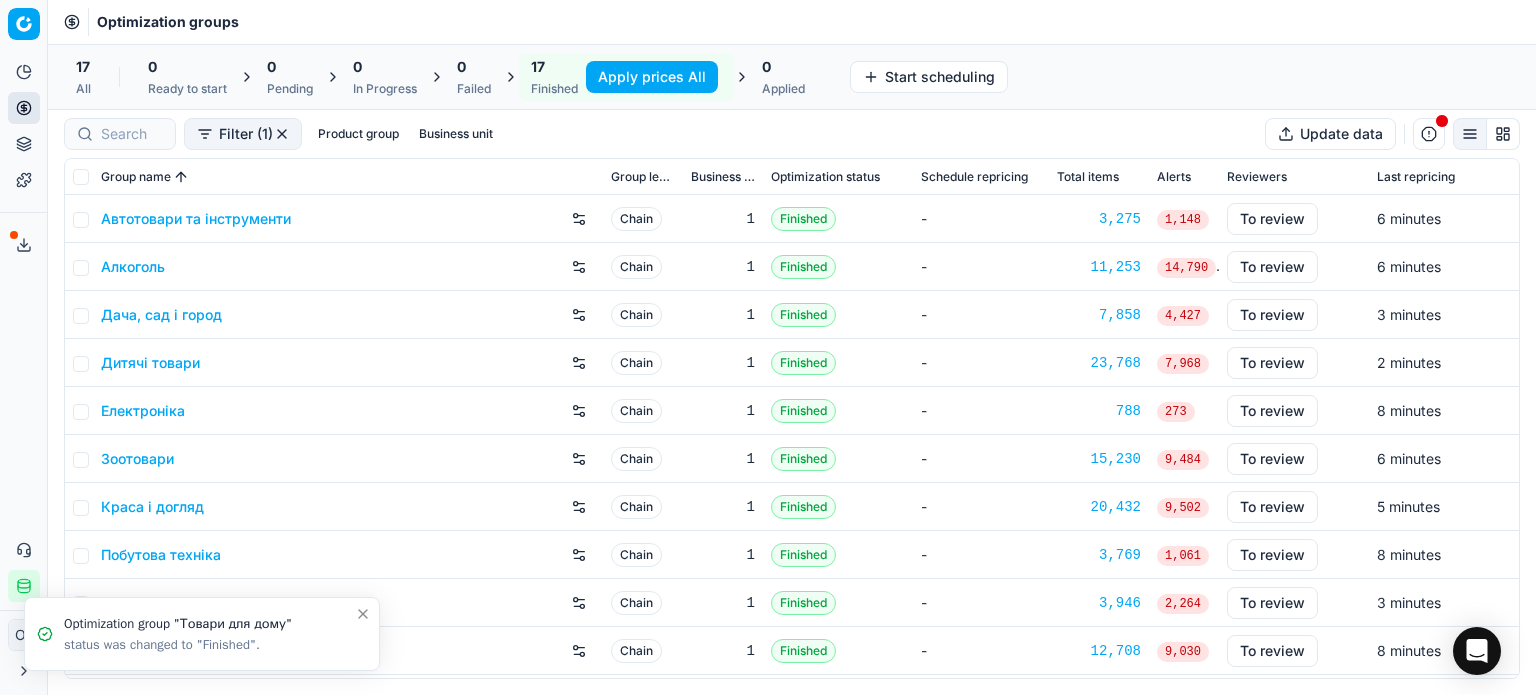 click on "Алкоголь" at bounding box center (133, 267) 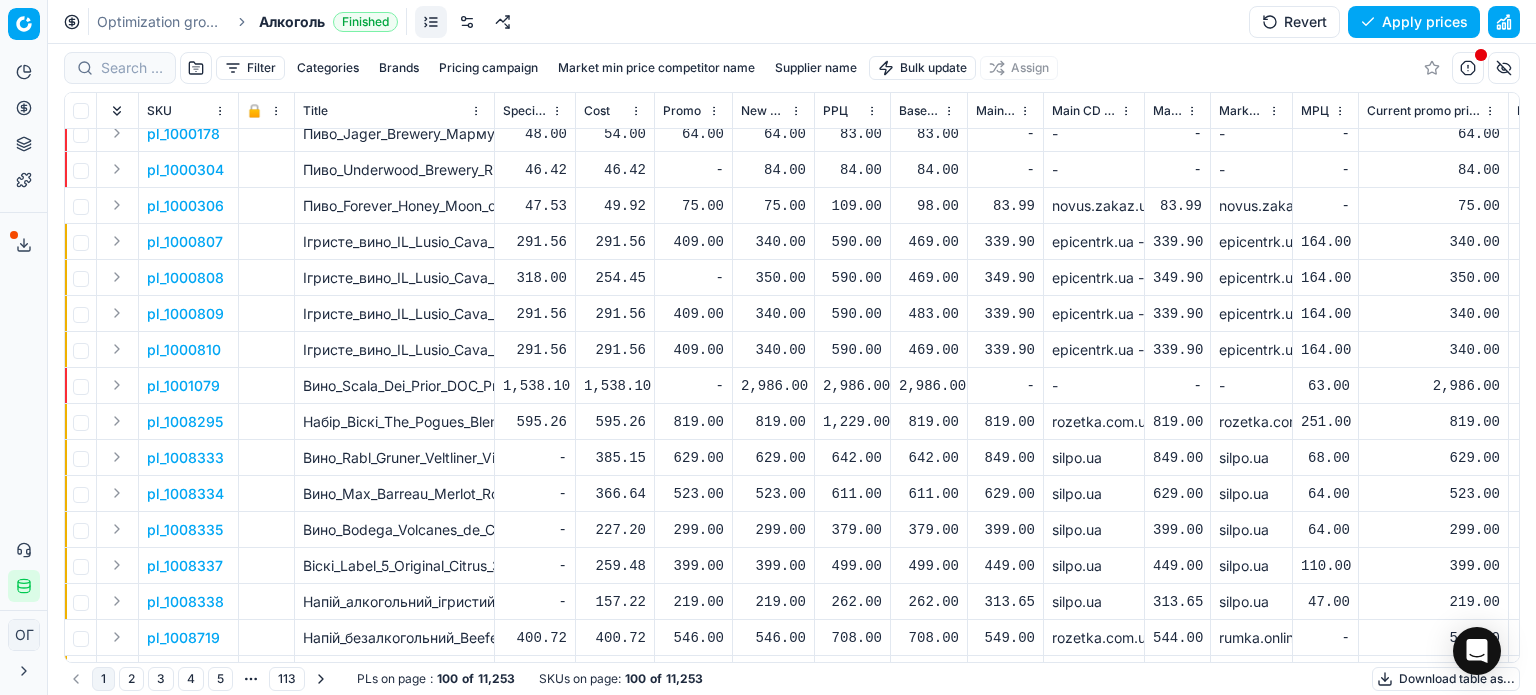 scroll, scrollTop: 0, scrollLeft: 0, axis: both 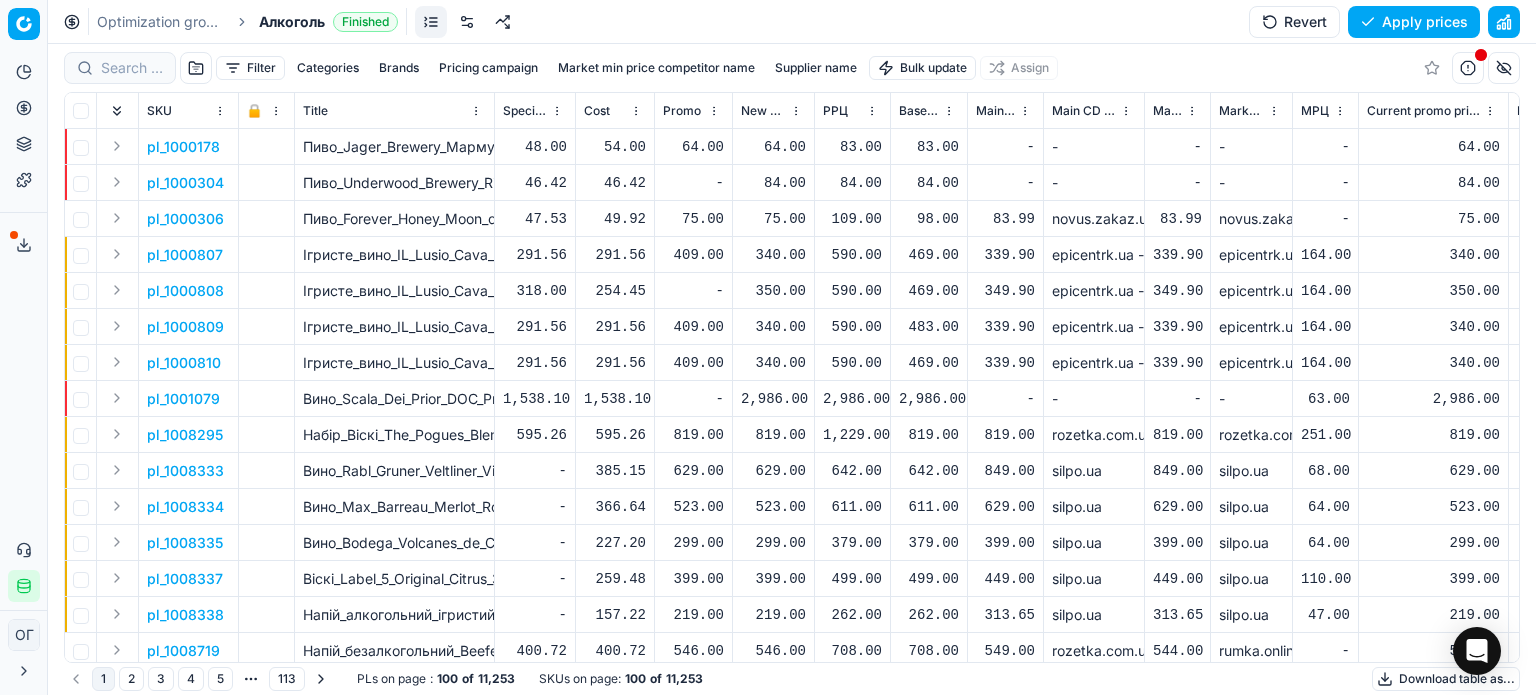 click 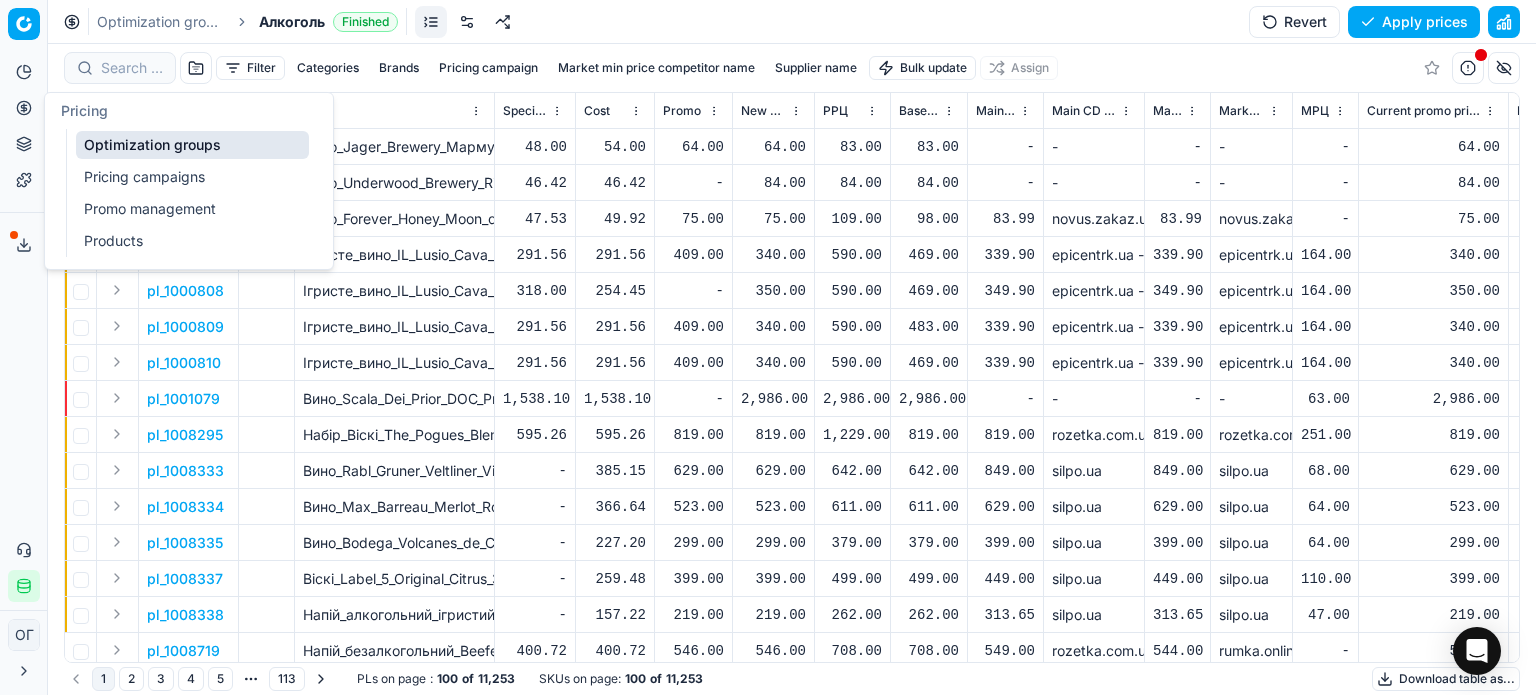 click on "Optimization groups Pricing campaigns Promo management Products" at bounding box center [193, 193] 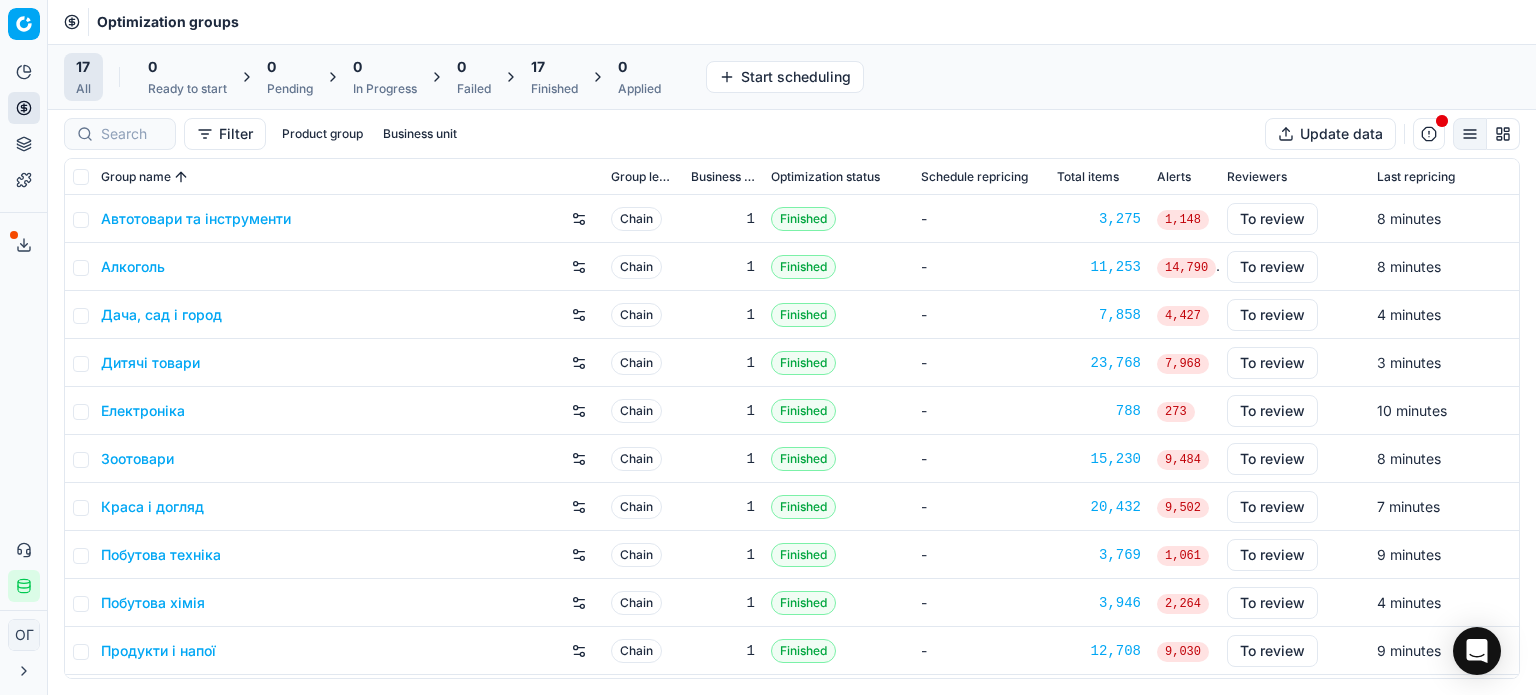 click on "17 Finished" at bounding box center [554, 77] 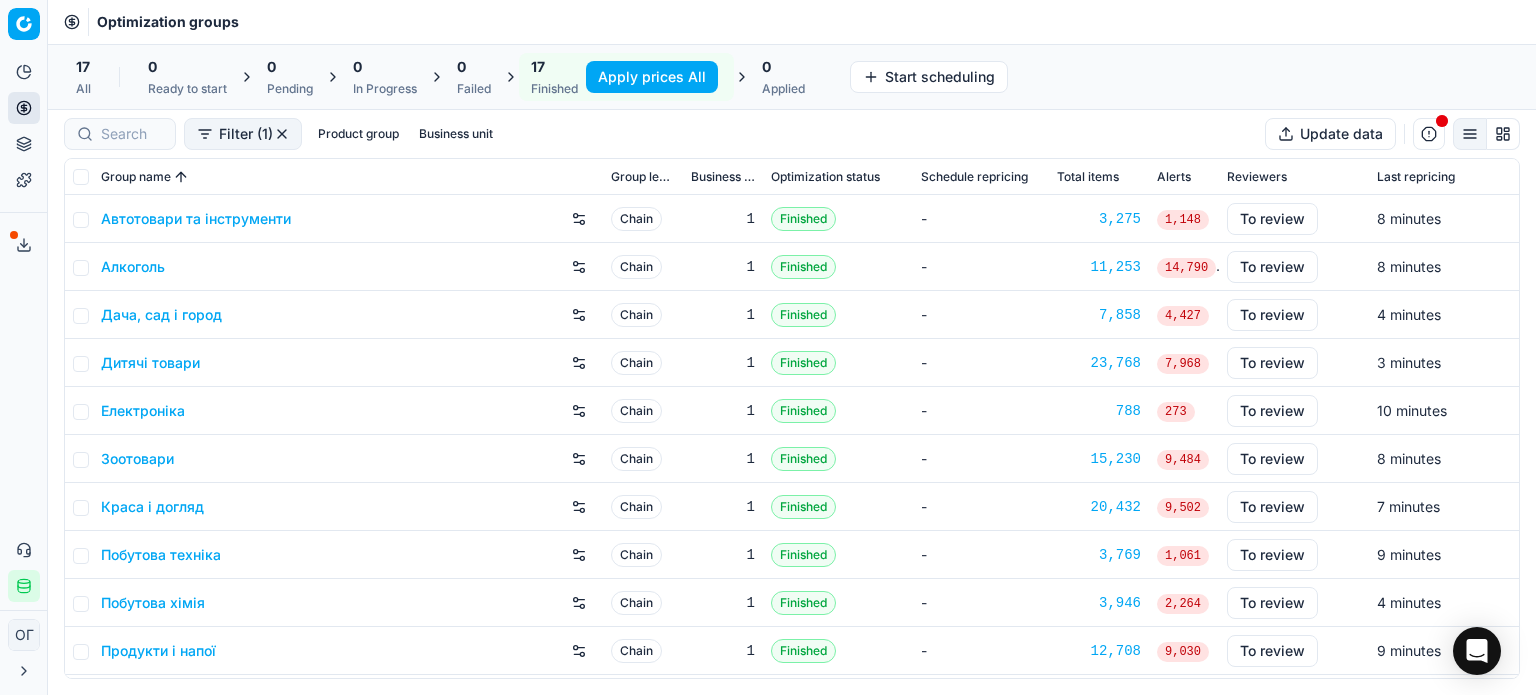 click on "Дитячі товари" at bounding box center [150, 363] 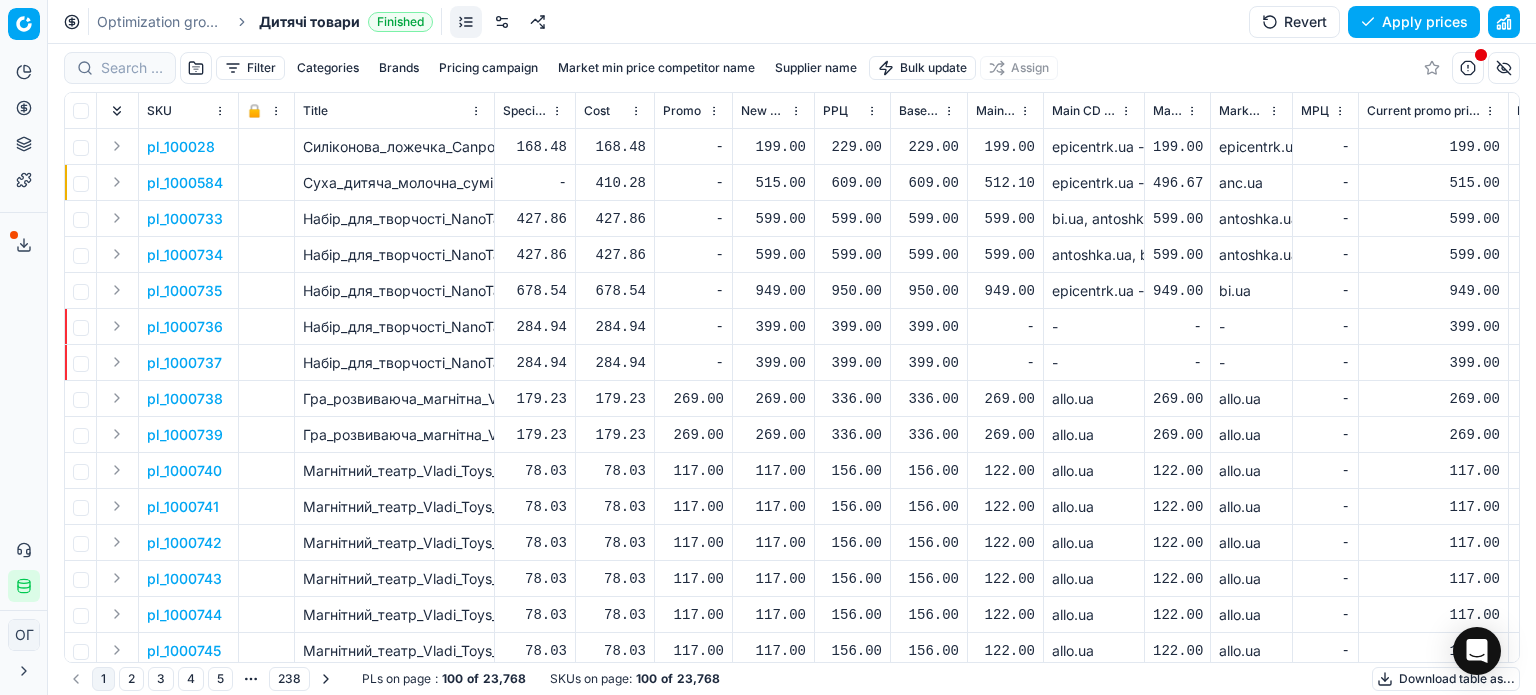 click on "Filter" at bounding box center (250, 68) 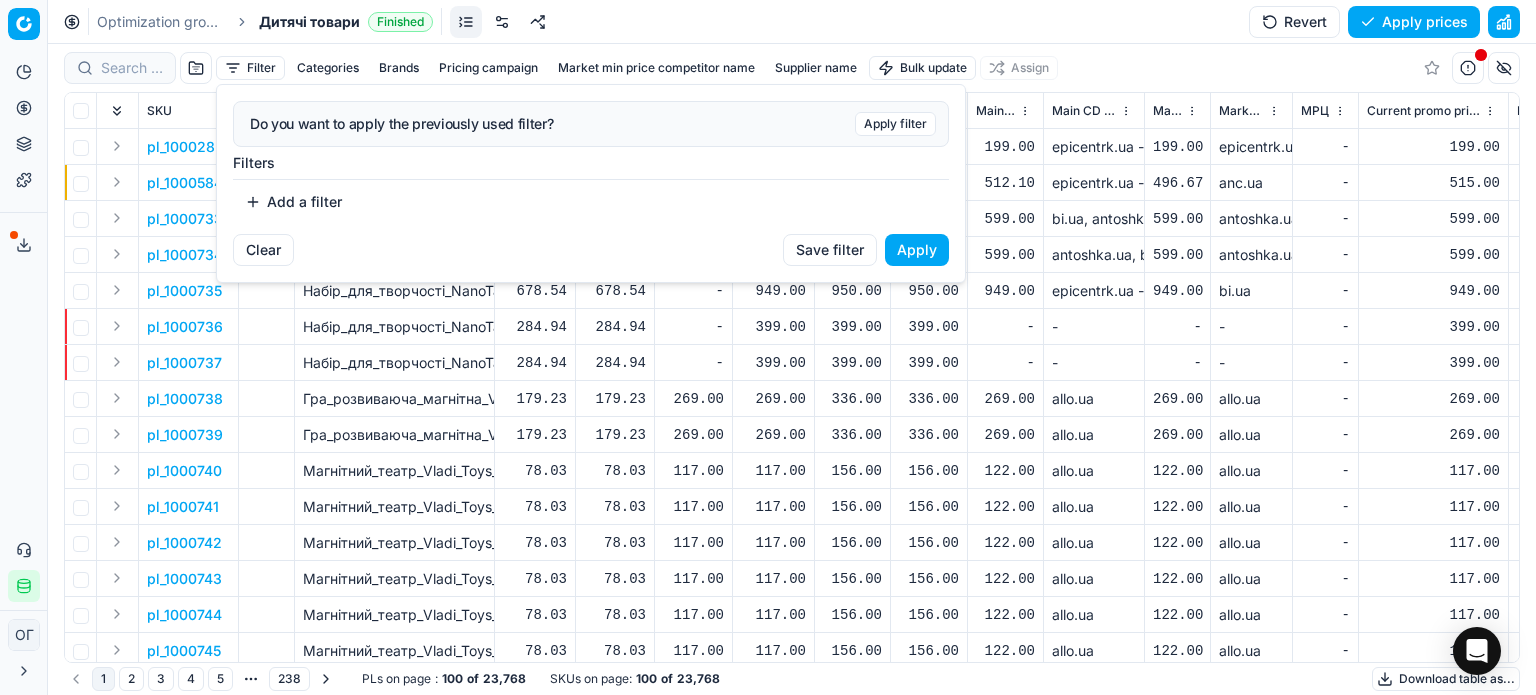 click on "Add a filter" at bounding box center [293, 202] 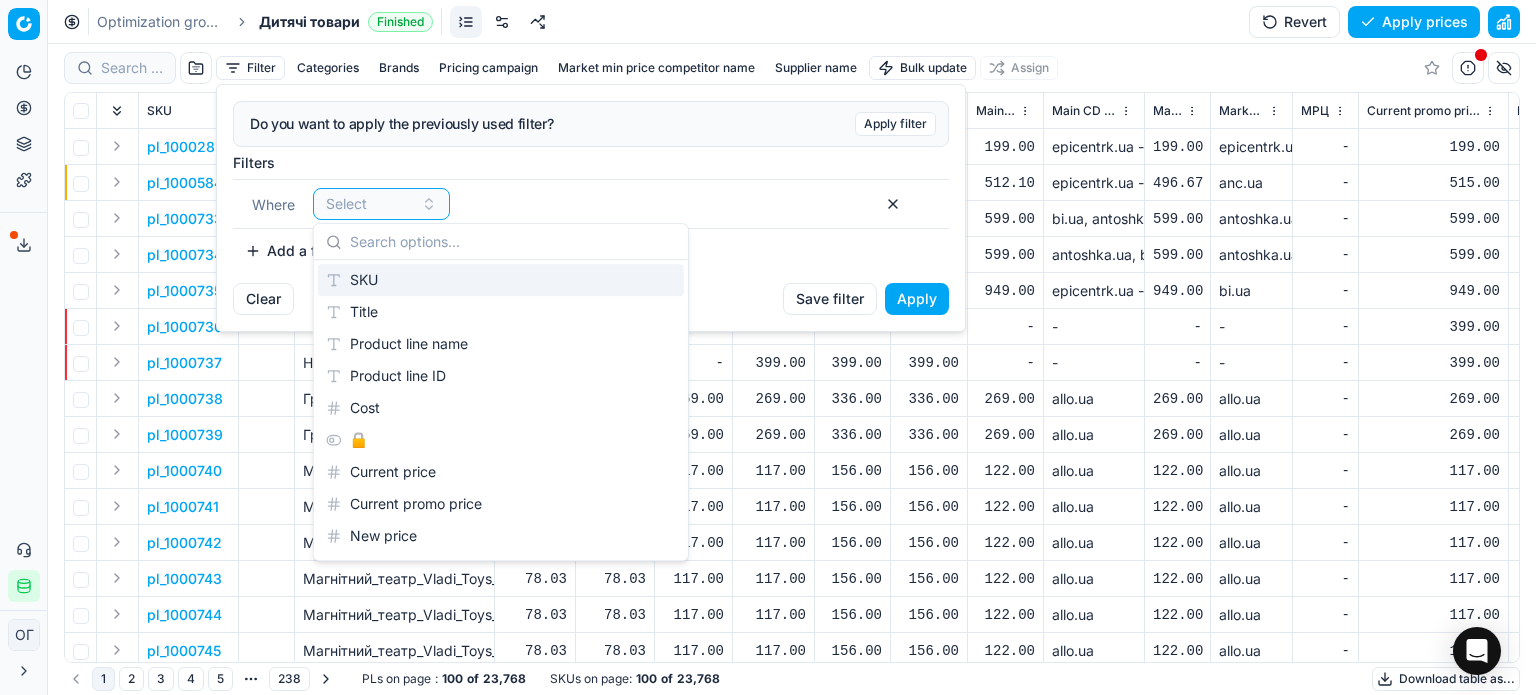 click on "SKU" at bounding box center [501, 280] 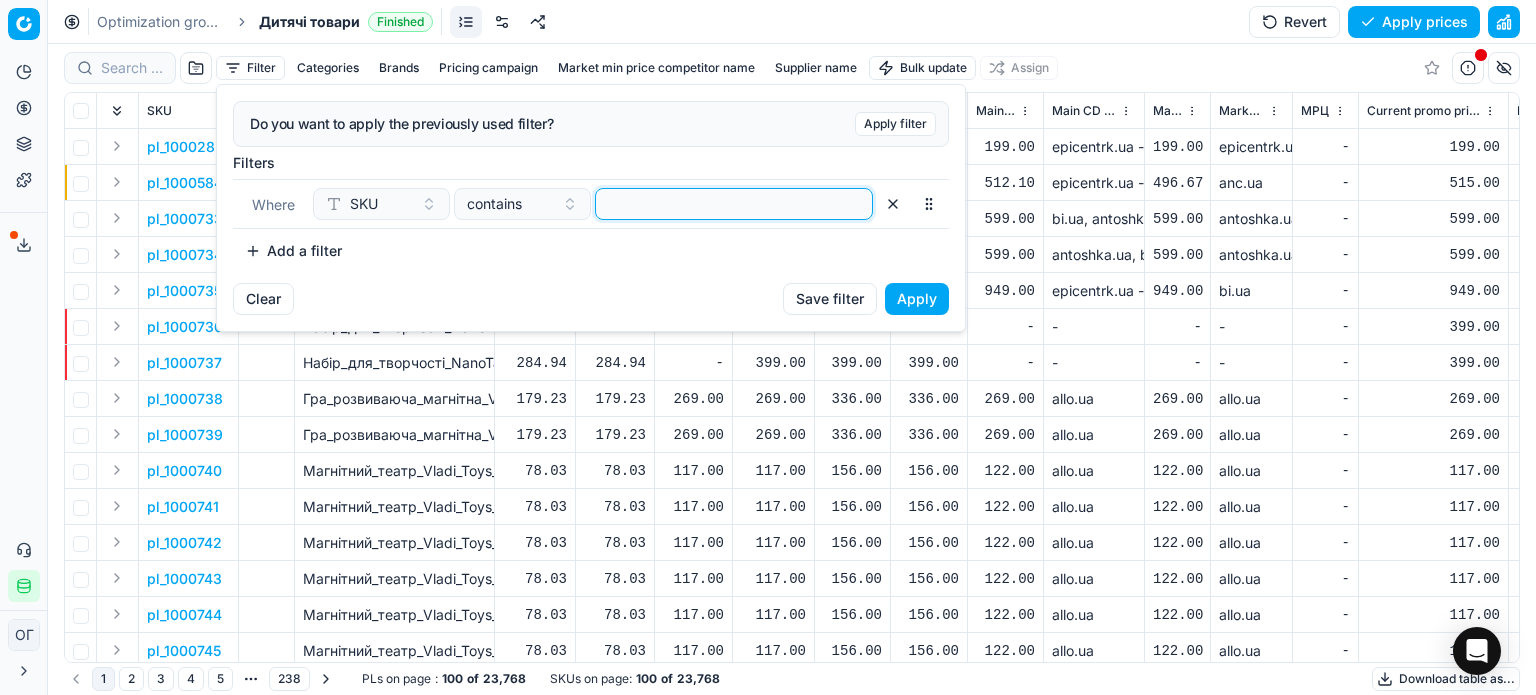 click at bounding box center (734, 204) 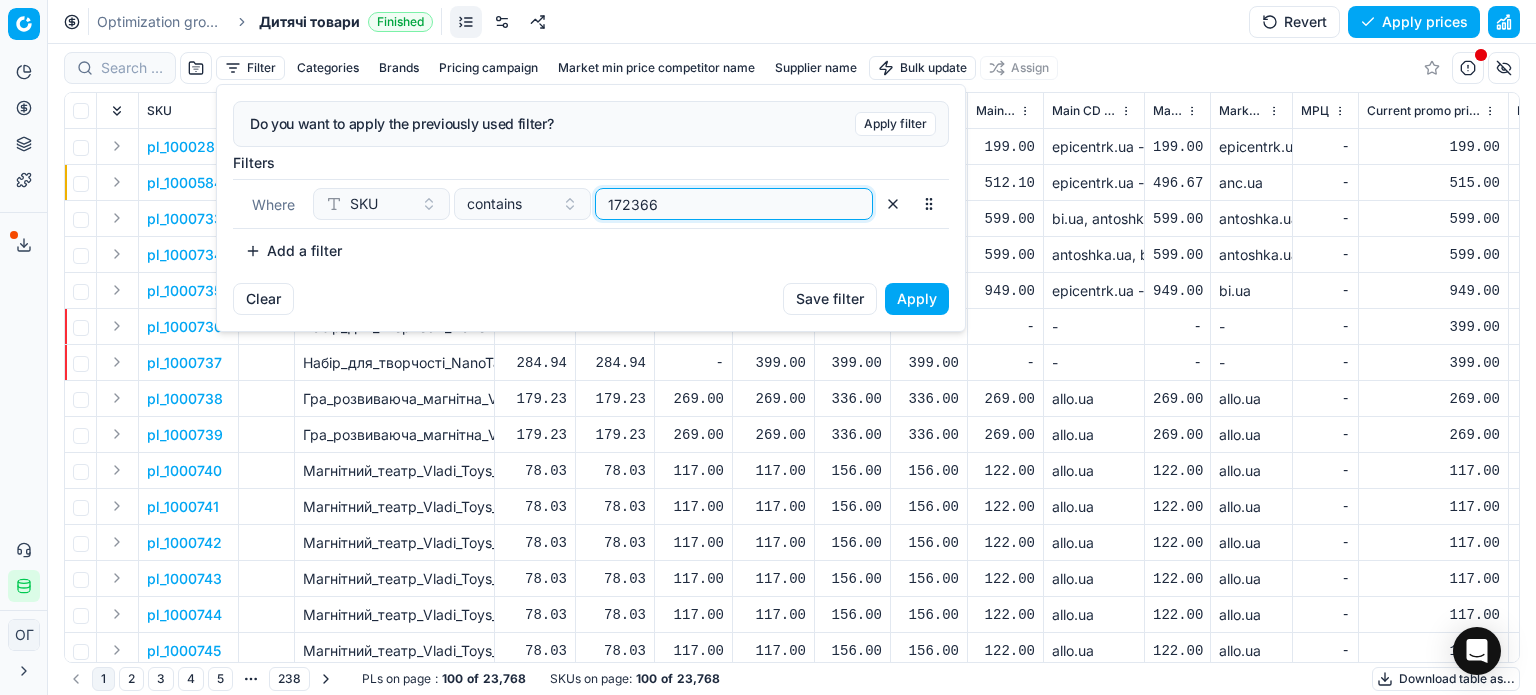 type on "172366" 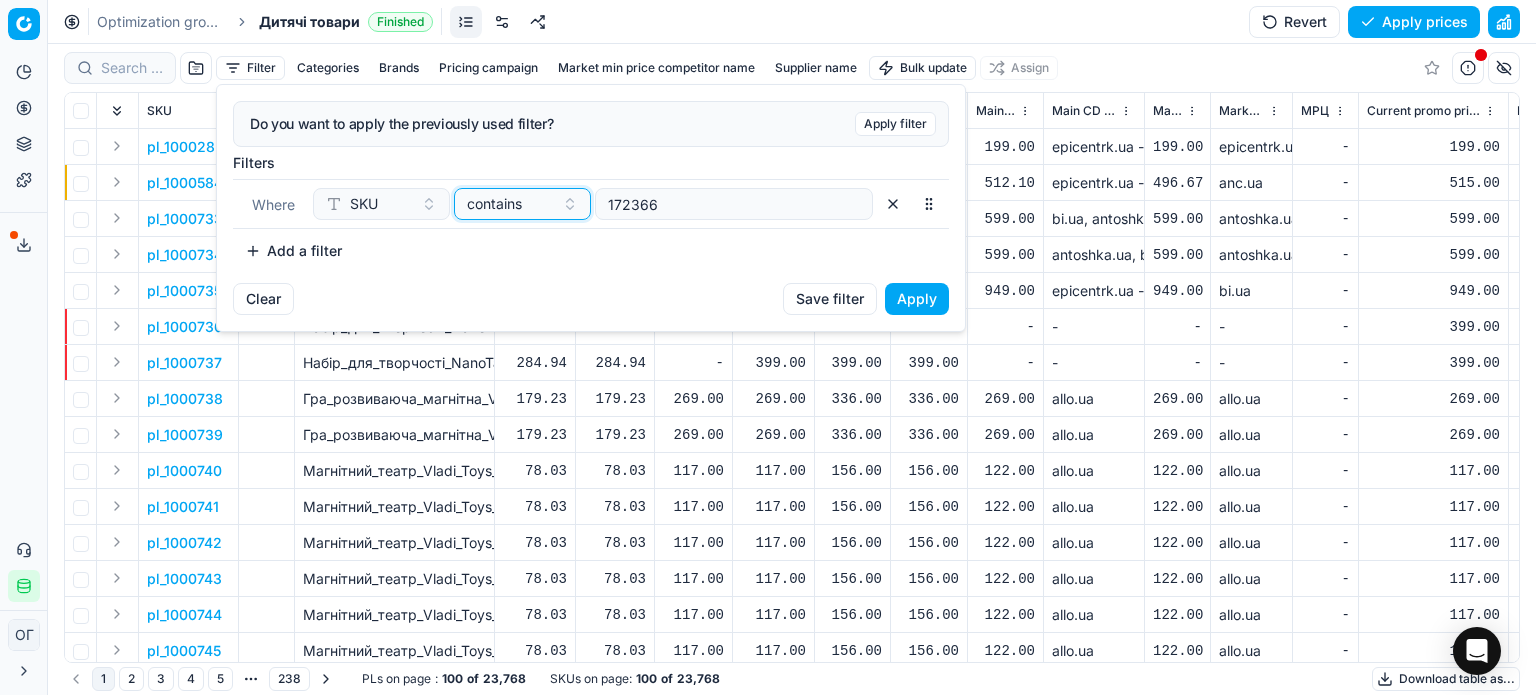 click on "contains" at bounding box center (510, 204) 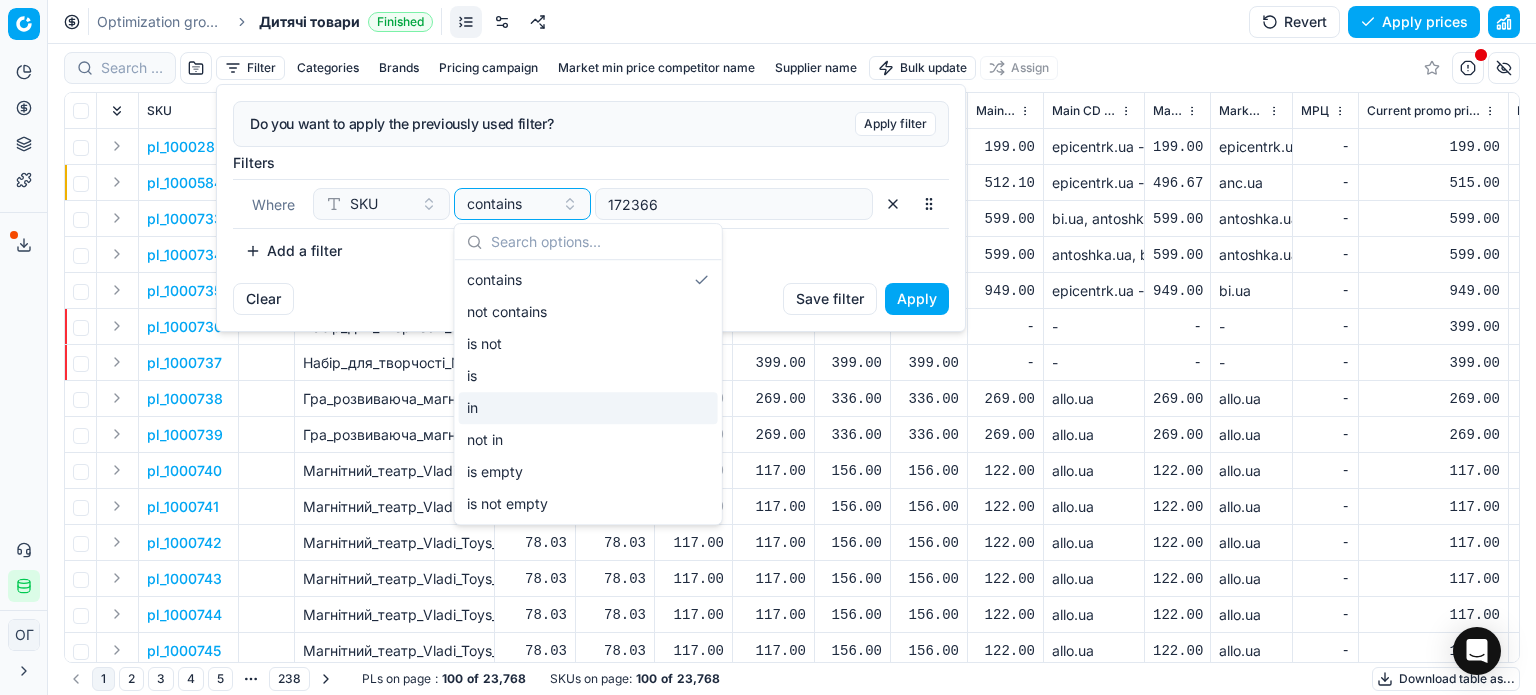 click on "in" at bounding box center (588, 408) 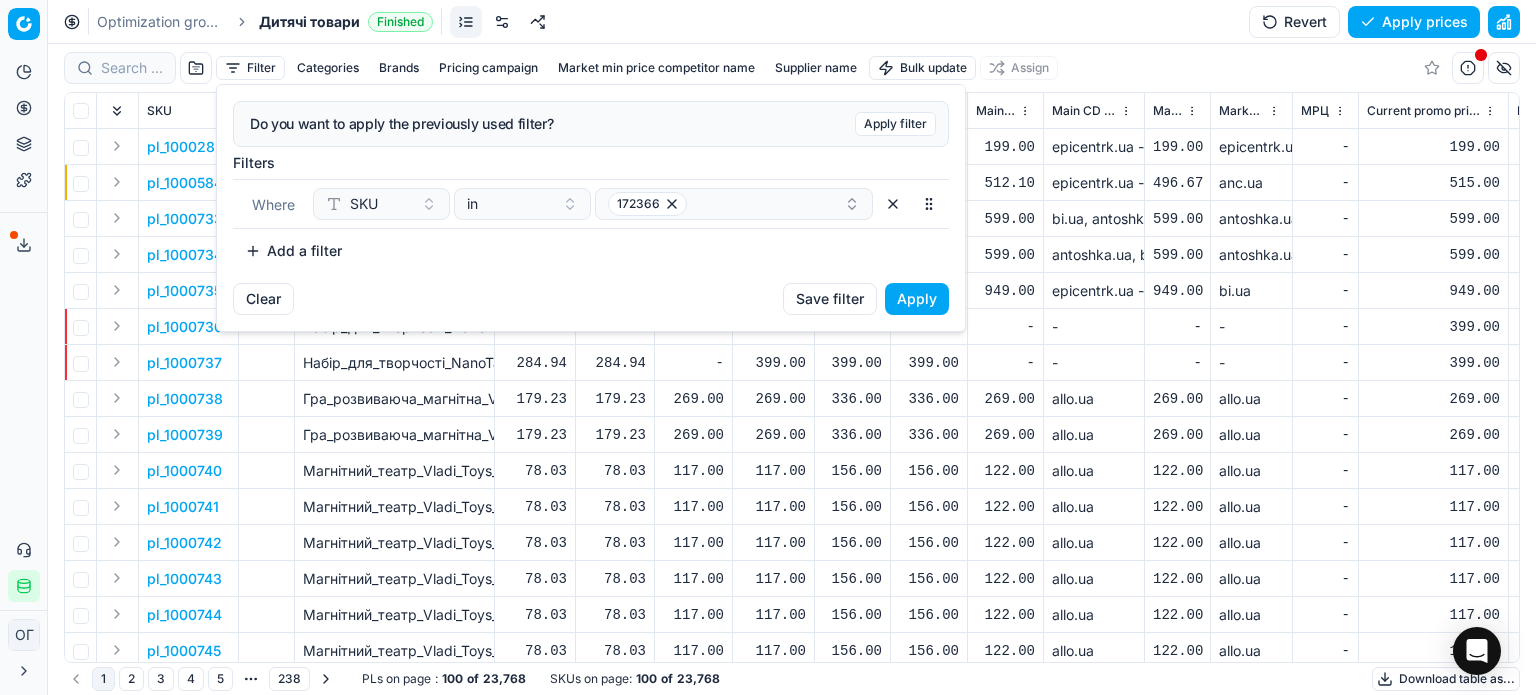 click on "Apply" at bounding box center [917, 299] 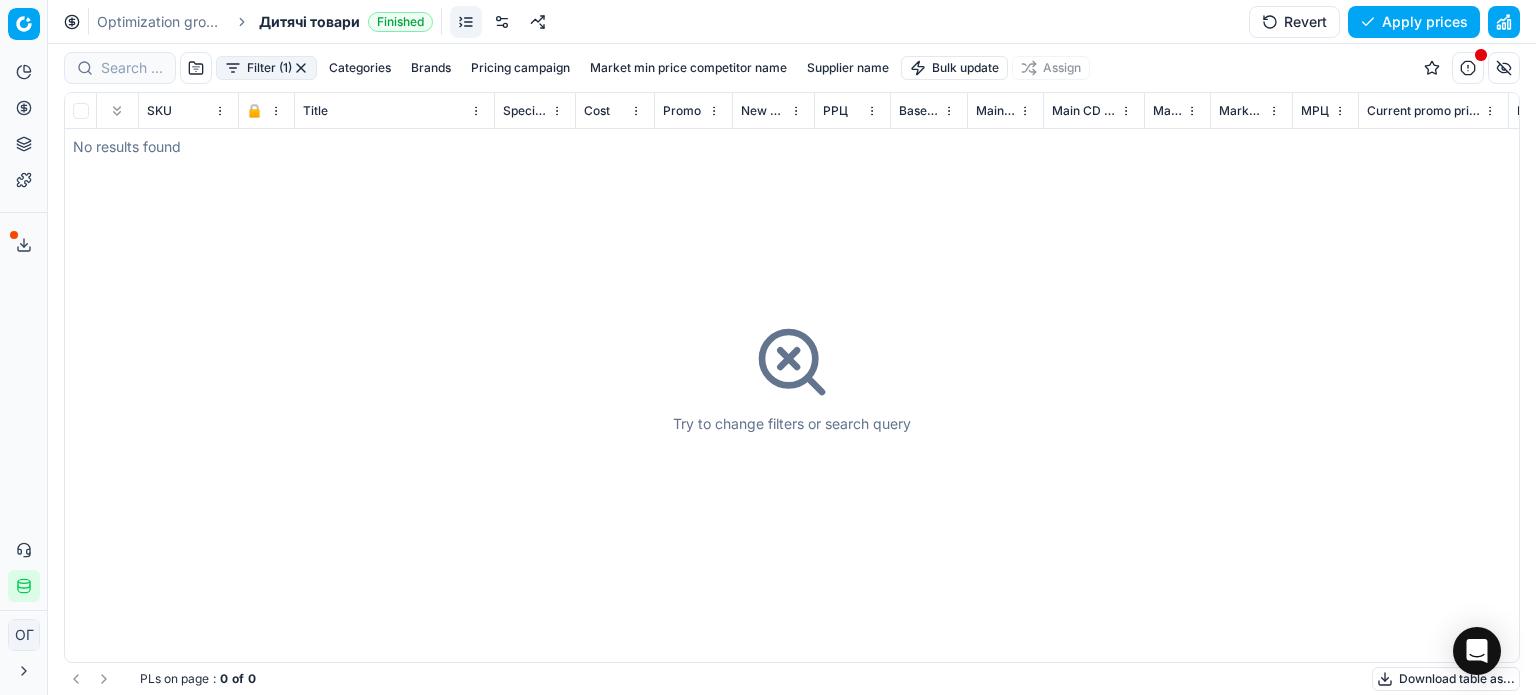 click on "Product portfolio" at bounding box center [24, 144] 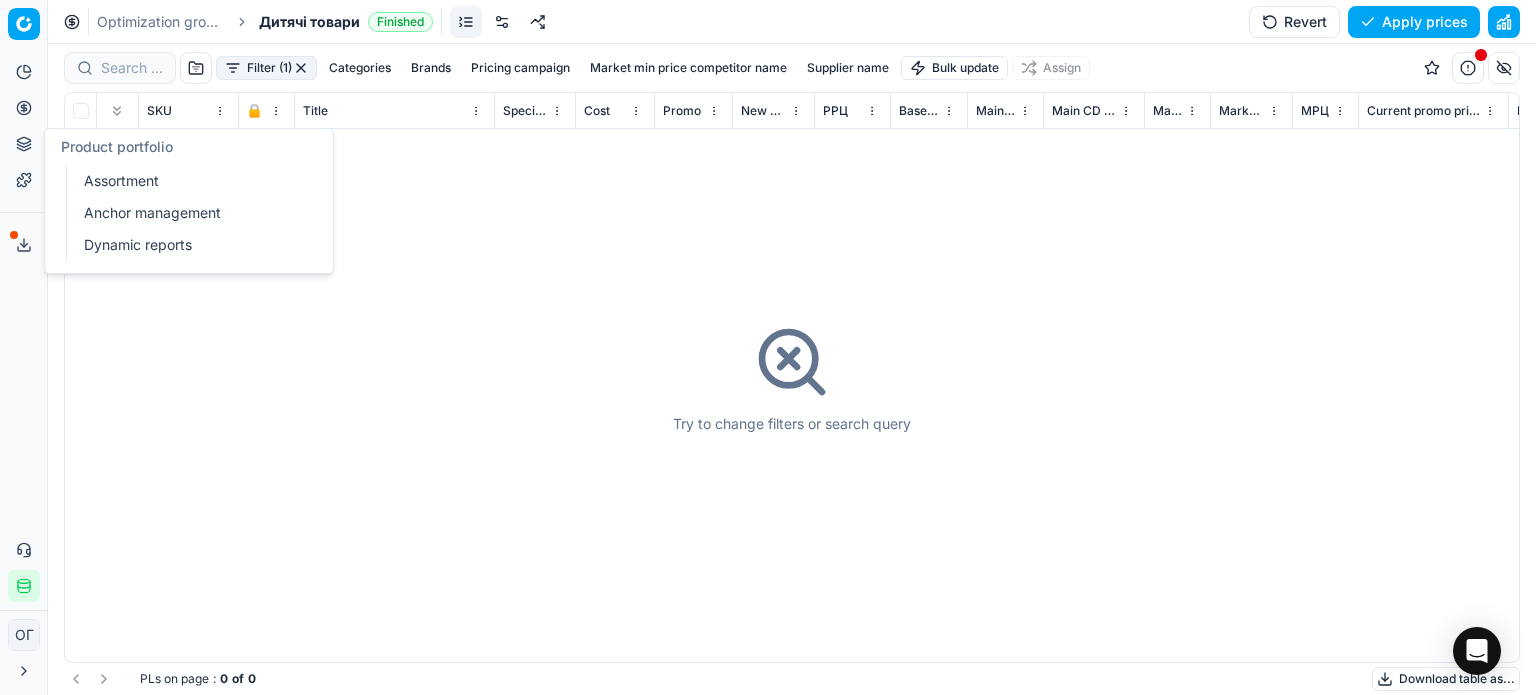 click on "Assortment" at bounding box center [192, 181] 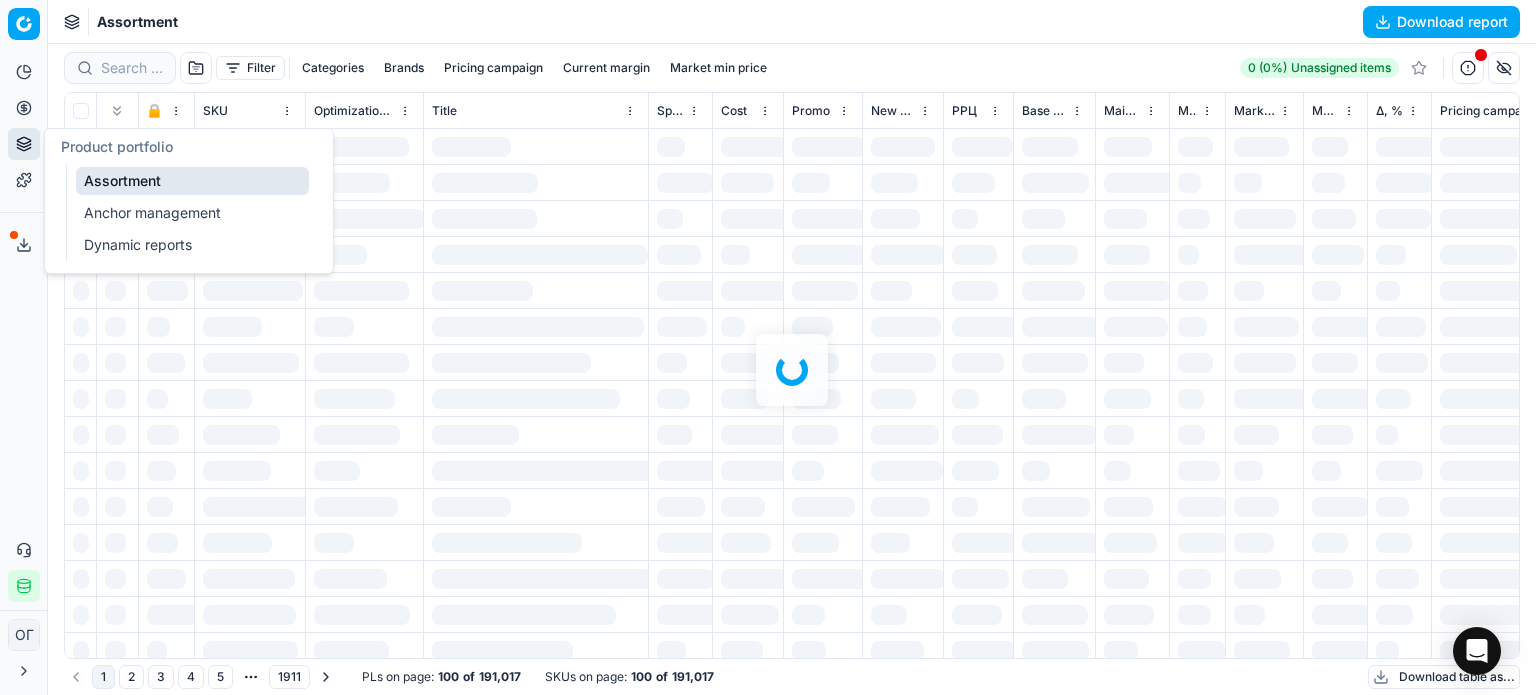 click at bounding box center [792, 369] 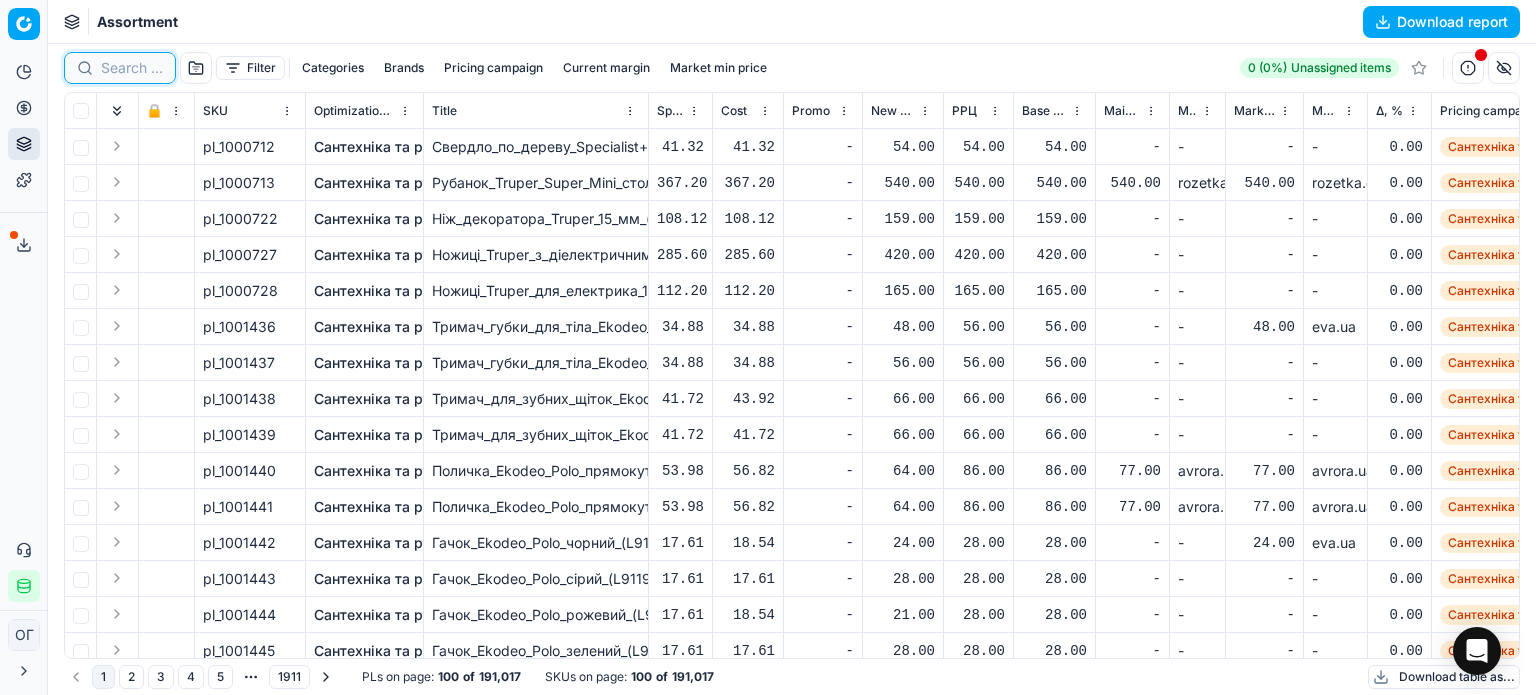 click at bounding box center (132, 68) 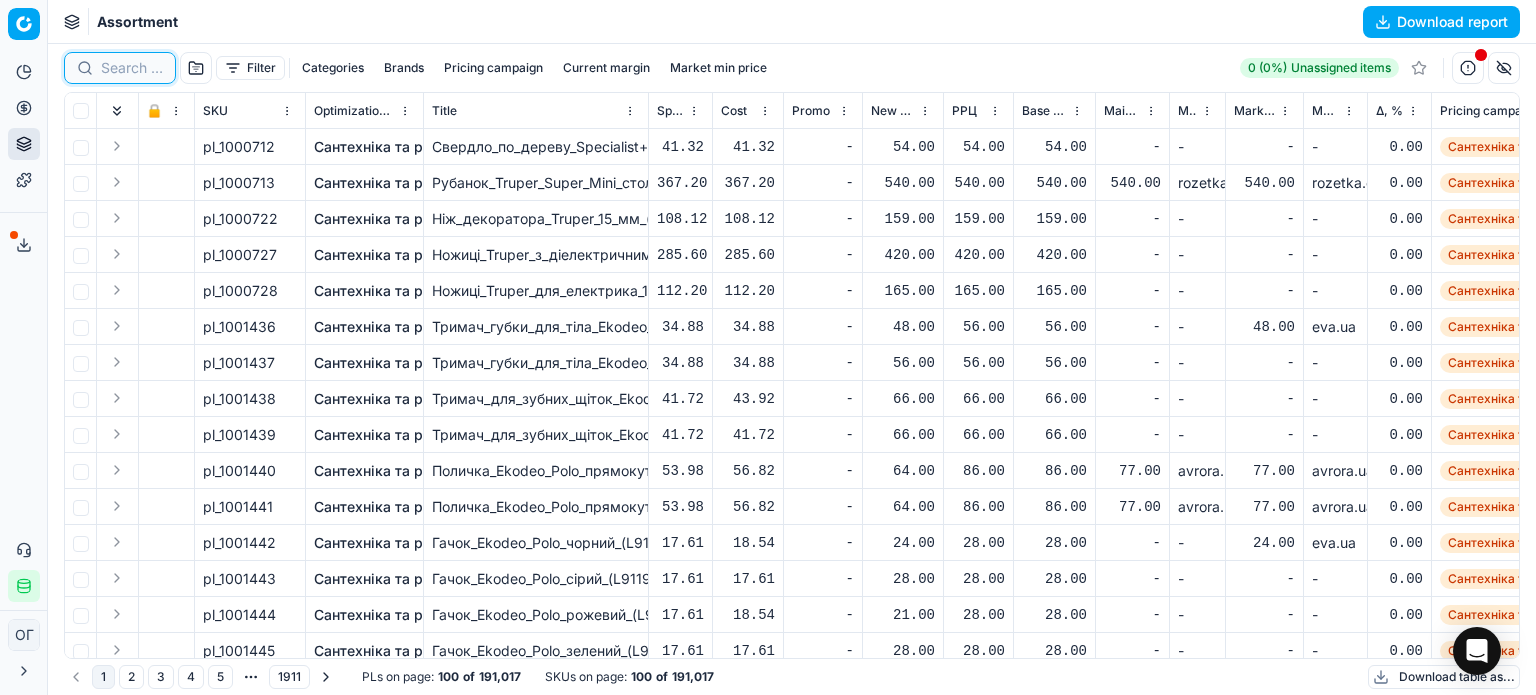 paste on "172366" 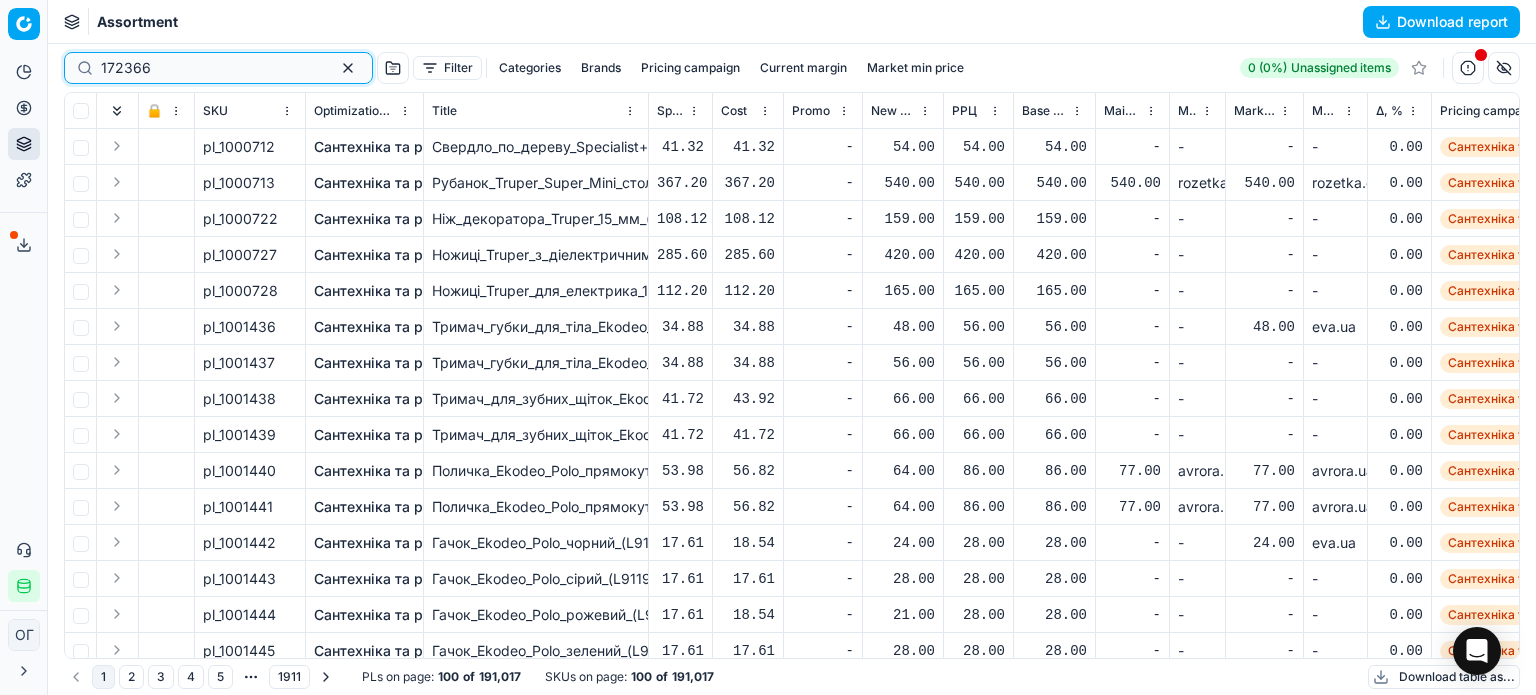 type on "172366" 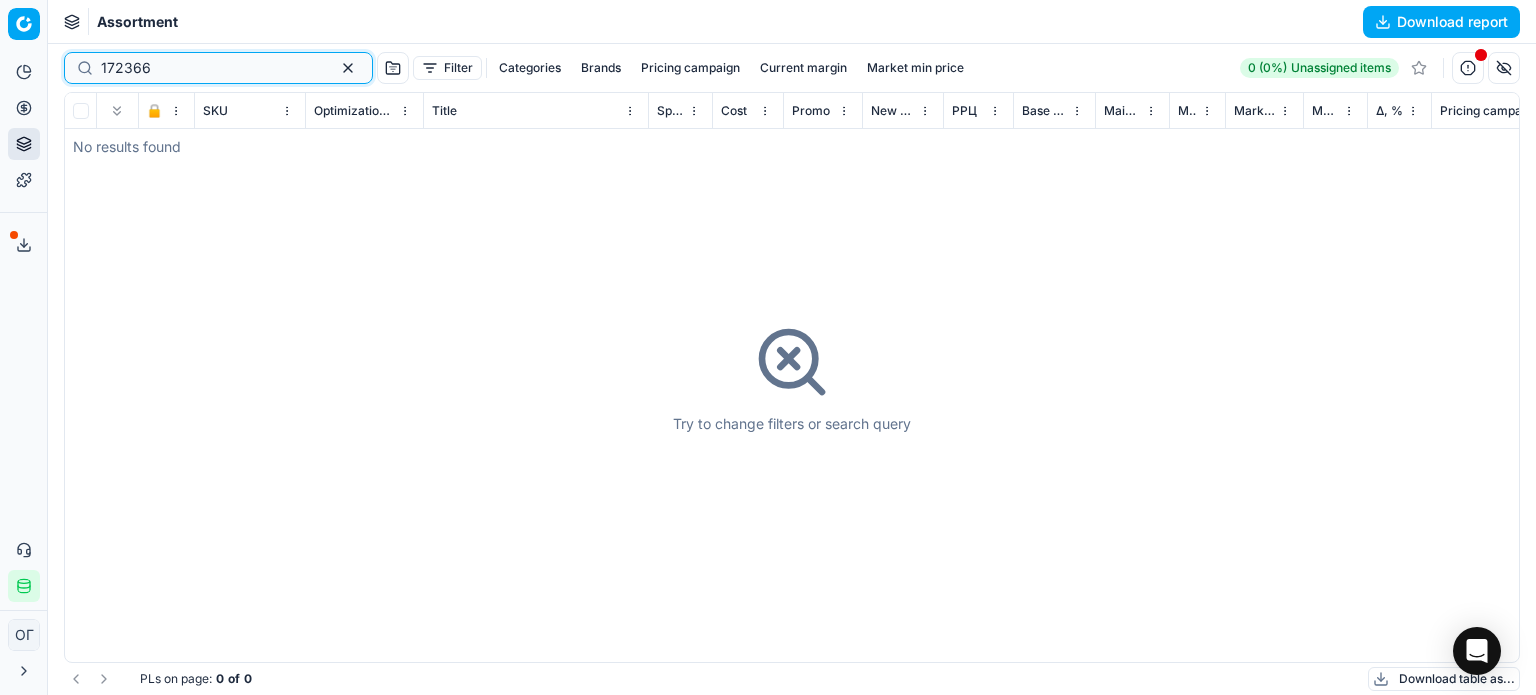 click at bounding box center (348, 68) 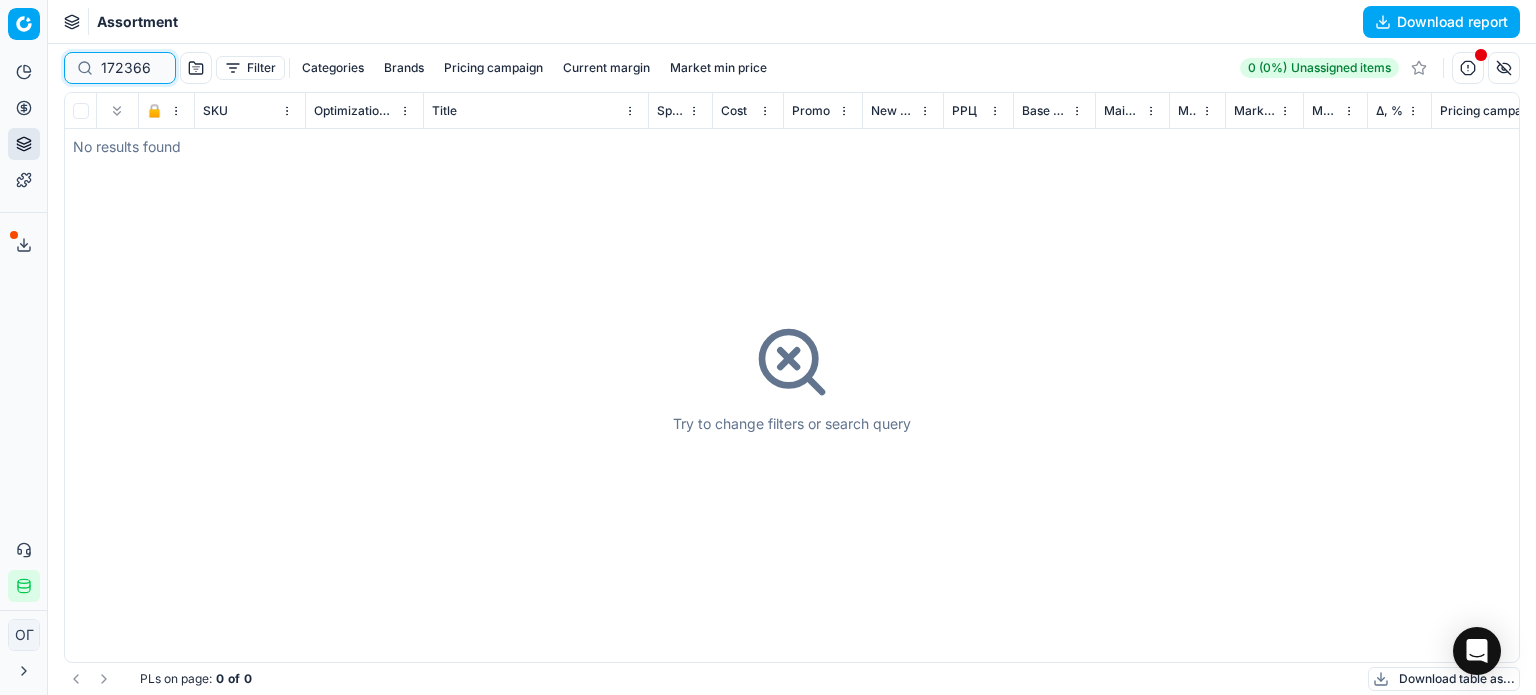 type 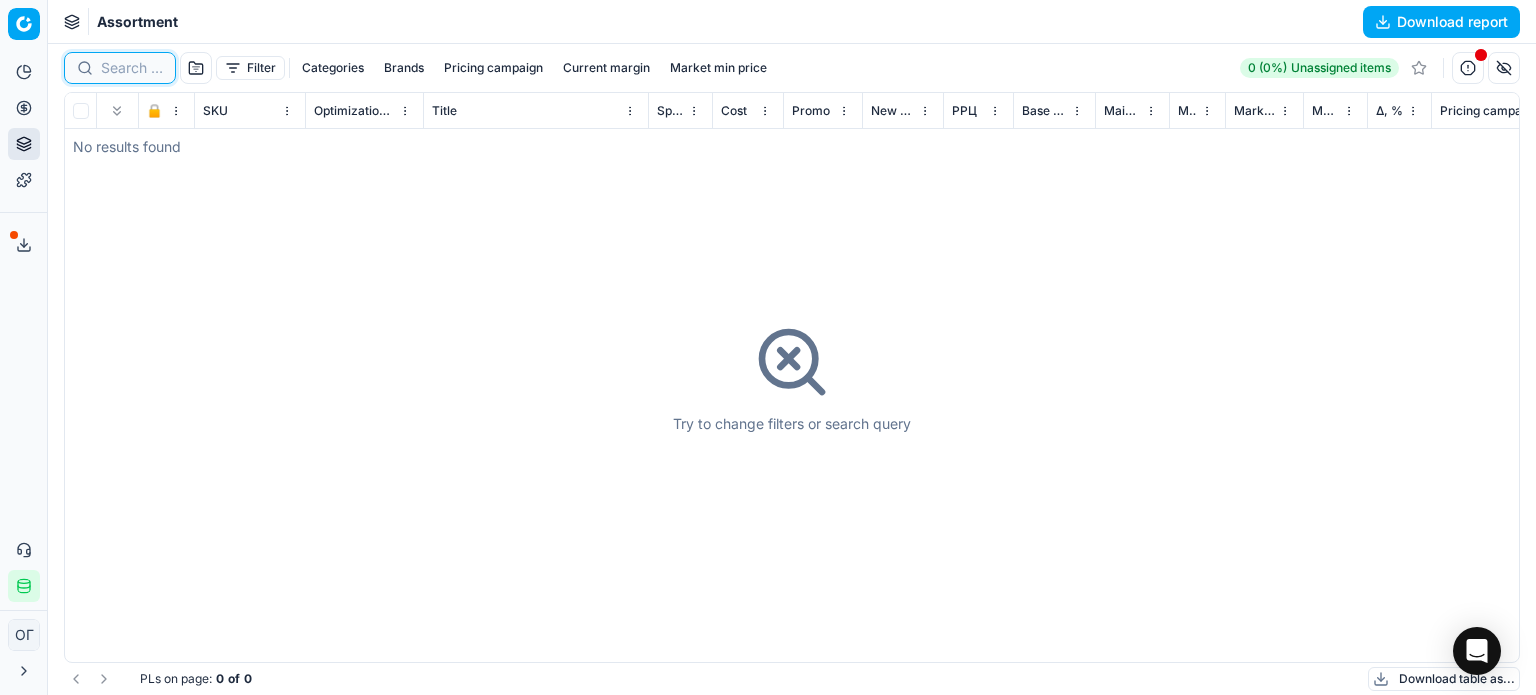 click on "Pricing" at bounding box center (24, 108) 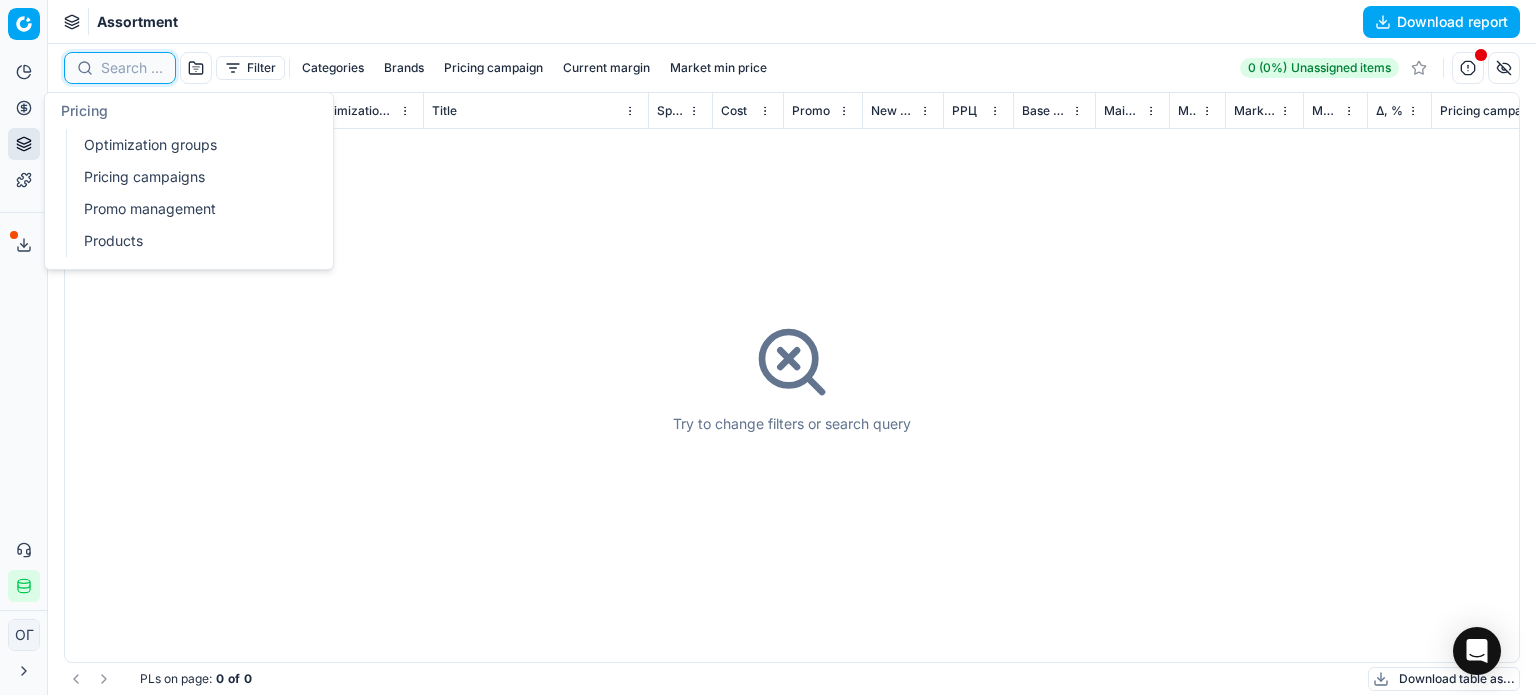 click on "Optimization groups" at bounding box center (192, 145) 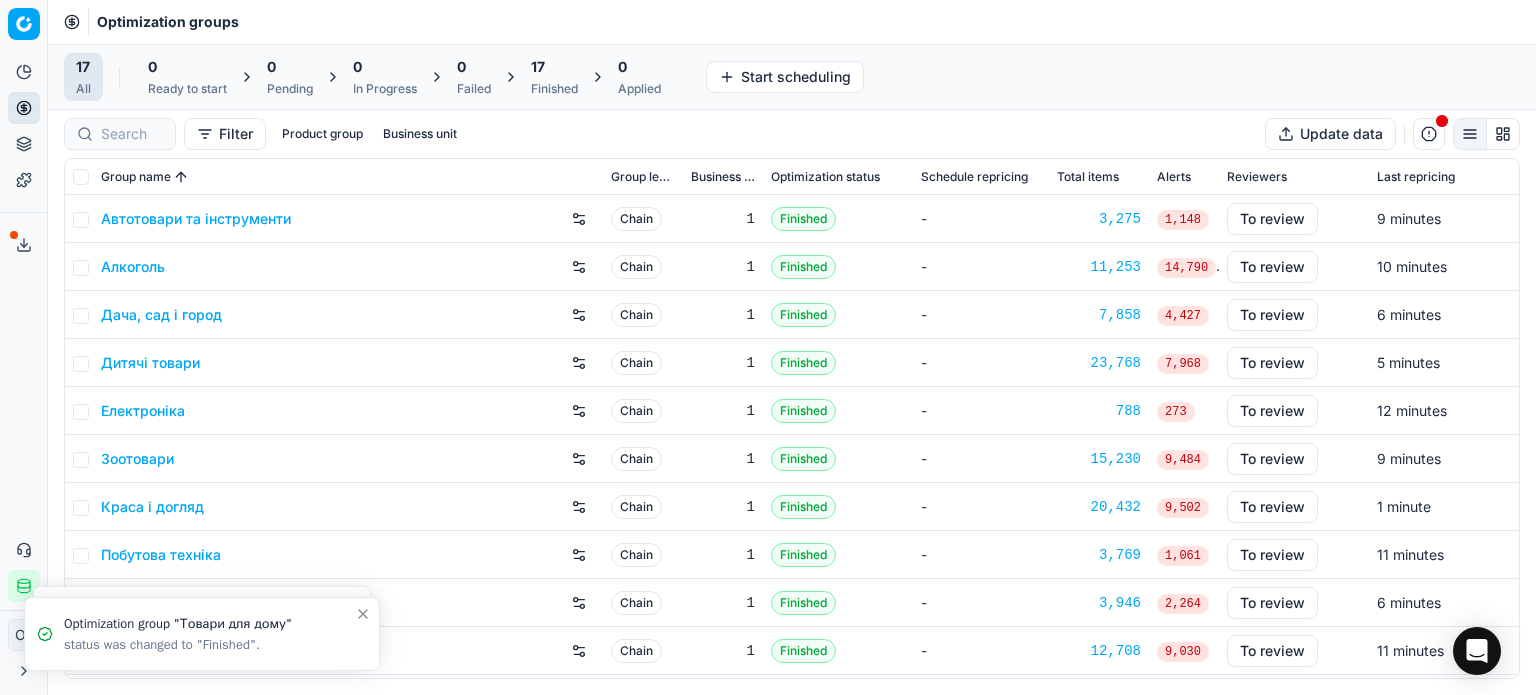 click on "17 Finished" at bounding box center (554, 77) 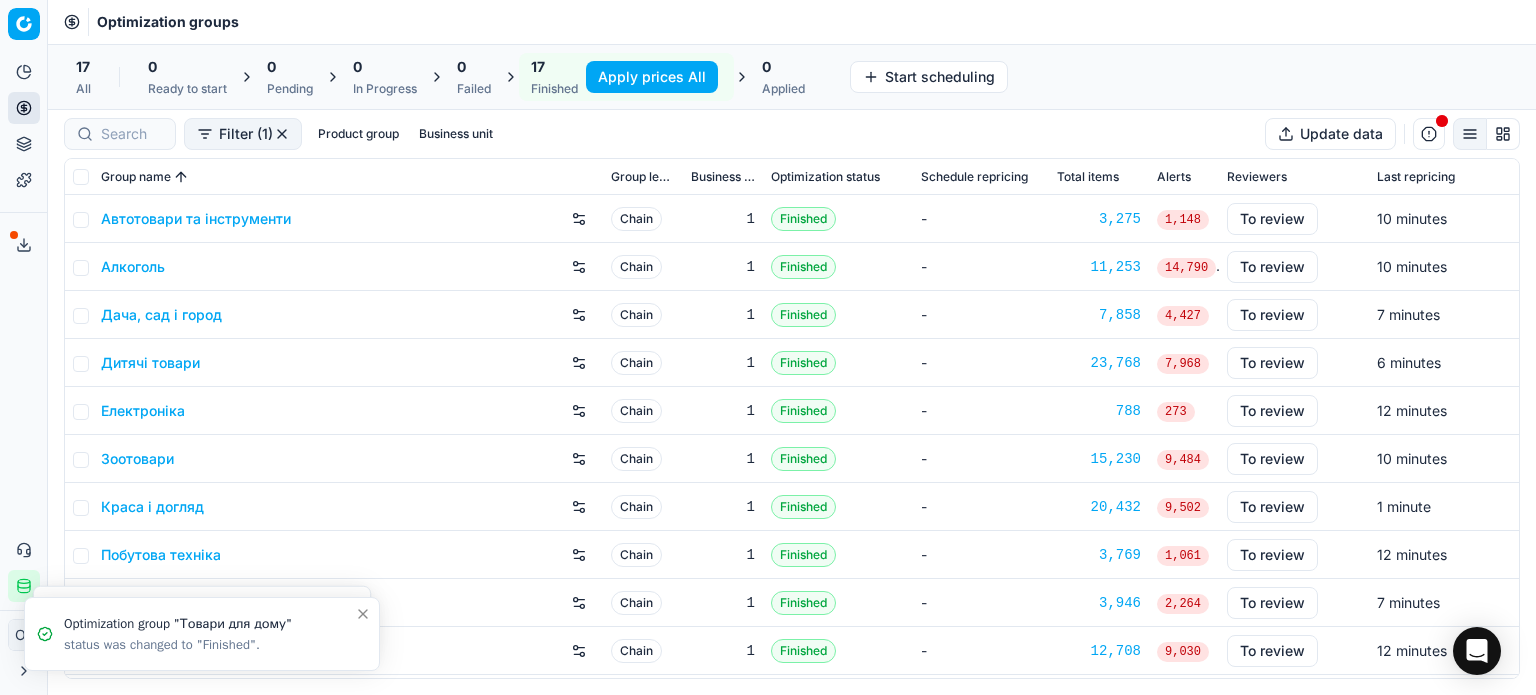 click on "Apply prices   All" at bounding box center [652, 77] 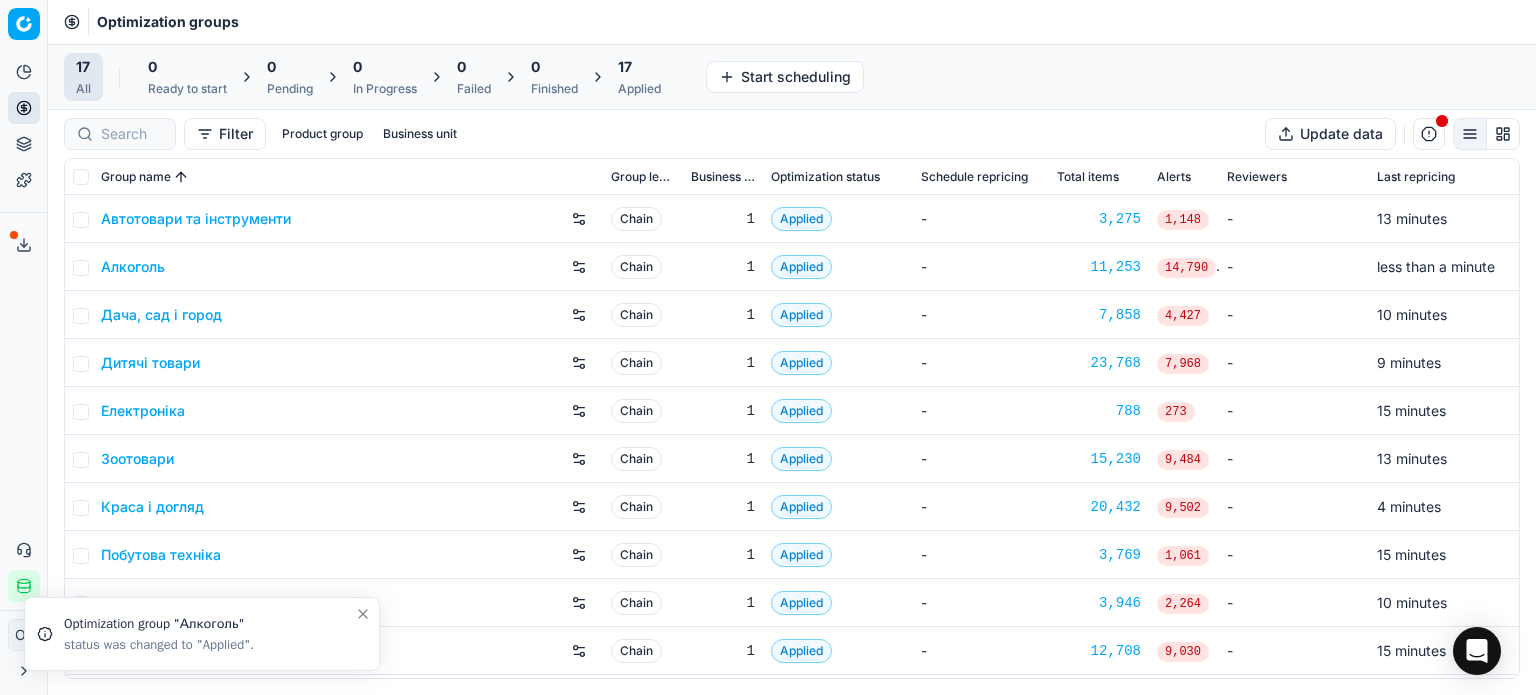 click on "17" at bounding box center [639, 67] 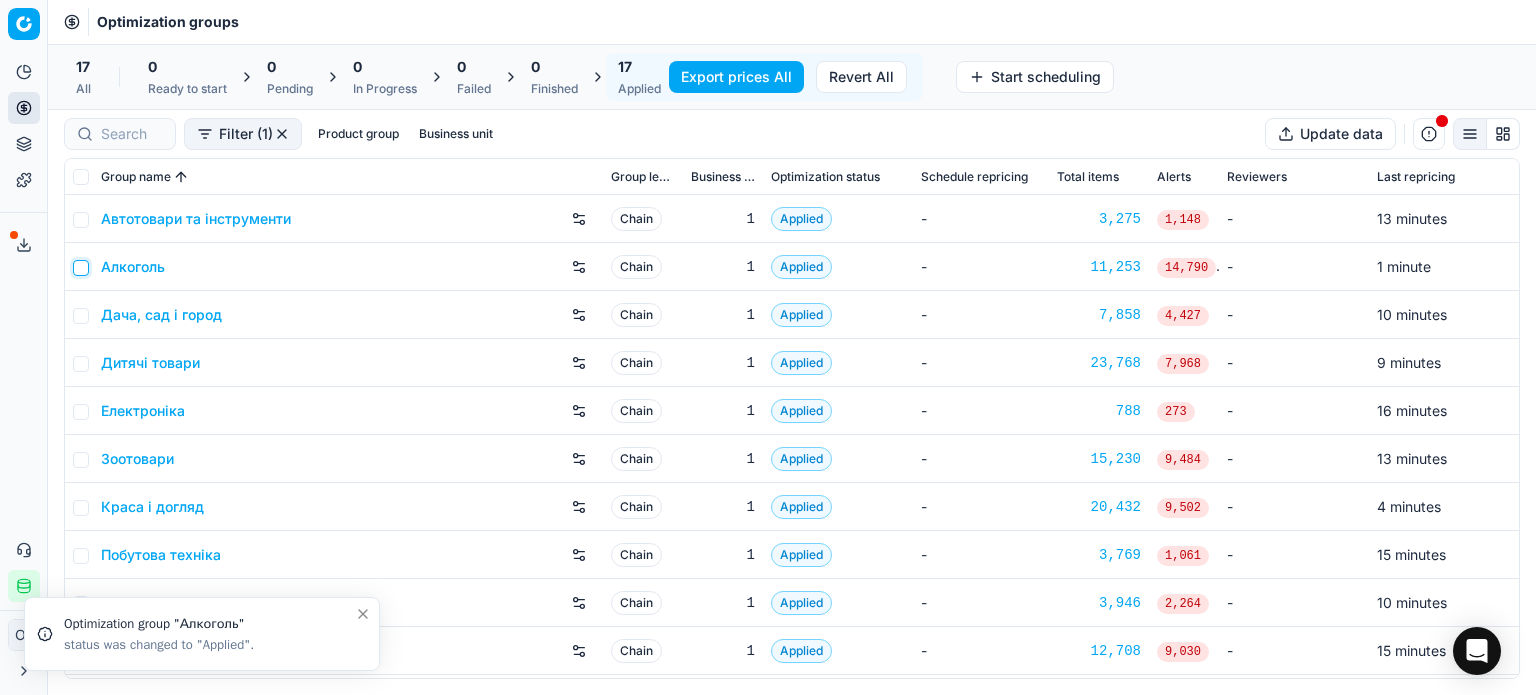 click at bounding box center [81, 268] 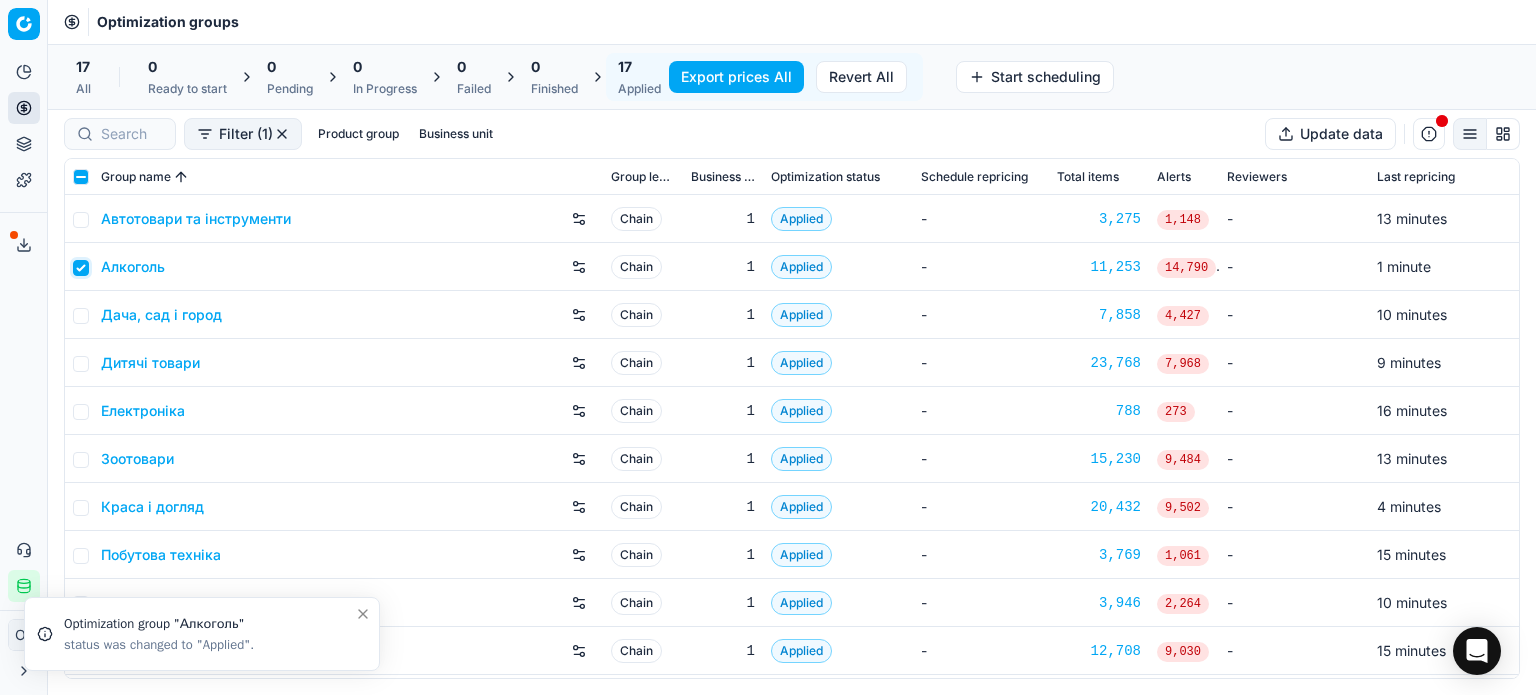 checkbox on "true" 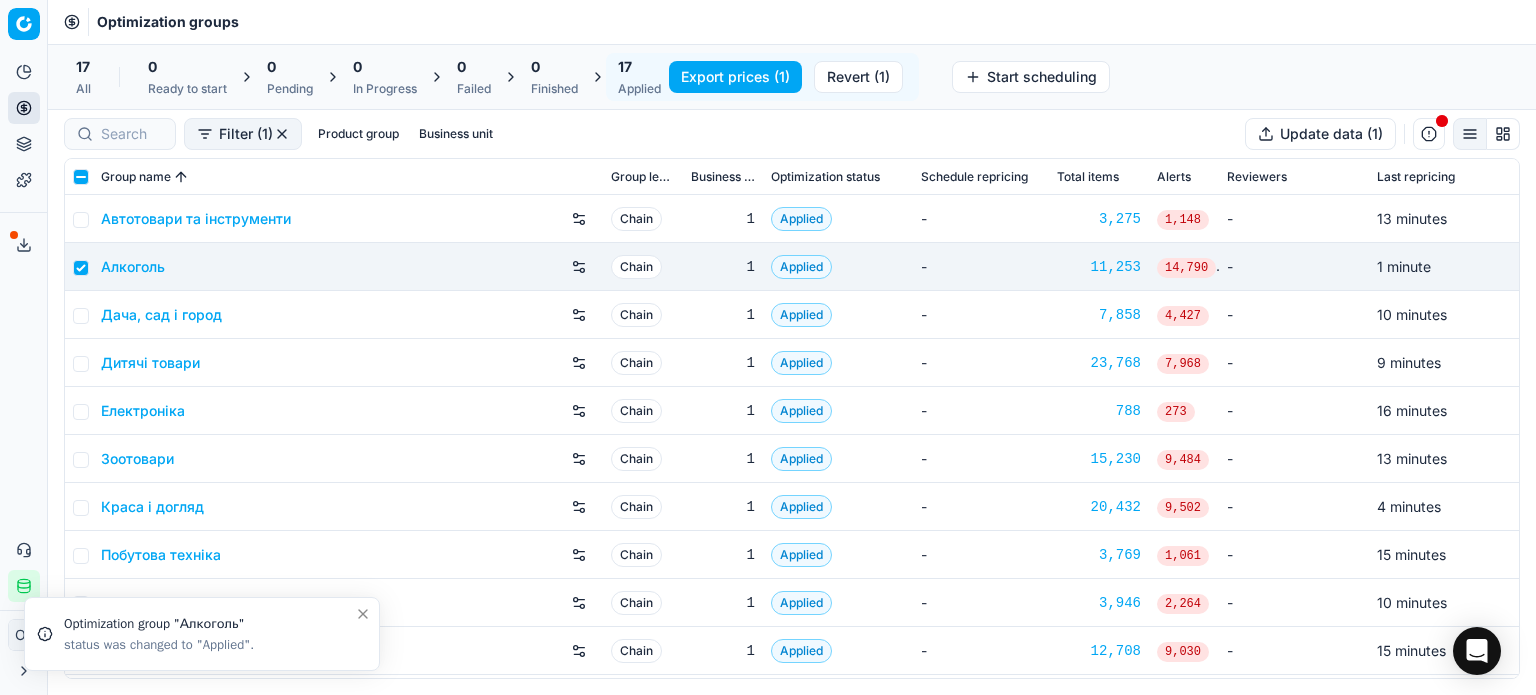 click on "Revert   (1)" at bounding box center (858, 77) 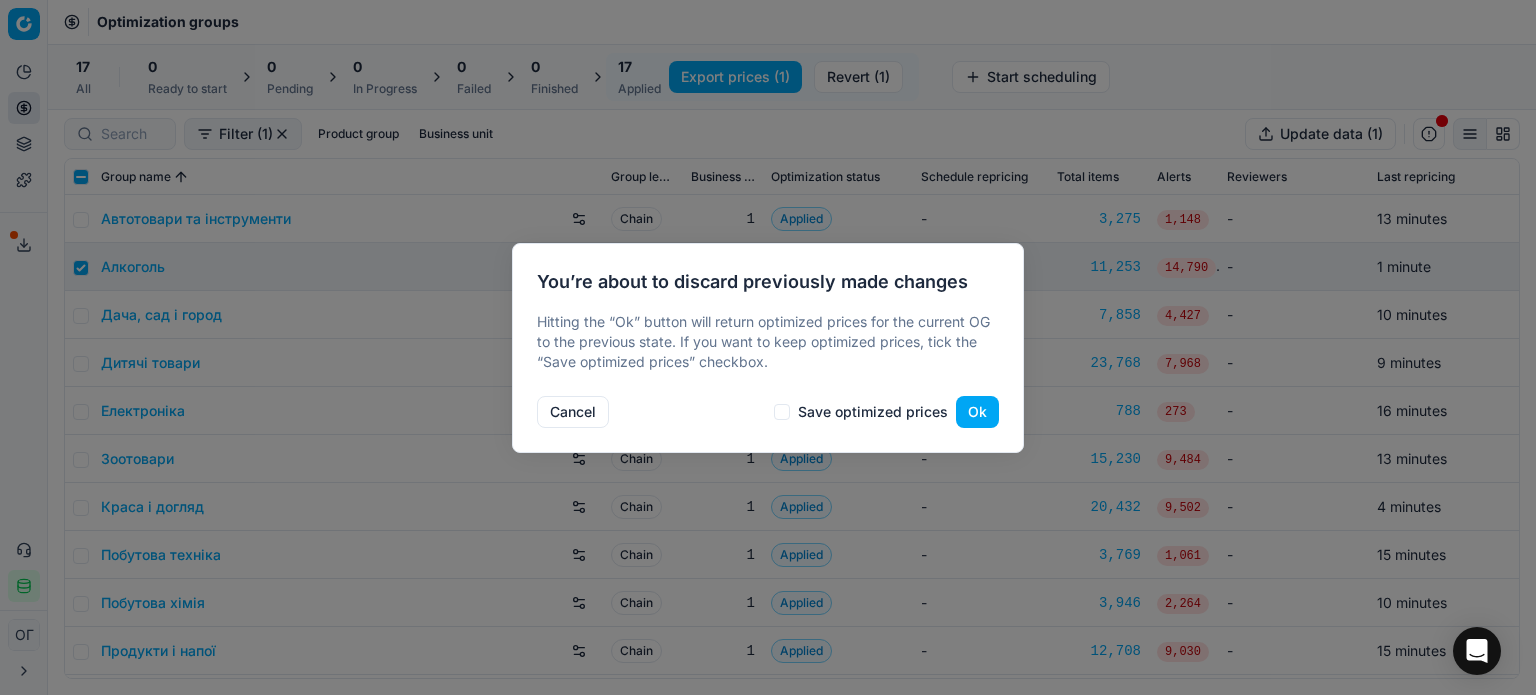click on "Save optimized prices" at bounding box center (873, 412) 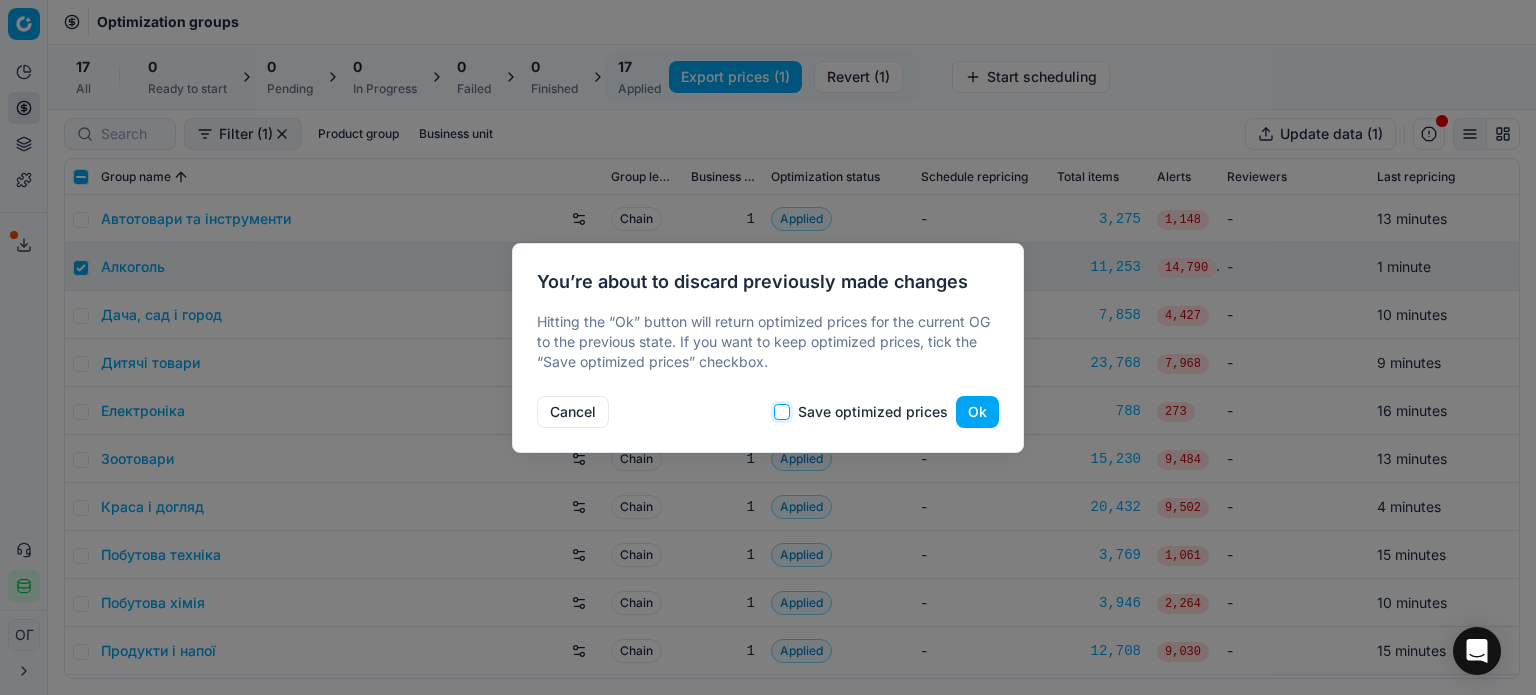 click on "Save optimized prices" at bounding box center [782, 412] 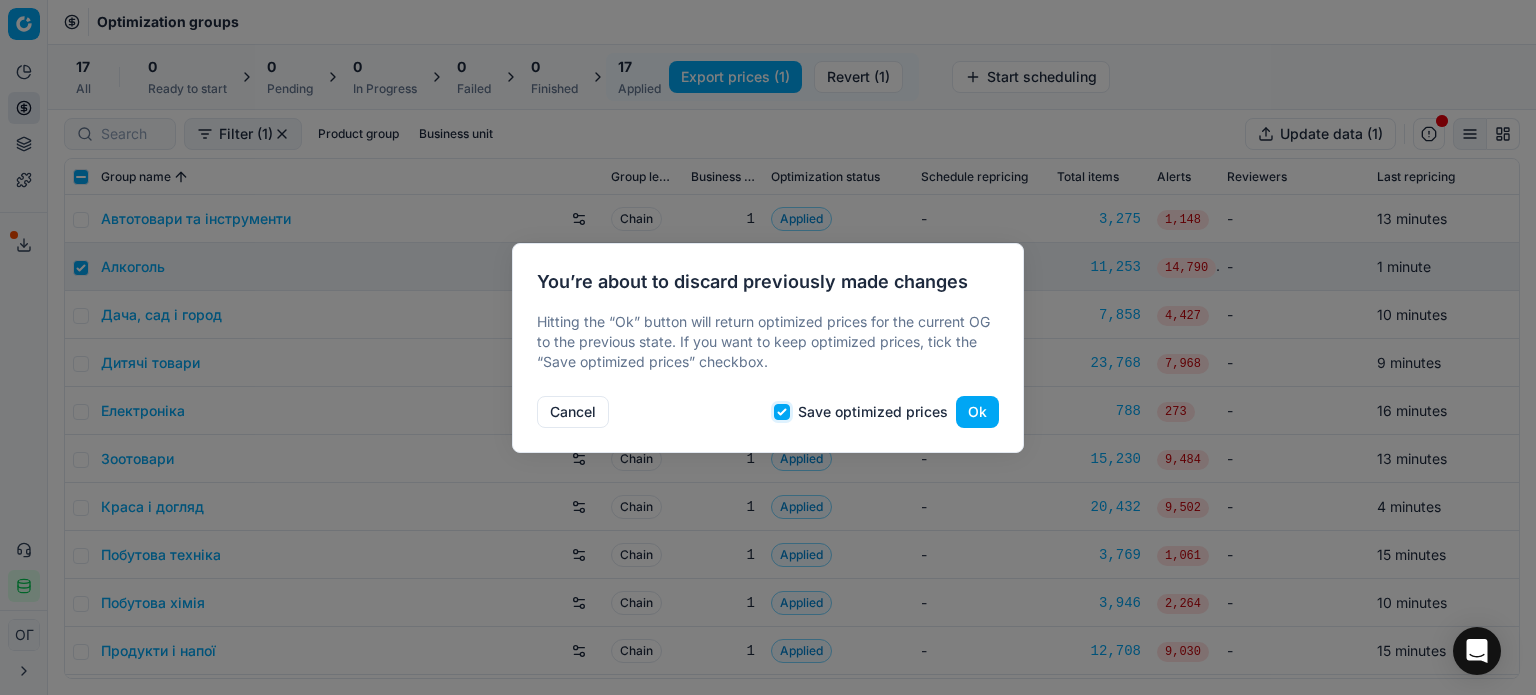 checkbox on "true" 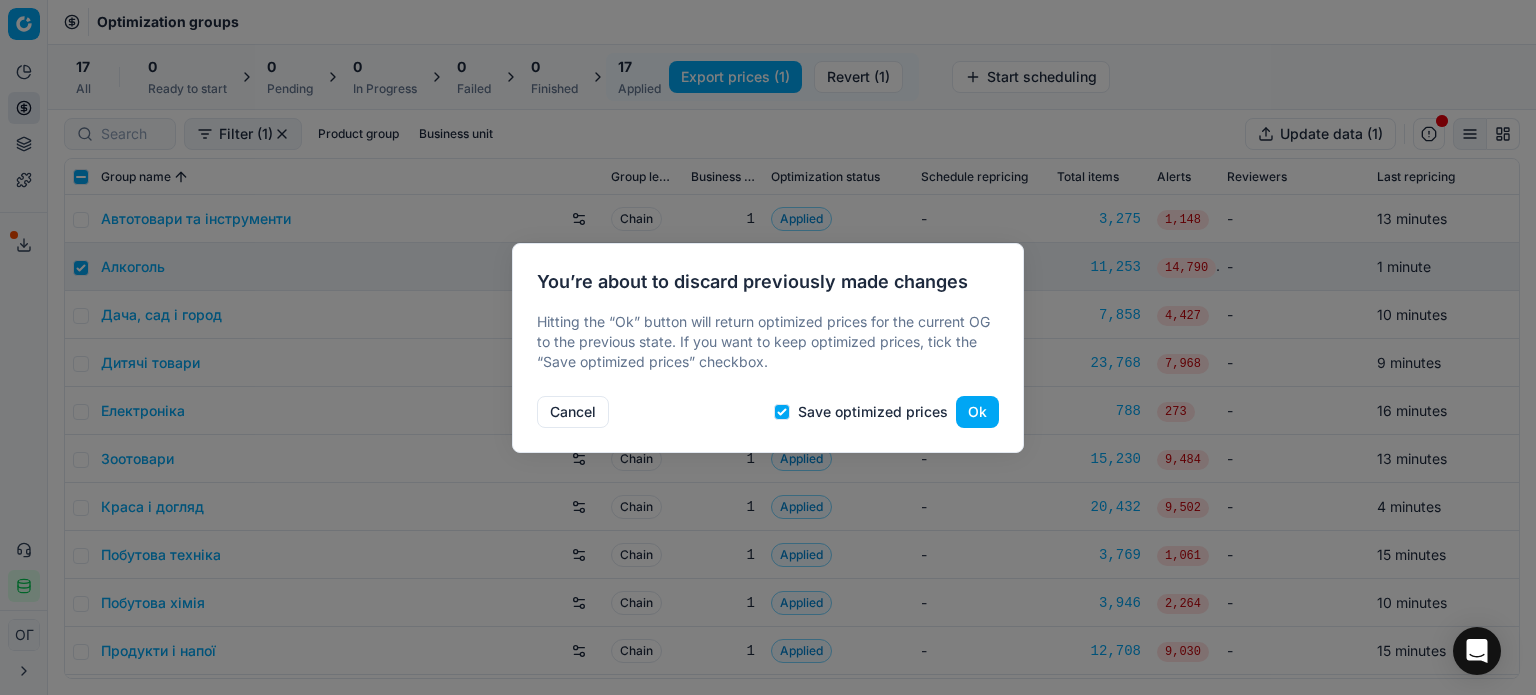 click on "Ok" at bounding box center (977, 412) 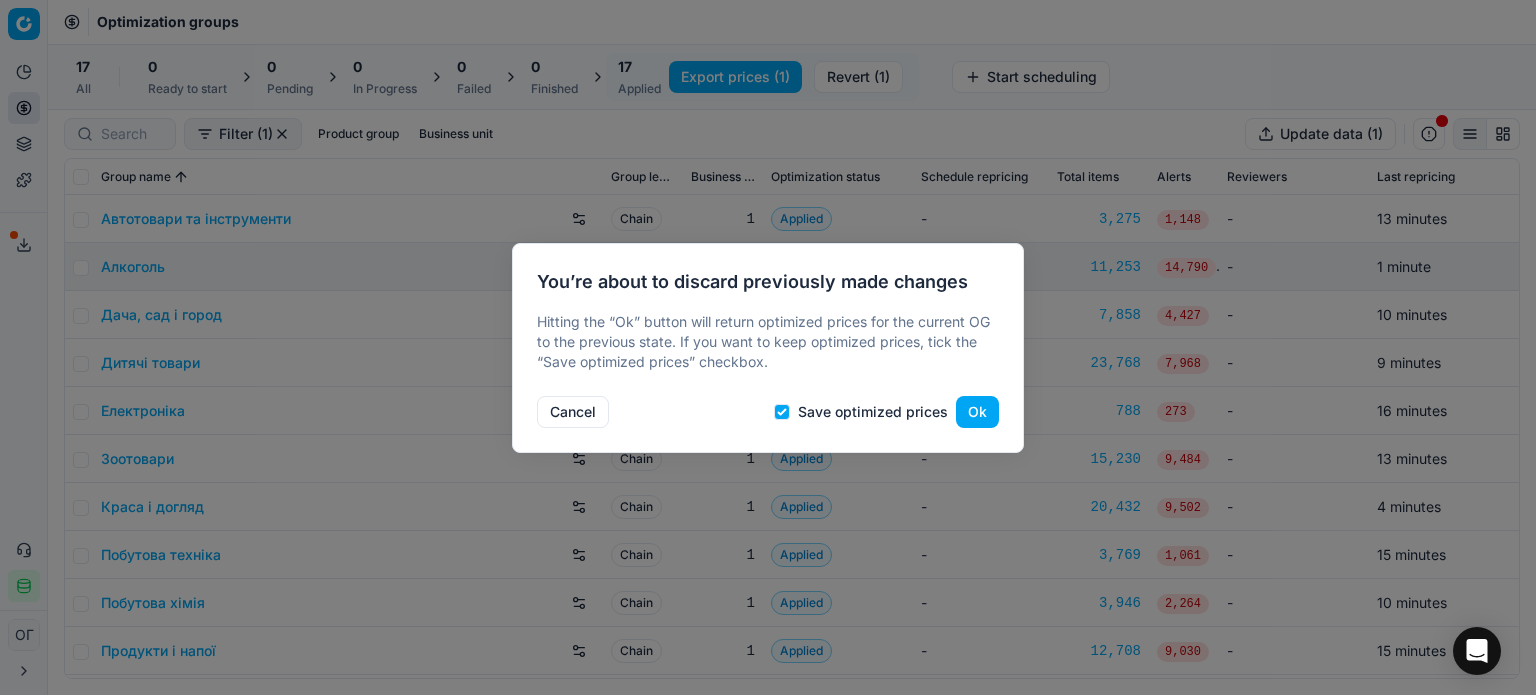 checkbox on "false" 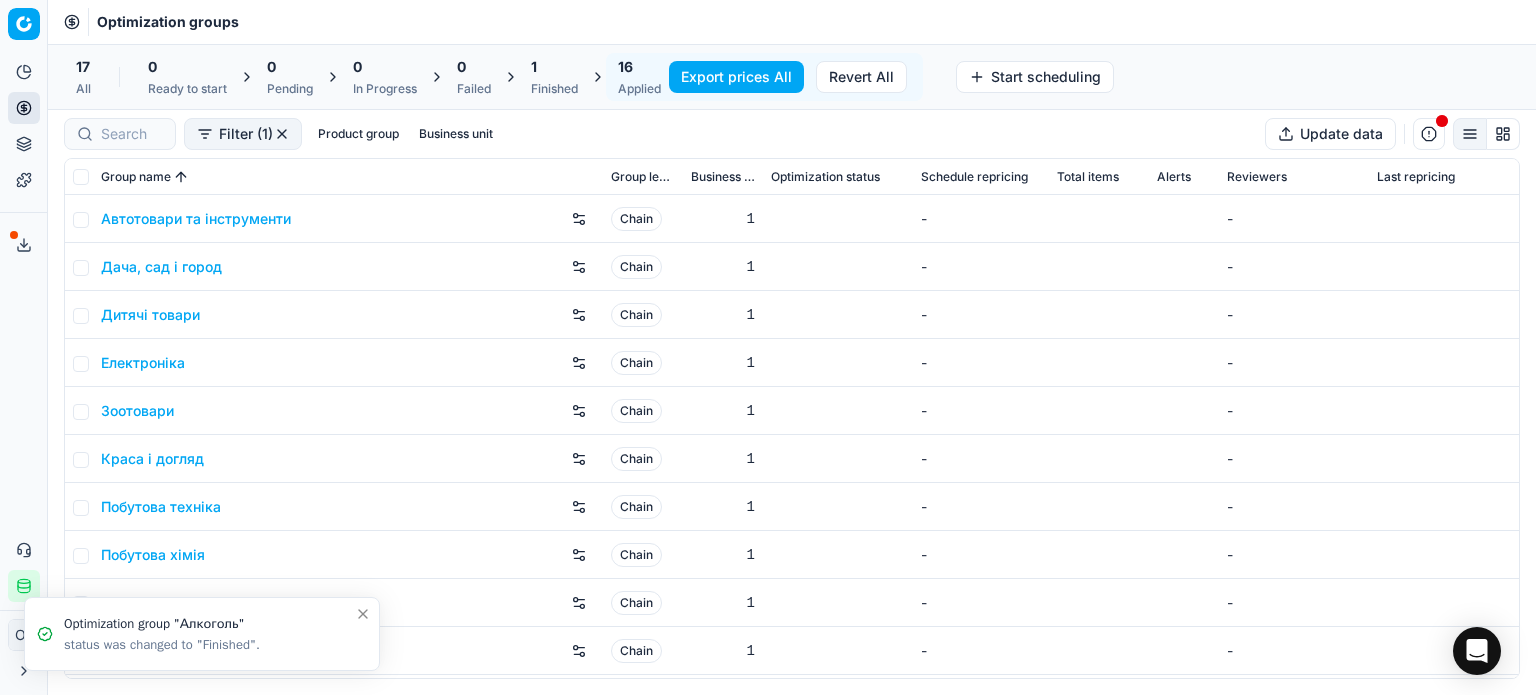 click on "1 Finished" at bounding box center [554, 77] 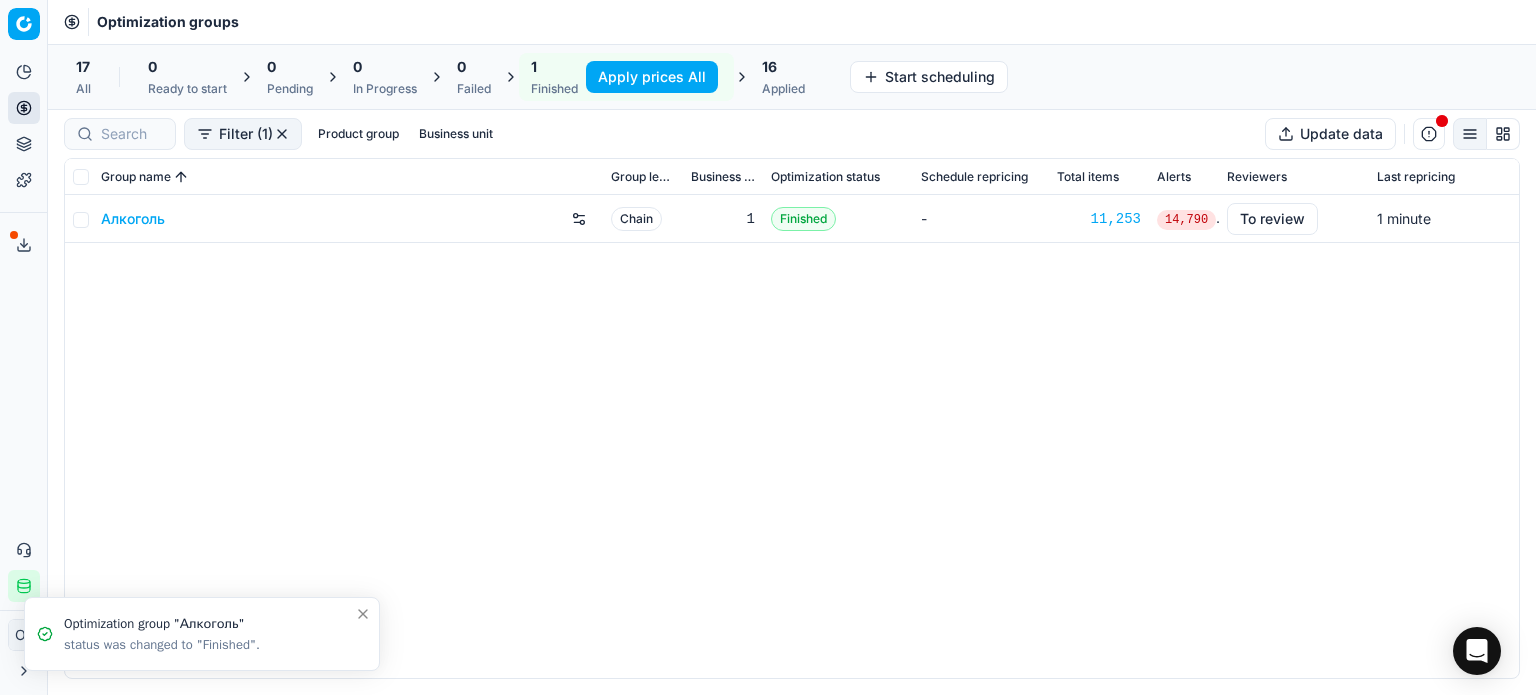 click on "Алкоголь" at bounding box center [133, 219] 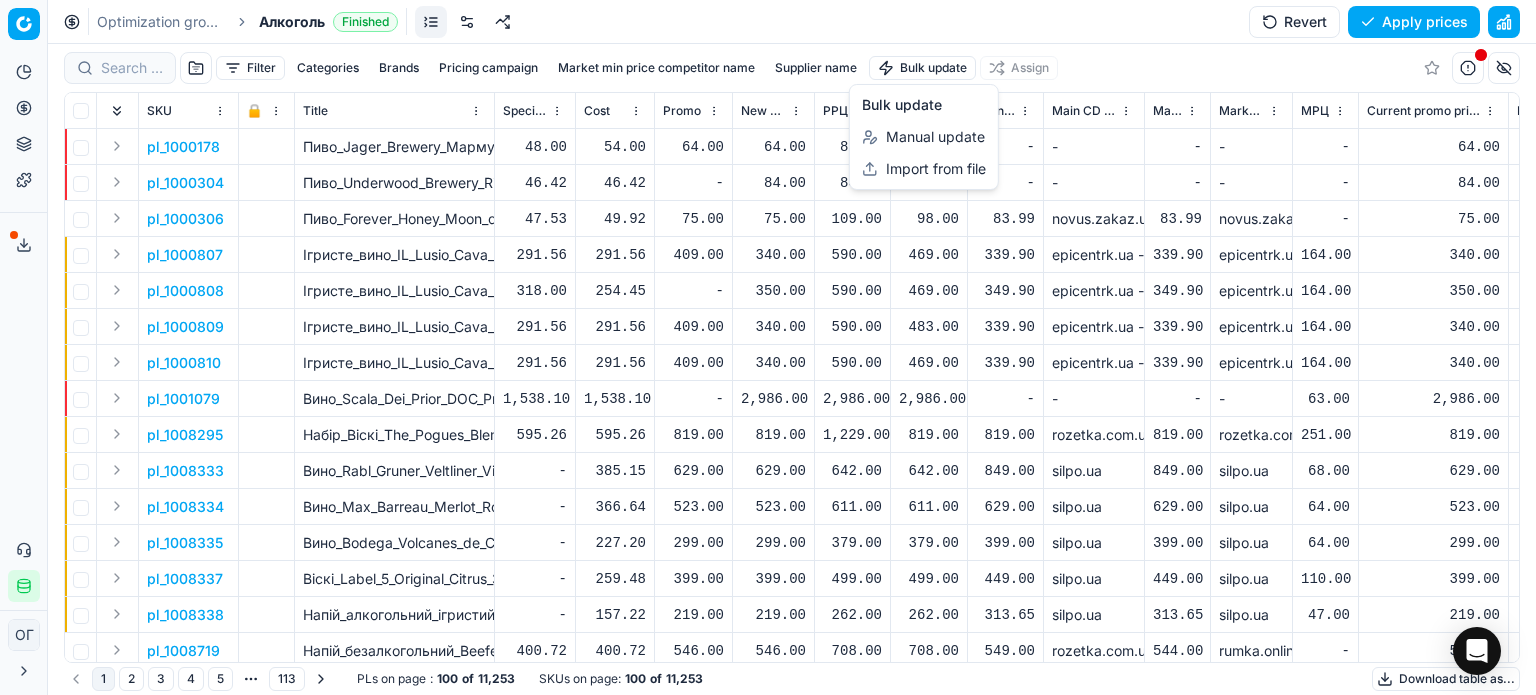 click on "Pricing platform Analytics Pricing Product portfolio Templates Export service 168 Contact support Integration status ОГ [LAST] [FIRST] [EMAIL] Close menu Command Palette Search for a command to run... Optimization groups Алкоголь Finished Revert Apply prices Filter   Categories   Brands   Pricing campaign   Market min price competitor name   Supplier name   Bulk update Assign SKU 🔒 Title Specification Cost Cost Promo New promo price РРЦ Base price Main CD min price Main CD min price competitor name Market min price Market min price competitor name Δ, % Pricing campaign Current promo price Optimization status RRP mandatority Total stock quantity Aging stock (викл. дні без продажів) Середня кількість продажів за 5 днів, шт Оборотність, днів (викл. дні без продажів) Target promo margin Target margin Product line ID Current price New price New discount Δ, abs KVI Market monitoring -" at bounding box center [768, 347] 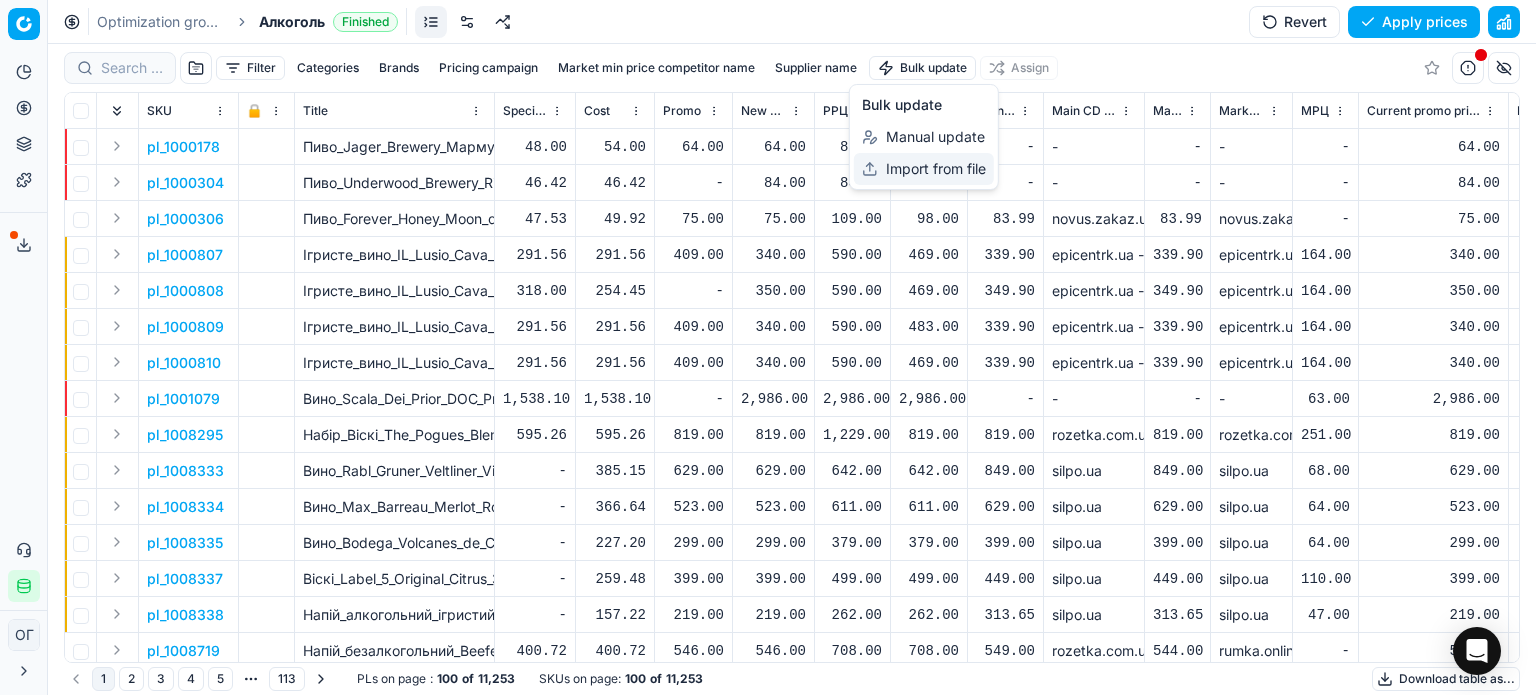 click on "Import from file" at bounding box center (924, 169) 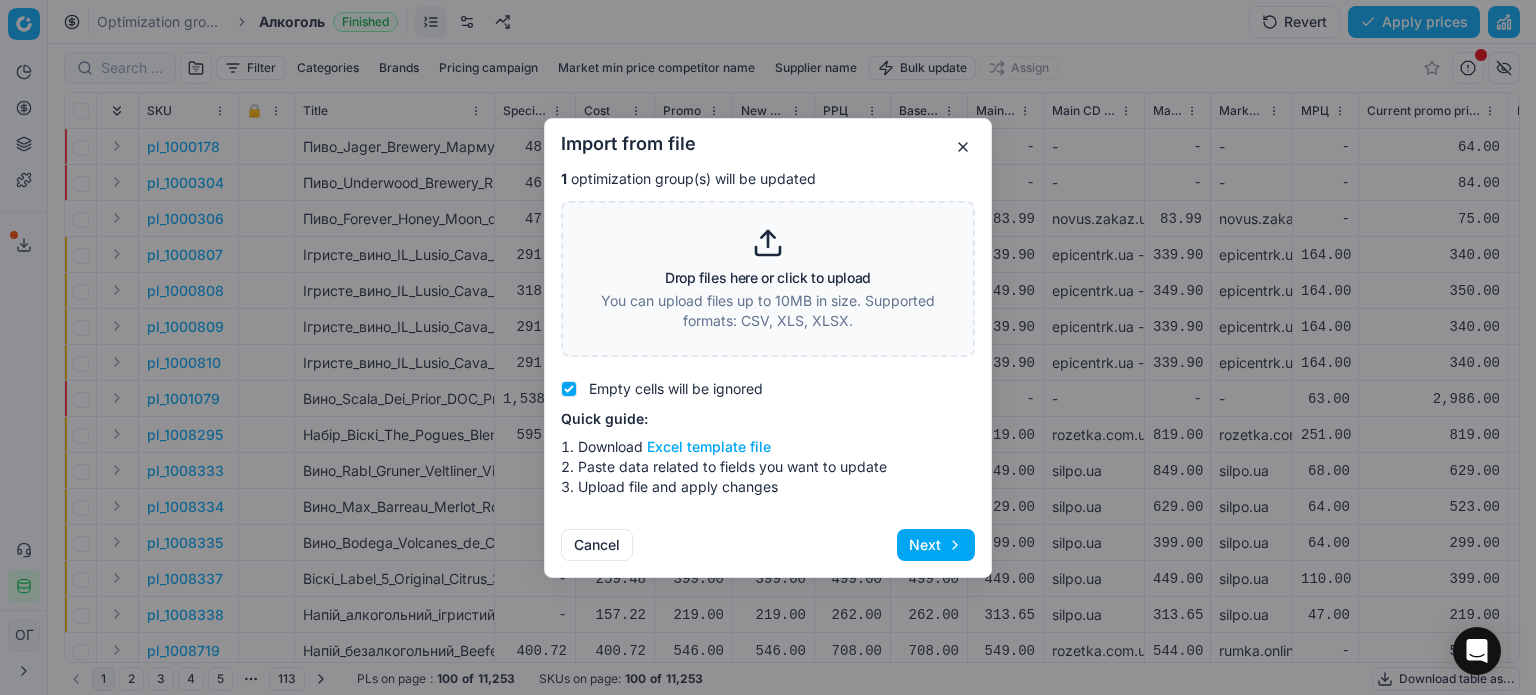 click on "Excel template file" at bounding box center [709, 447] 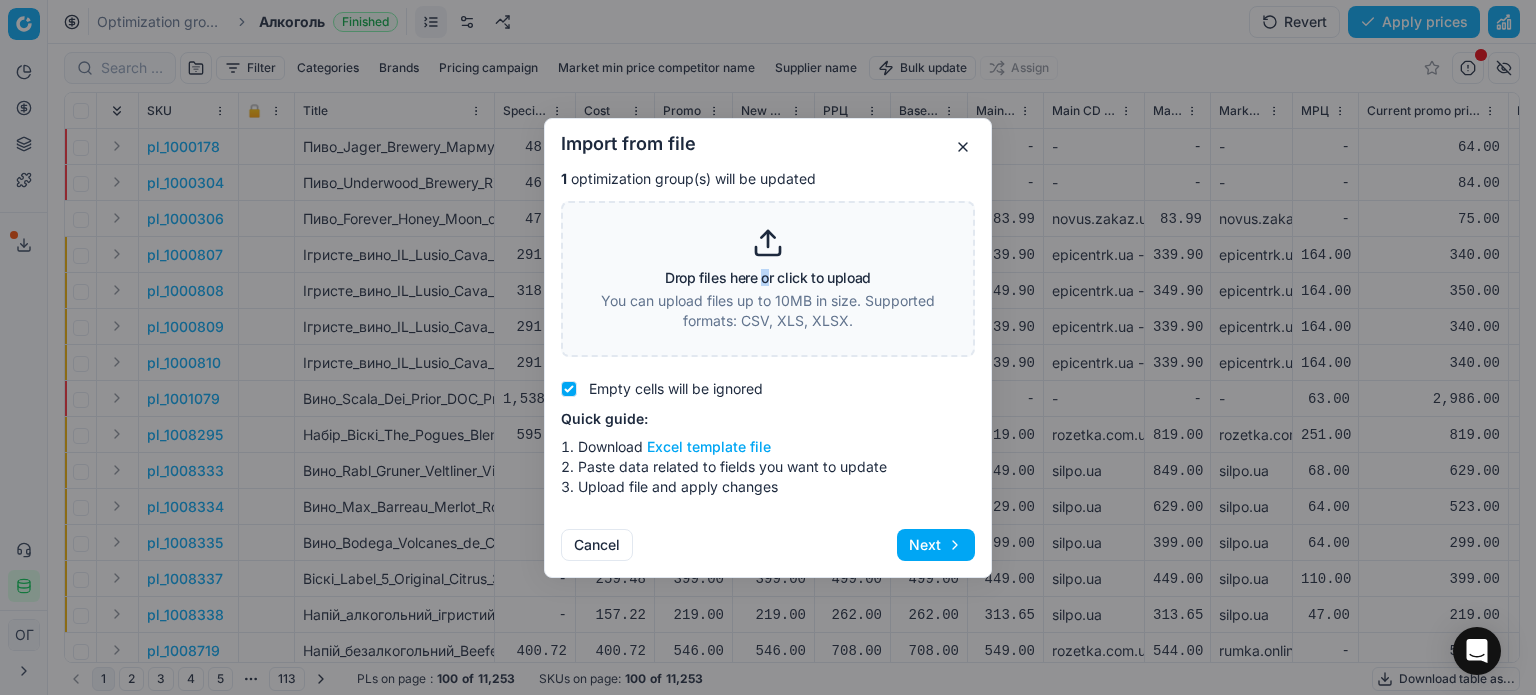 click on "Drop files here or click to upload" at bounding box center [768, 278] 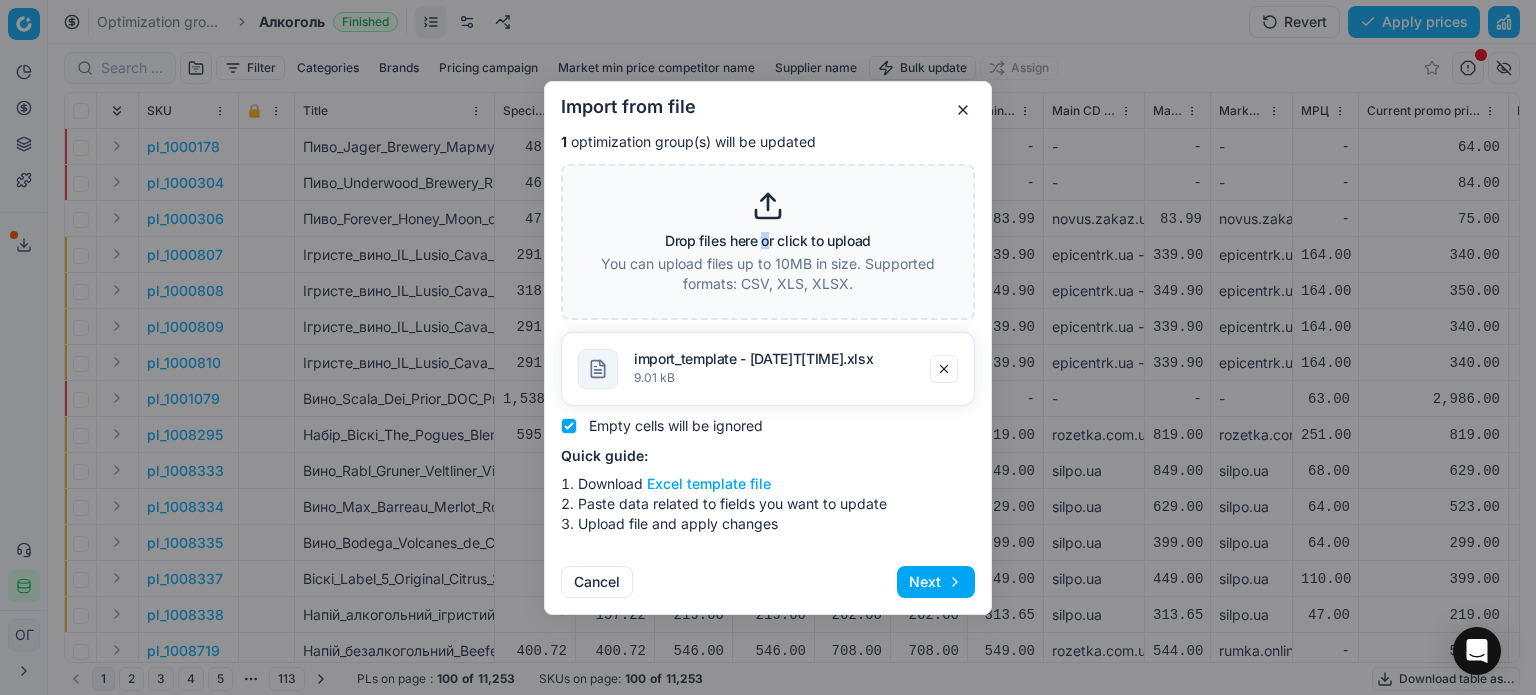 click on "Next" at bounding box center (936, 582) 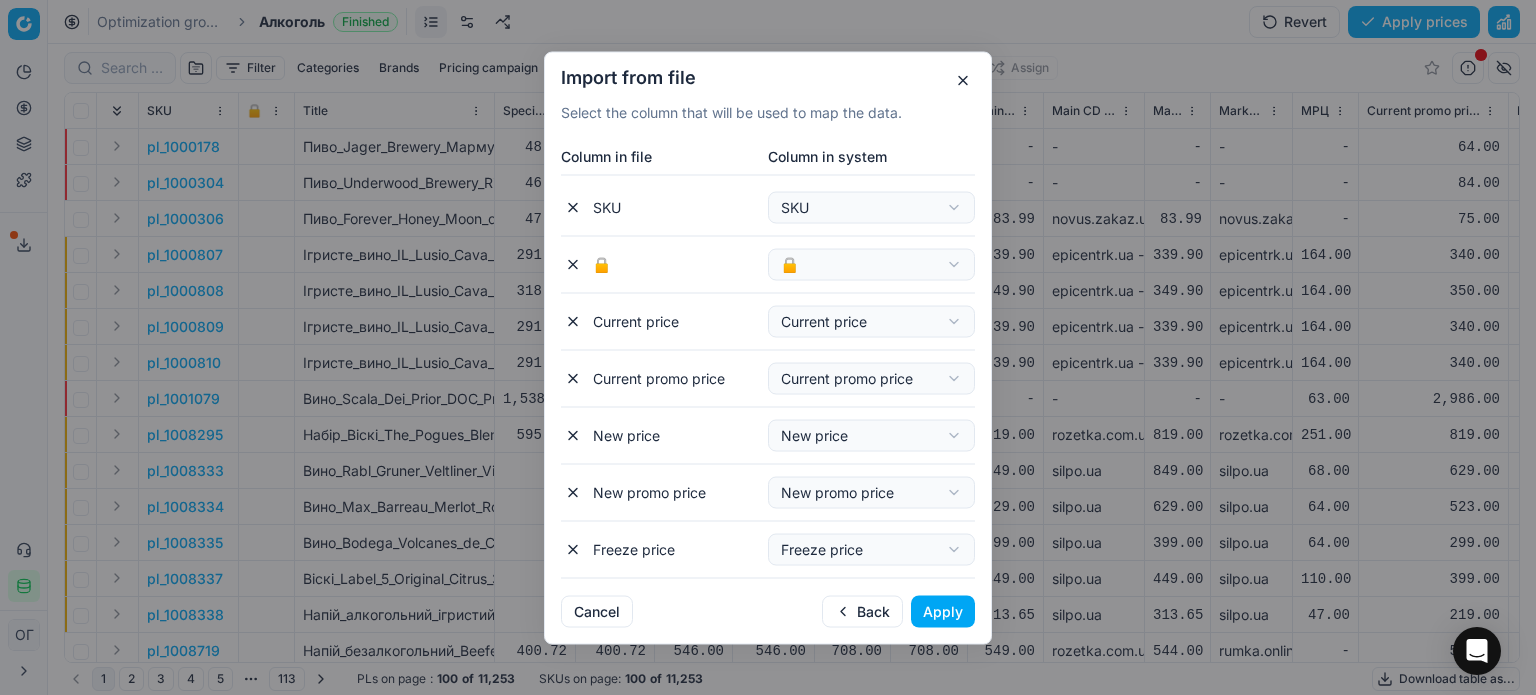 click on "Apply" at bounding box center (943, 611) 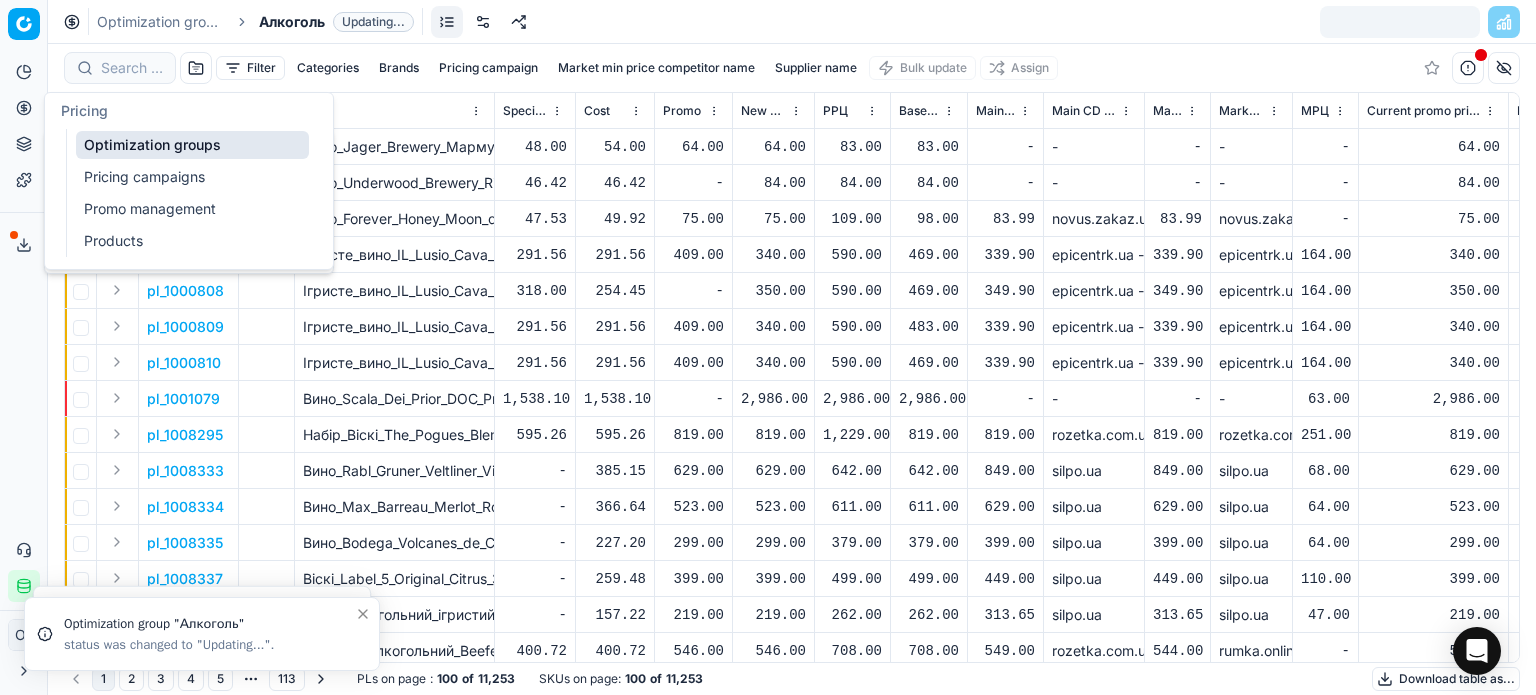 click 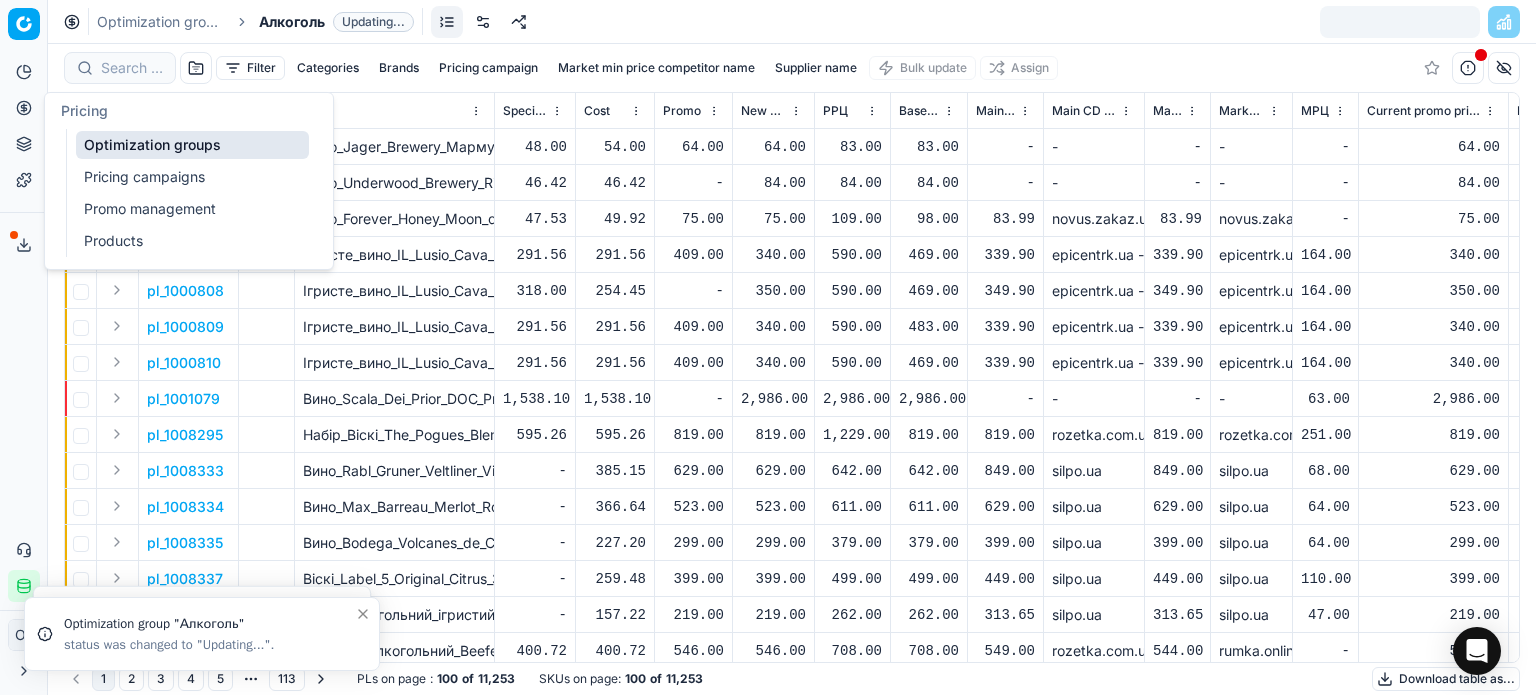 click on "Optimization groups" at bounding box center (192, 145) 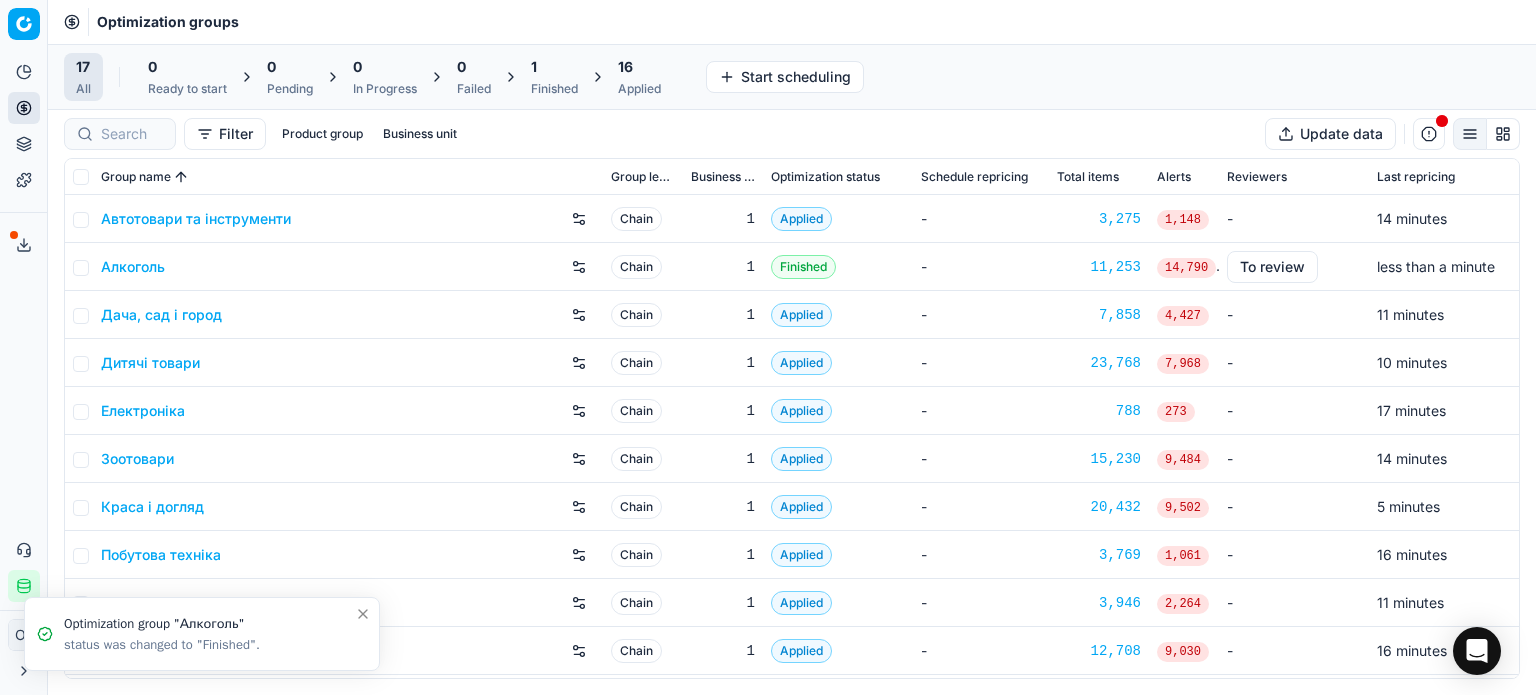 click on "1 Finished" at bounding box center [554, 77] 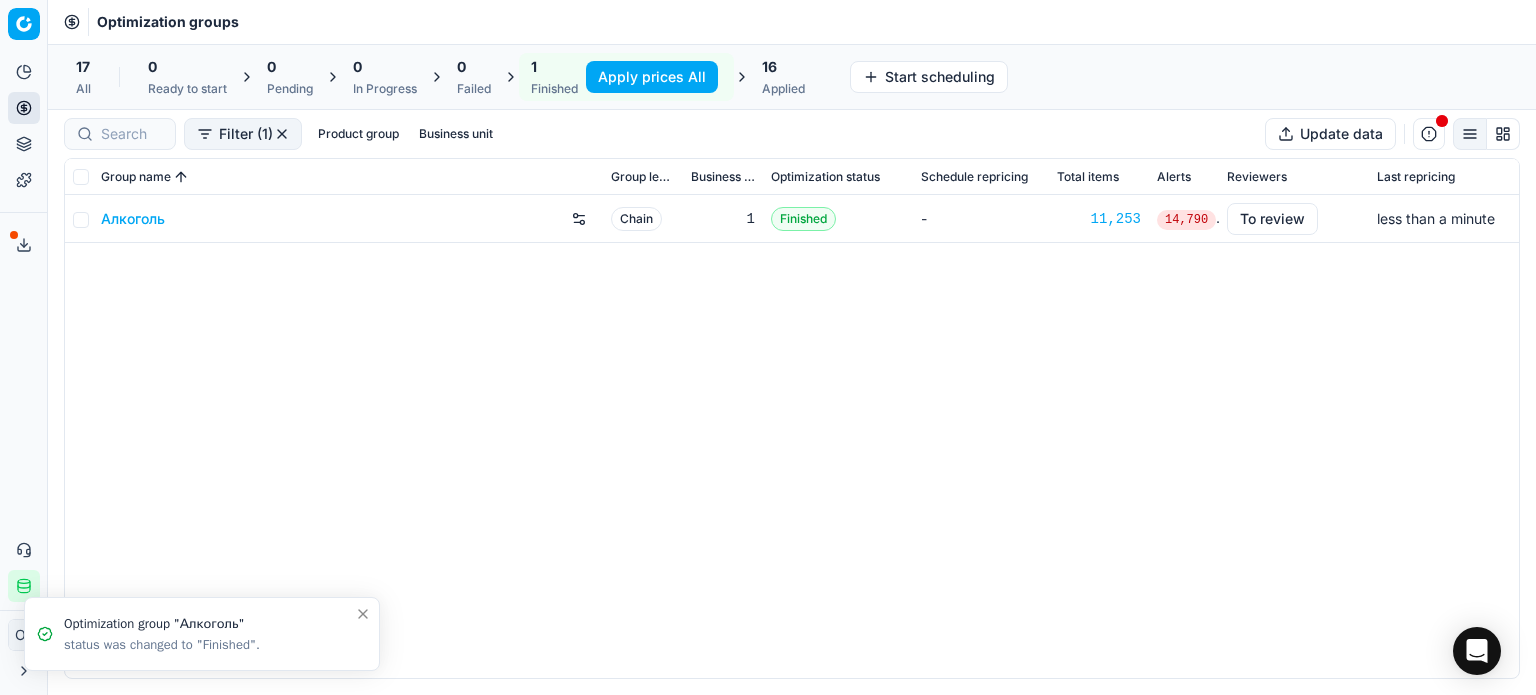 click on "Apply prices   All" at bounding box center (652, 77) 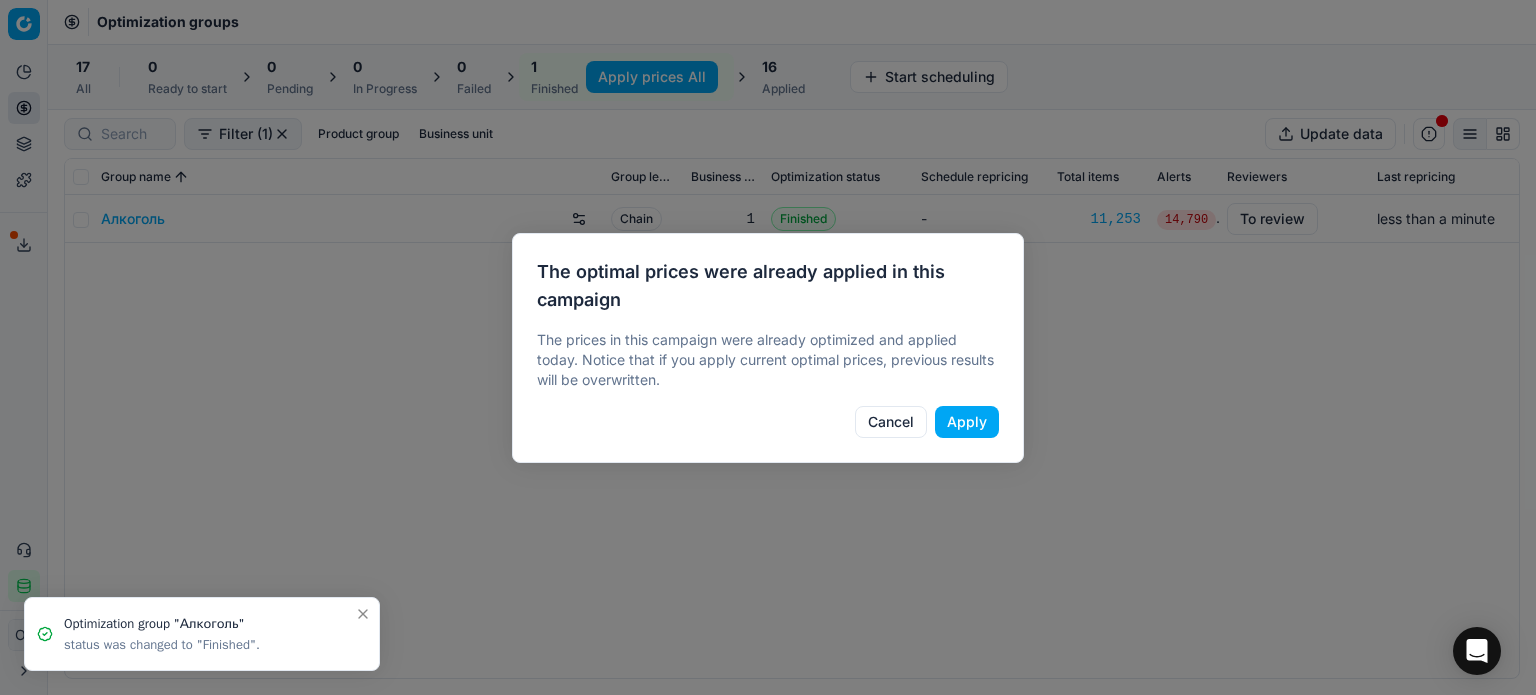 click on "Apply" at bounding box center (967, 422) 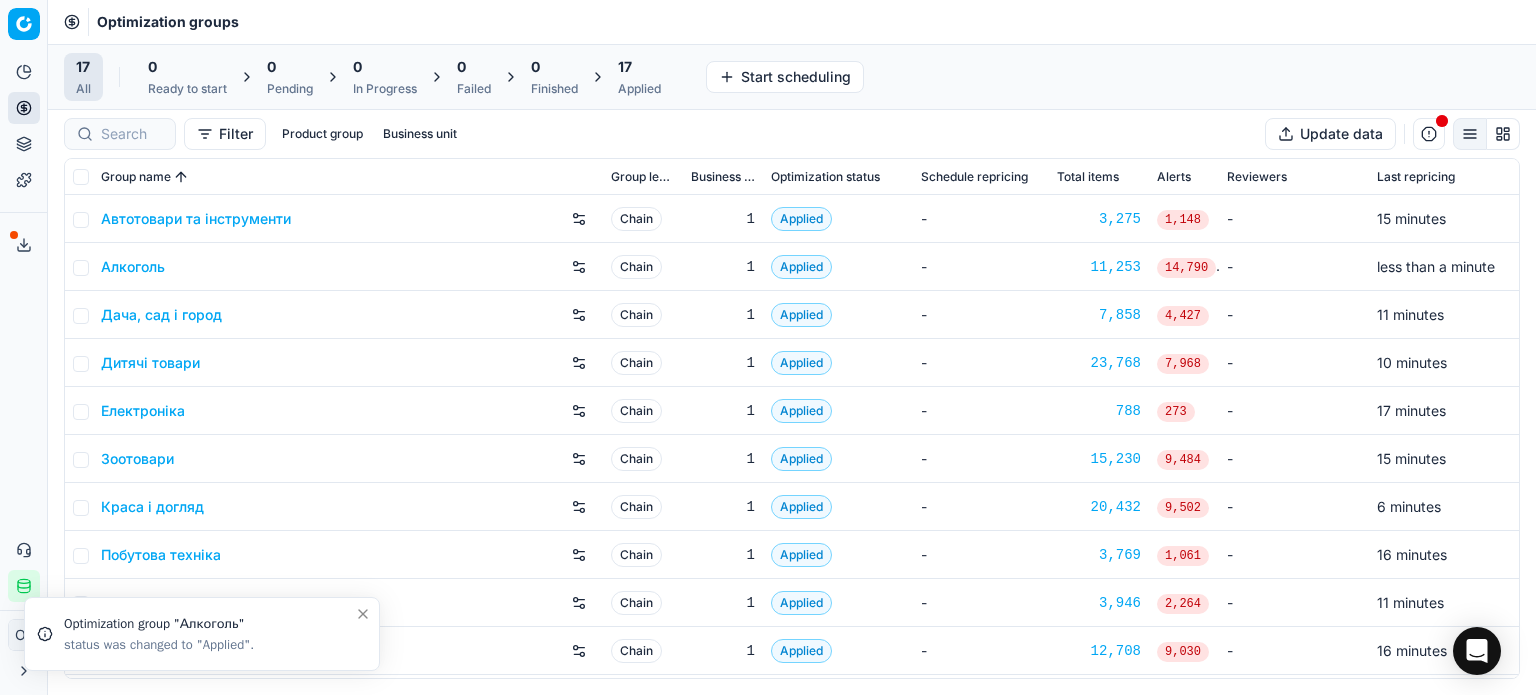 click on "17" at bounding box center (639, 67) 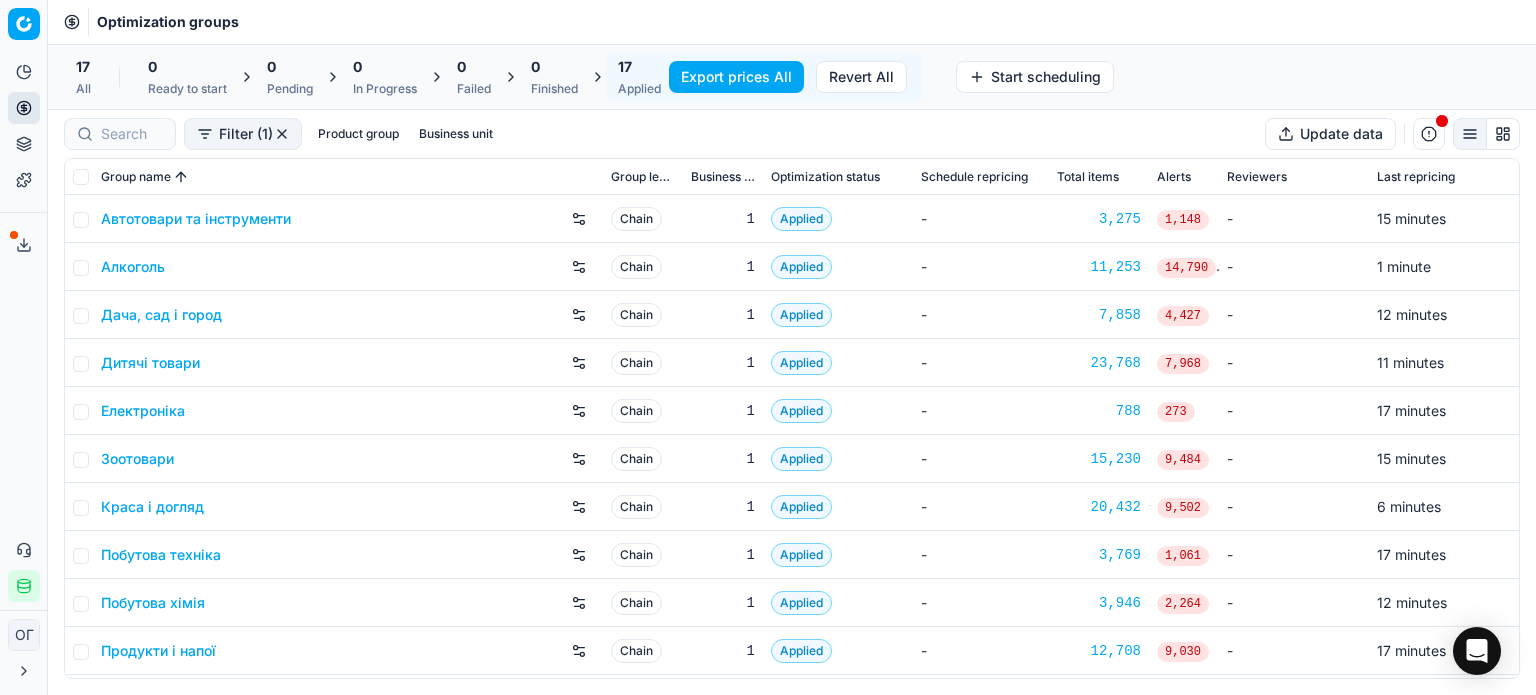 click on "Краса і догляд" at bounding box center (152, 507) 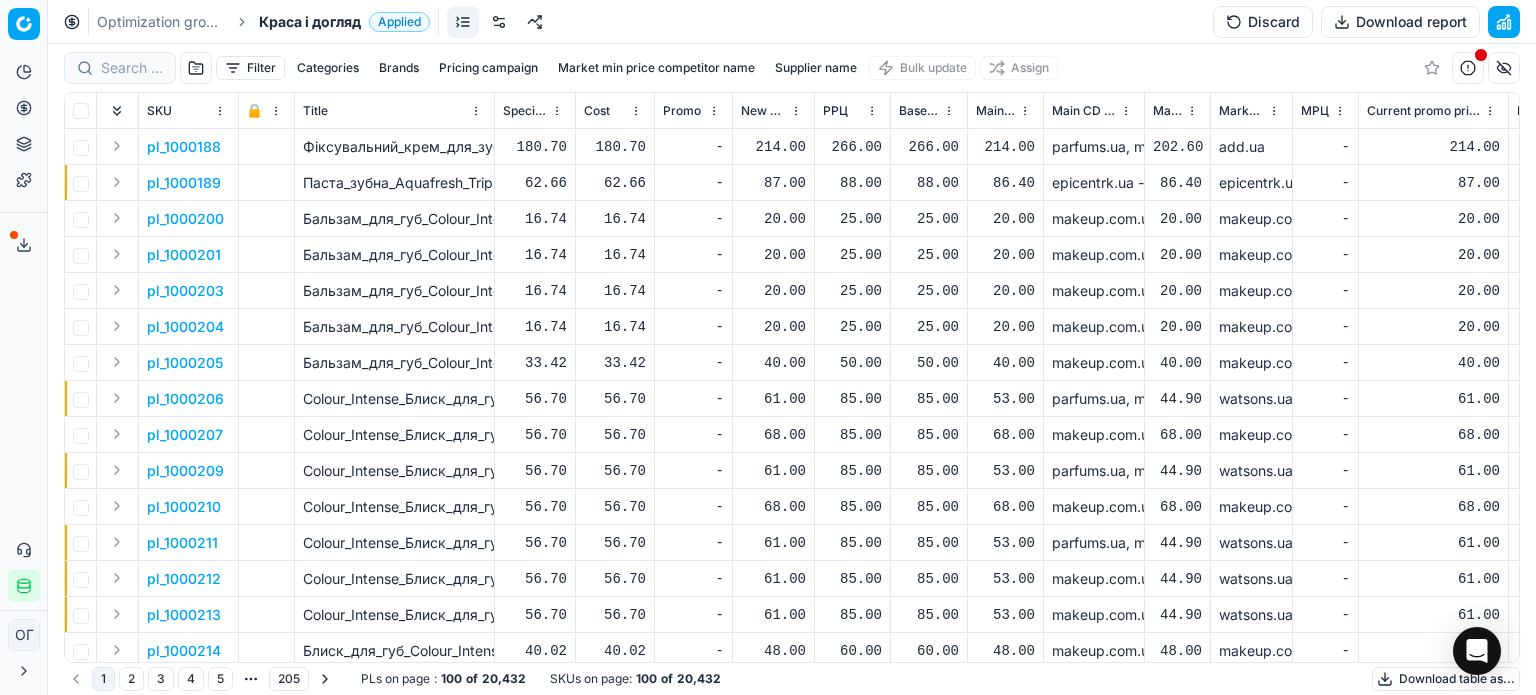 click on "Discard" at bounding box center [1263, 22] 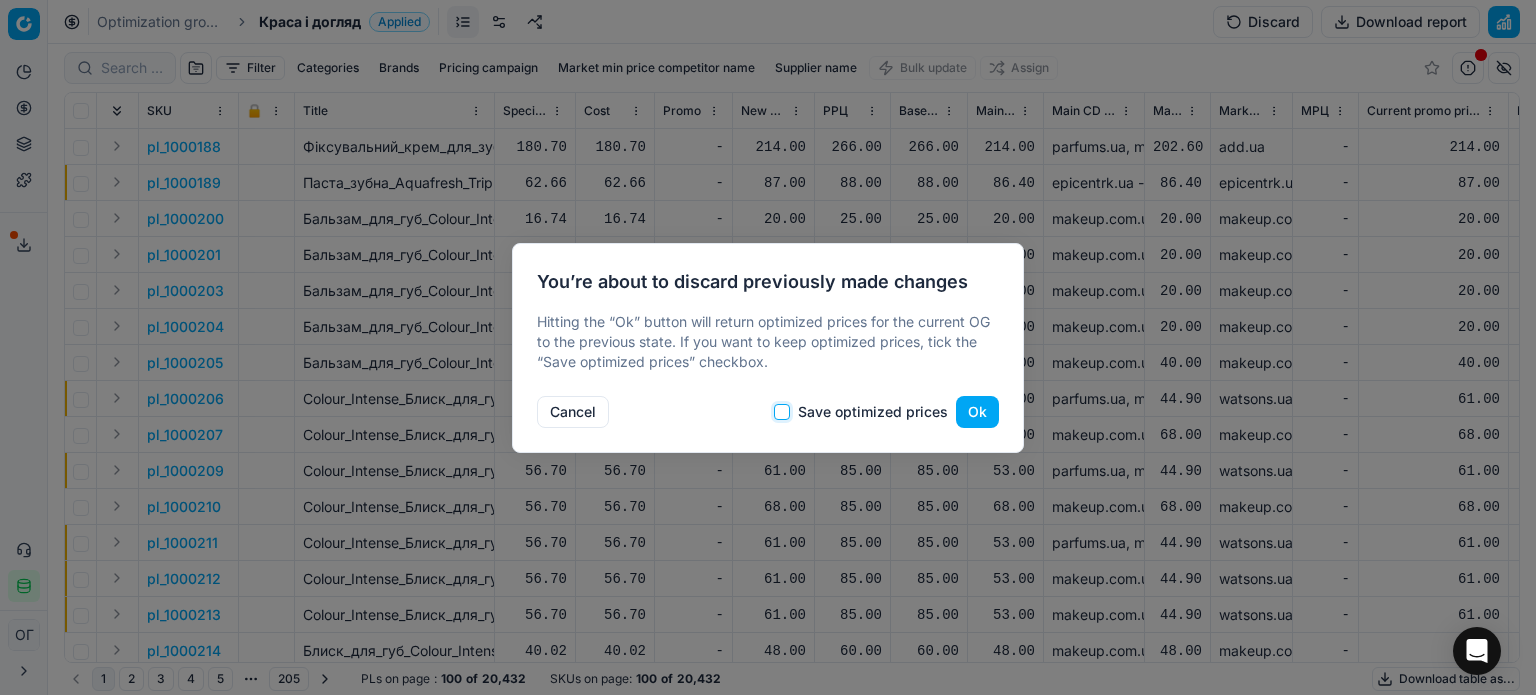click on "Save optimized prices" at bounding box center (782, 412) 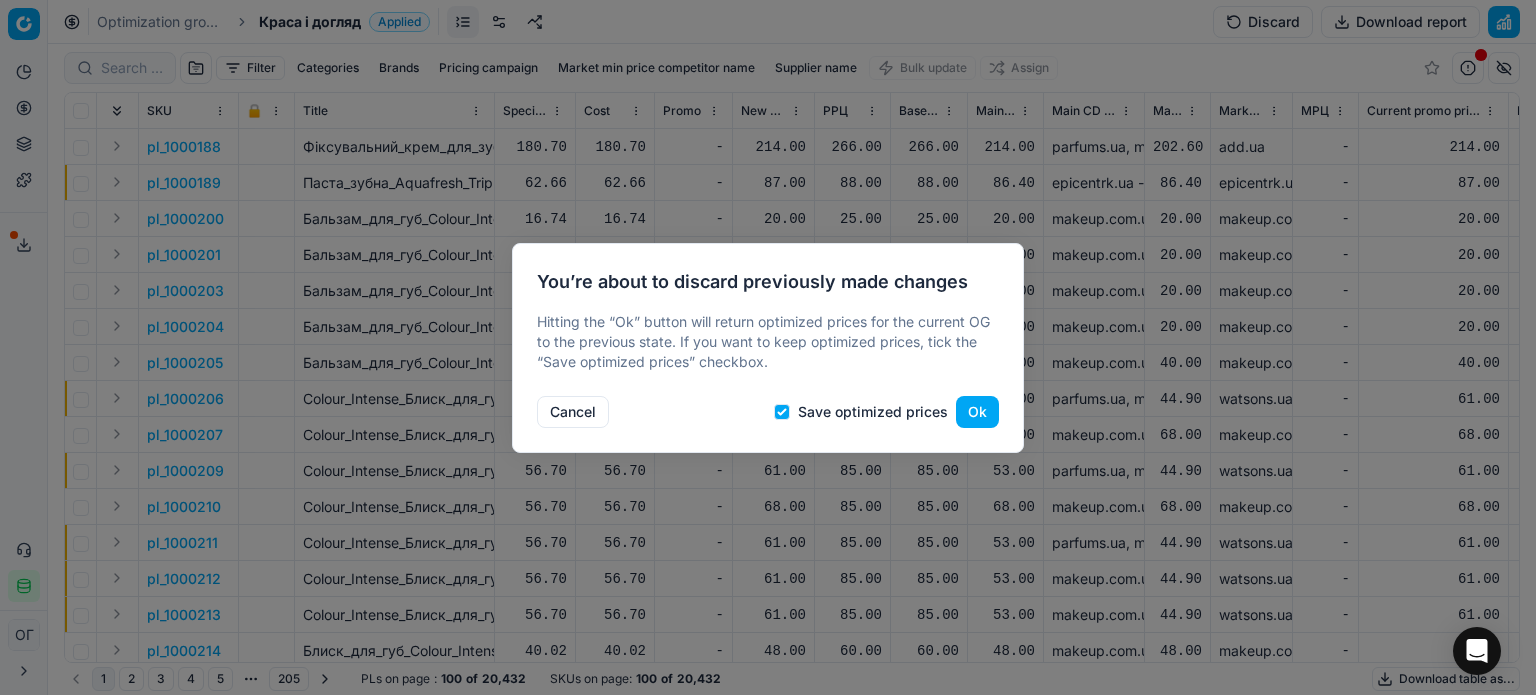 click on "Ok" at bounding box center [977, 412] 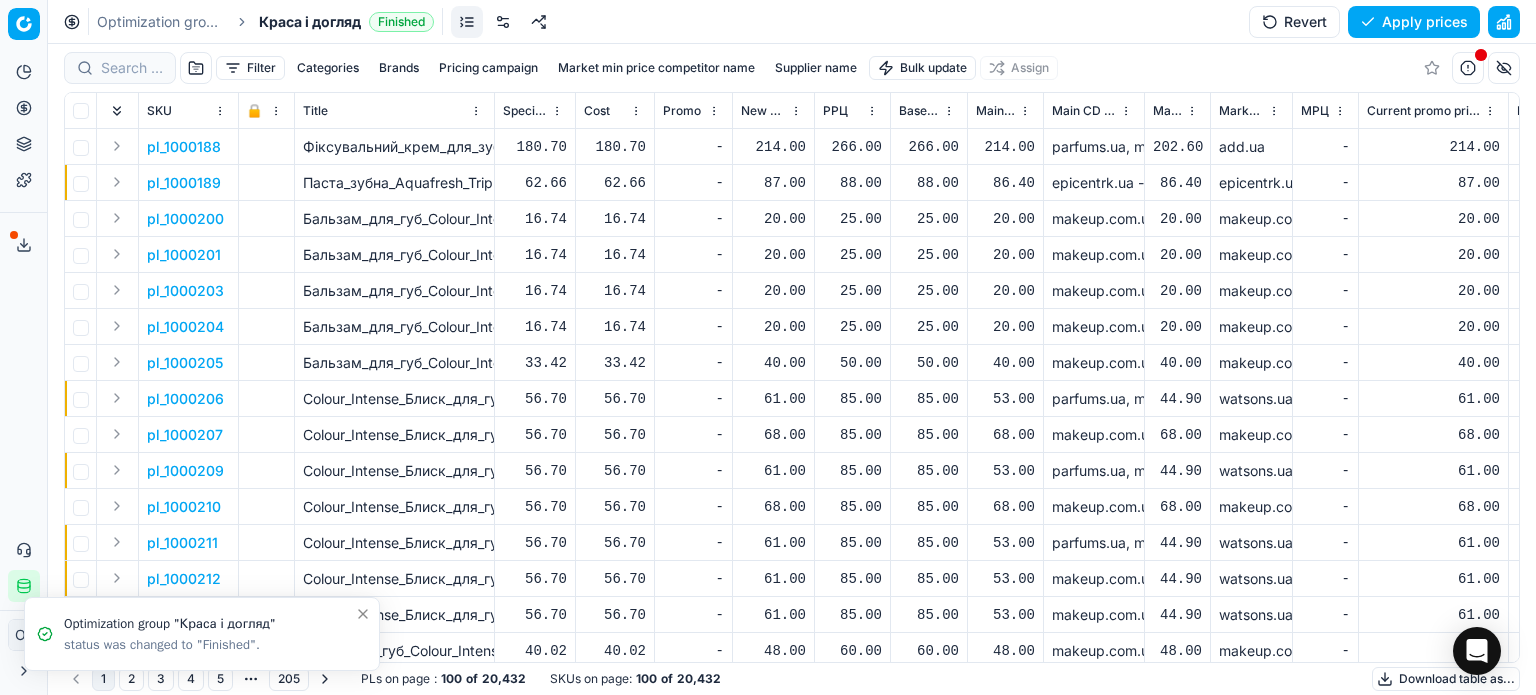 click on "Pricing platform Analytics Pricing Product portfolio Templates Export service 168 Contact support Integration status ОГ [LAST] [FIRST] [EMAIL] Close menu Command Palette Search for a command to run... Optimization groups Краса і догляд Finished Revert Apply prices Filter   Categories   Brands   Pricing campaign   Market min price competitor name   Supplier name   Bulk update Assign SKU 🔒 Title Specification Cost Cost Promo New promo price РРЦ Base price Main CD min price Main CD min price competitor name Market min price Market min price competitor name МРЦ Current promo price Продажі за останні 45 днів, шт Current price New discount New price New discount, % New margin (common), % New markup (common), % Δ, % Δ, abs Pricing type Alerts Pricing campaign Brands Total stock quantity Last stock update Last price change Is available Discount, % Discount Promo amount Promo titles Price elasticity Smart segmentation ABC by Revenue Manager -" at bounding box center (768, 347) 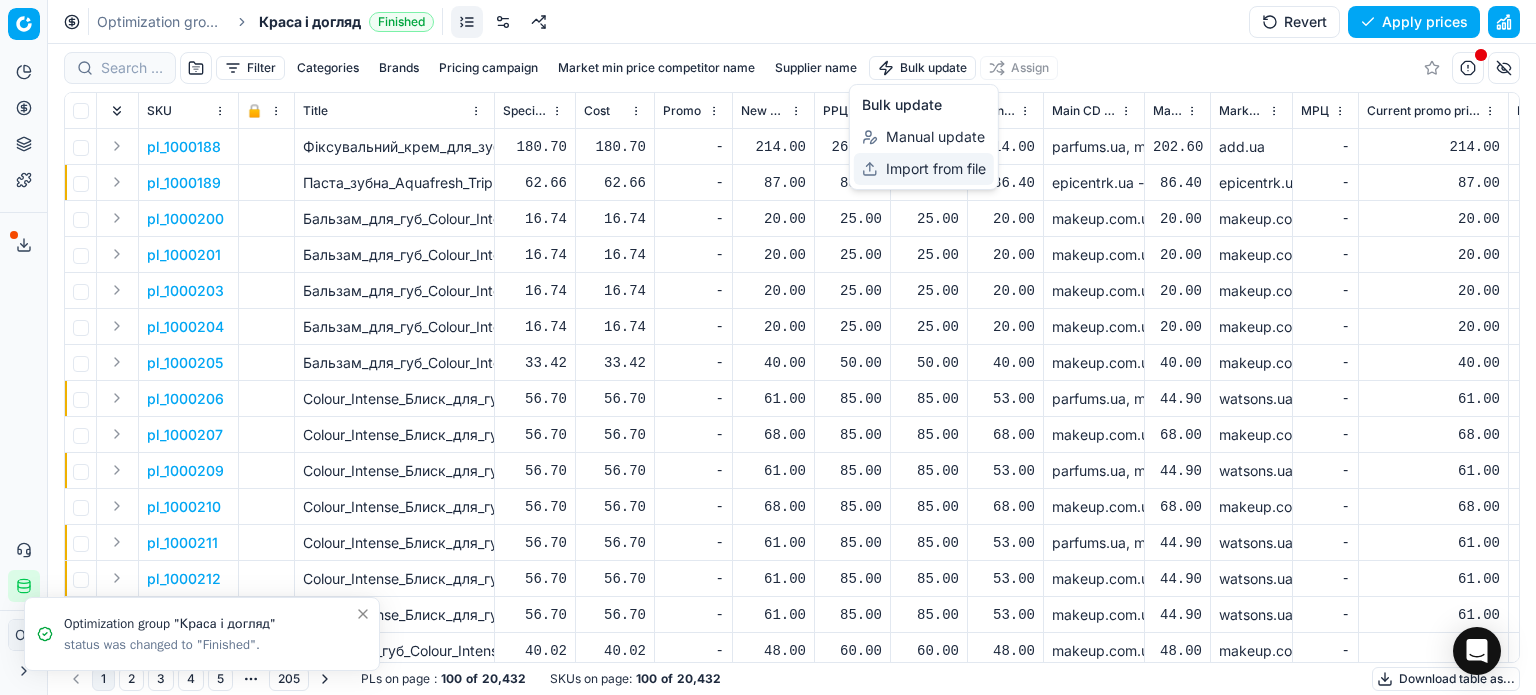 click on "Import from file" at bounding box center (924, 169) 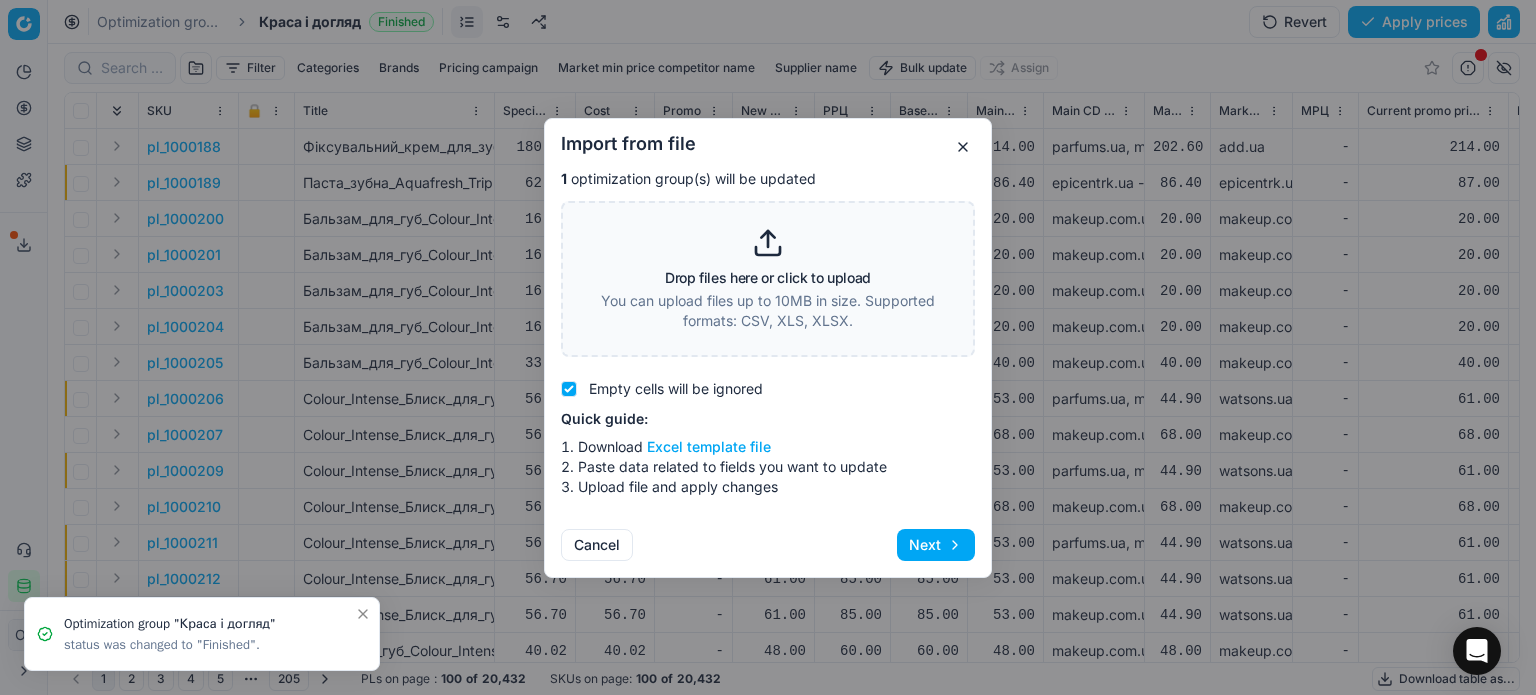 click on "Drop files here or click to upload You can upload files up to 10MB in size. Supported formats: CSV, XLS, XLSX." at bounding box center (768, 279) 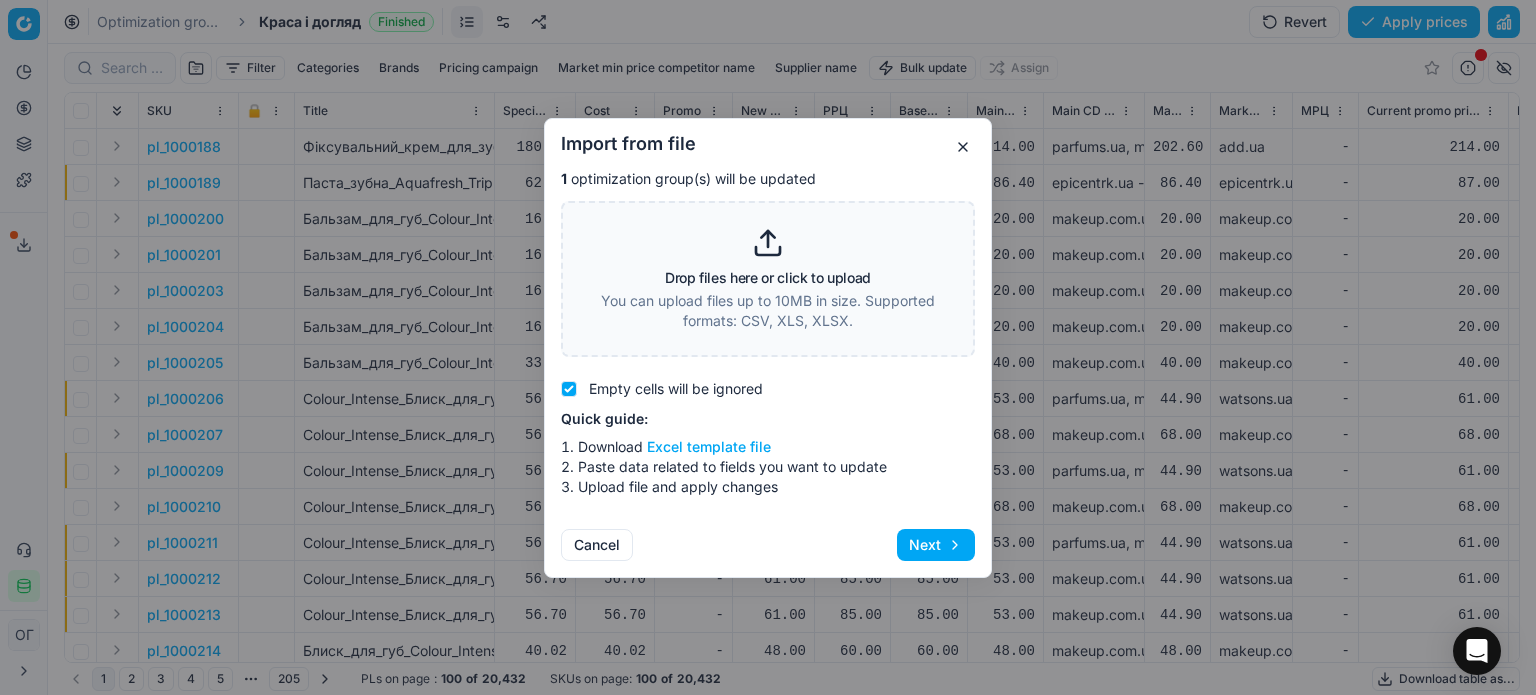 type on "C:\fakepath\import_template - [DATE]T135305.826.xlsx" 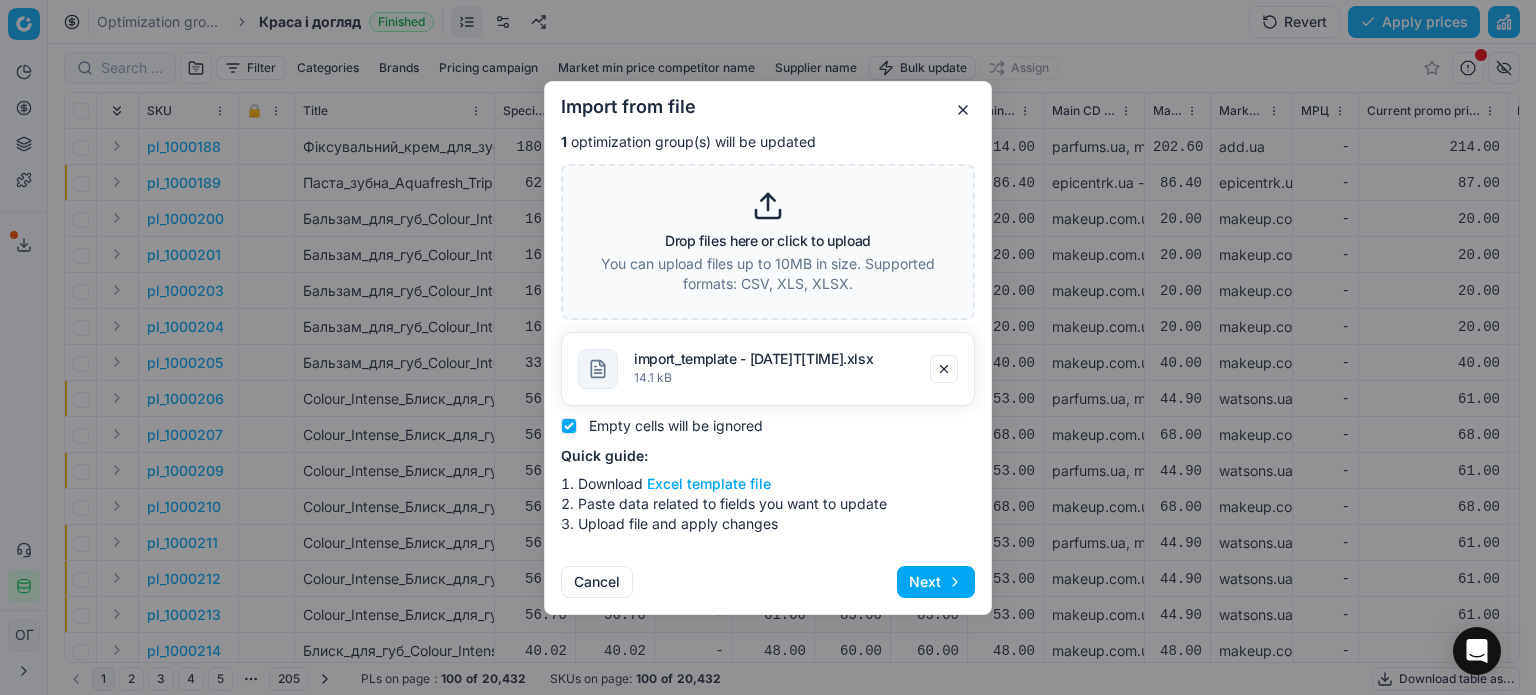 click on "Next" at bounding box center [936, 582] 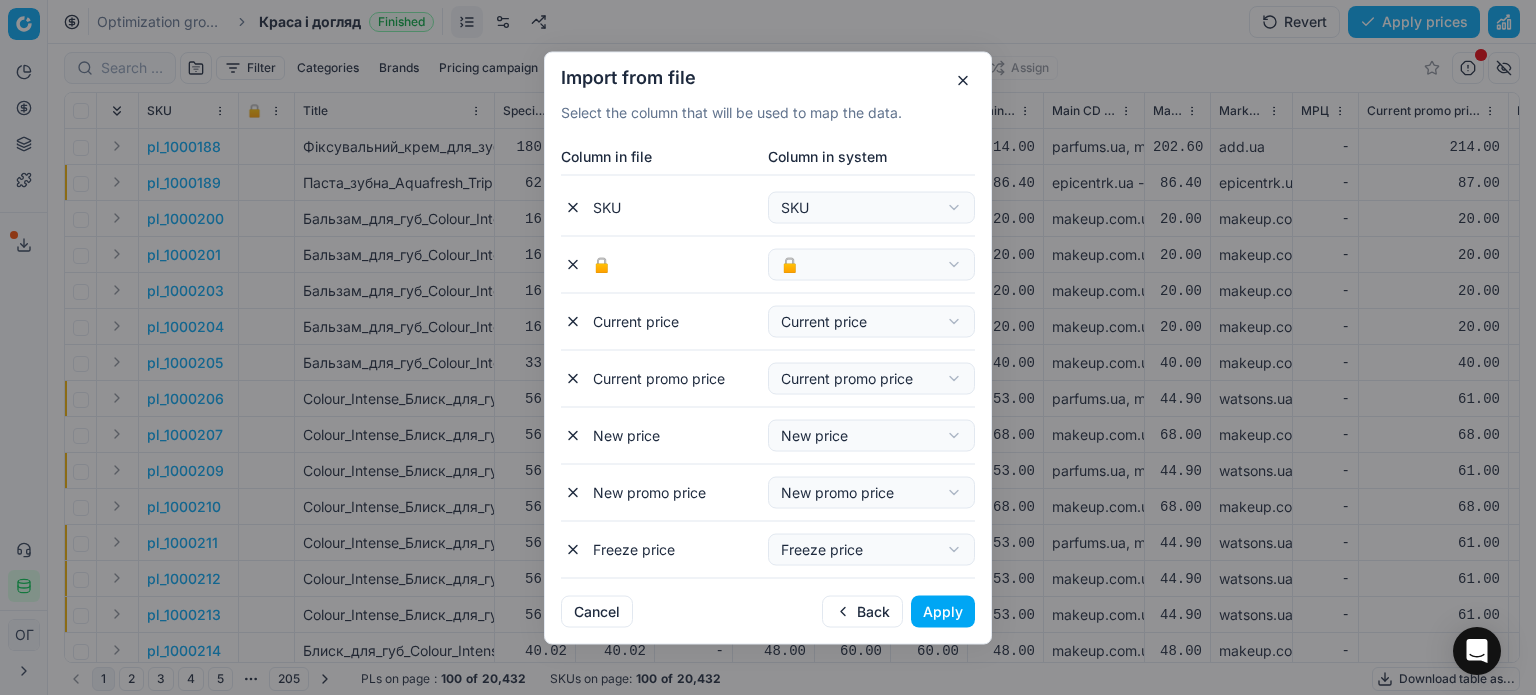 click on "Apply" at bounding box center (943, 611) 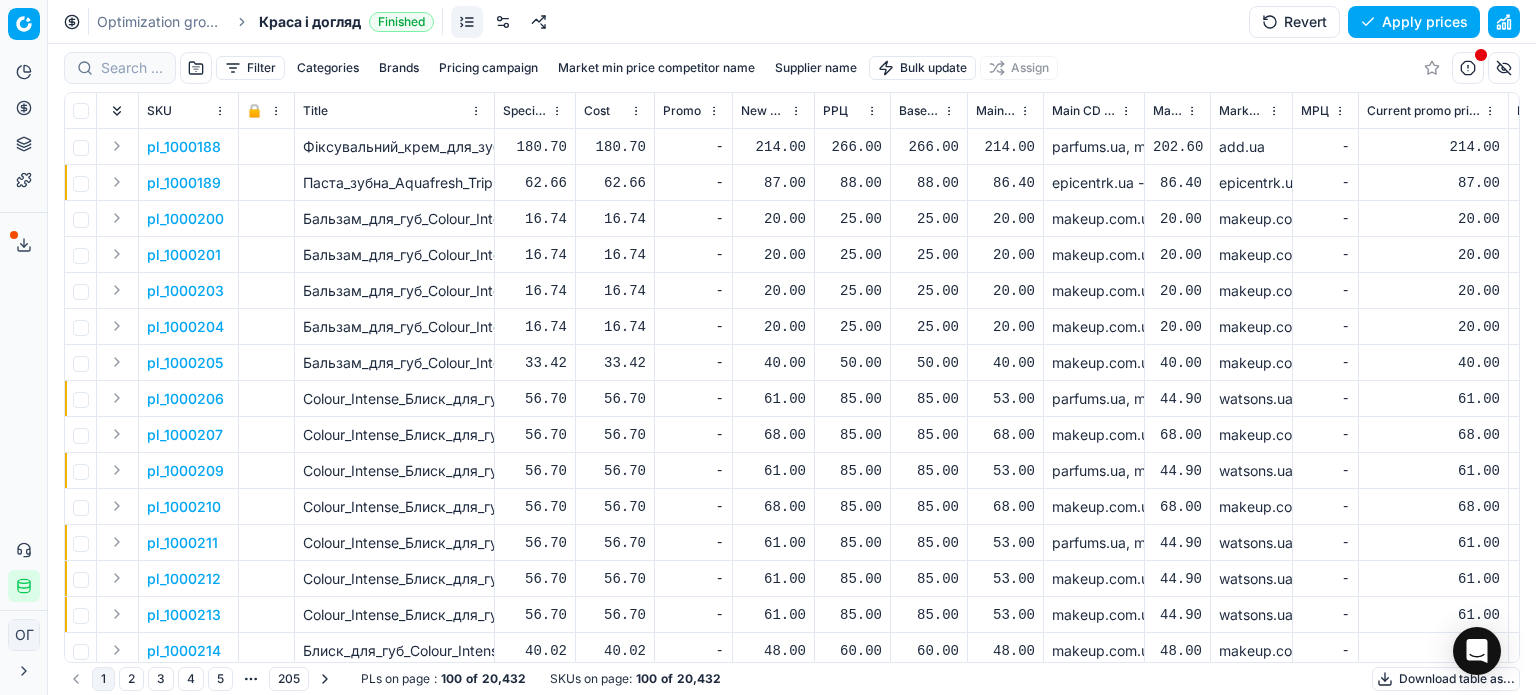click at bounding box center [81, 111] 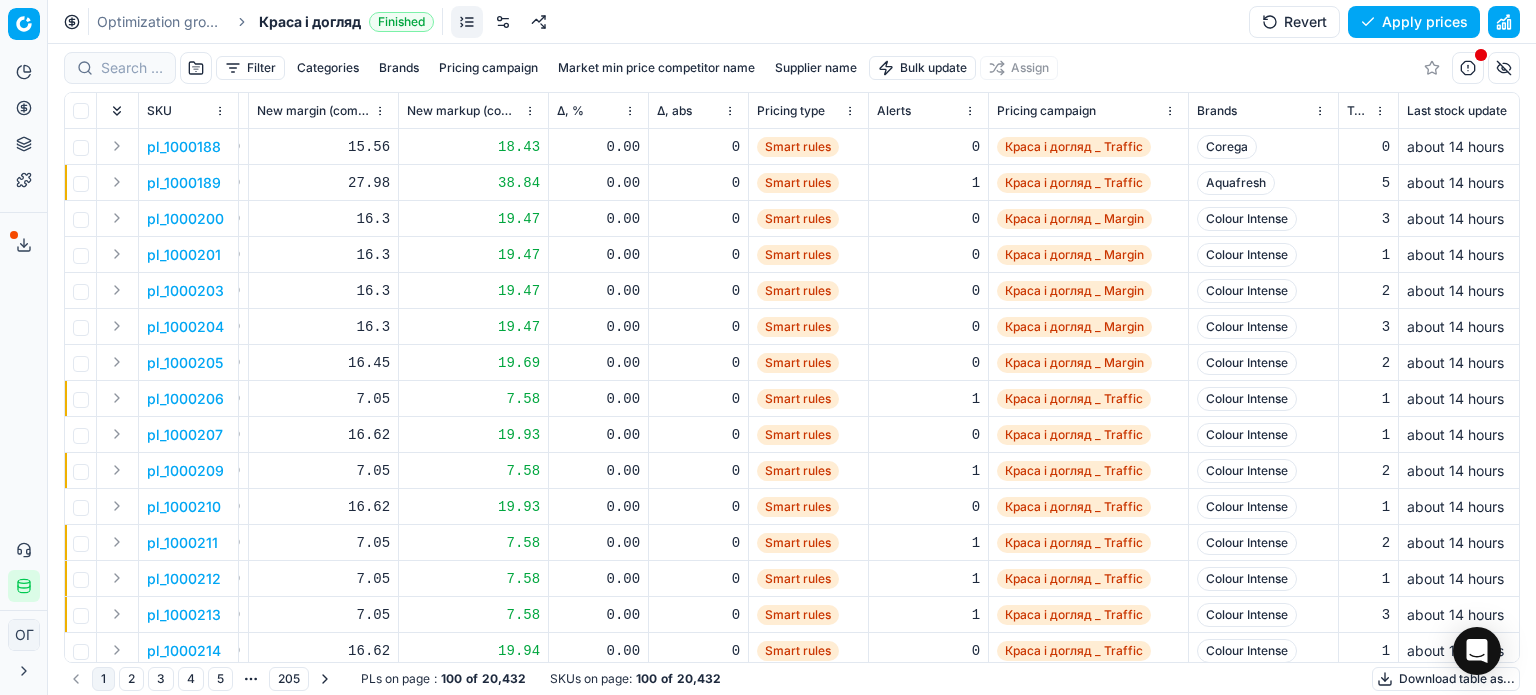 scroll, scrollTop: 0, scrollLeft: 2125, axis: horizontal 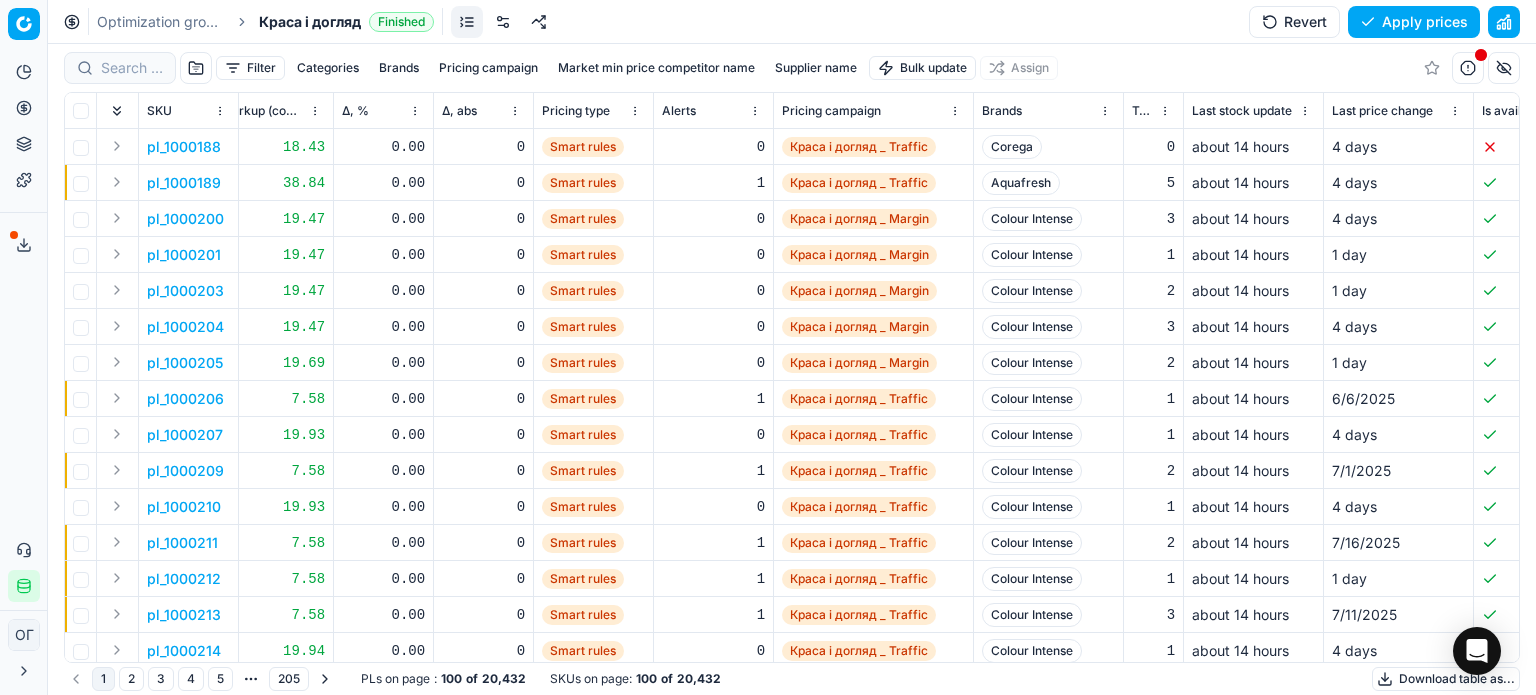 click on "Pricing type" at bounding box center (576, 111) 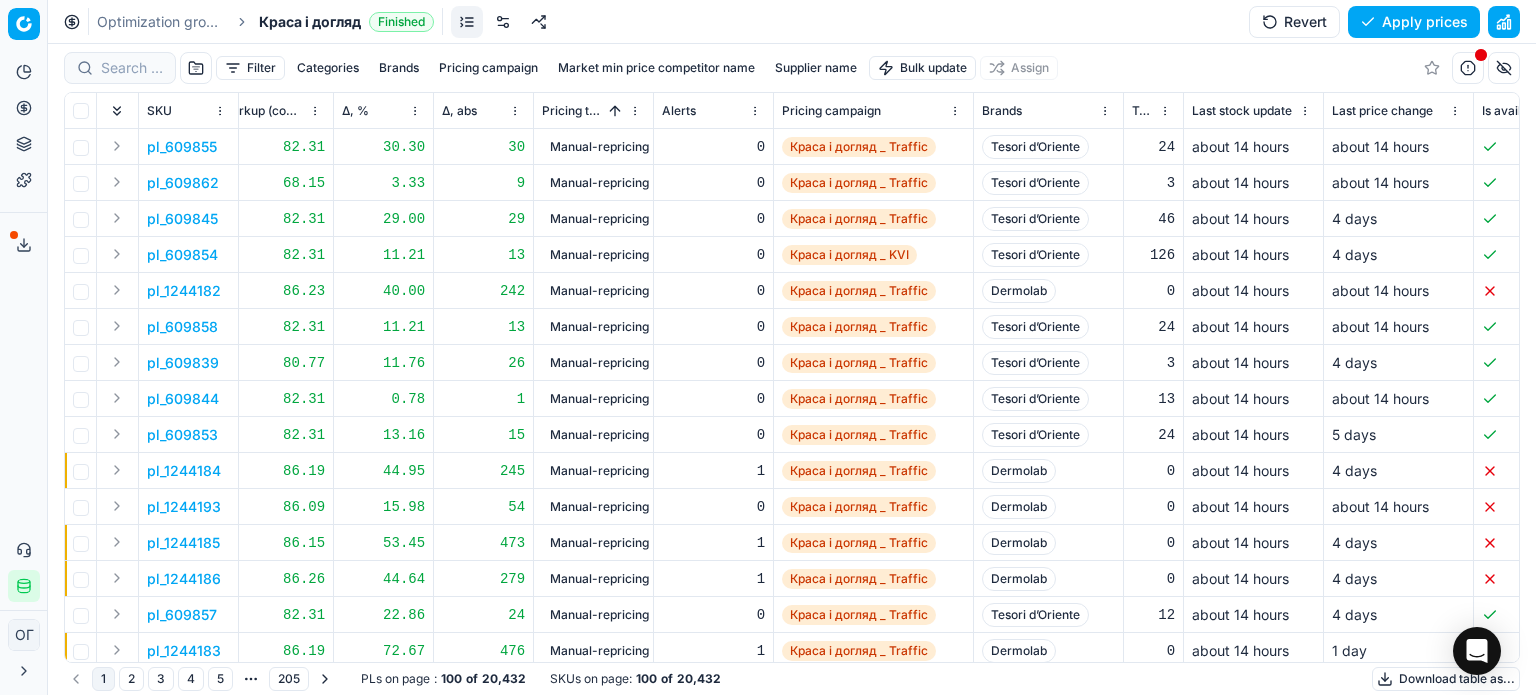 click on "Pricing" at bounding box center [24, 108] 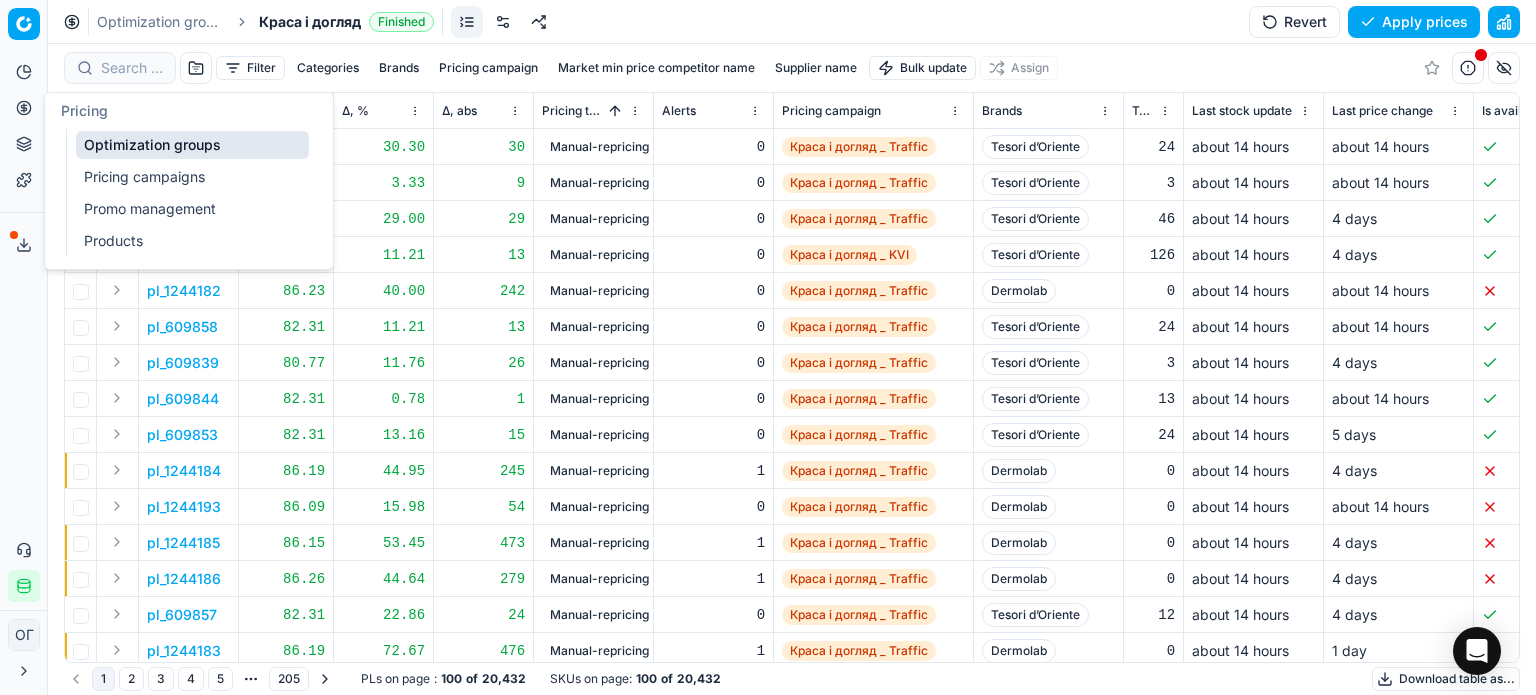 click on "Optimization groups" at bounding box center [192, 145] 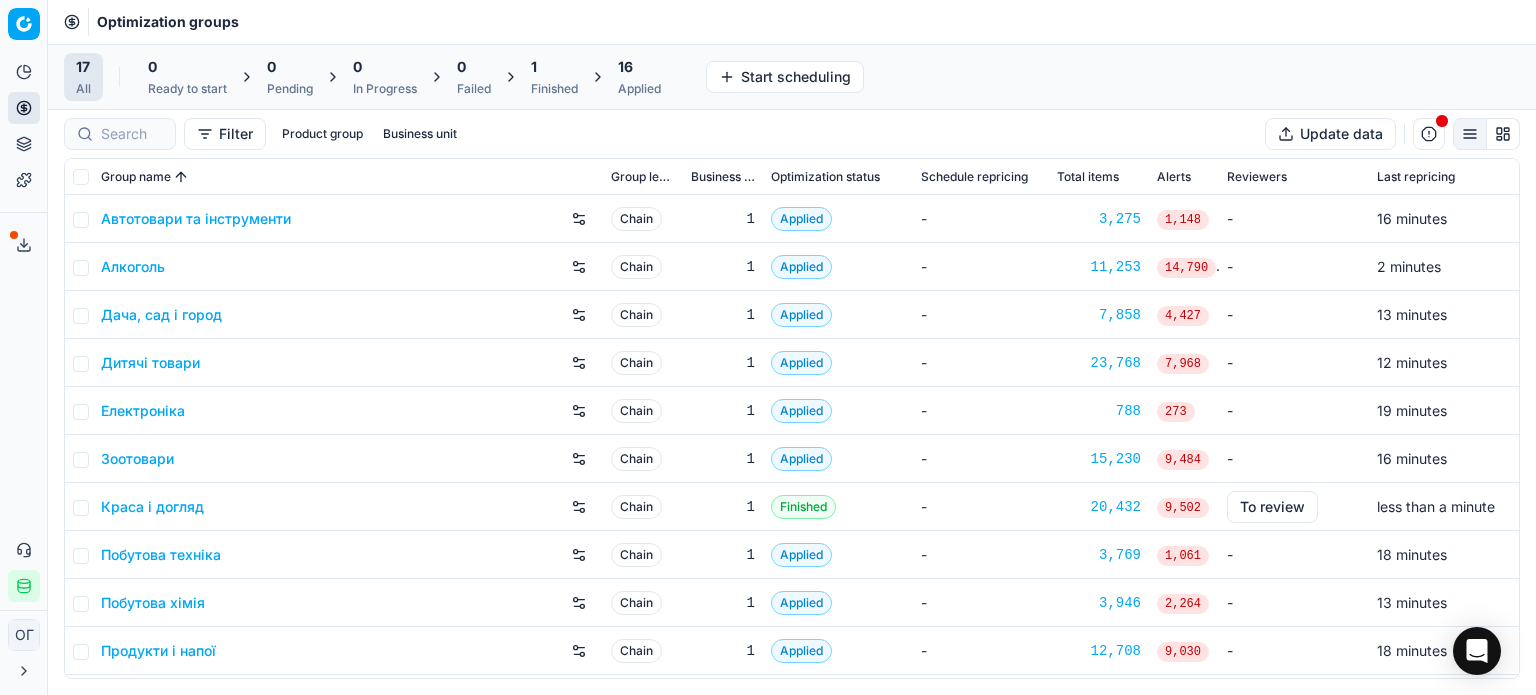 click on "16" at bounding box center (625, 67) 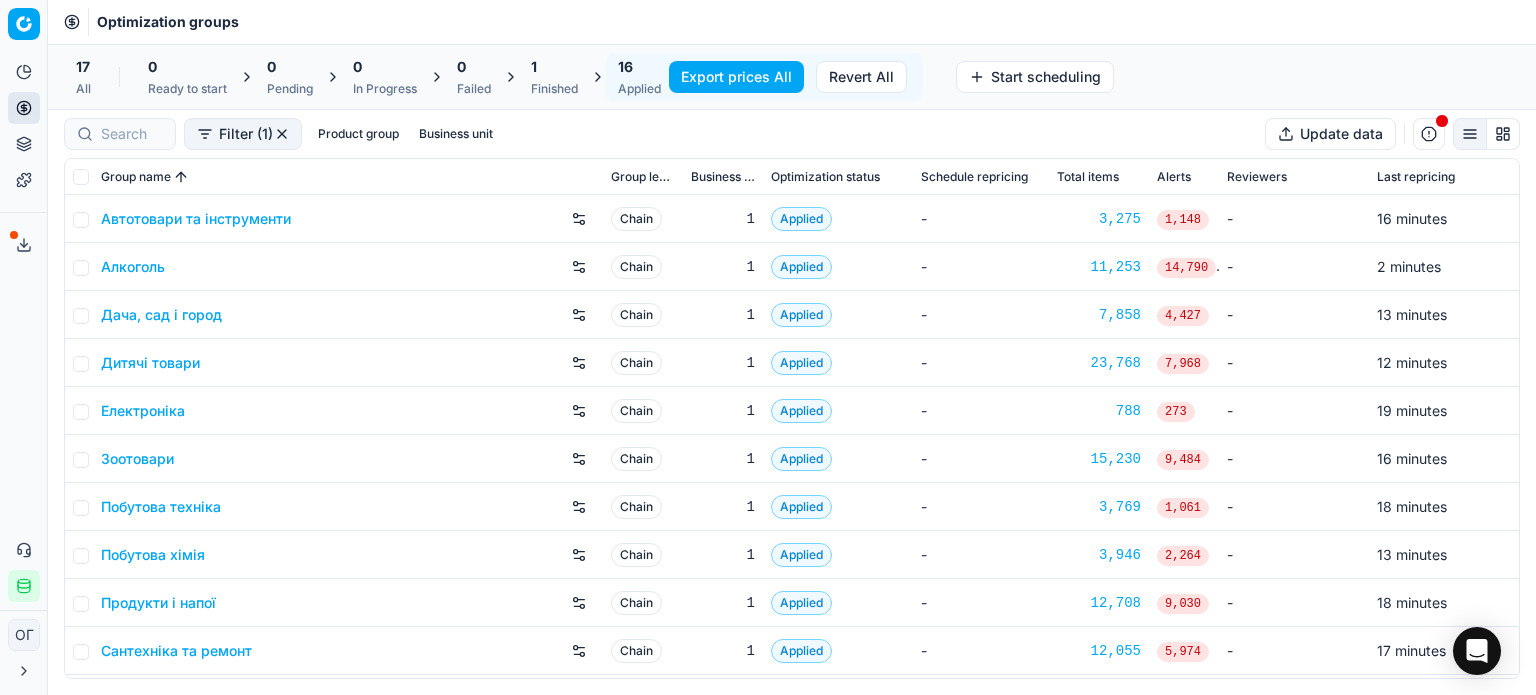 drag, startPoint x: 517, startPoint y: 76, endPoint x: 554, endPoint y: 76, distance: 37 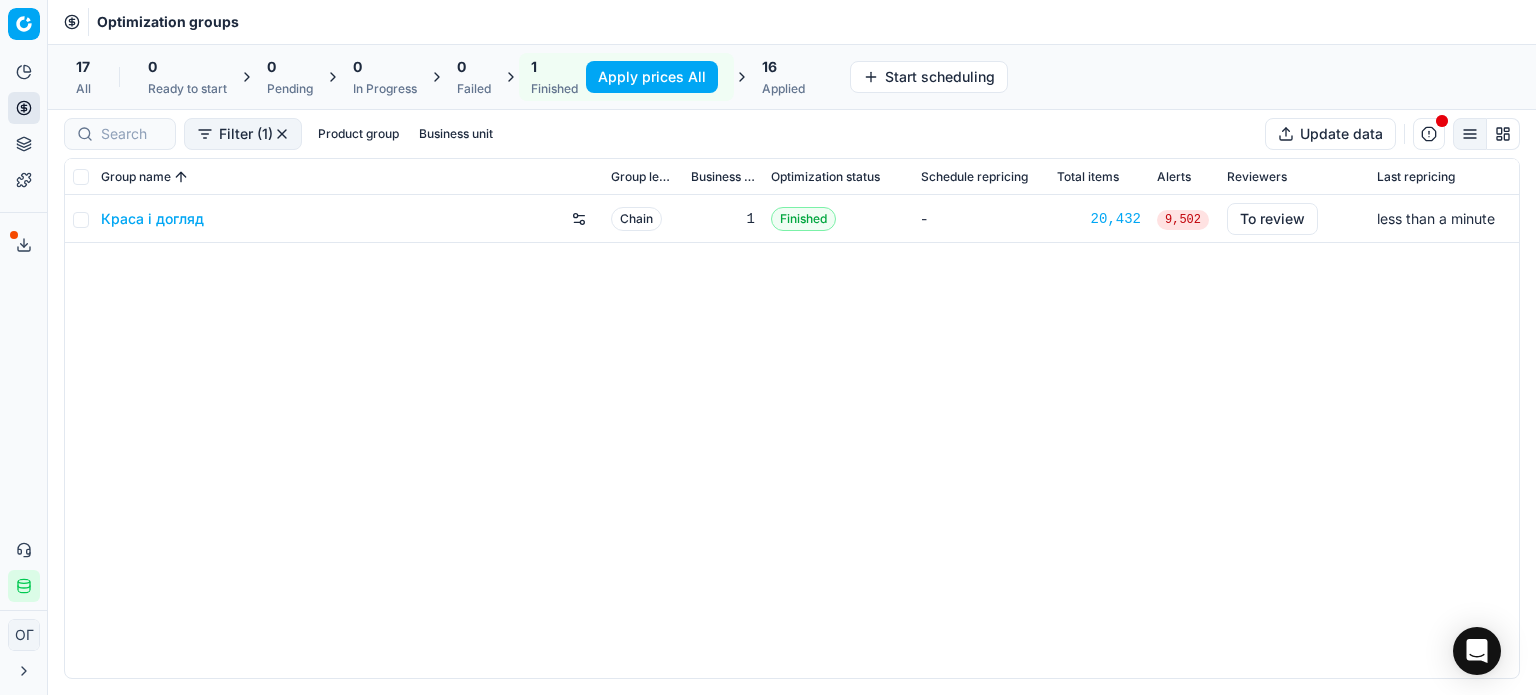 click on "Apply prices   All" at bounding box center [652, 77] 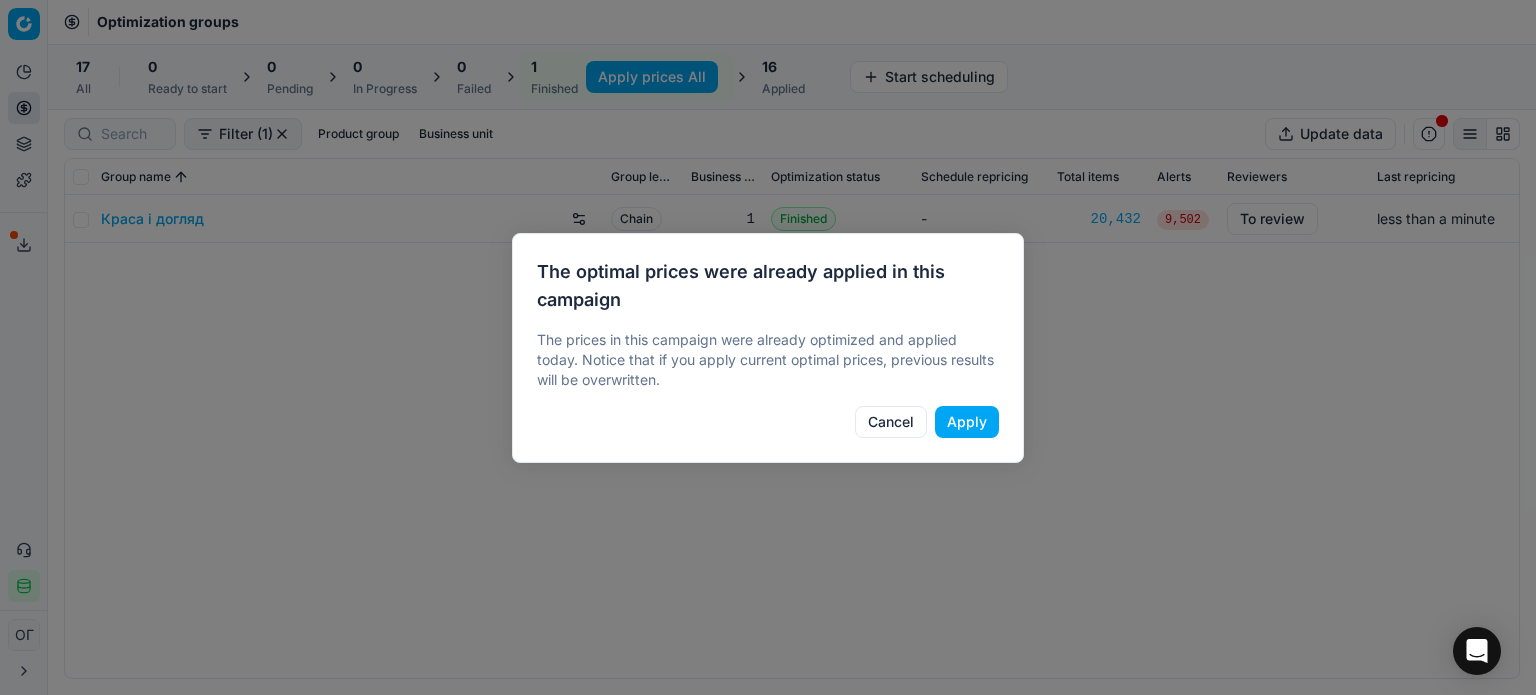 click on "Apply" at bounding box center (967, 422) 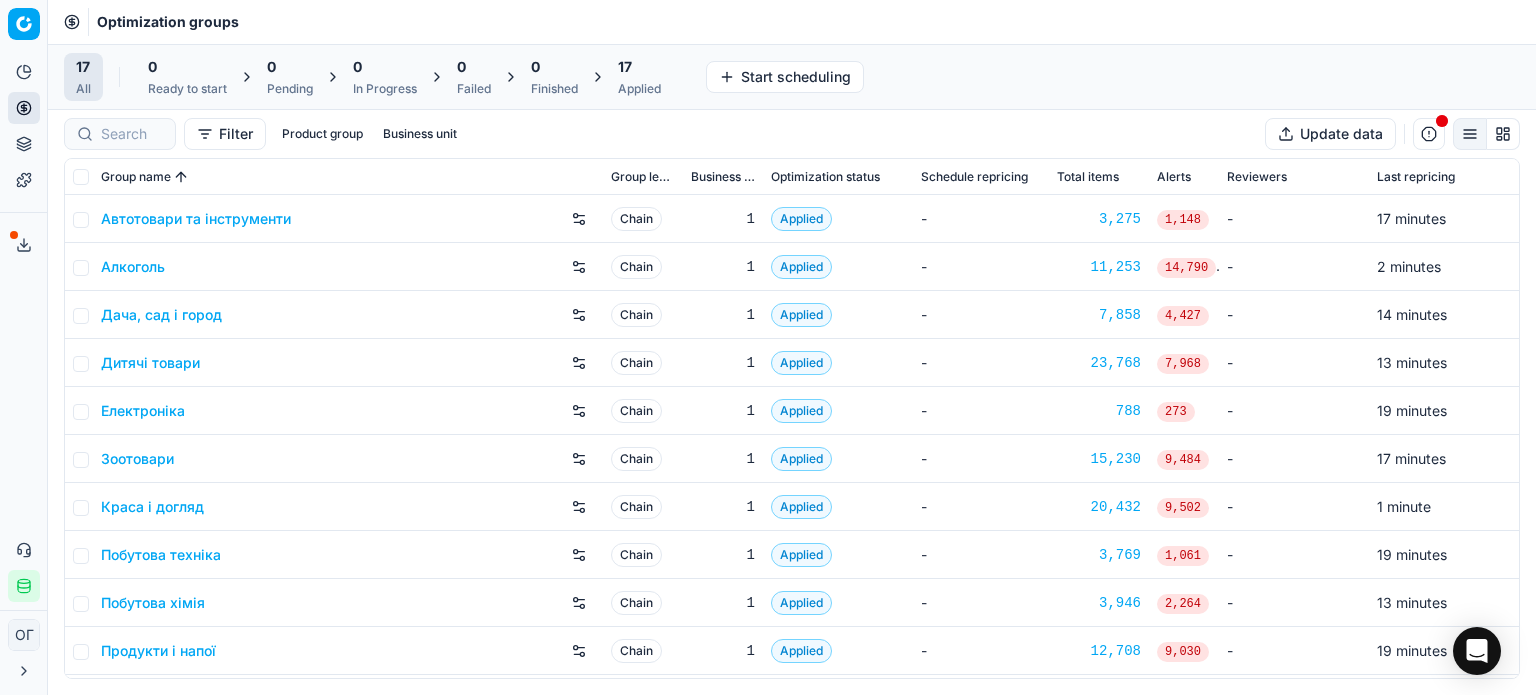 click on "17 Applied" at bounding box center [639, 77] 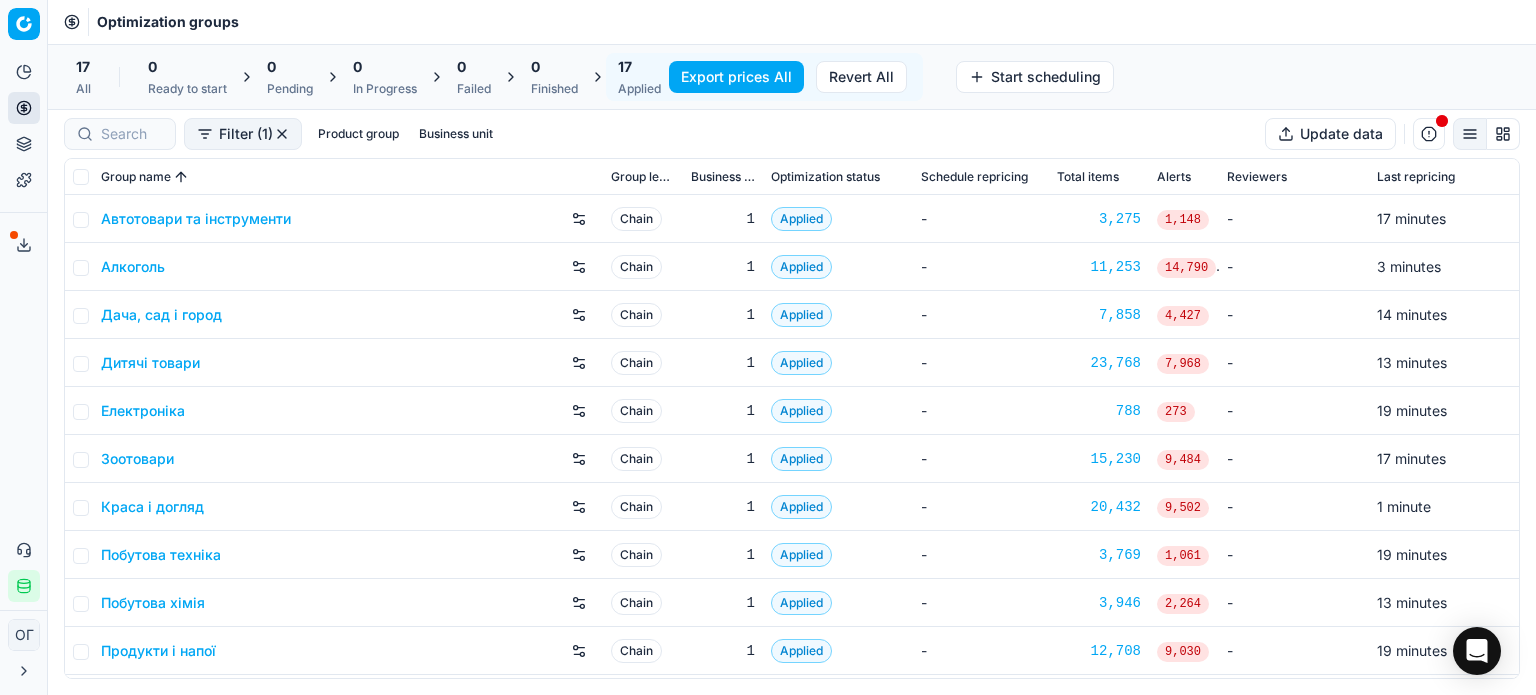 click on "Export prices   All" at bounding box center [736, 77] 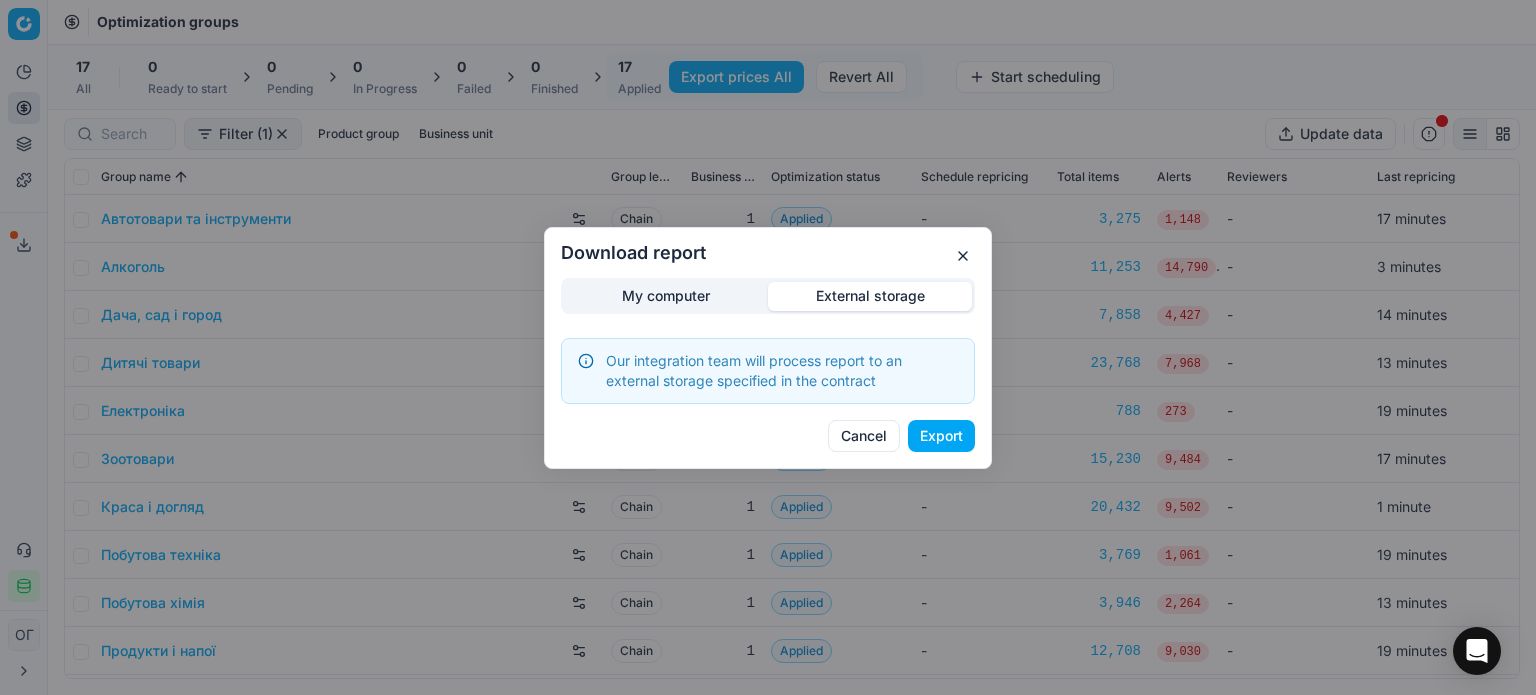 click on "Download report My computer External storage Our integration team will process report to an external storage specified in the contract Cancel Export" at bounding box center [768, 347] 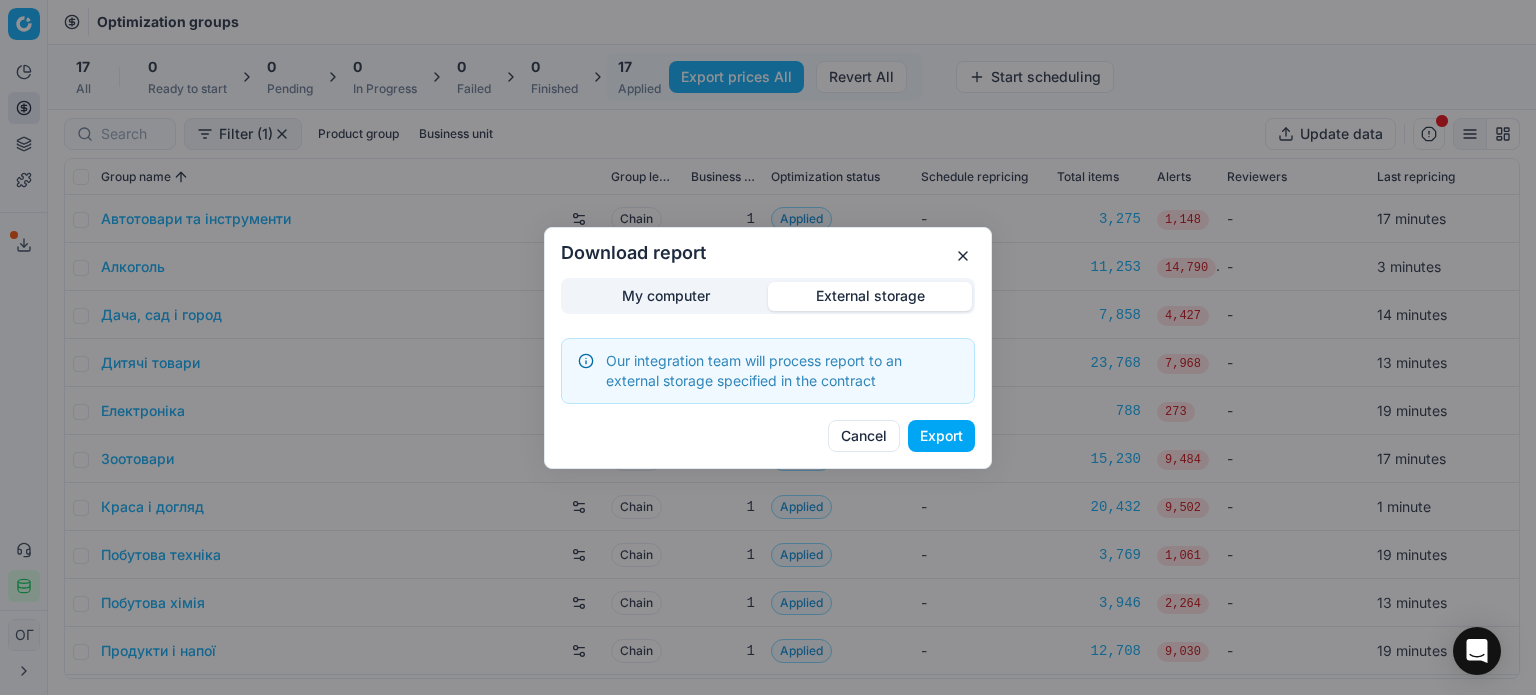 click on "Export" at bounding box center (941, 436) 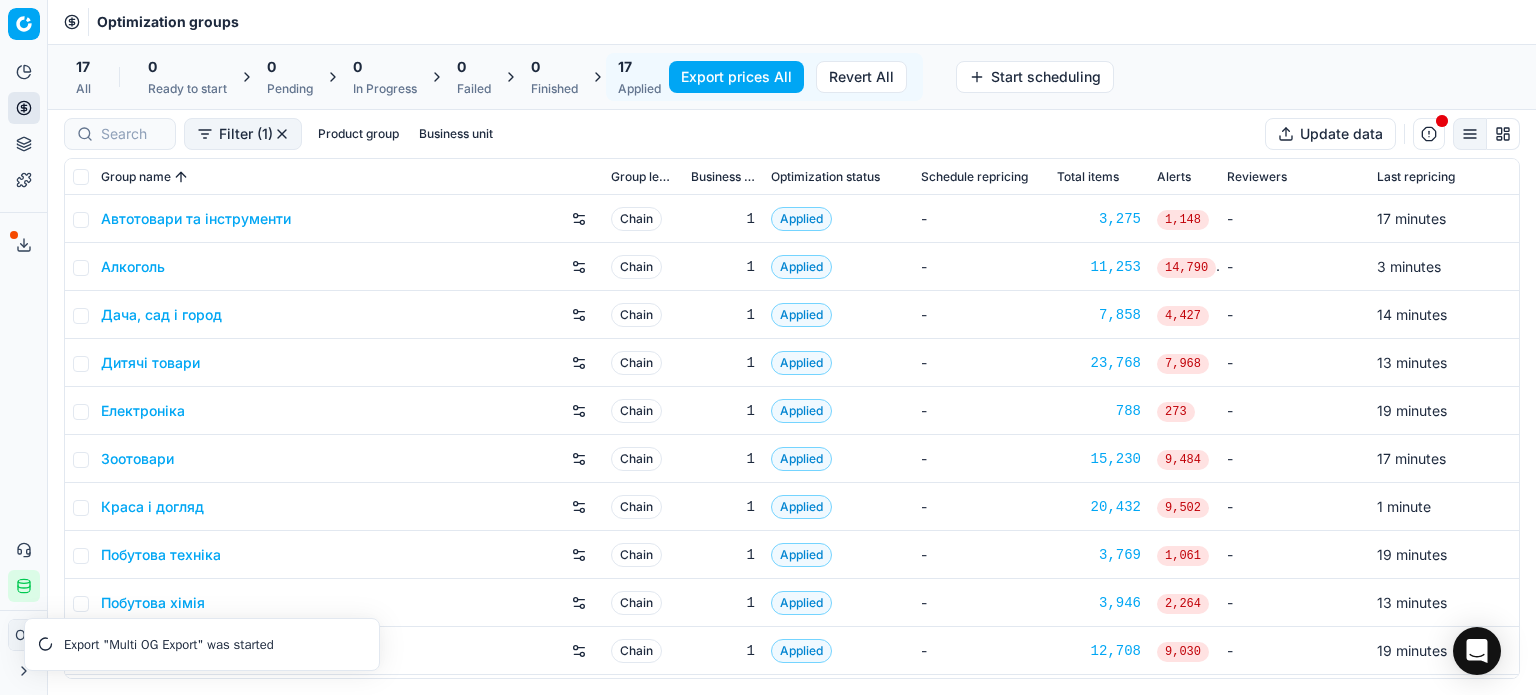 click 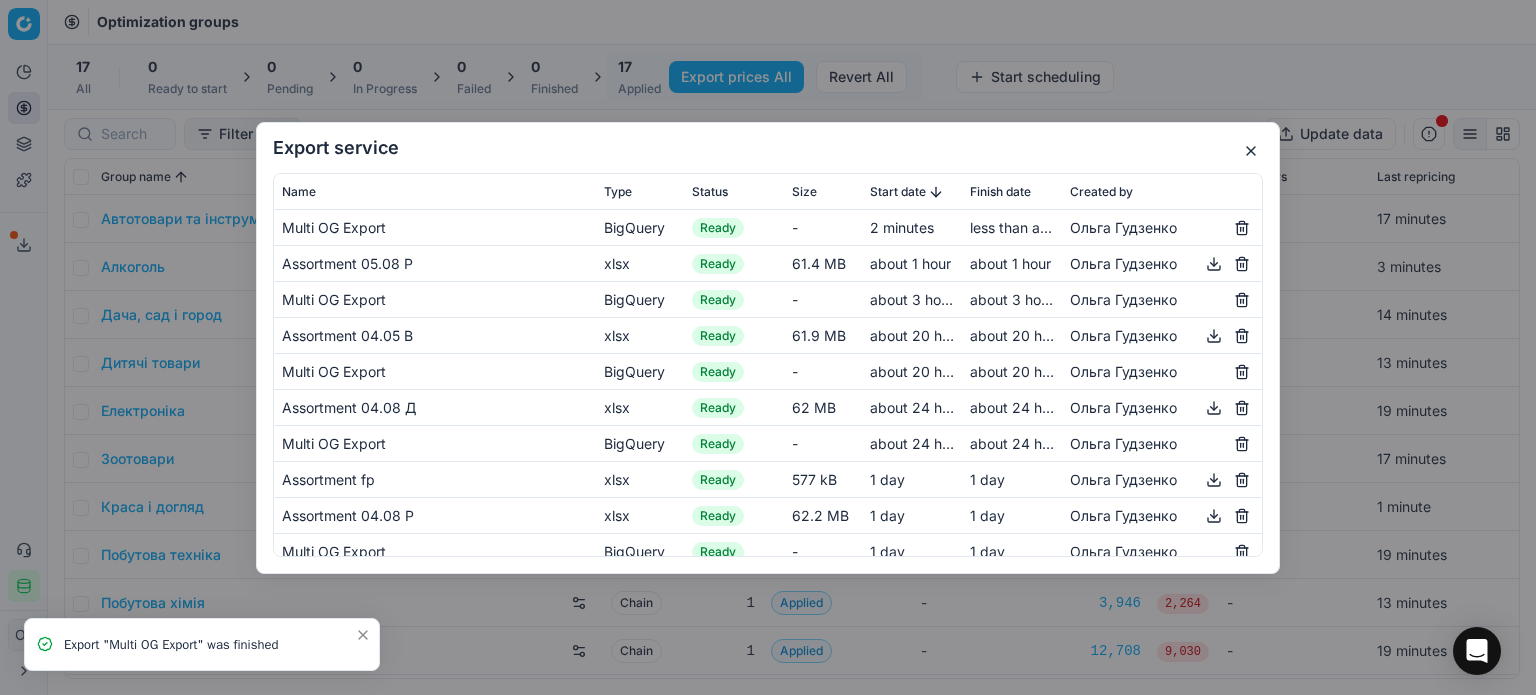 click at bounding box center (1251, 151) 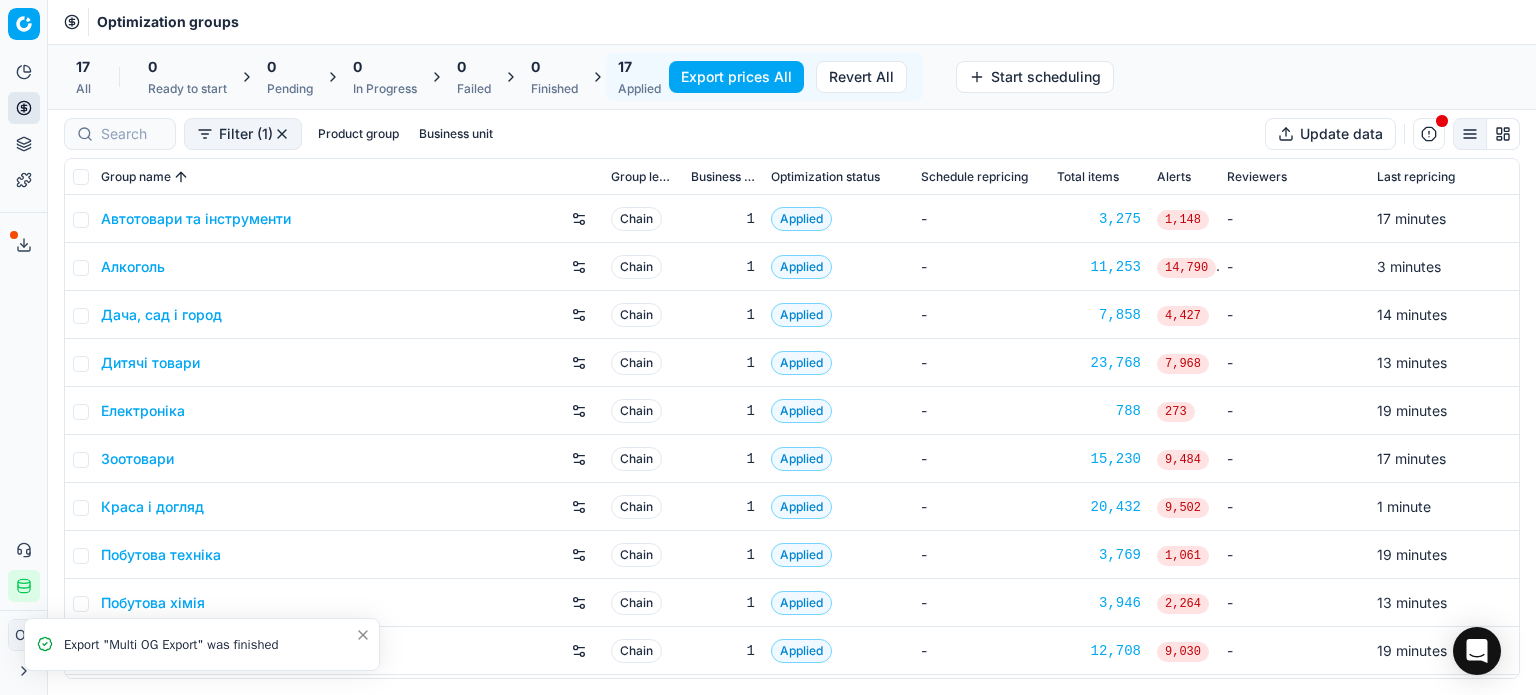 click 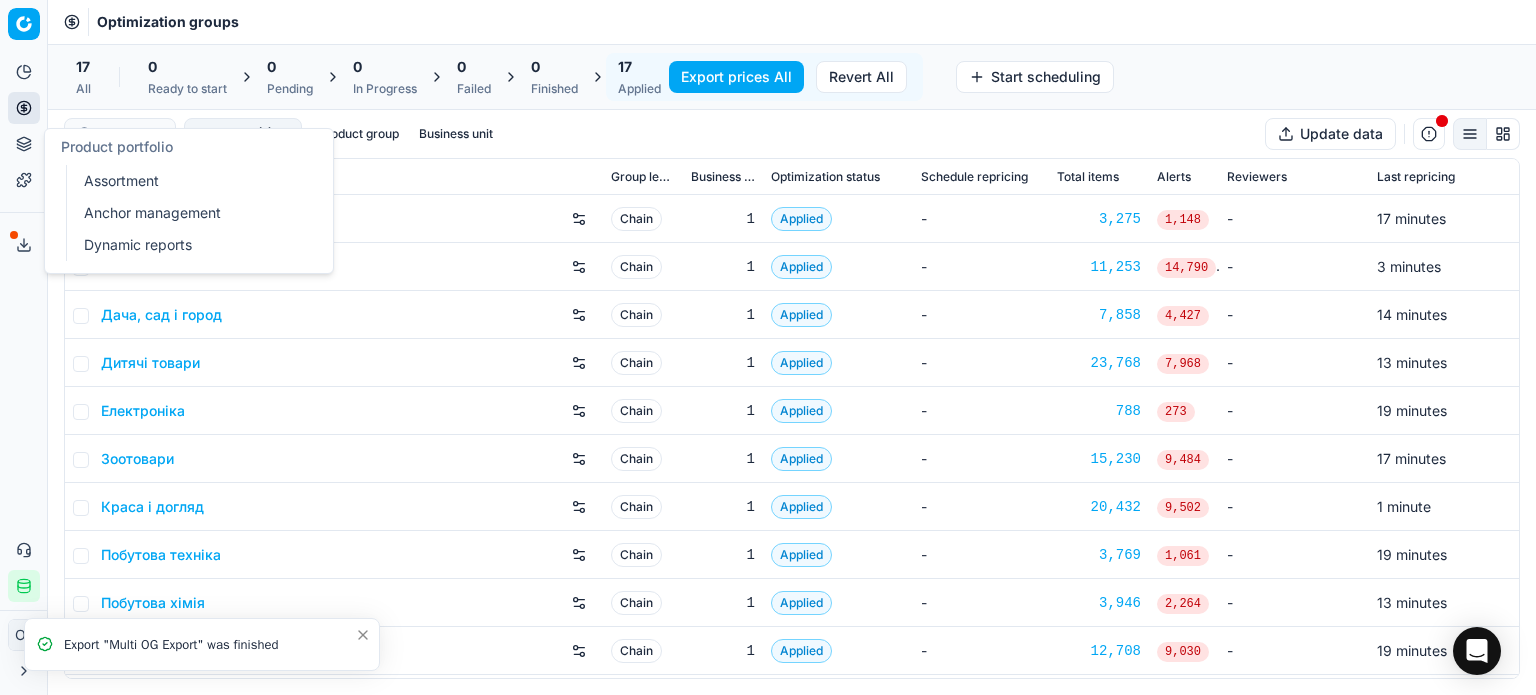 click on "Assortment" at bounding box center [192, 181] 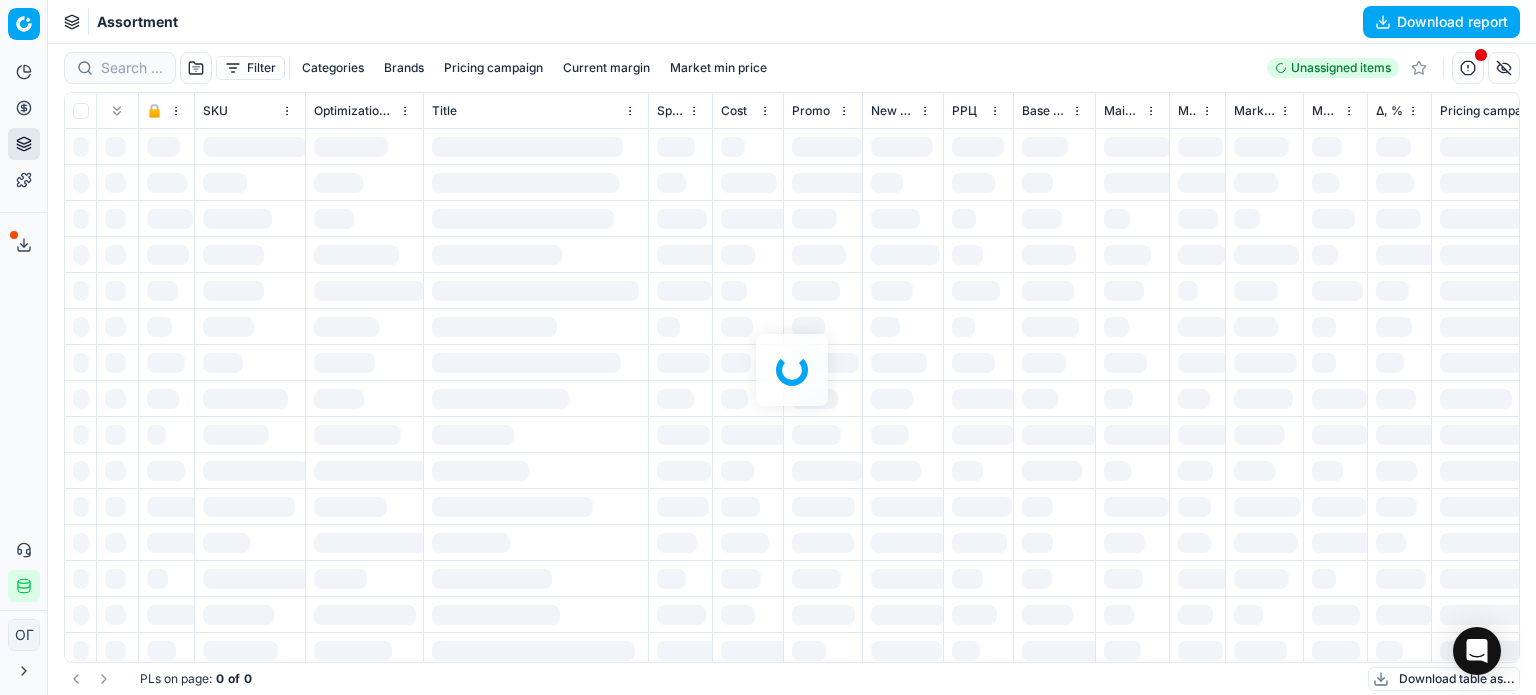click at bounding box center [792, 369] 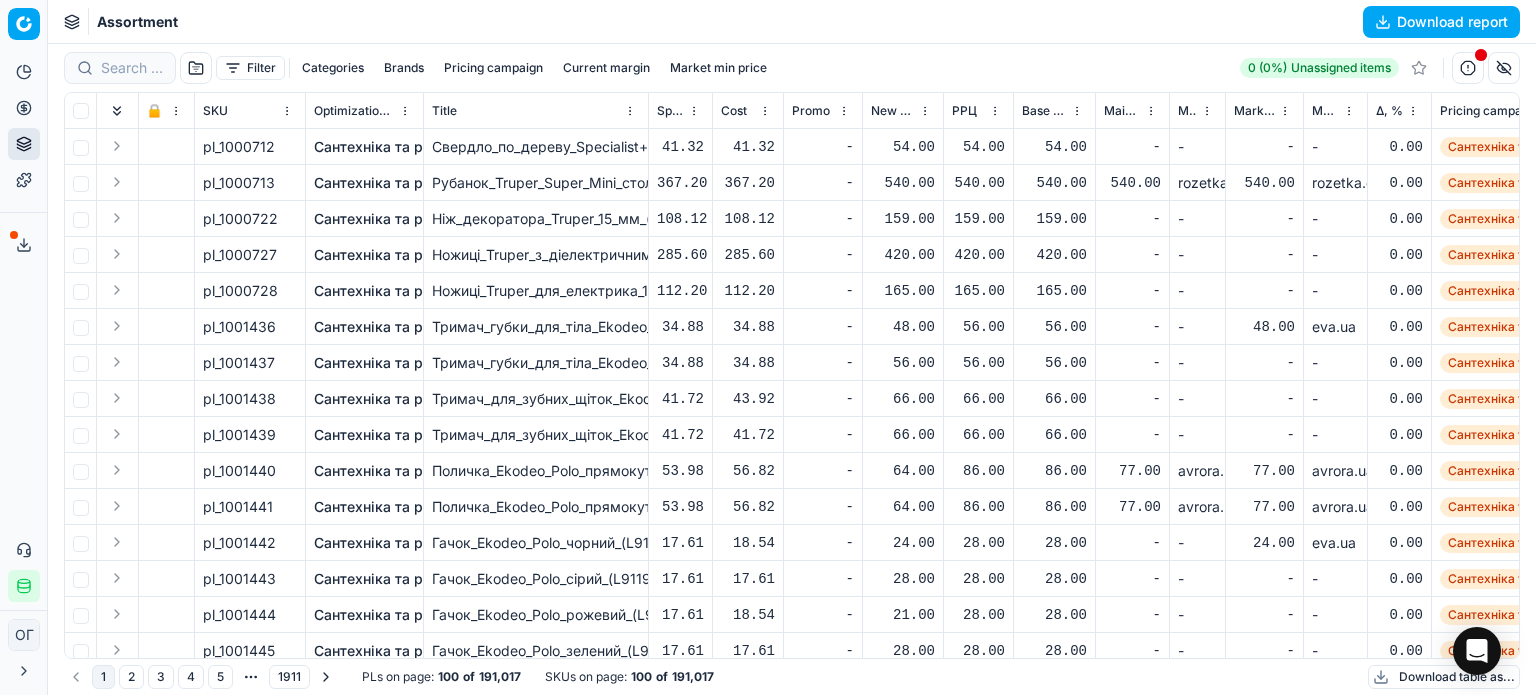 click on "Download table as..." at bounding box center (1444, 677) 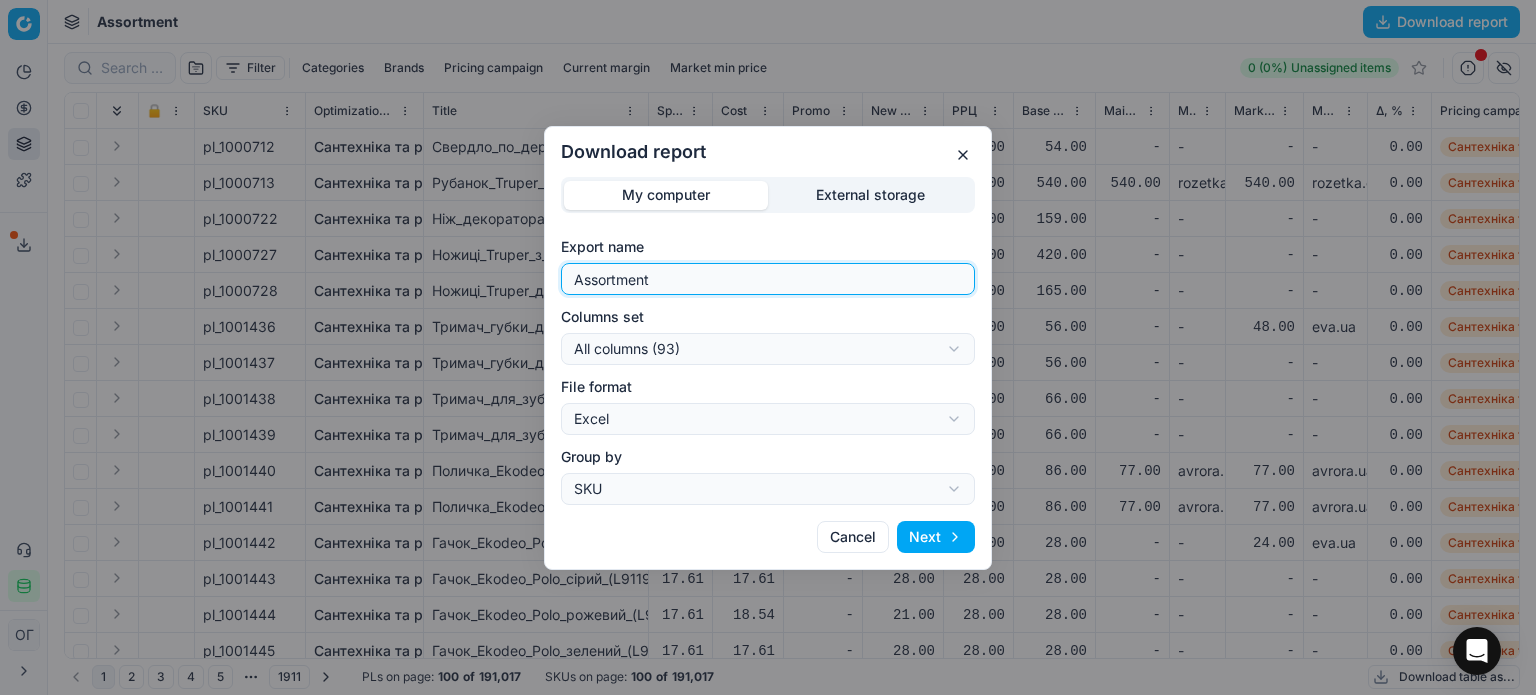 click on "Assortment" at bounding box center (768, 279) 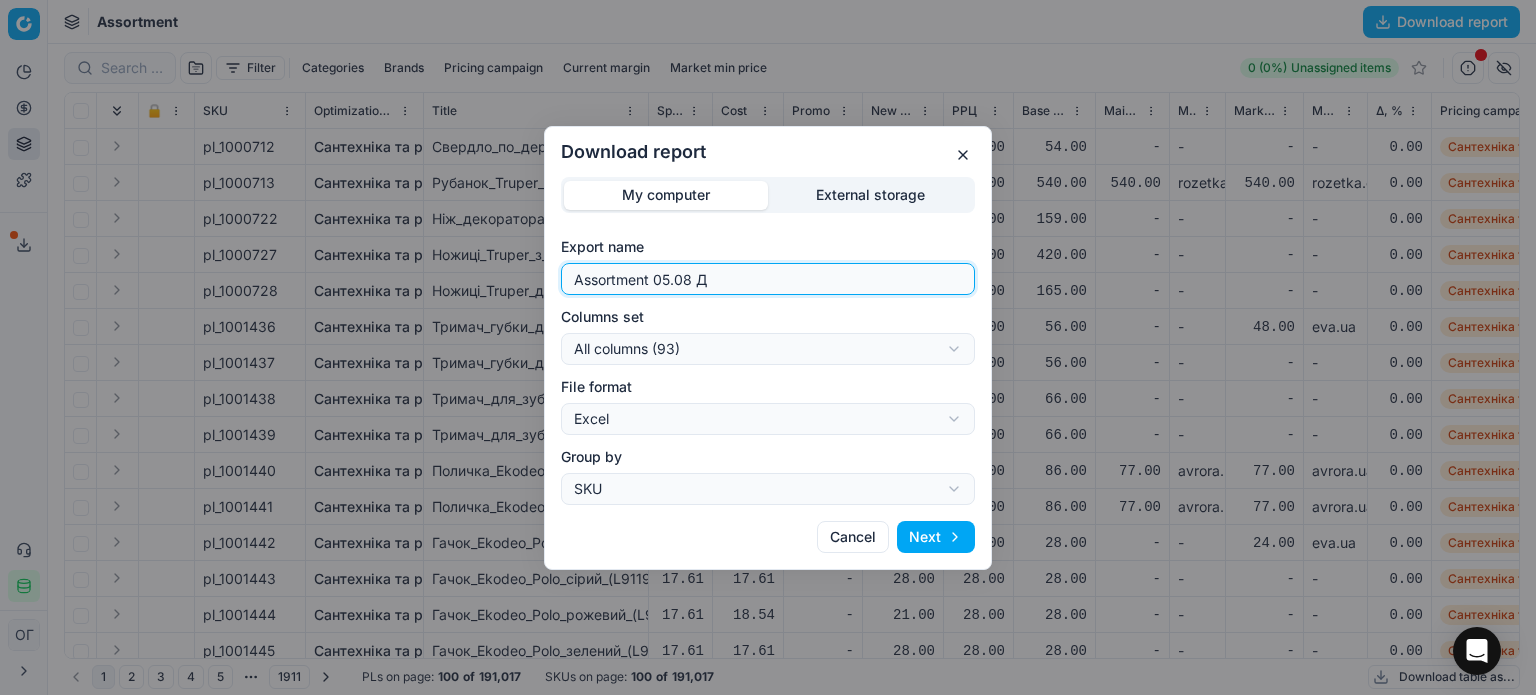 type on "Assortment 05.08 Д" 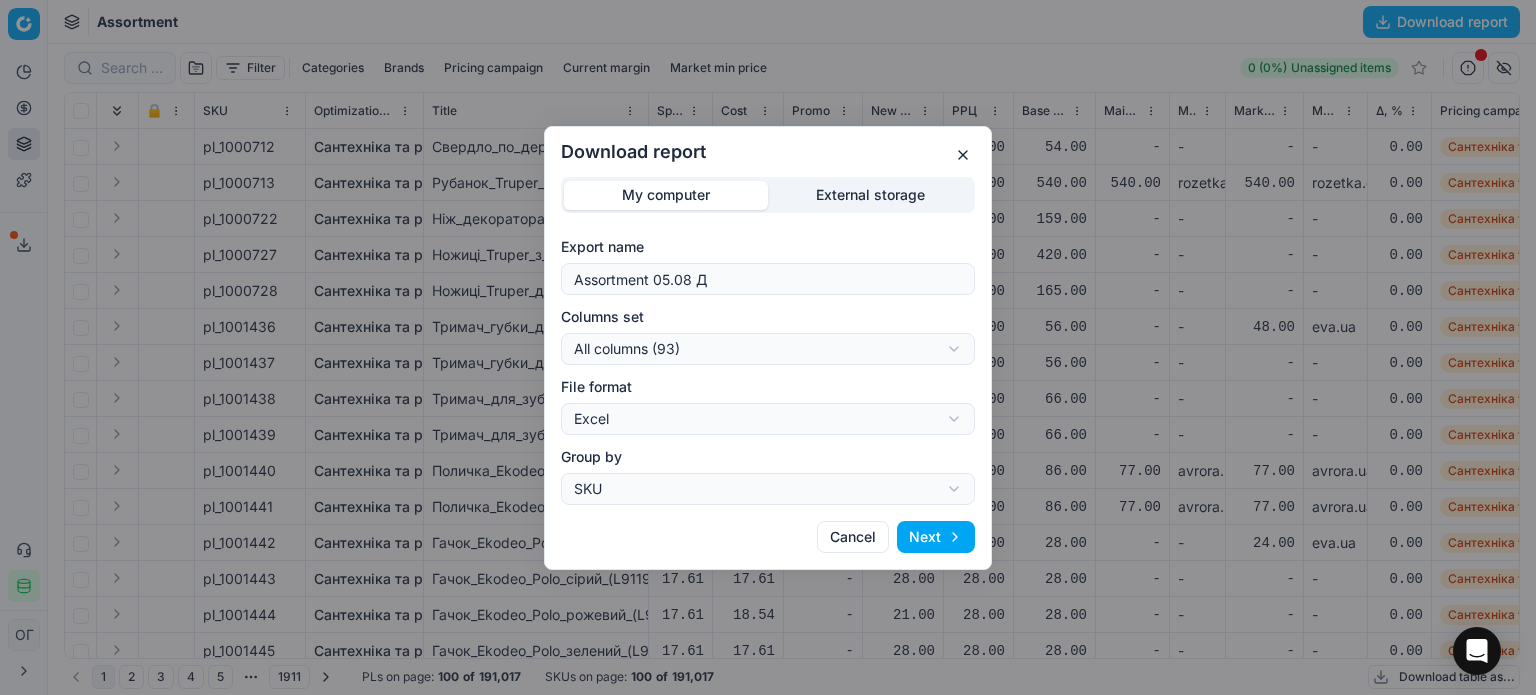 click on "Download report My computer External storage Export name Assortment 05.08 Д Columns set All columns (93) All columns (93) Current table state (74) My export template (67) Export (6) File format Excel Excel CSV Group by SKU SKU Product line Cancel Next" at bounding box center (768, 347) 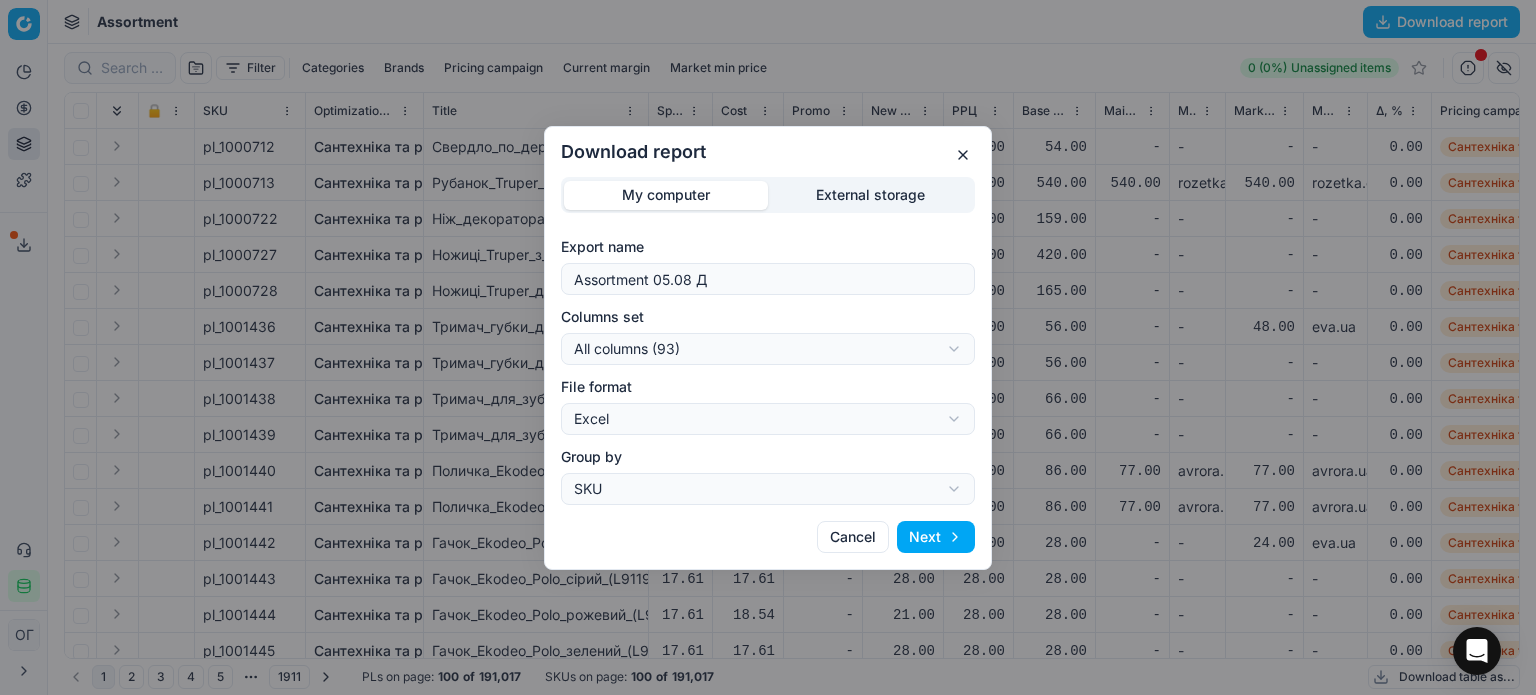 click on "Download report My computer External storage Export name Assortment 05.08 Д Columns set All columns (93) All columns (93) Current table state (74) My export template (67) Export (6) File format Excel Excel CSV Group by SKU SKU Product line Cancel Next" at bounding box center [768, 347] 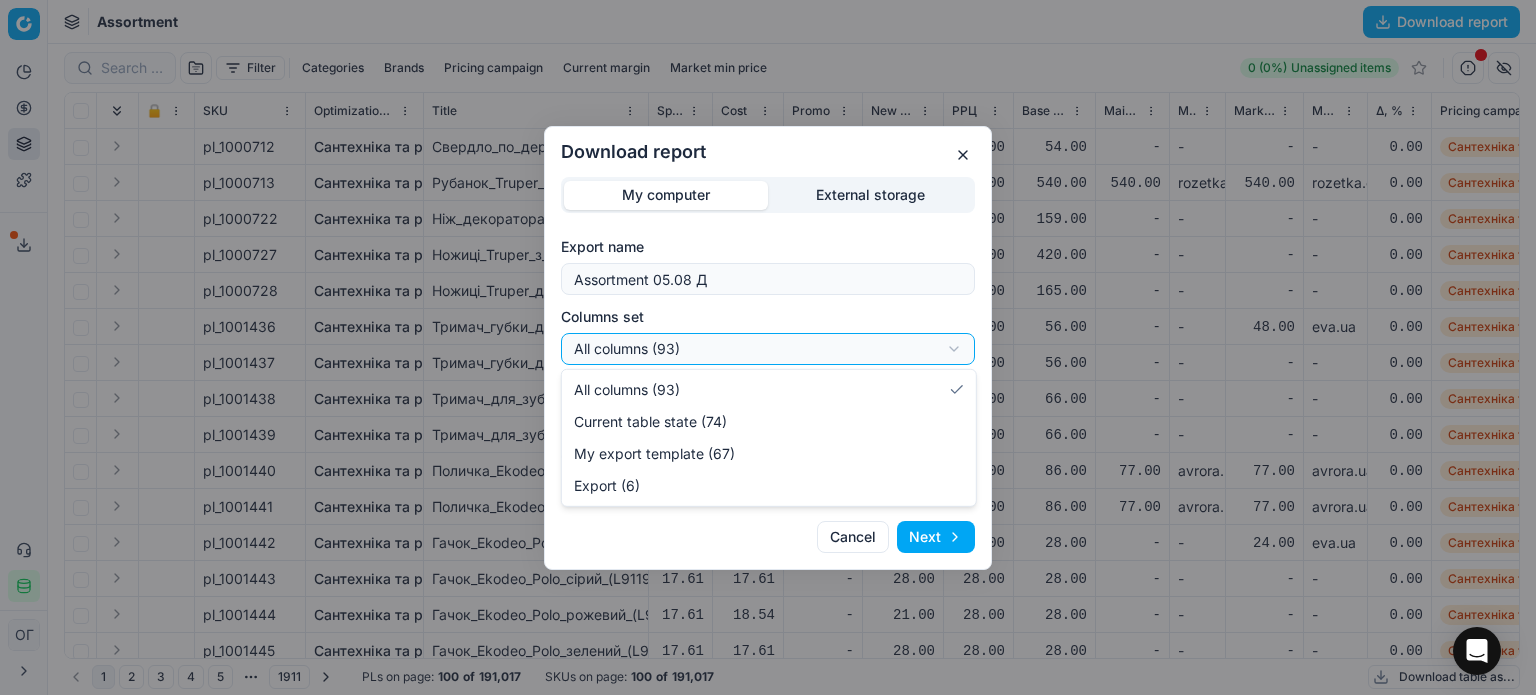 select on "table" 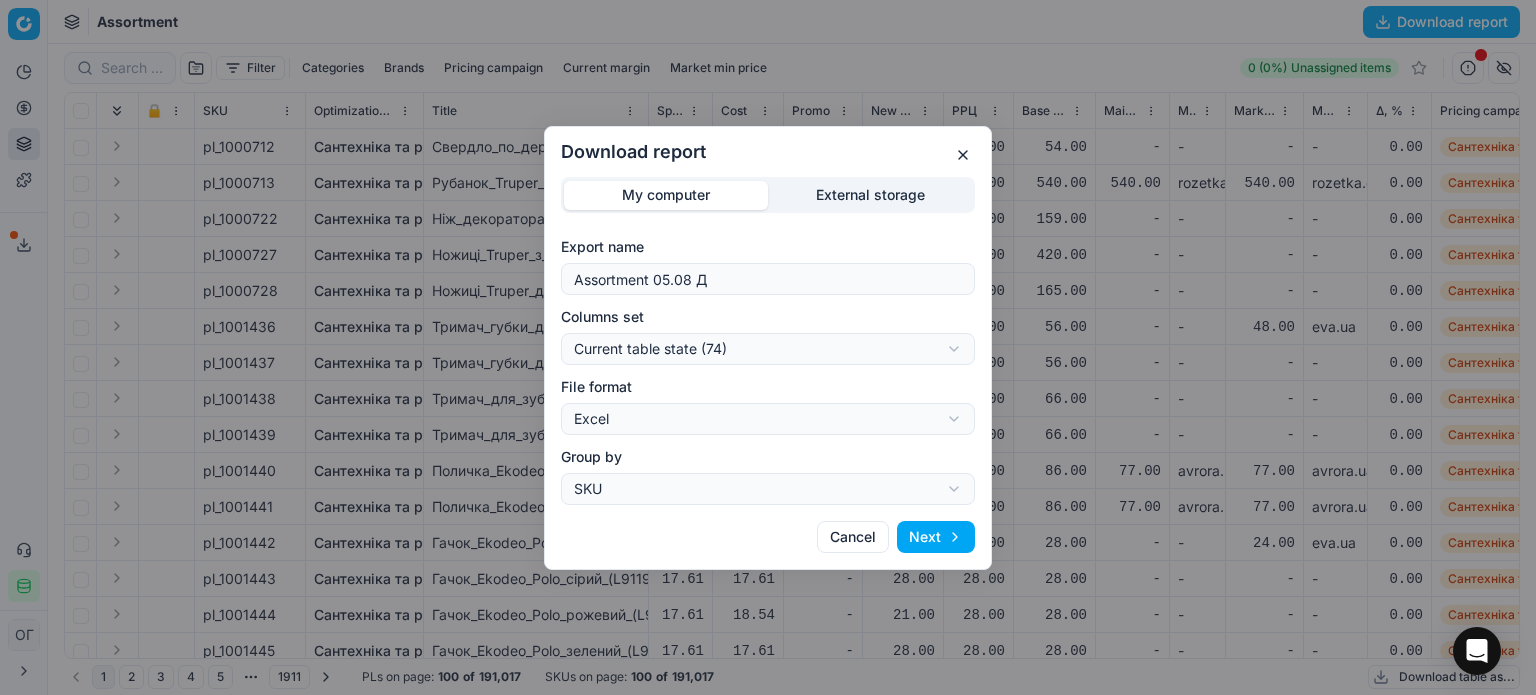 click on "Next" at bounding box center [936, 537] 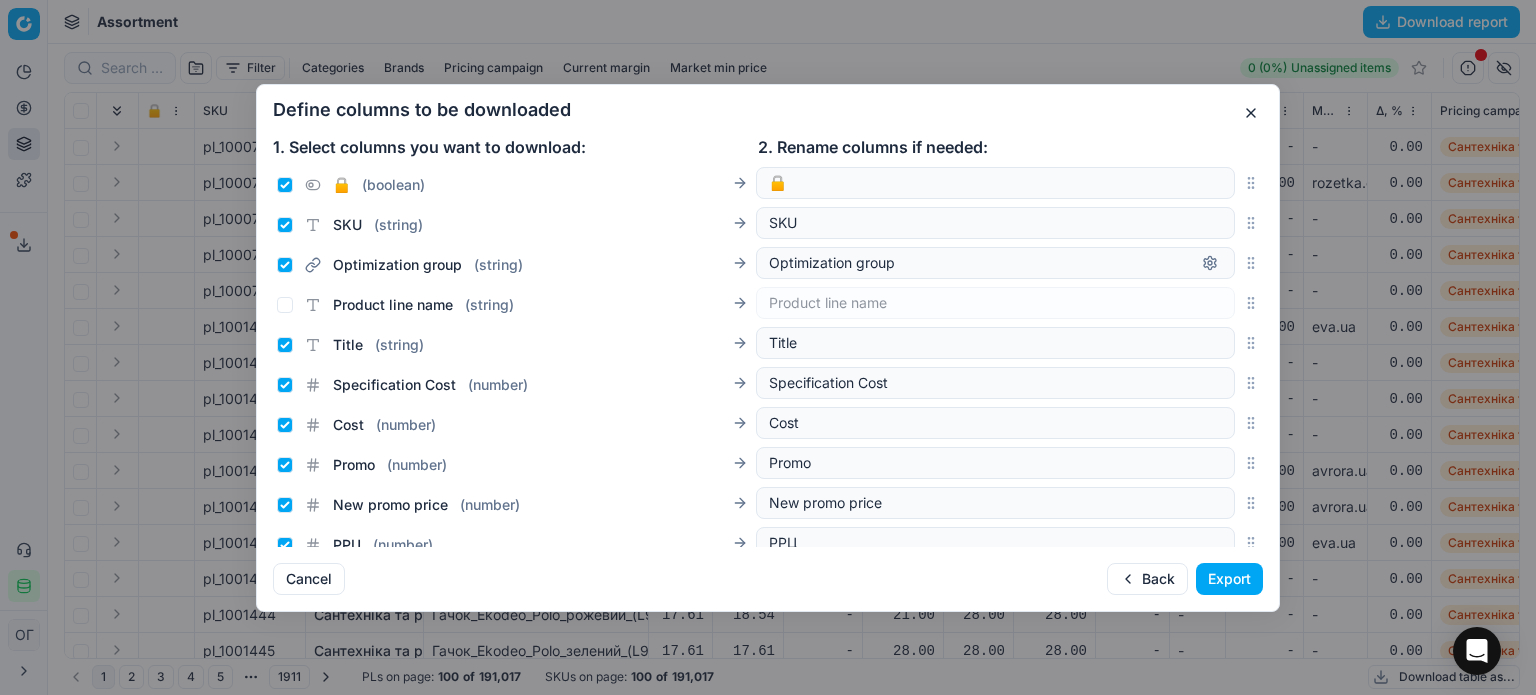 click on "Export" at bounding box center (1229, 579) 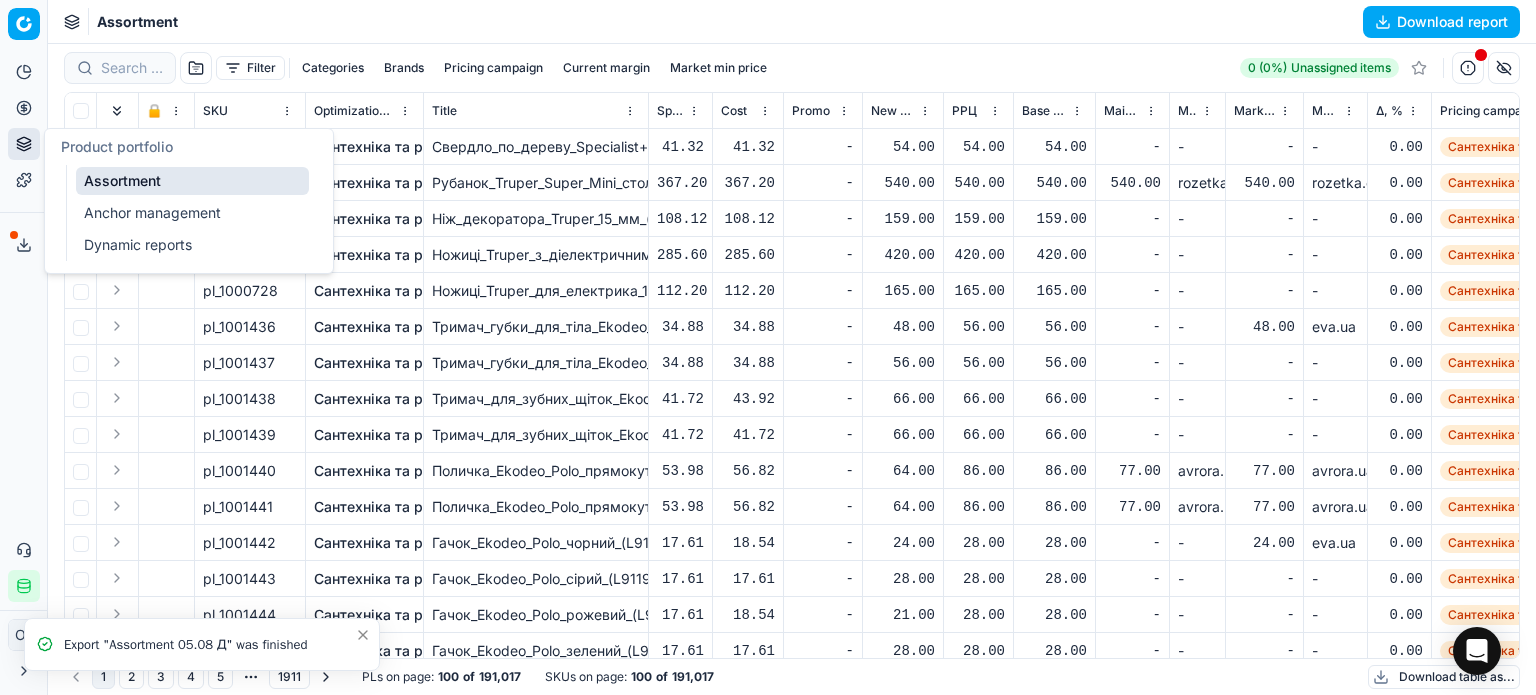click on "Assortment" at bounding box center [192, 181] 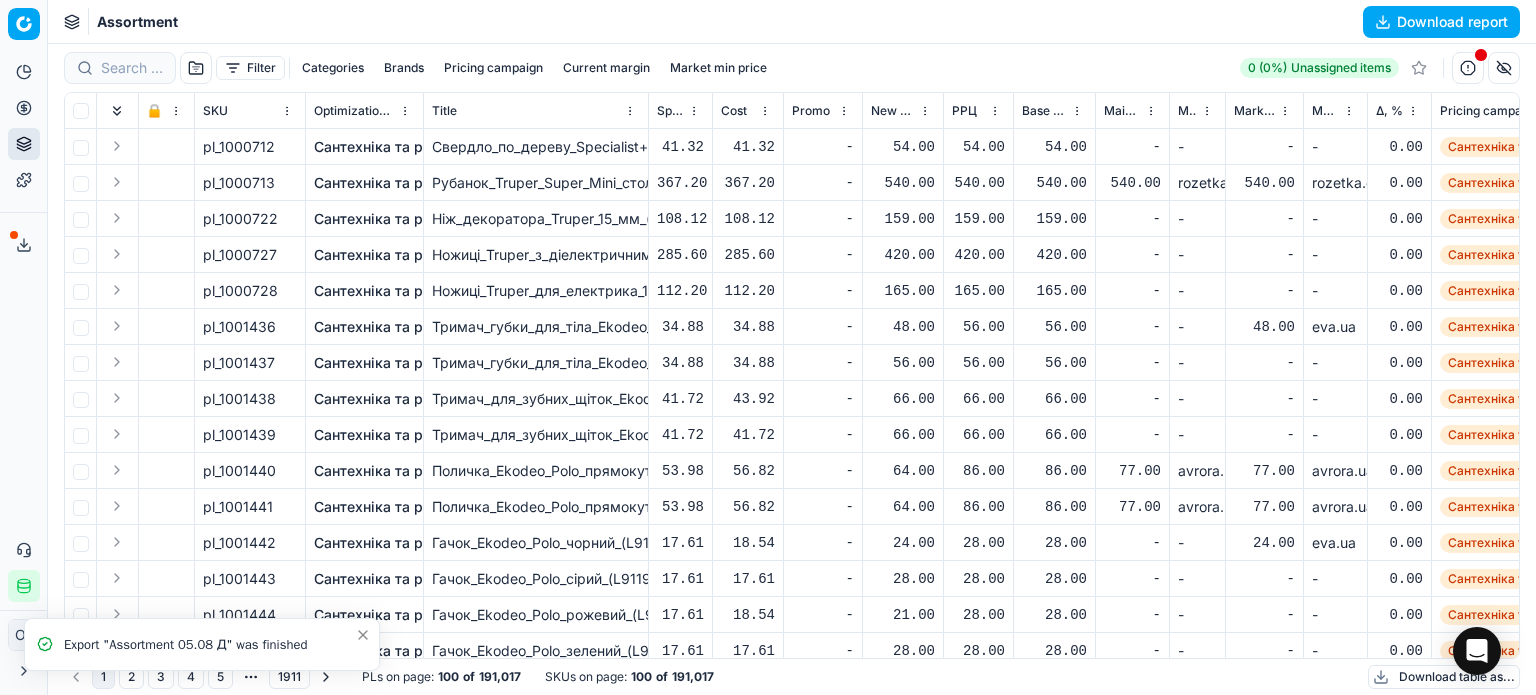 click on "Filter" at bounding box center [250, 68] 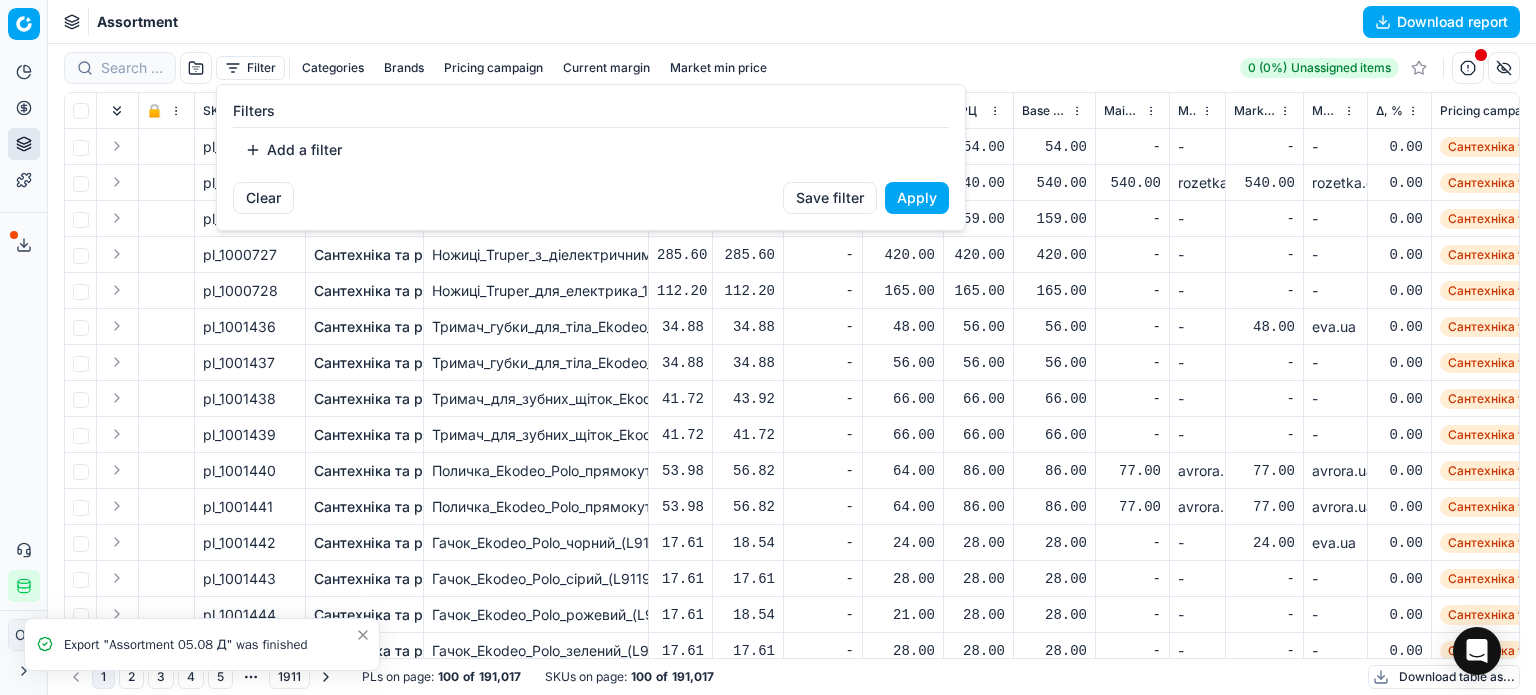click on "Add a filter" at bounding box center (293, 150) 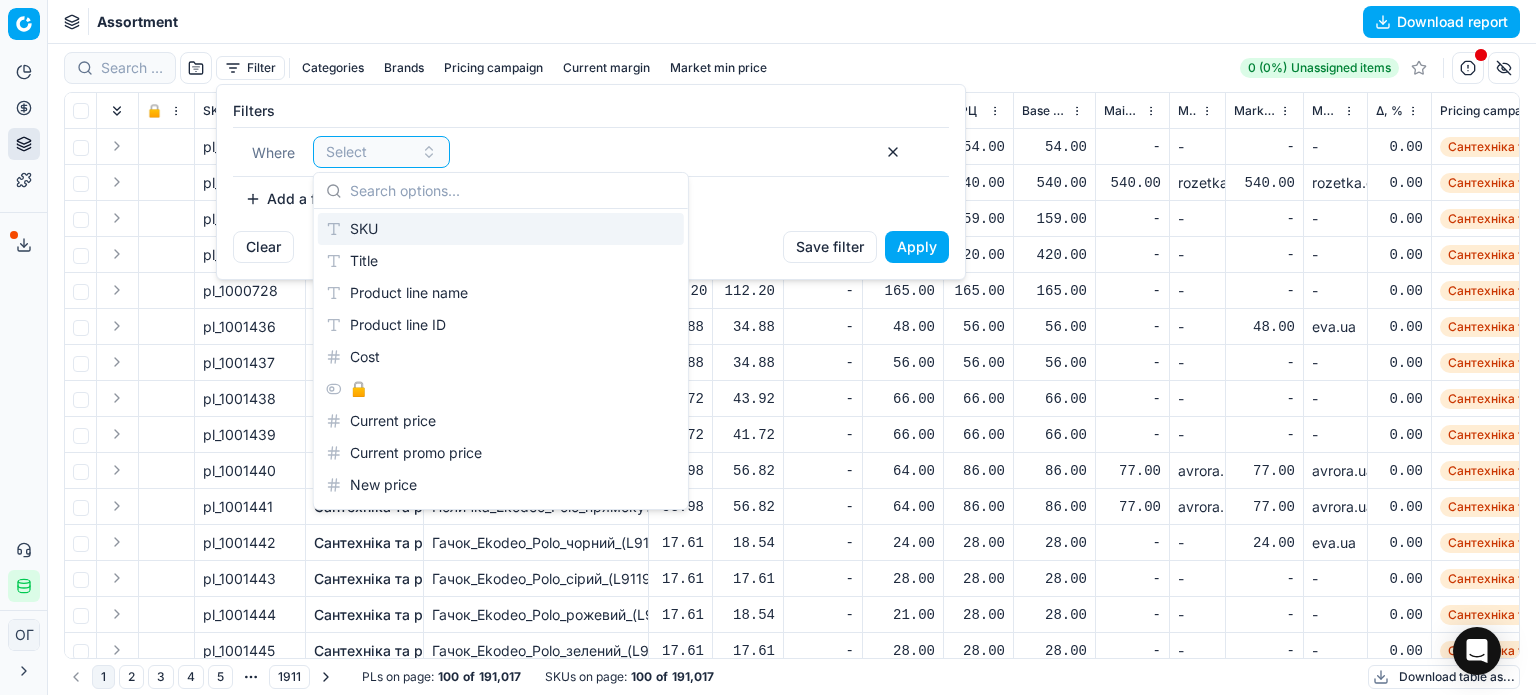 click on "SKU" at bounding box center [501, 229] 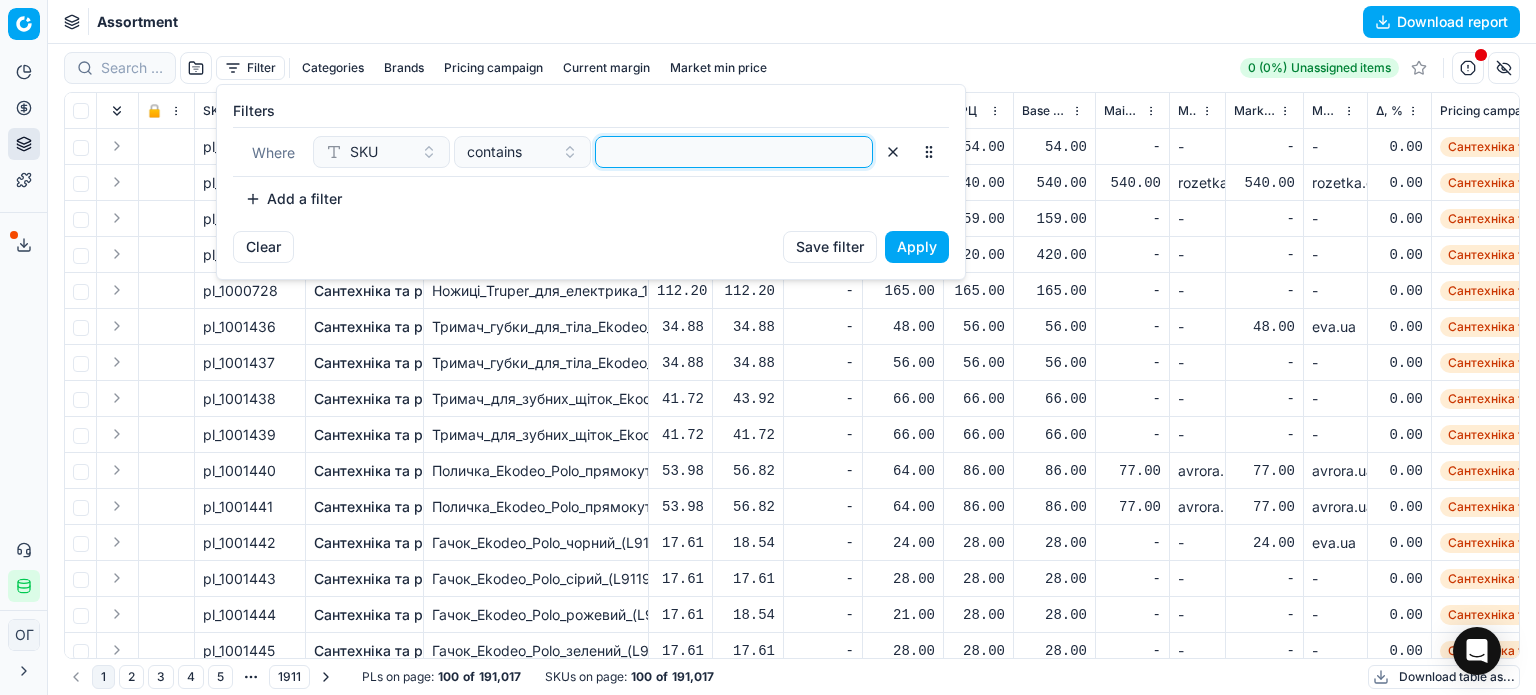 click at bounding box center [734, 152] 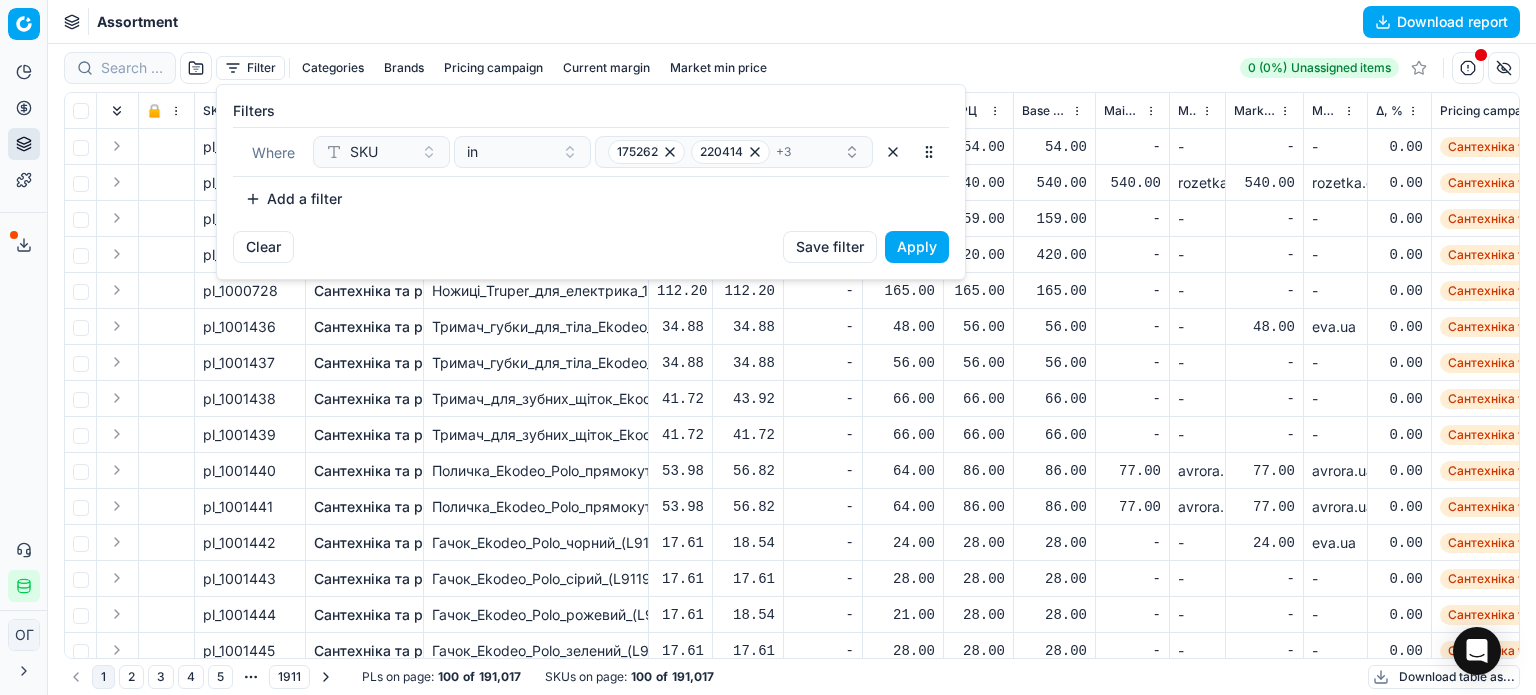 click on "Apply" at bounding box center (917, 247) 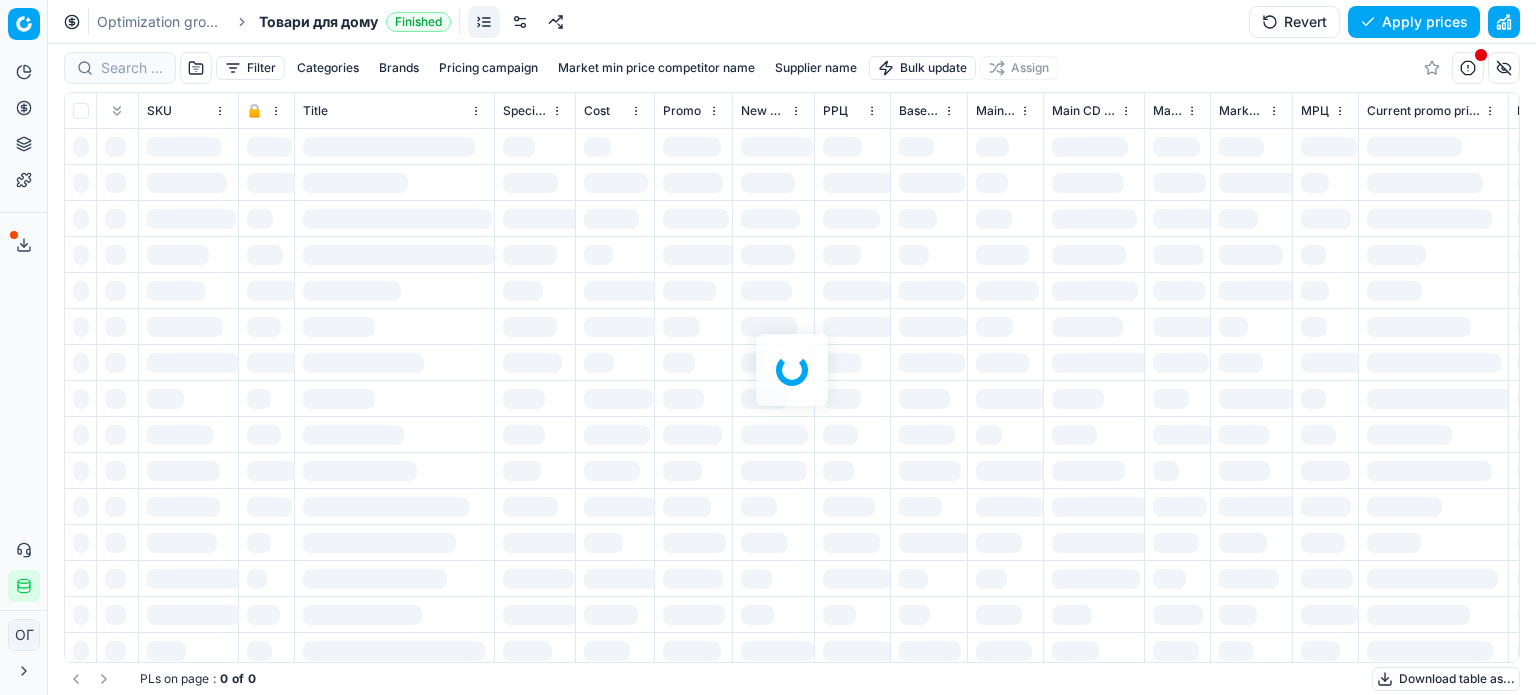 scroll, scrollTop: 0, scrollLeft: 0, axis: both 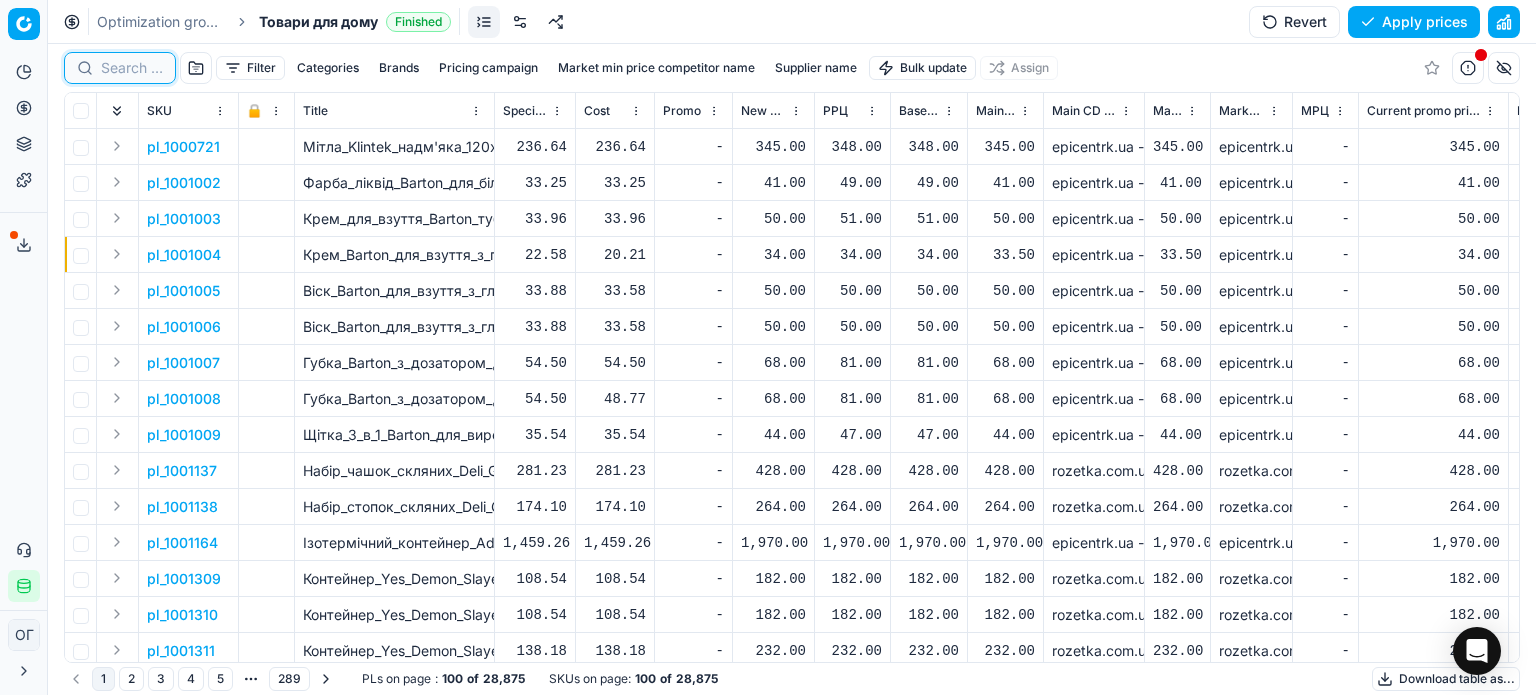 click at bounding box center (132, 68) 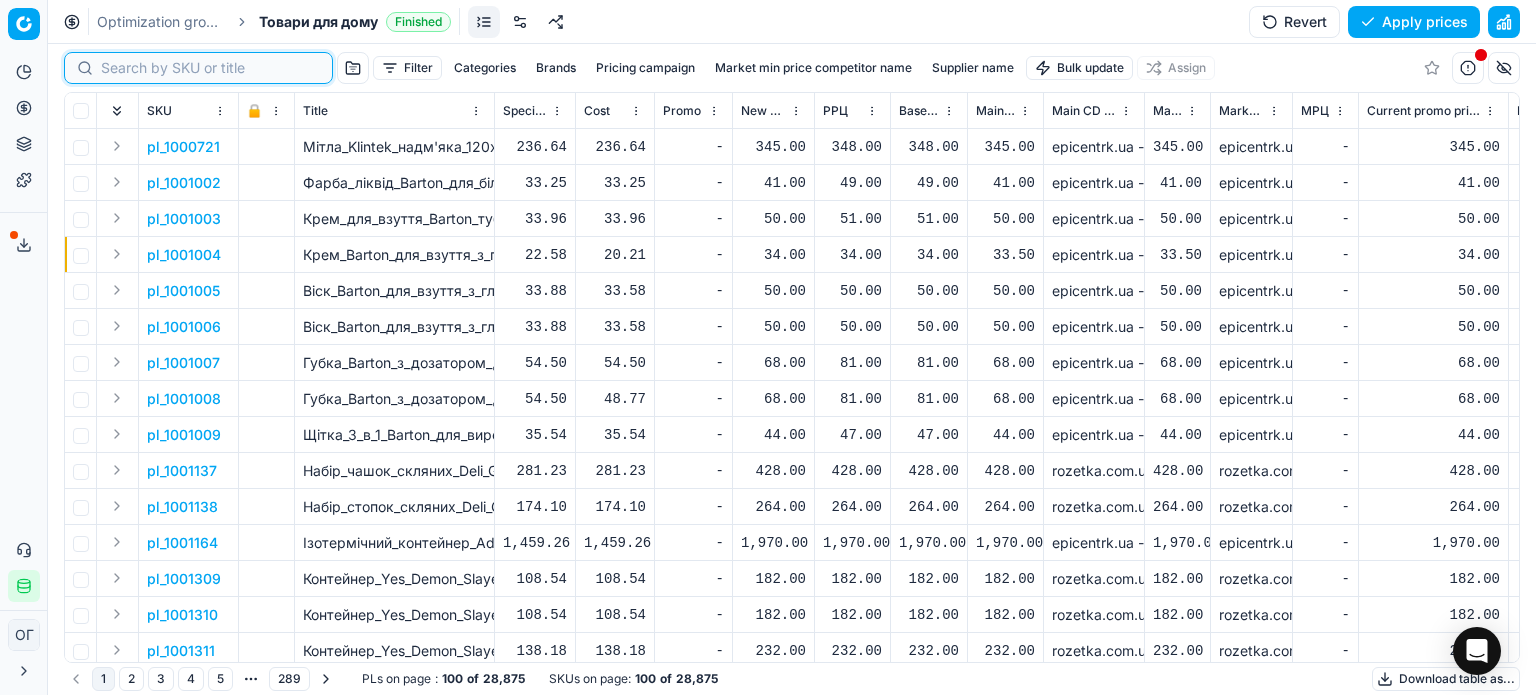 paste on "448466" 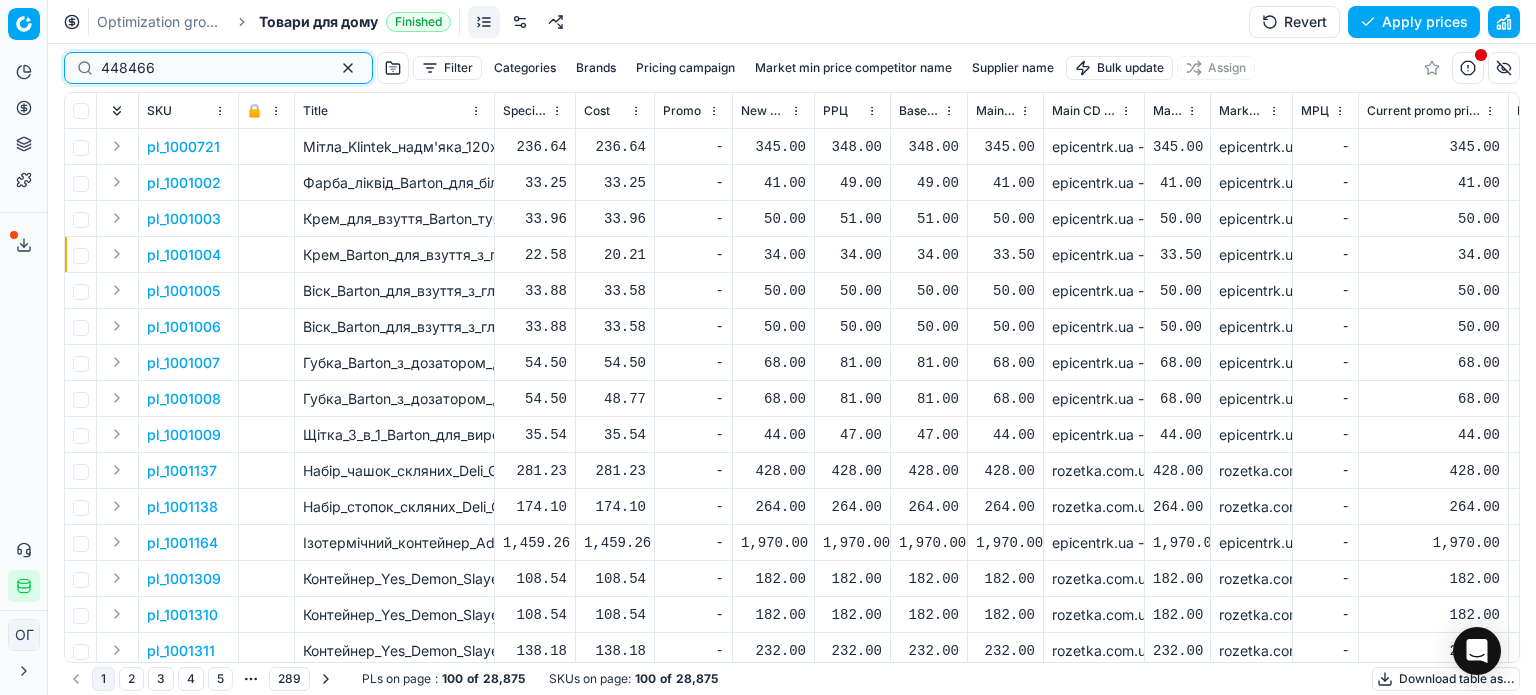 type on "448466" 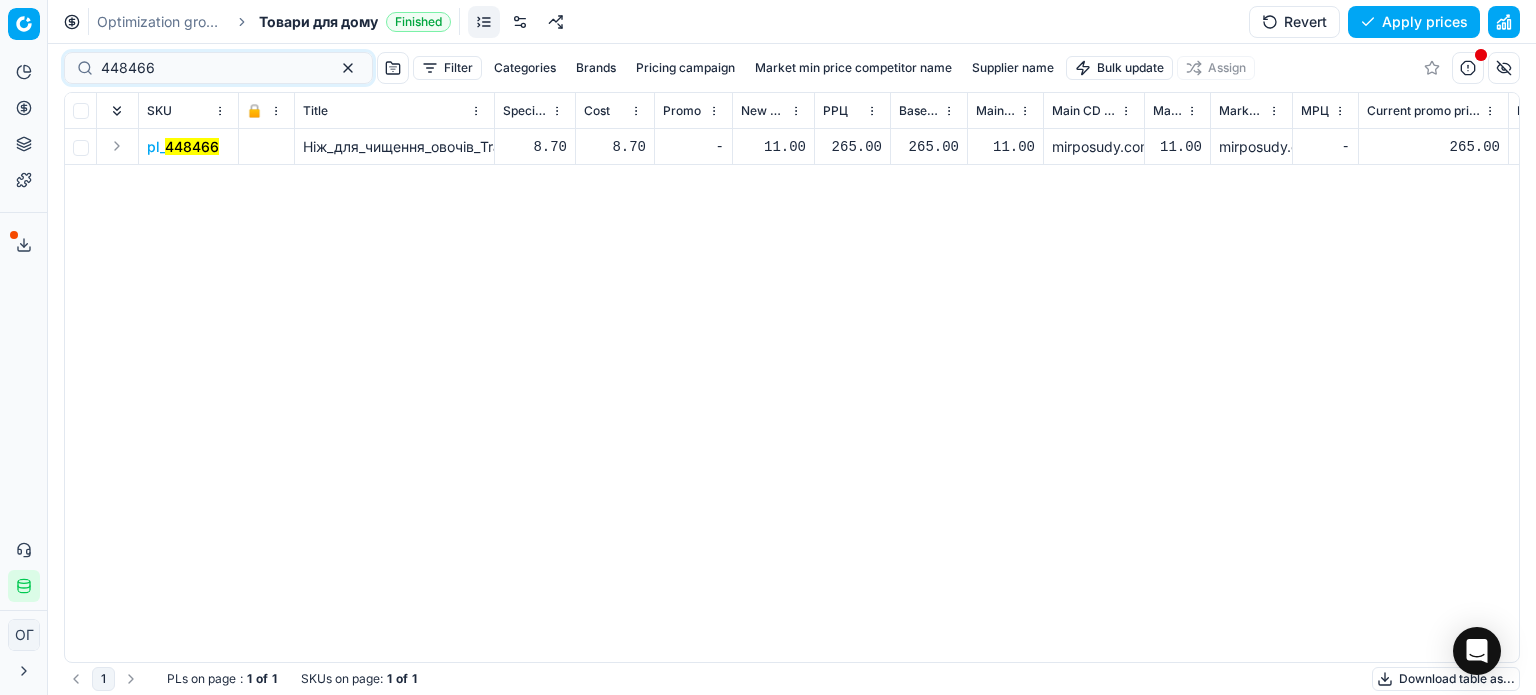 click on "11.00" at bounding box center (773, 147) 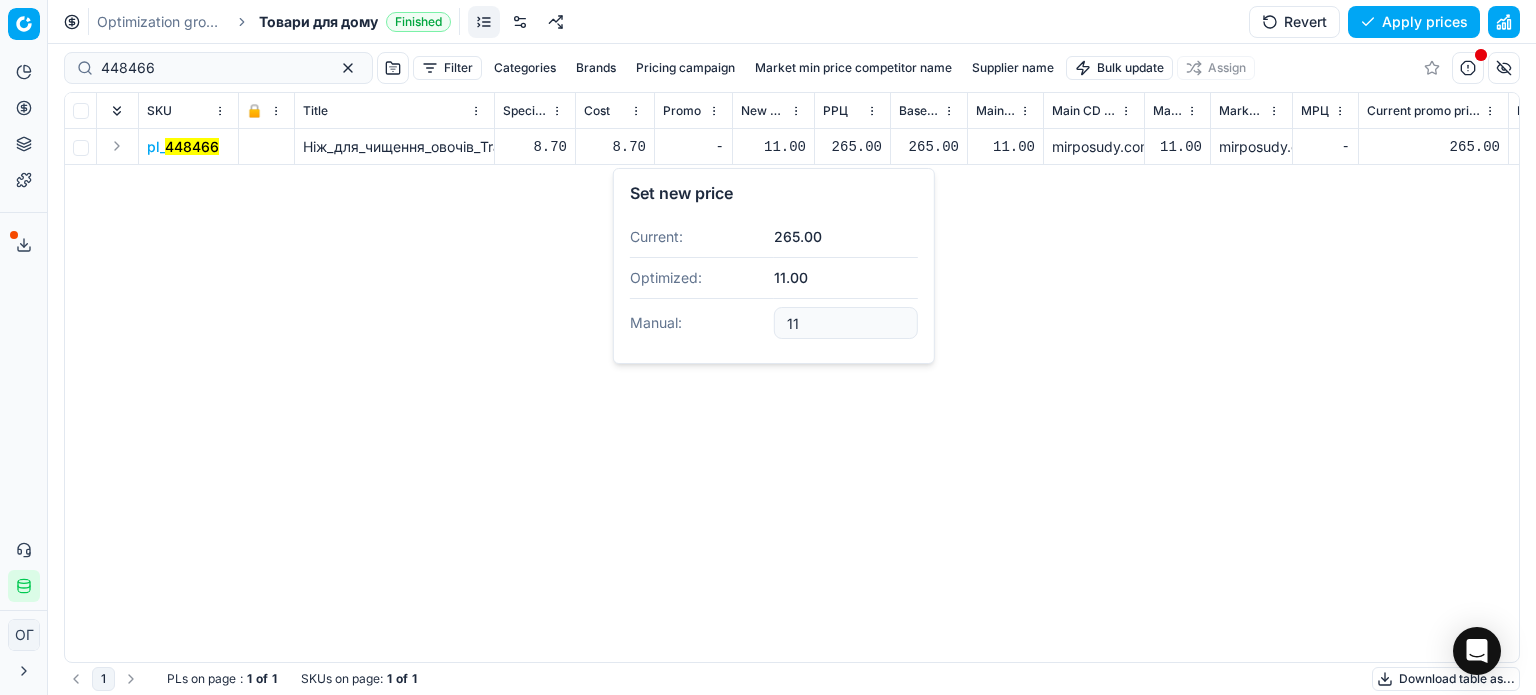 type on "1" 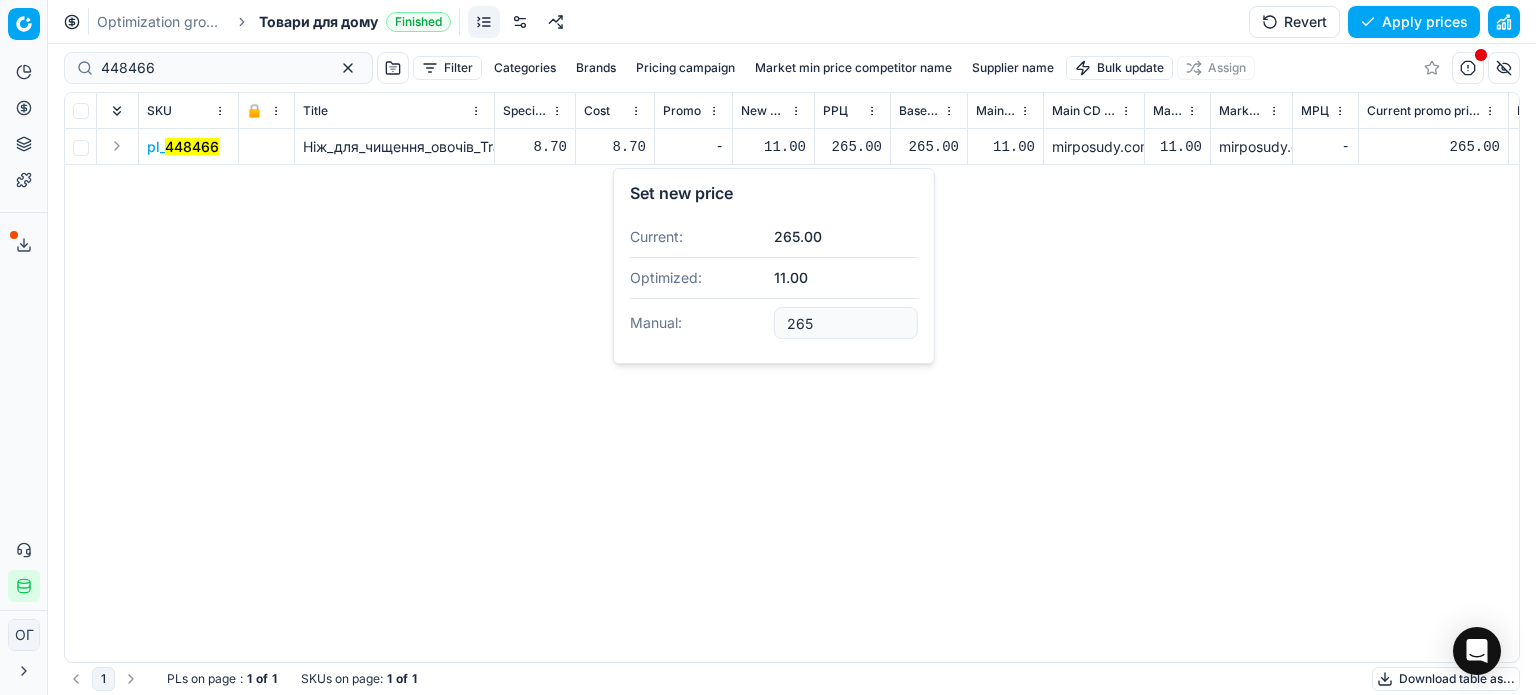 type on "265.00" 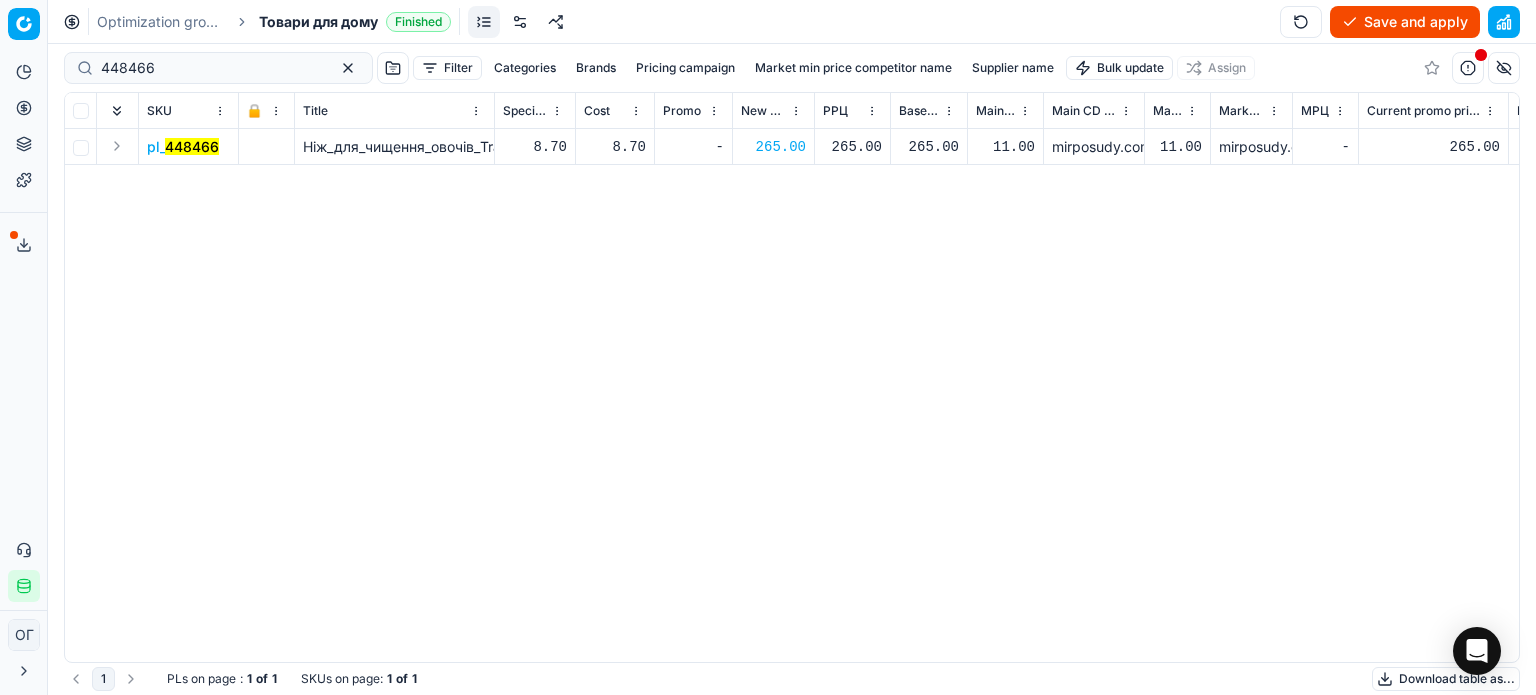 click on "Save and apply" at bounding box center [1405, 22] 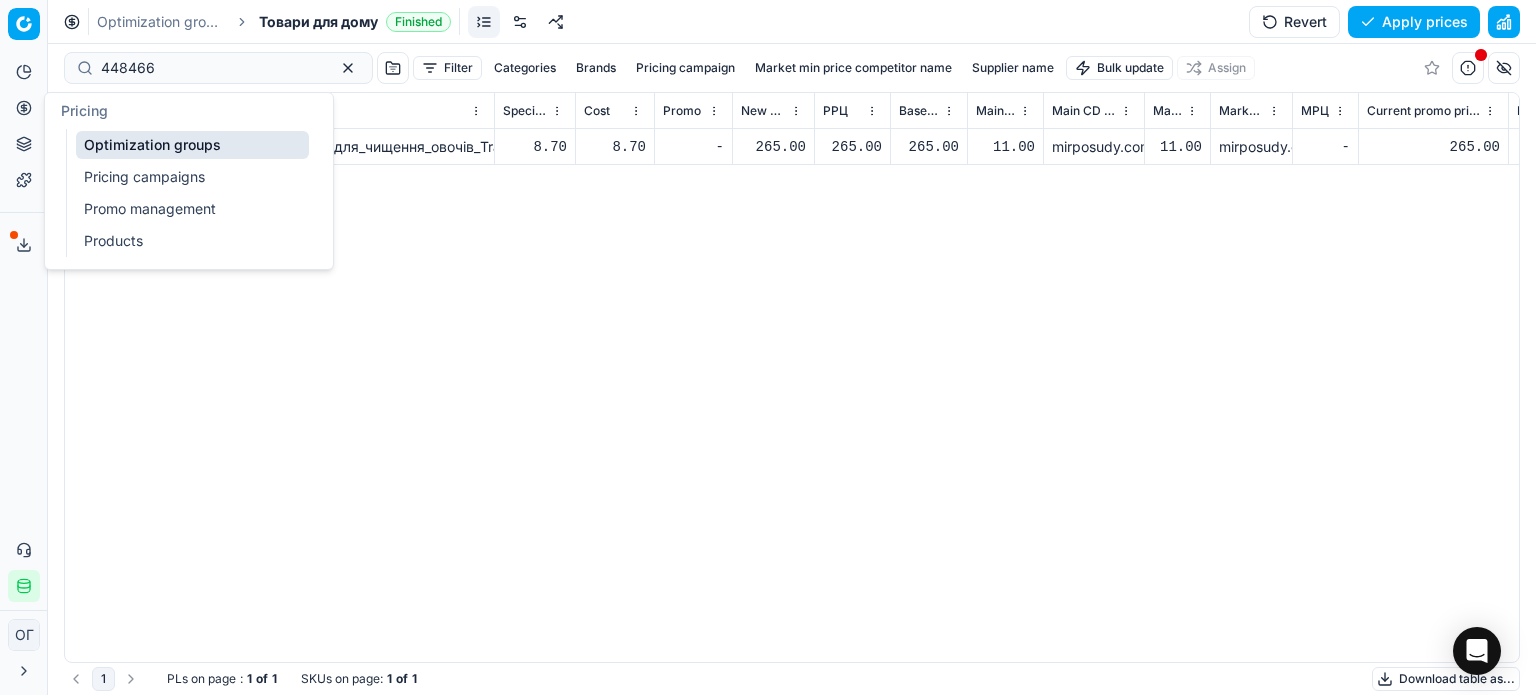 click on "Pricing" at bounding box center [24, 108] 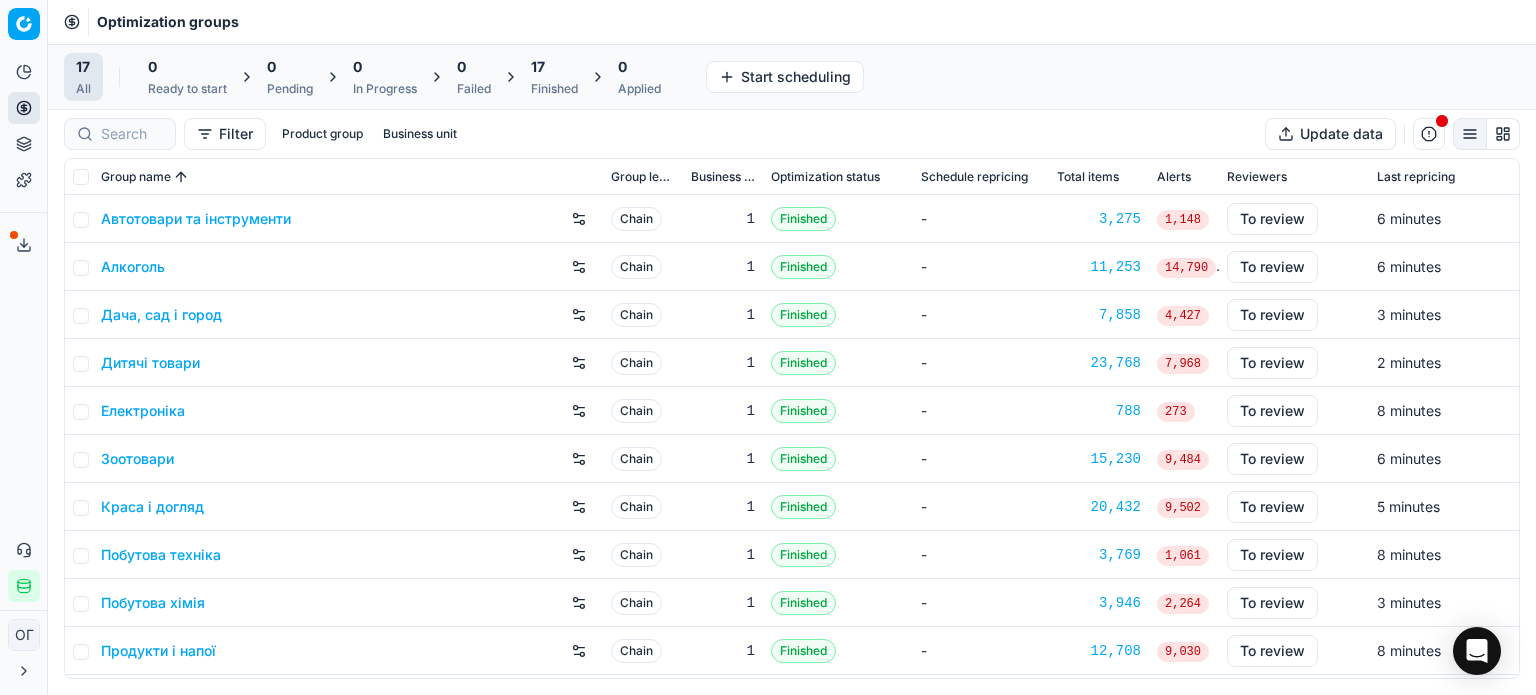 click on "Finished" at bounding box center [554, 89] 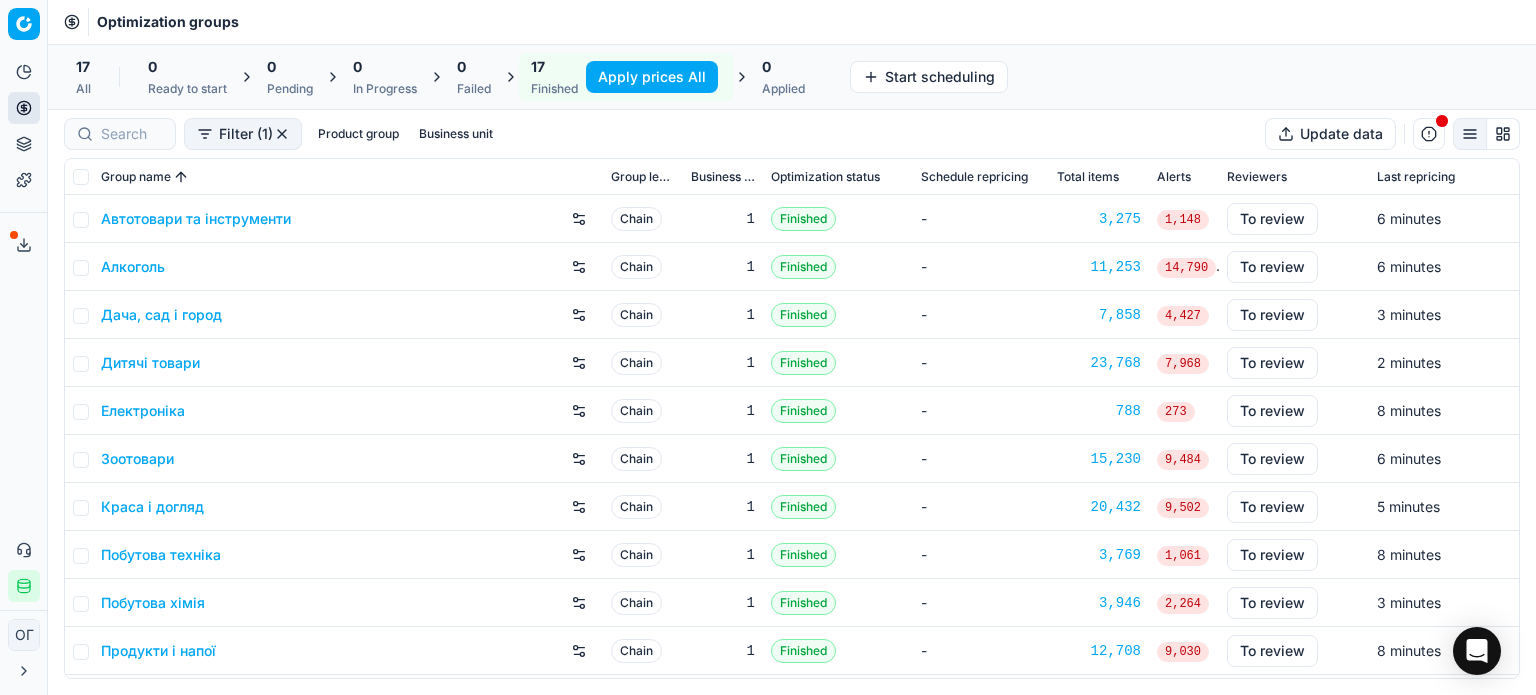 click on "Алкоголь" at bounding box center (133, 267) 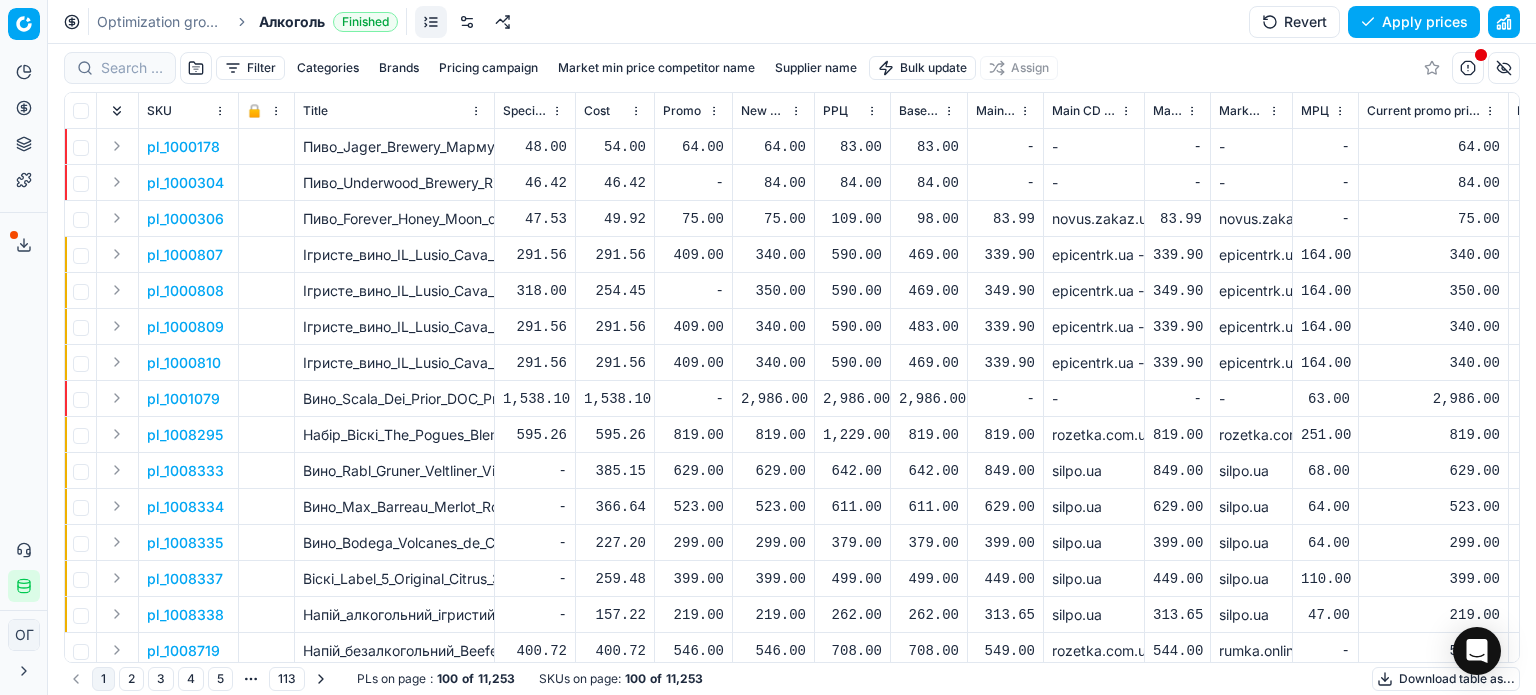 click on "Filter" at bounding box center (250, 68) 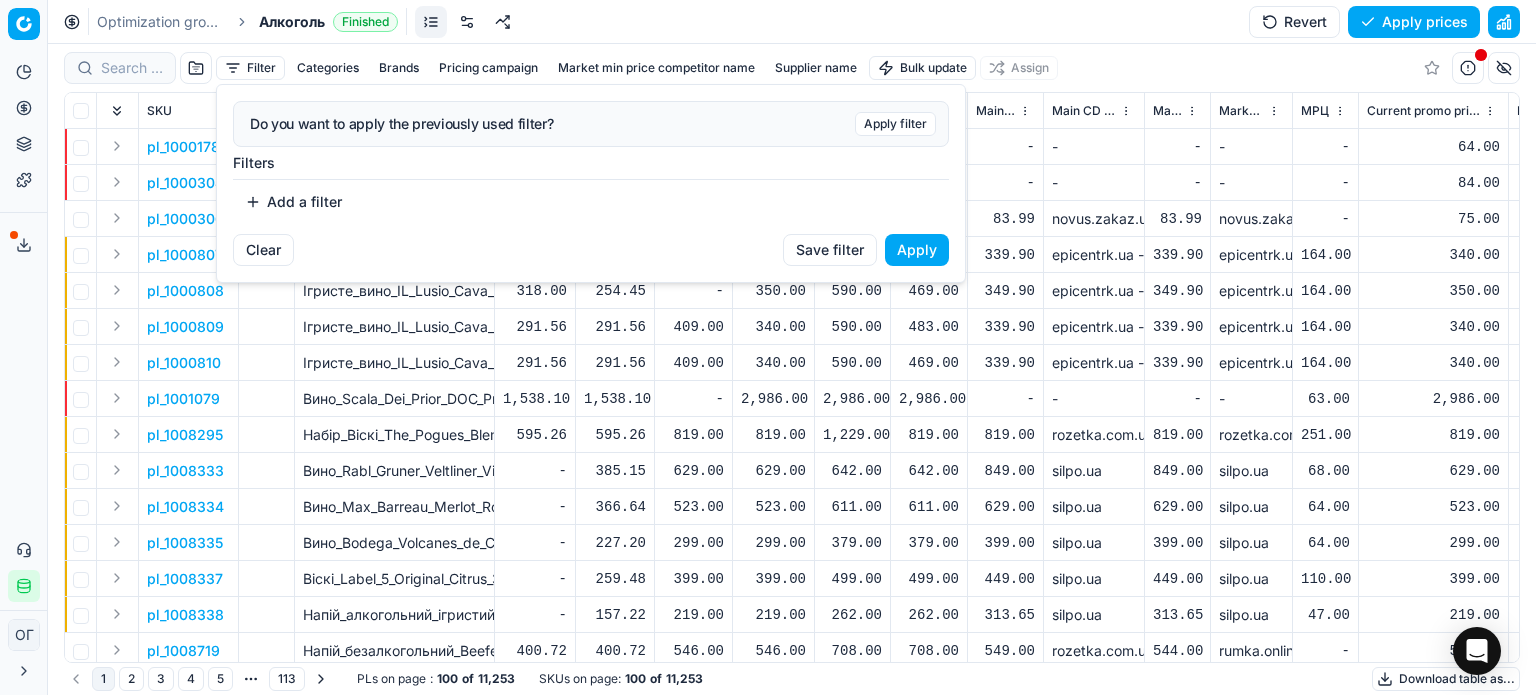 click on "Add a filter" at bounding box center (293, 202) 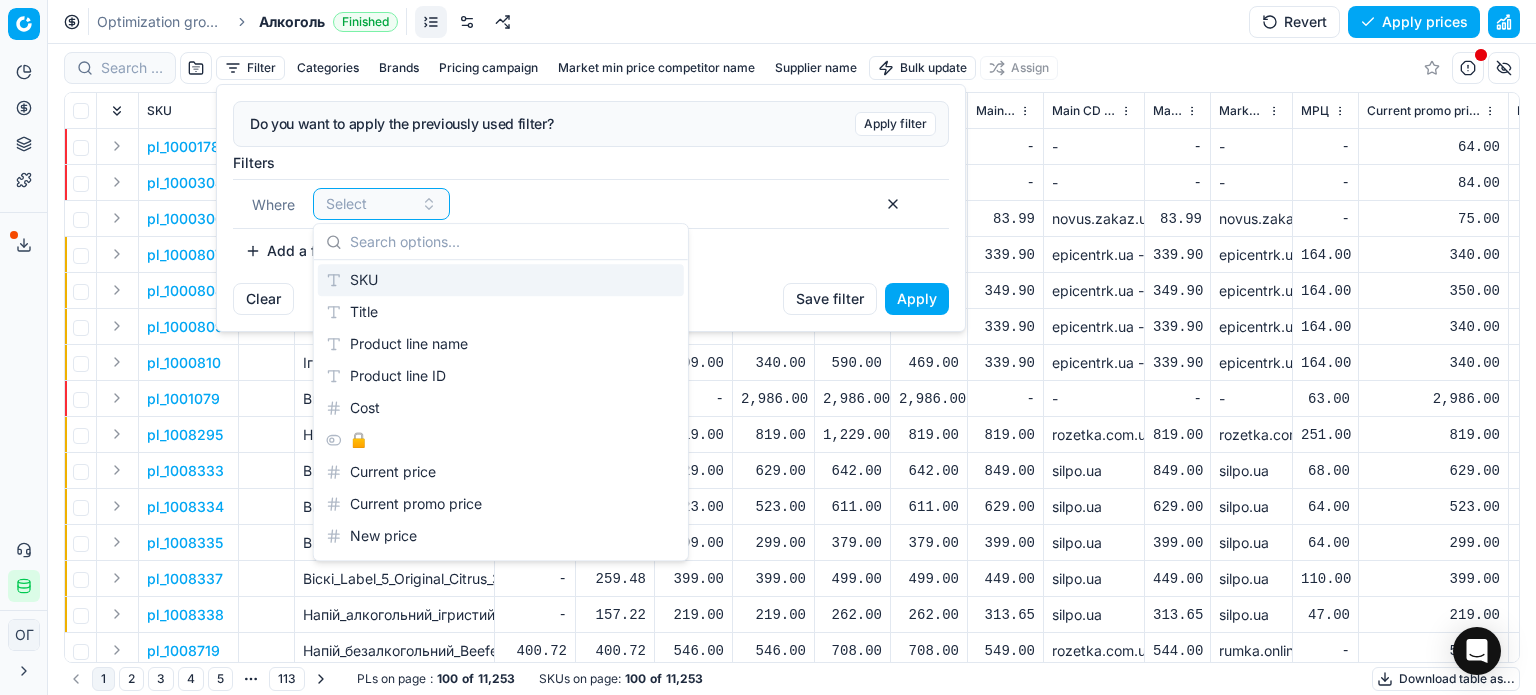click on "SKU" at bounding box center [501, 280] 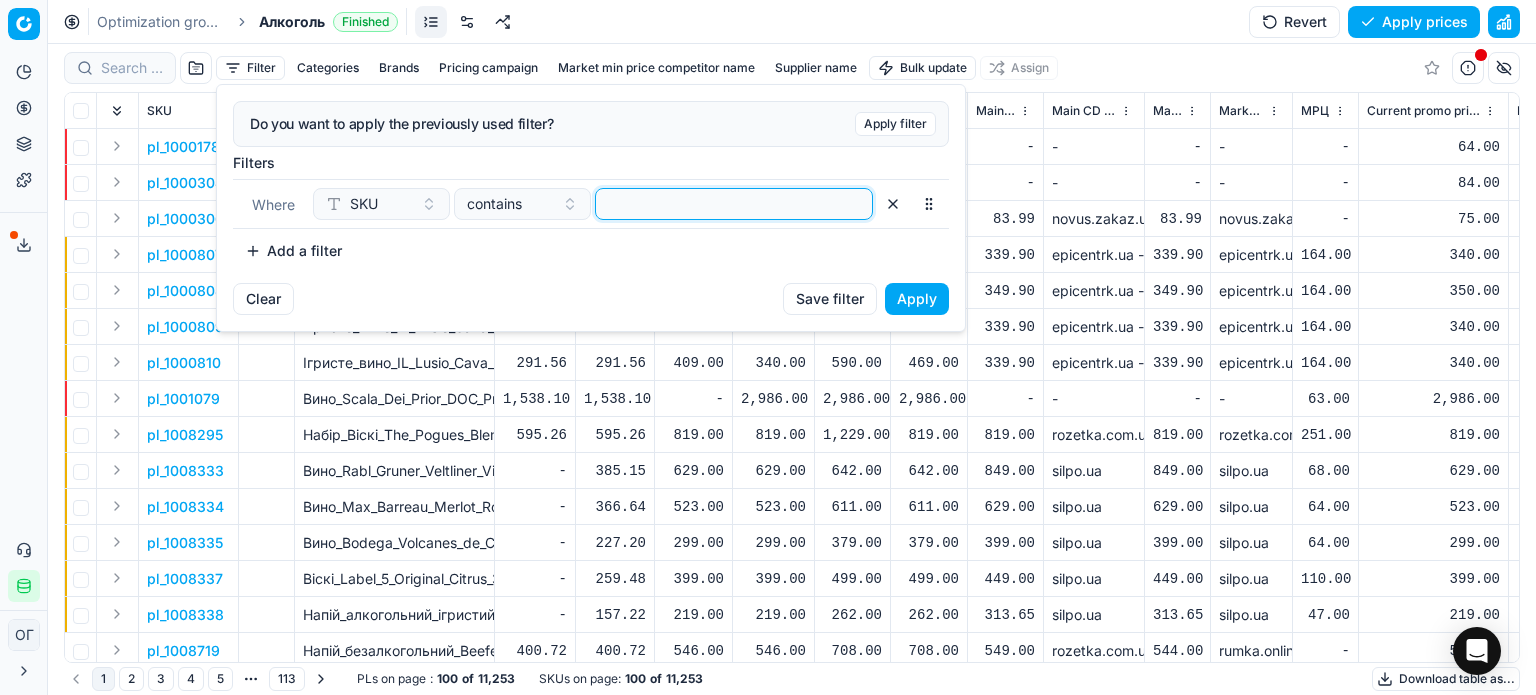 drag, startPoint x: 725, startPoint y: 214, endPoint x: 708, endPoint y: 237, distance: 28.600698 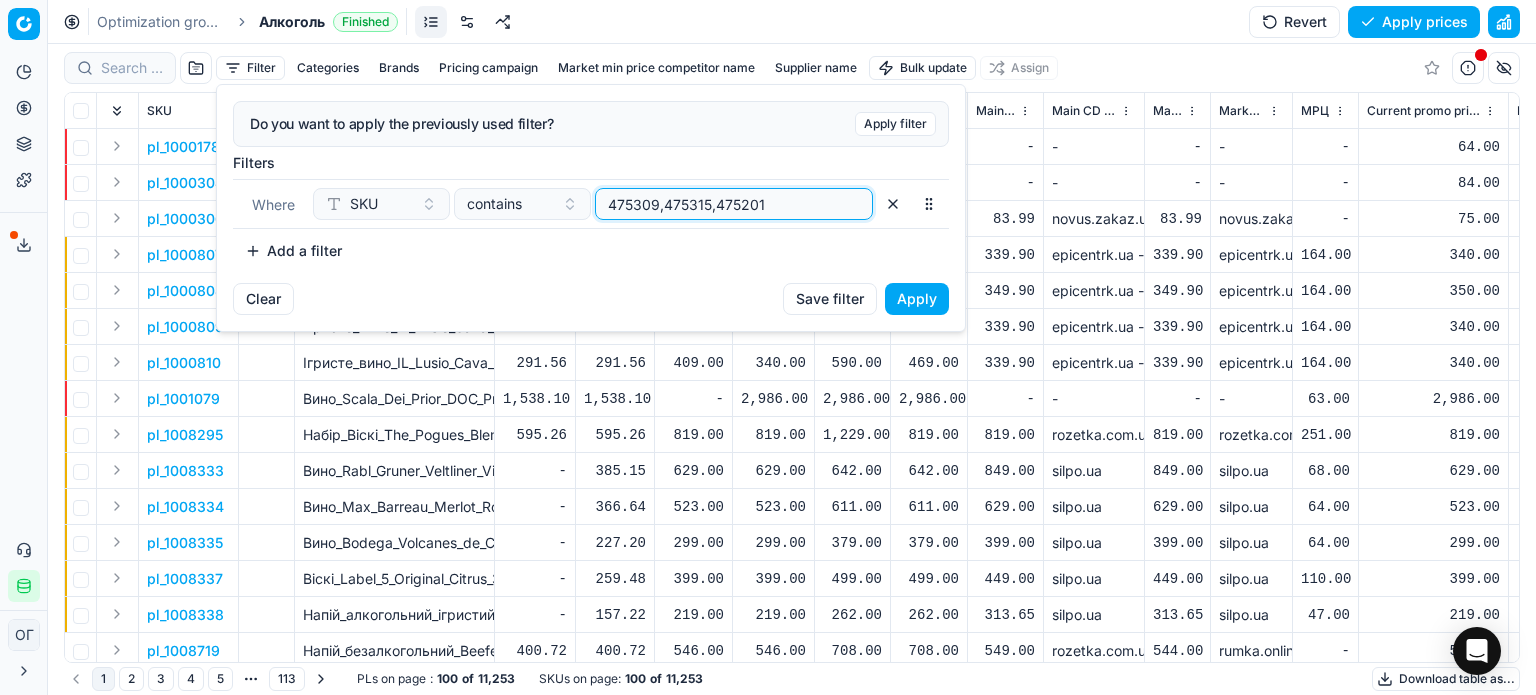 type on "475309,475315,475201" 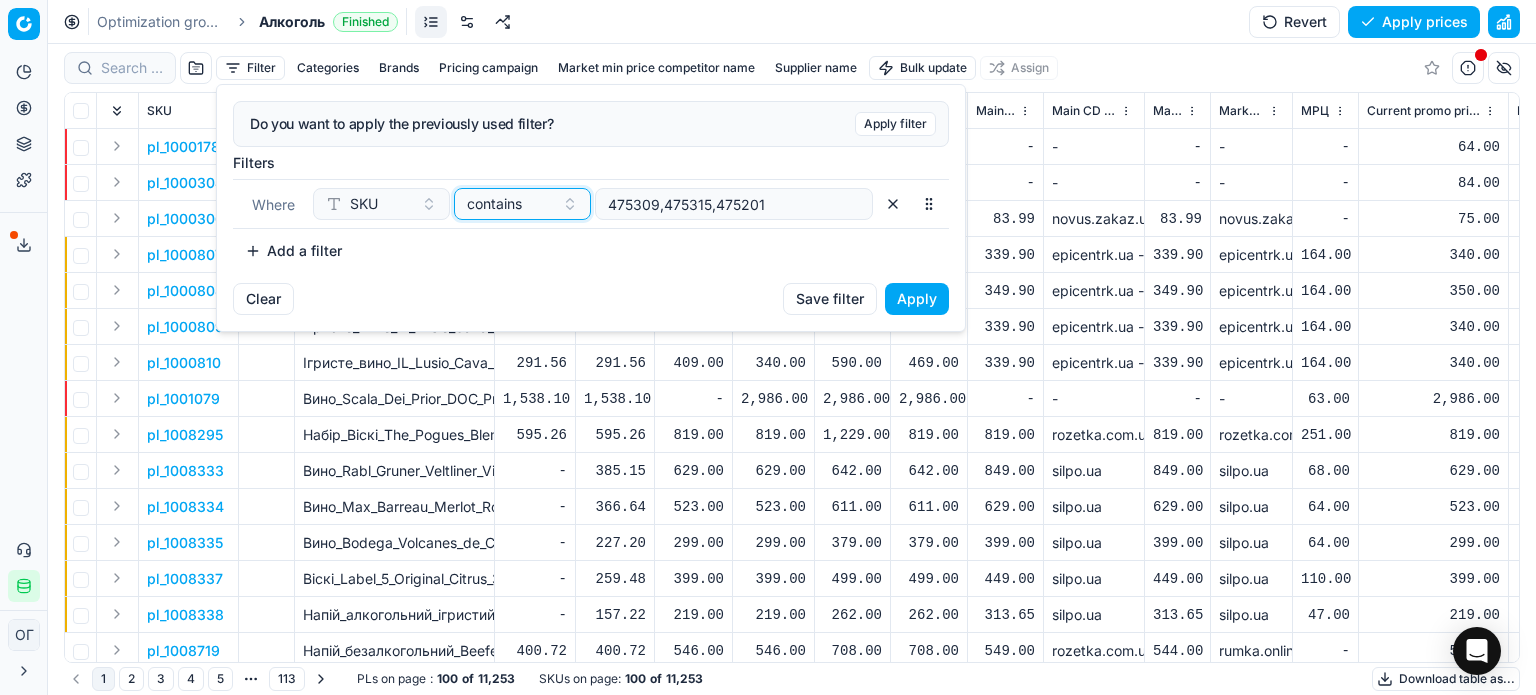 click on "contains" at bounding box center (522, 204) 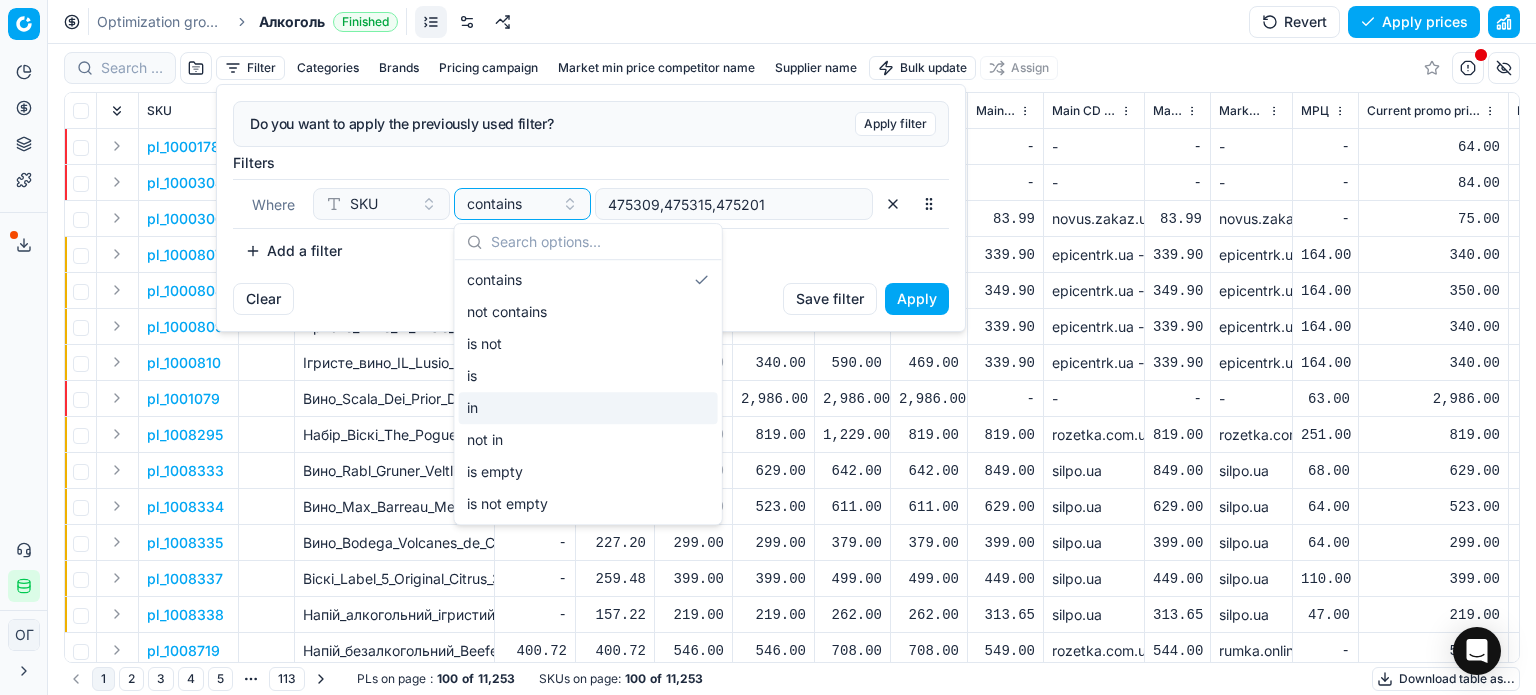 click on "in" at bounding box center [588, 408] 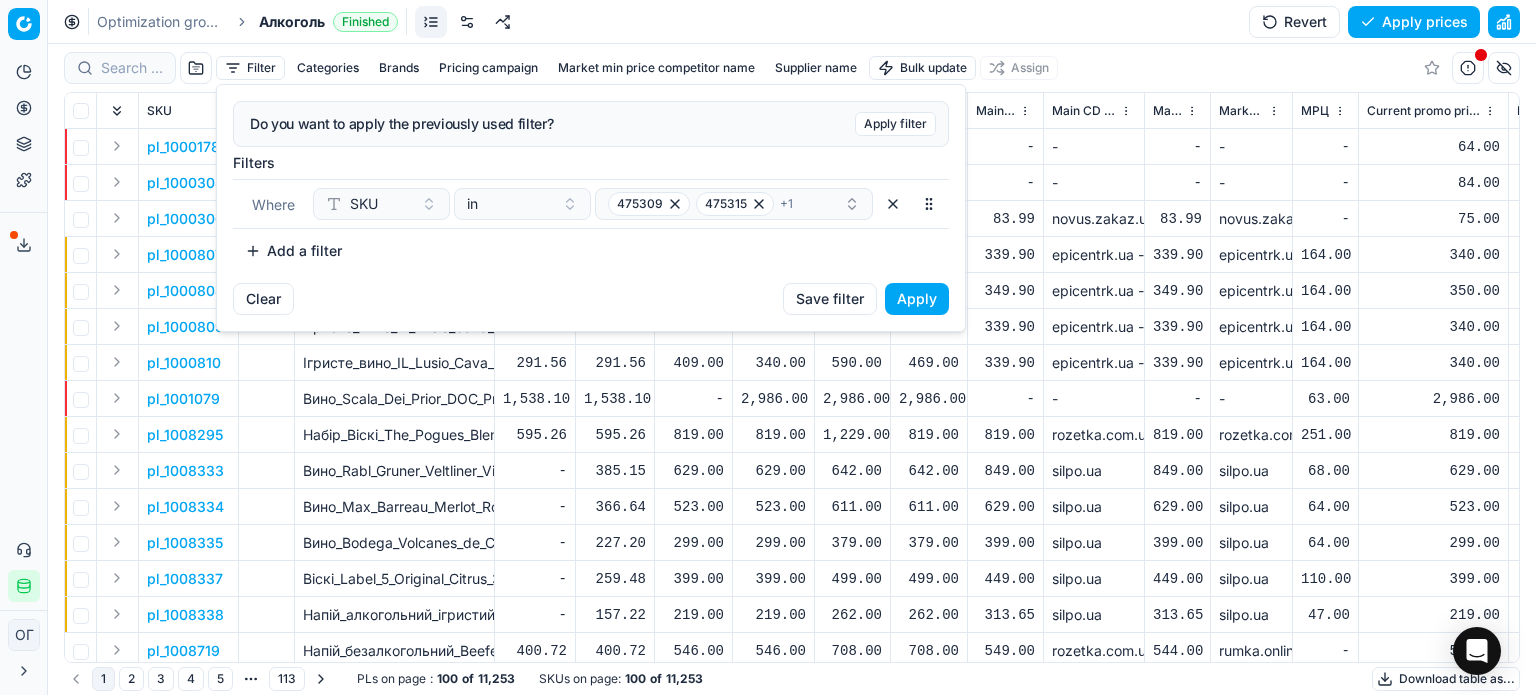 click on "Apply" at bounding box center [917, 299] 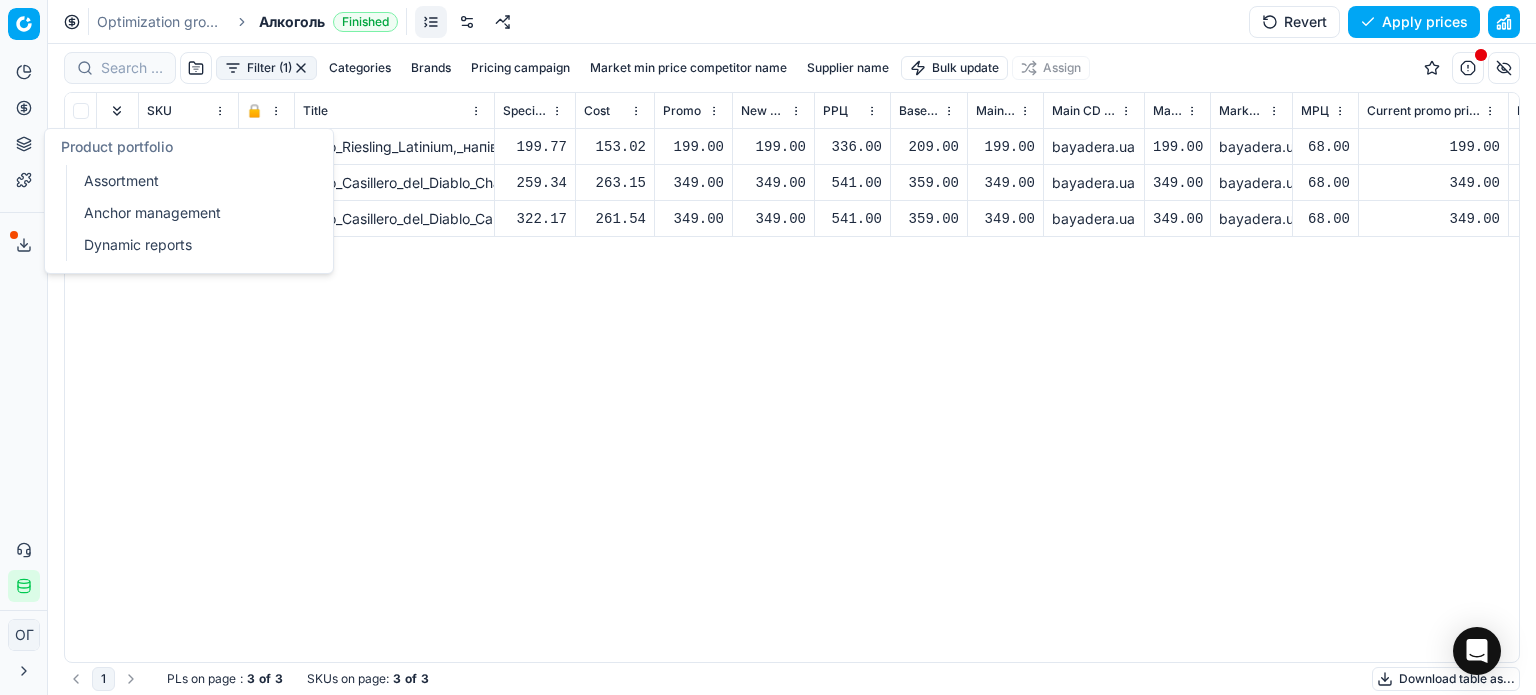 click 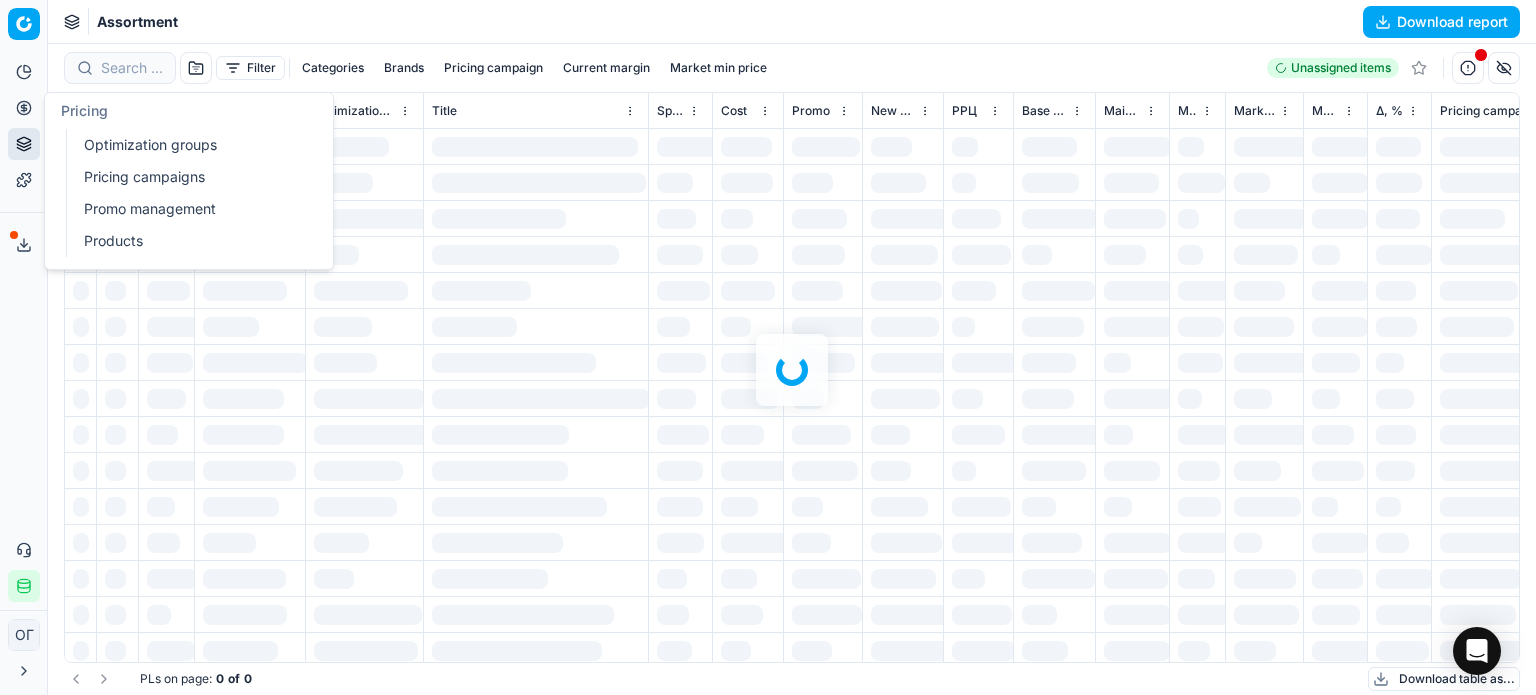 click 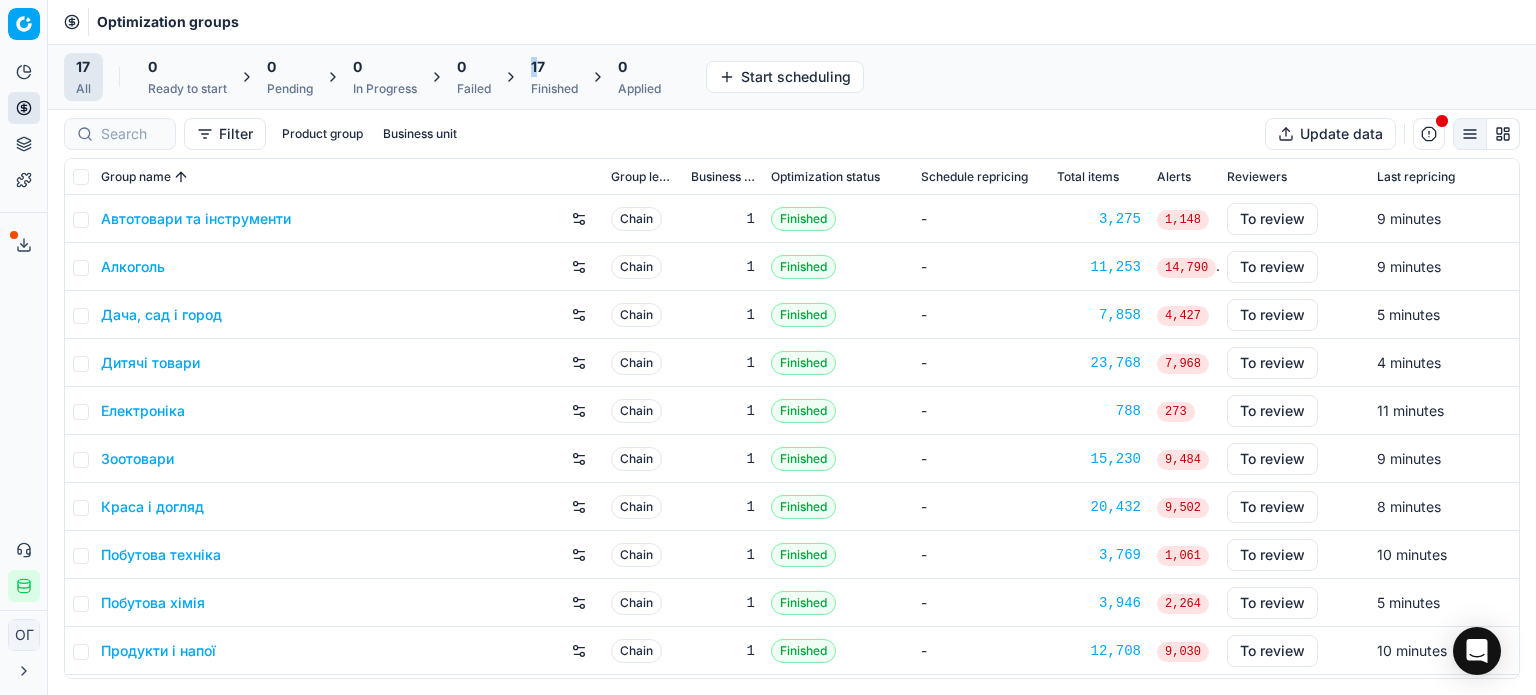 drag, startPoint x: 536, startPoint y: 66, endPoint x: 564, endPoint y: 67, distance: 28.01785 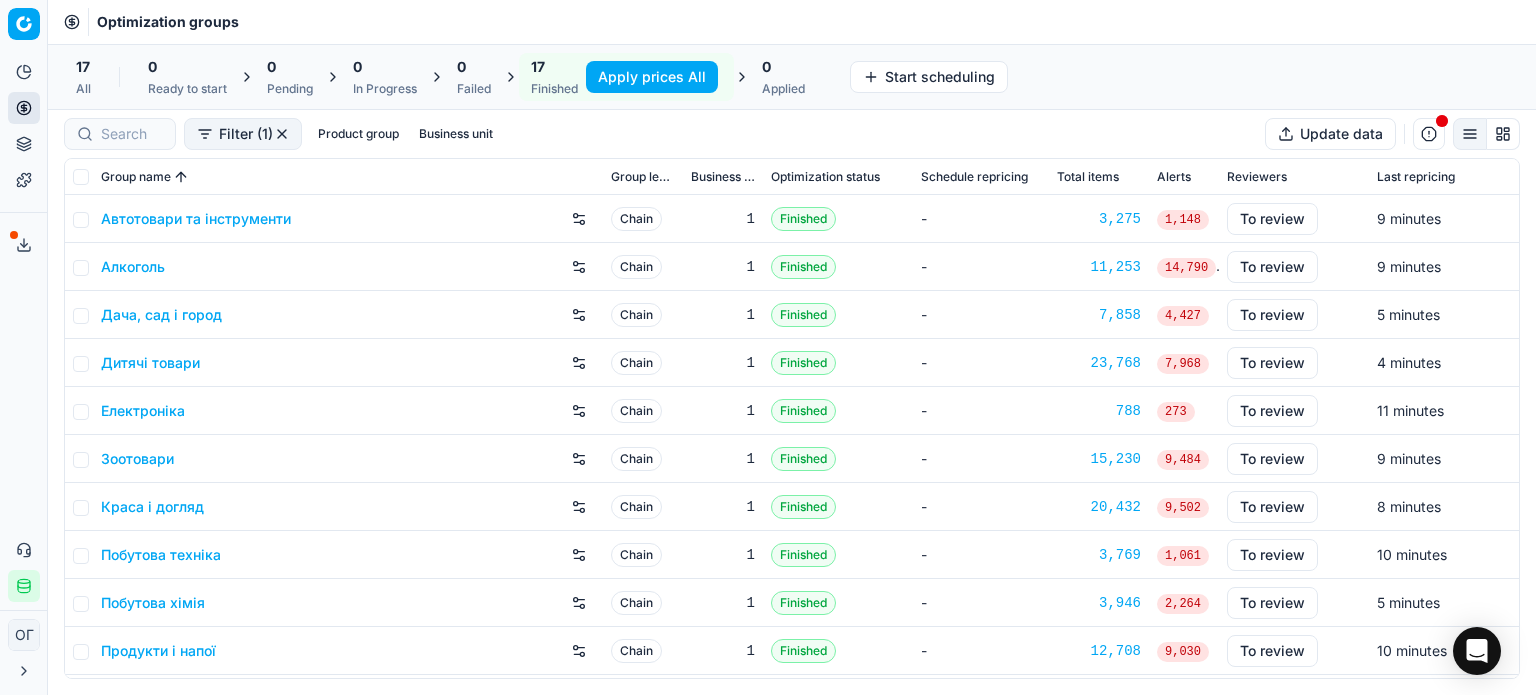 click on "Finished" at bounding box center (554, 89) 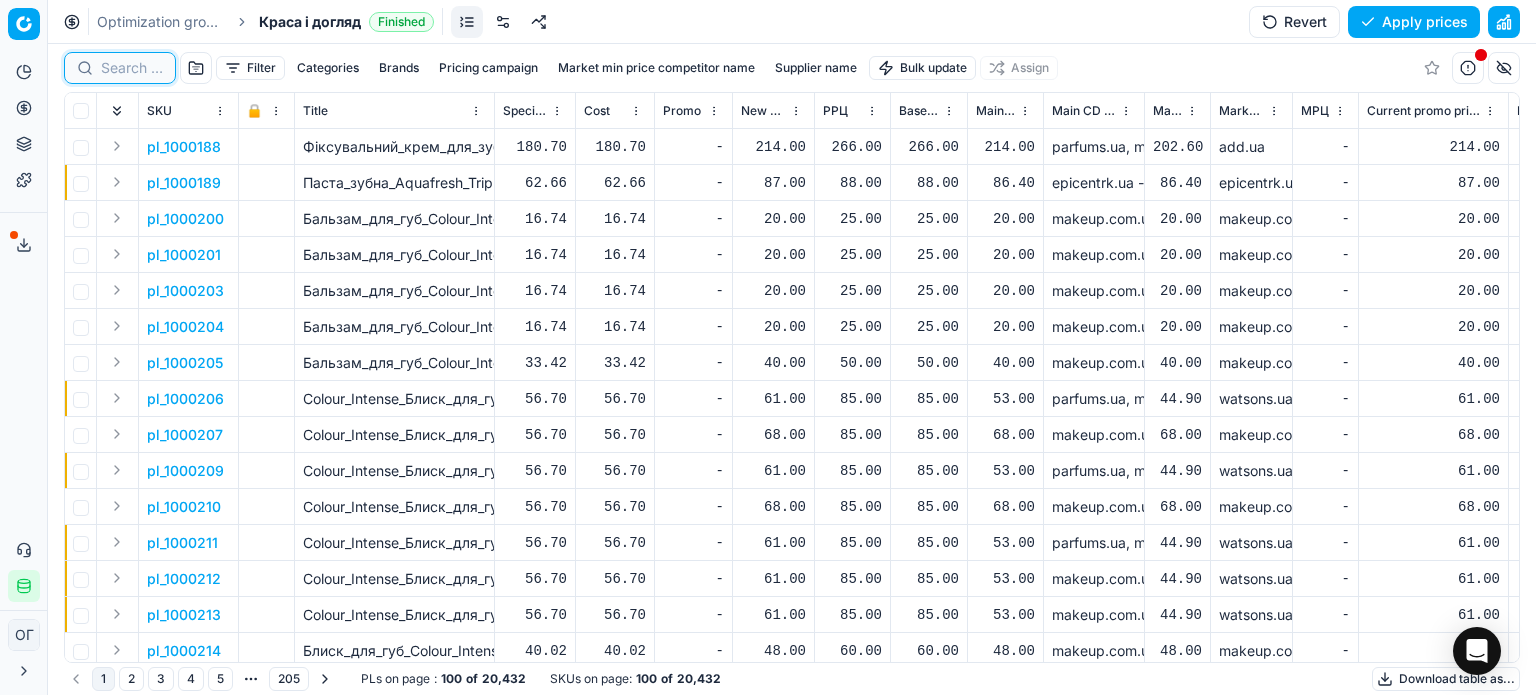 click at bounding box center (132, 68) 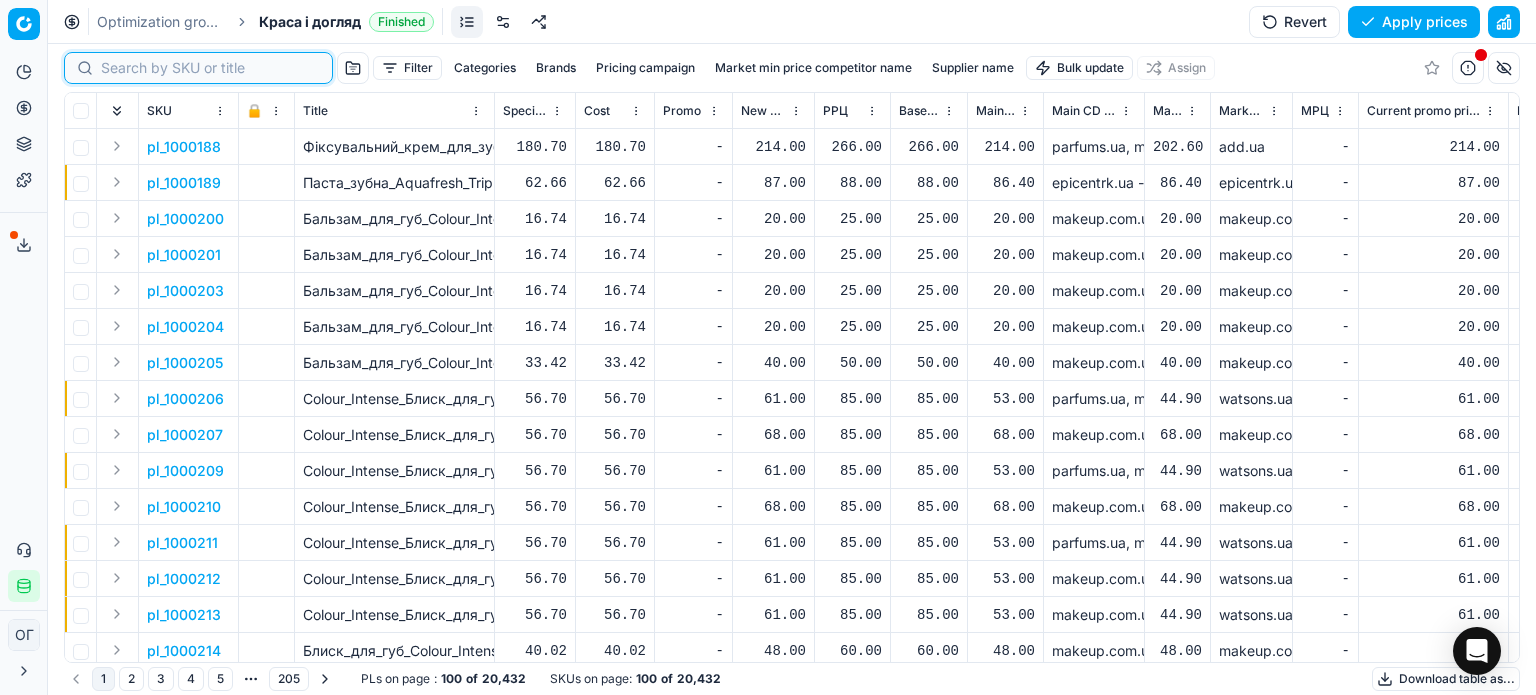 paste on "511711" 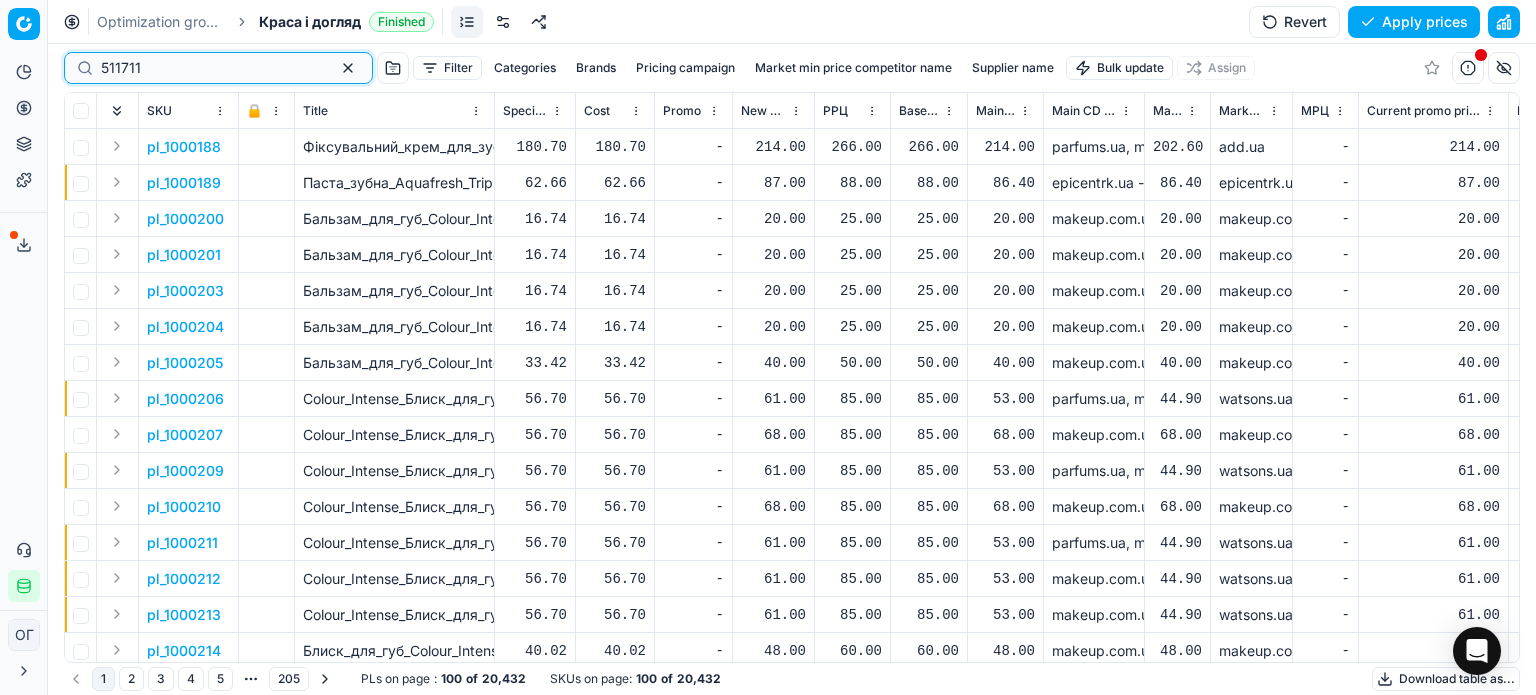 type on "511711" 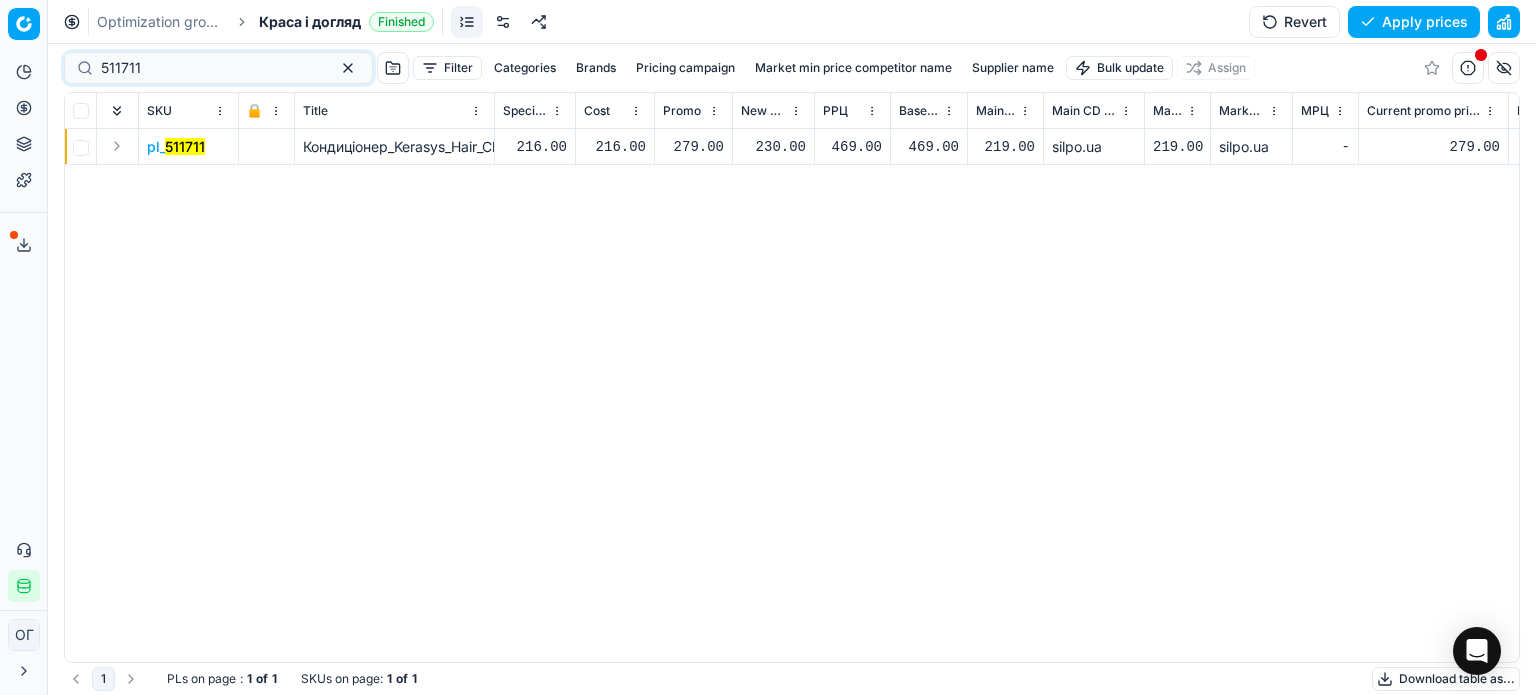 click on "230.00" at bounding box center [773, 147] 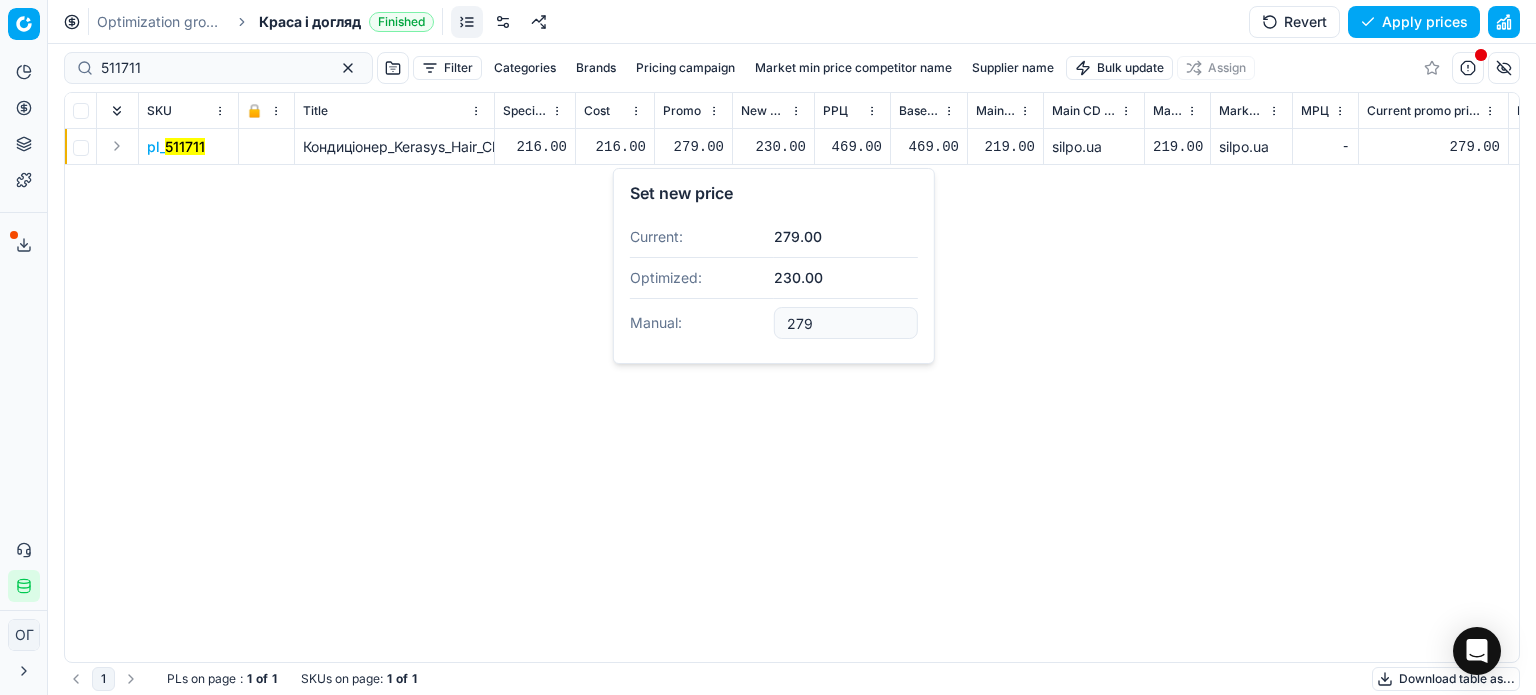 type on "279.00" 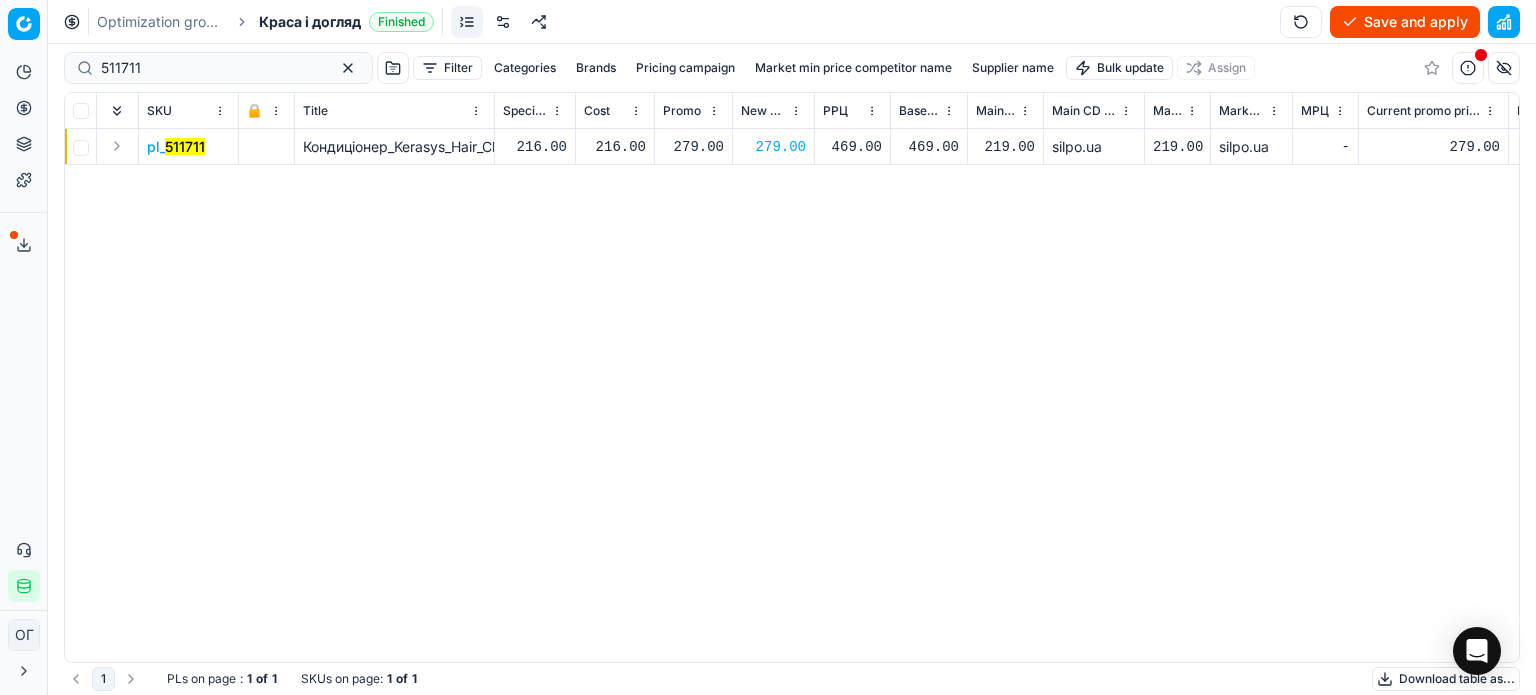 click on "Save and apply" at bounding box center [1405, 22] 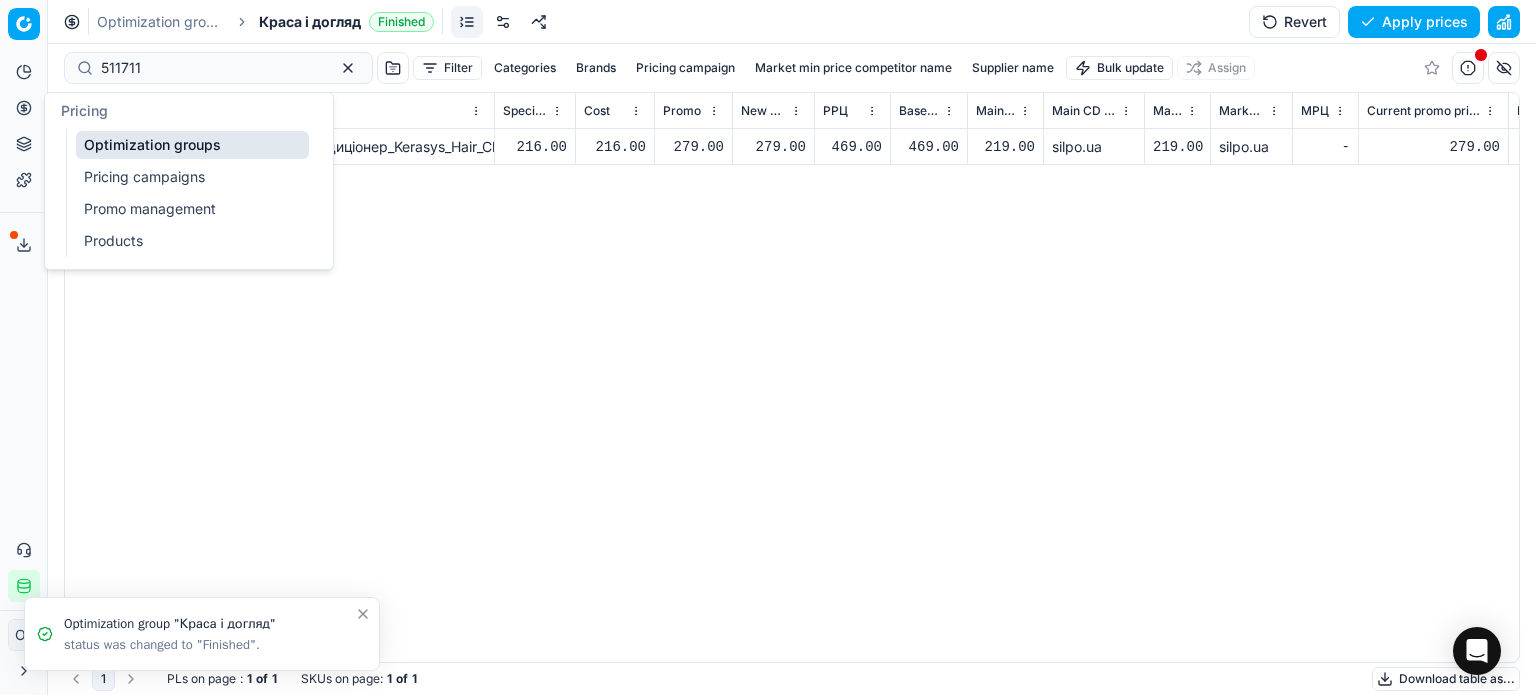 click 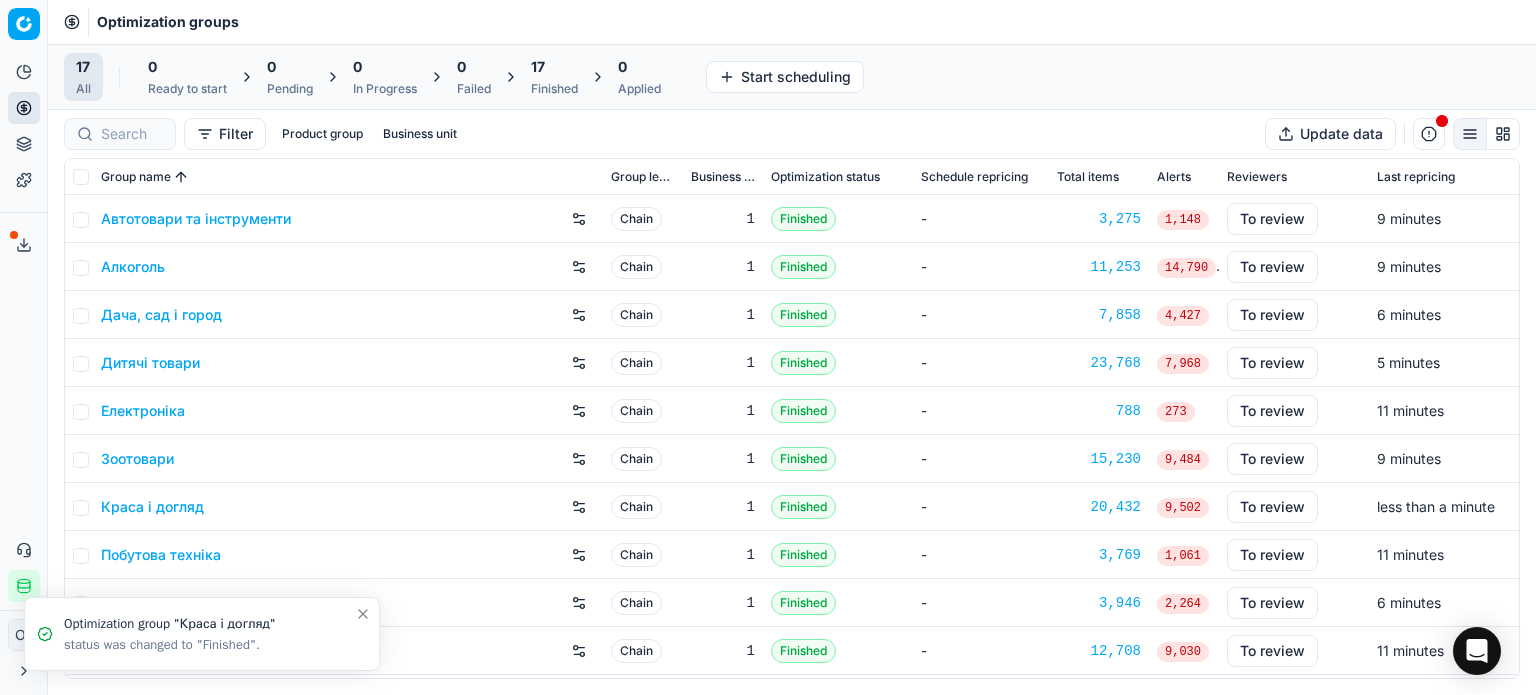 click on "17" at bounding box center [538, 67] 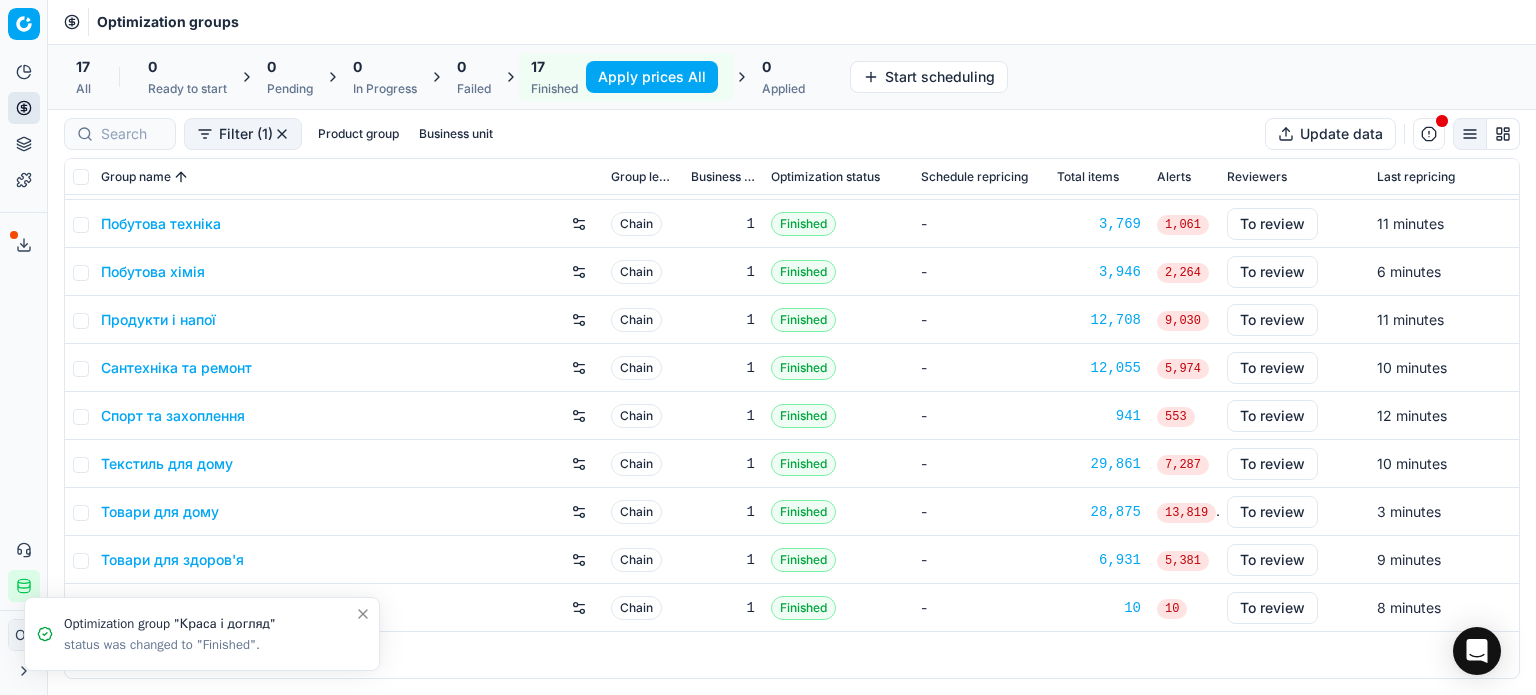 scroll, scrollTop: 332, scrollLeft: 0, axis: vertical 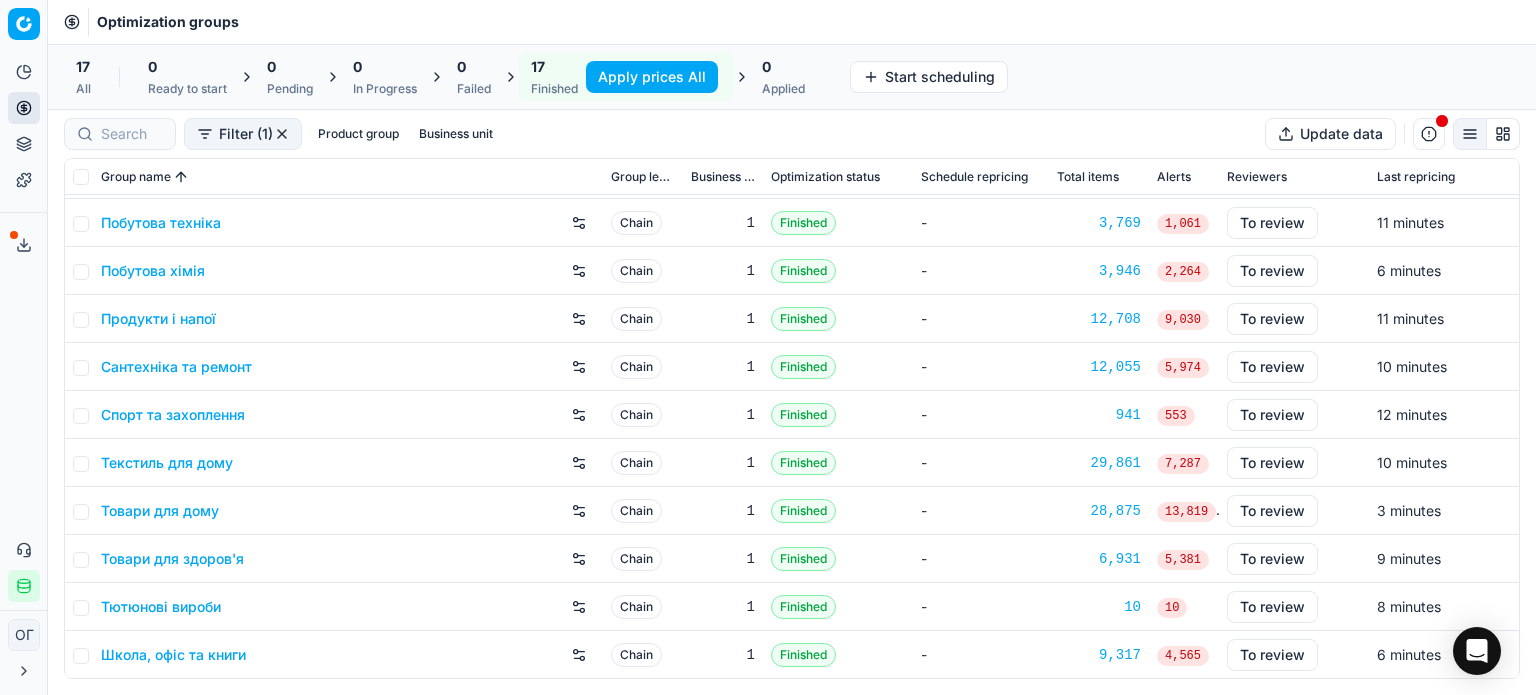 click on "Товари для дому" at bounding box center [160, 511] 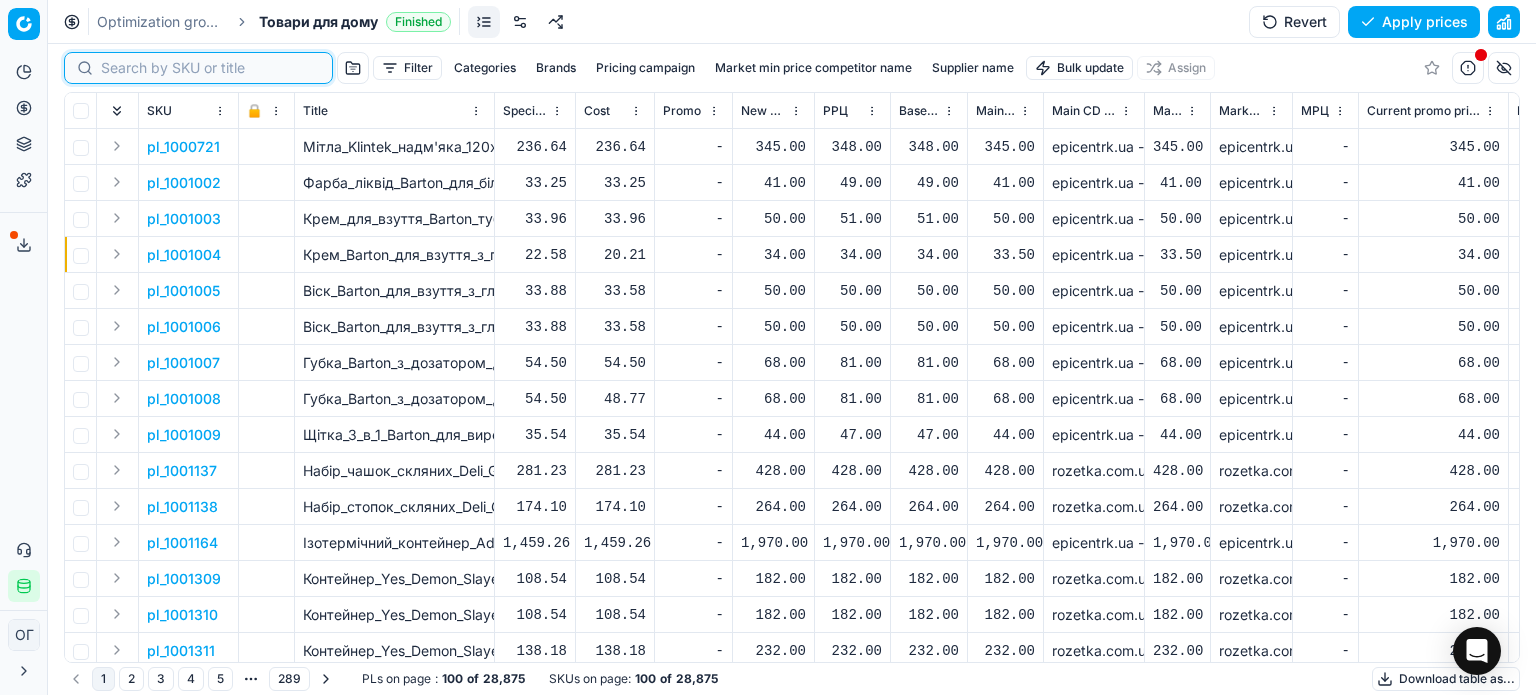 click at bounding box center (210, 68) 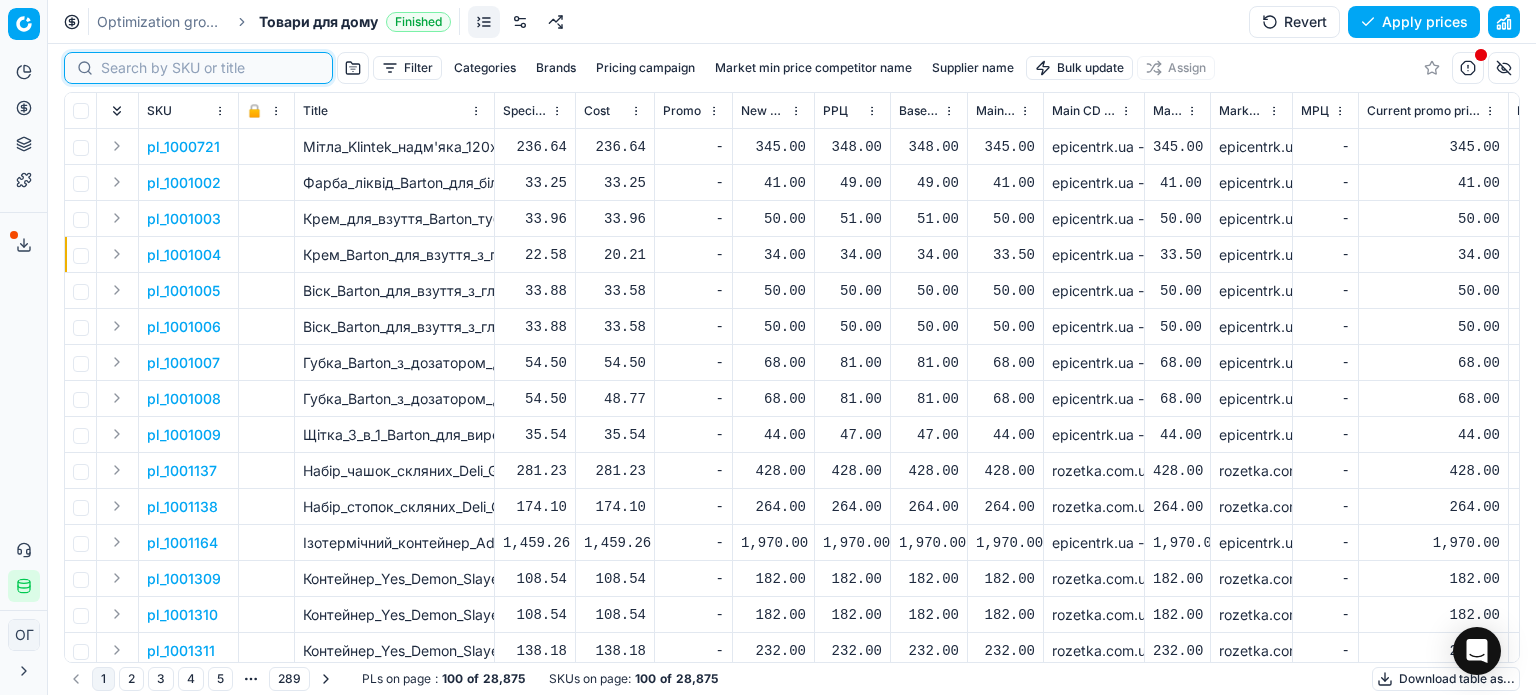 paste on "713913" 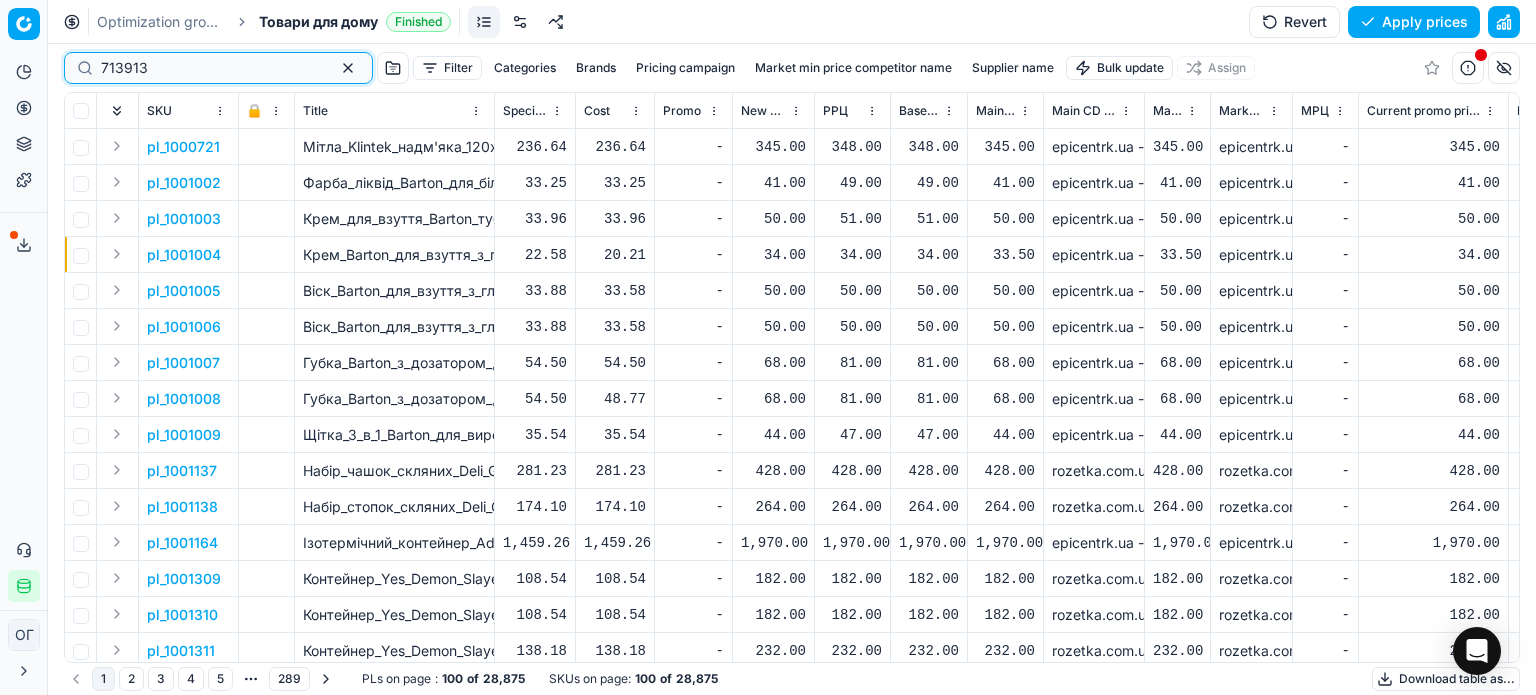 type on "713913" 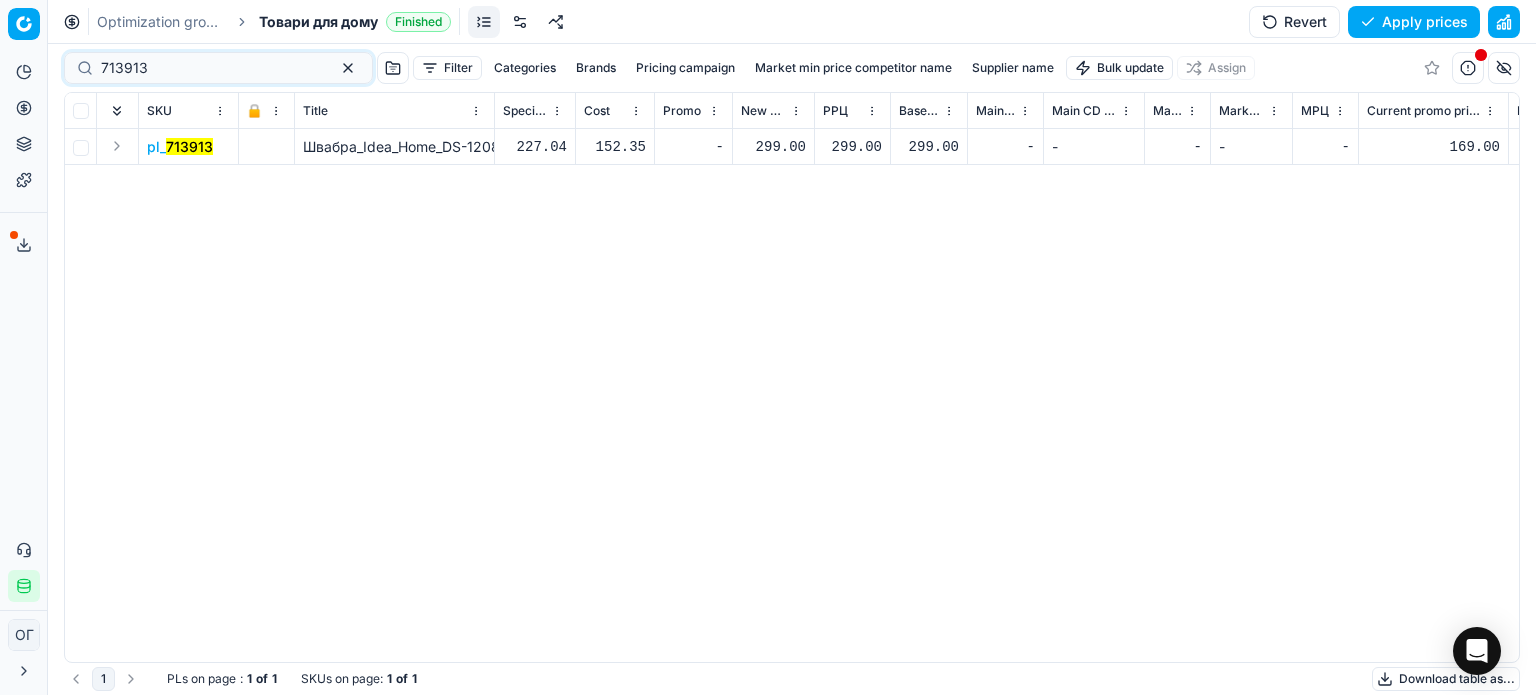 click on "299.00" at bounding box center [773, 147] 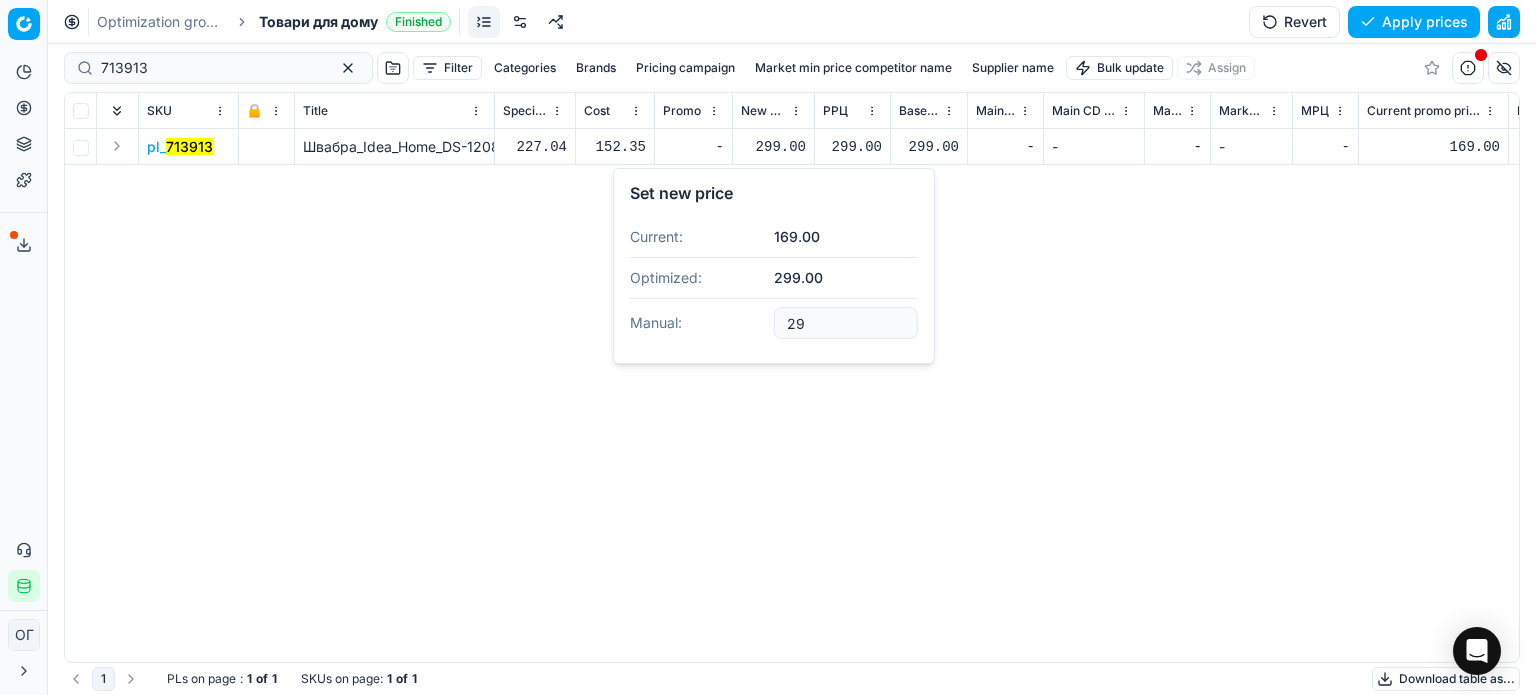 type on "2" 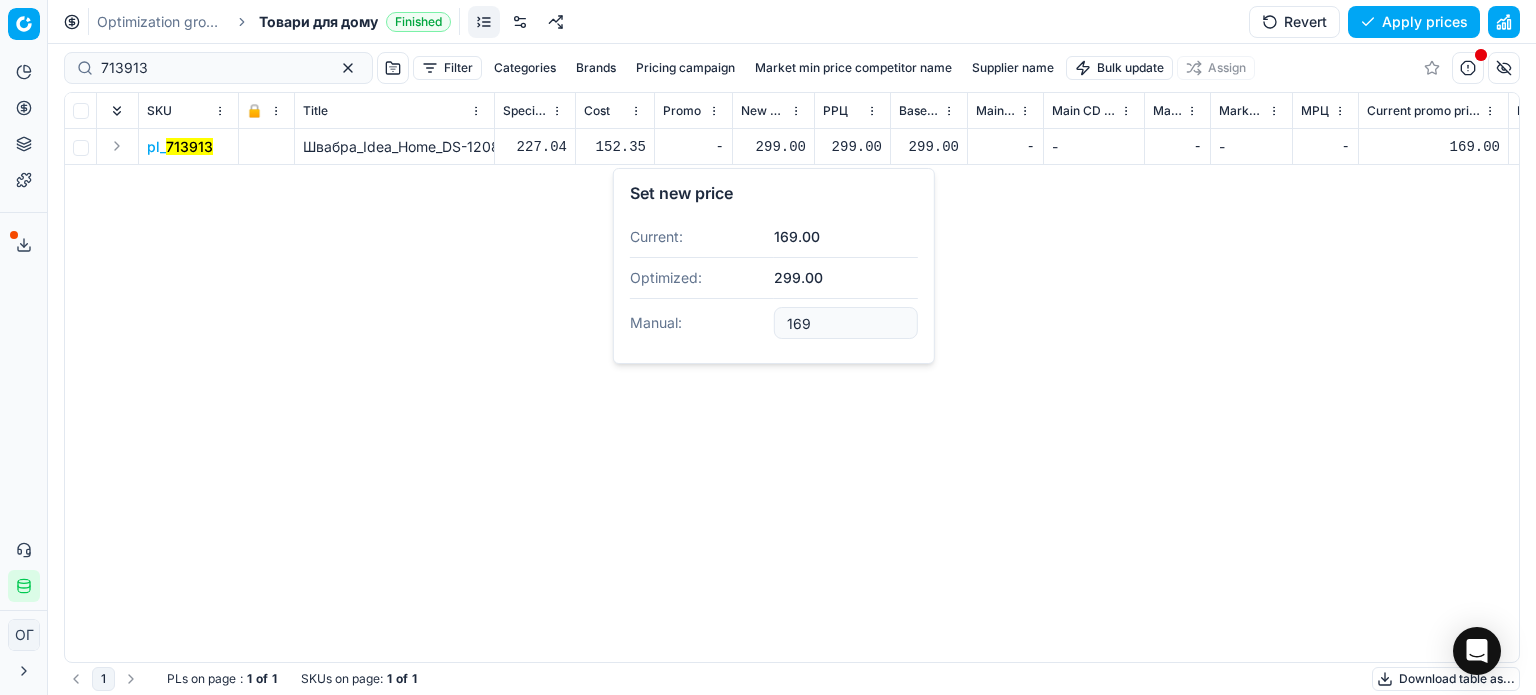 type on "169.00" 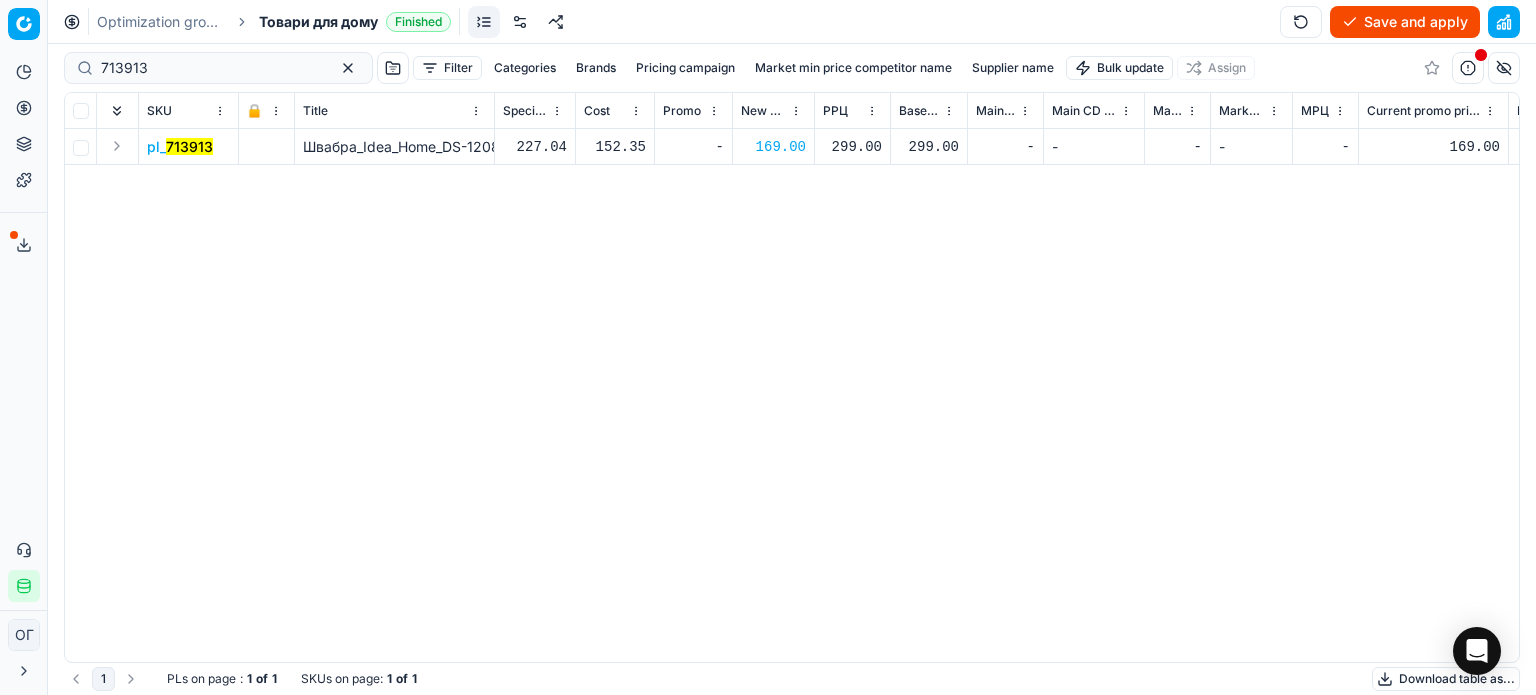 click on "Save and apply" at bounding box center [1405, 22] 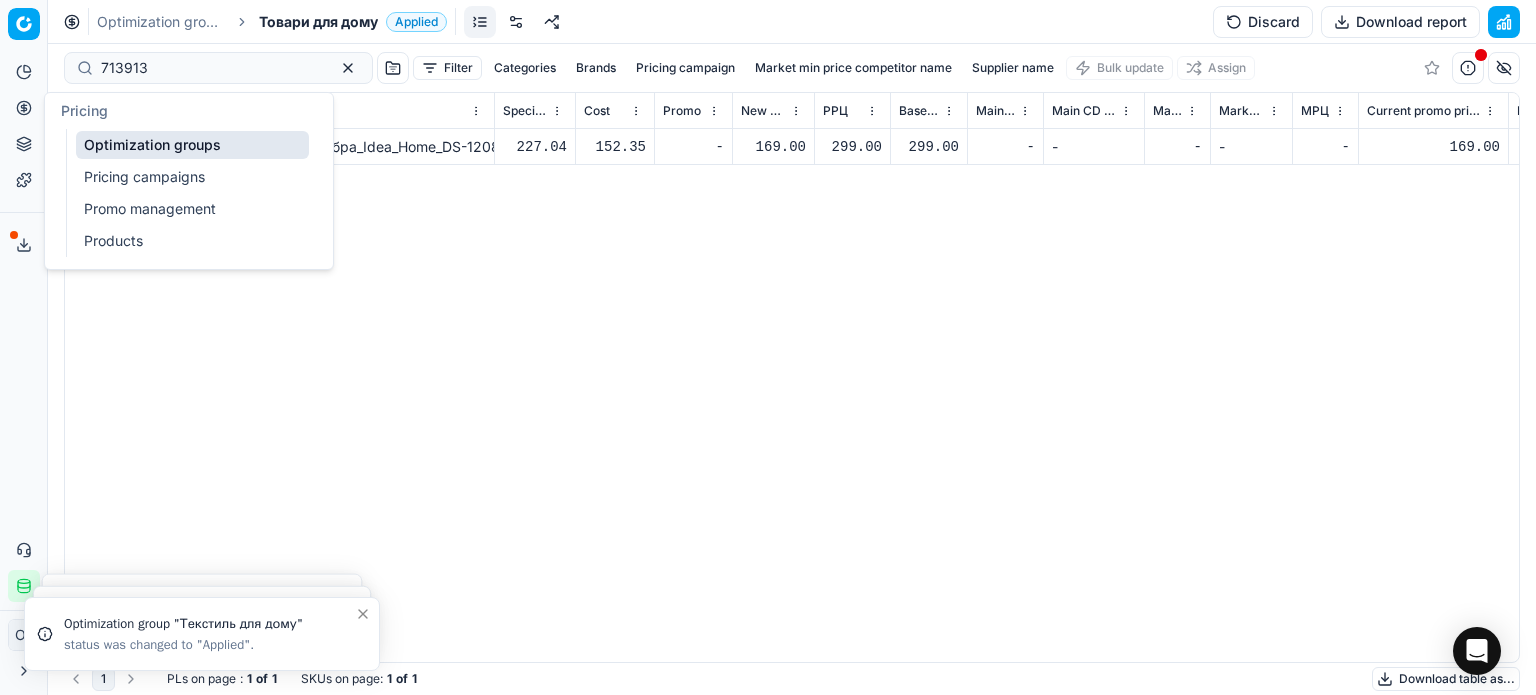 click on "Pricing" at bounding box center (24, 108) 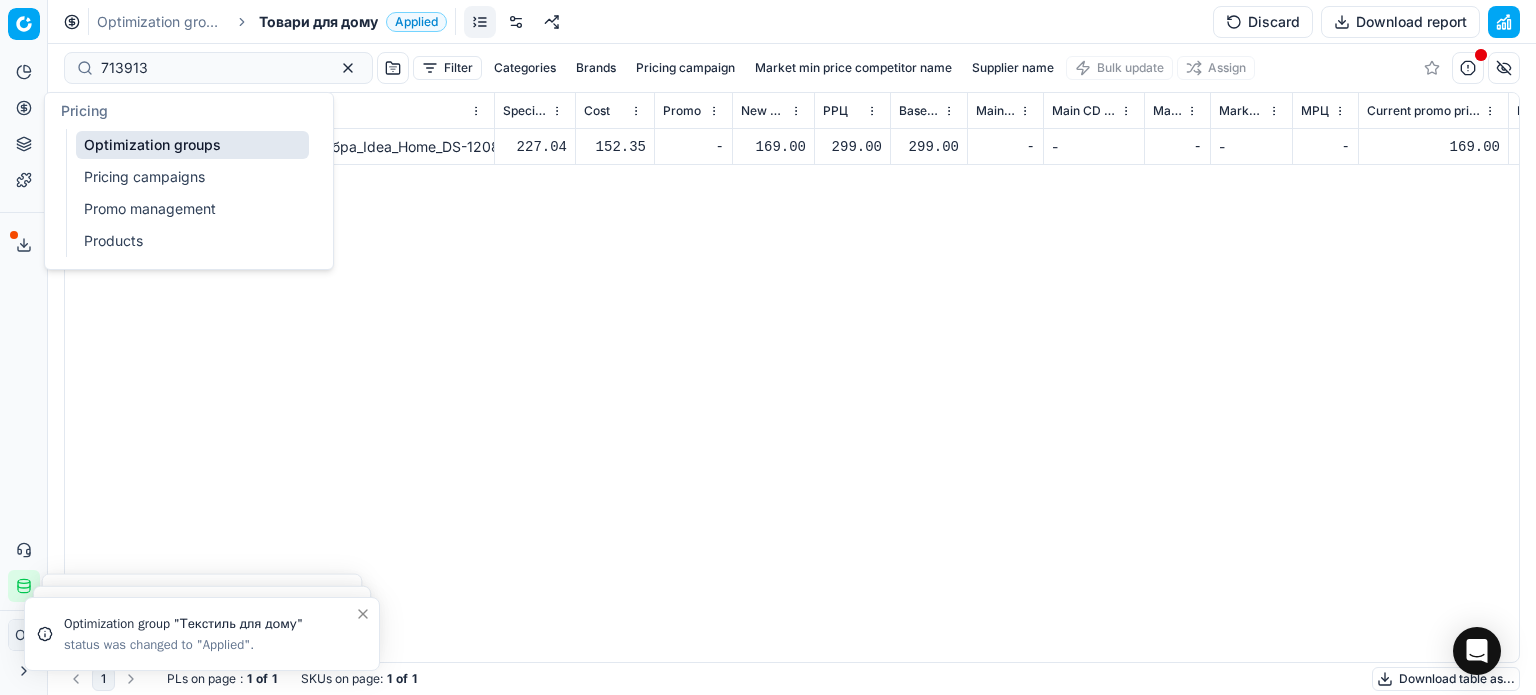 type 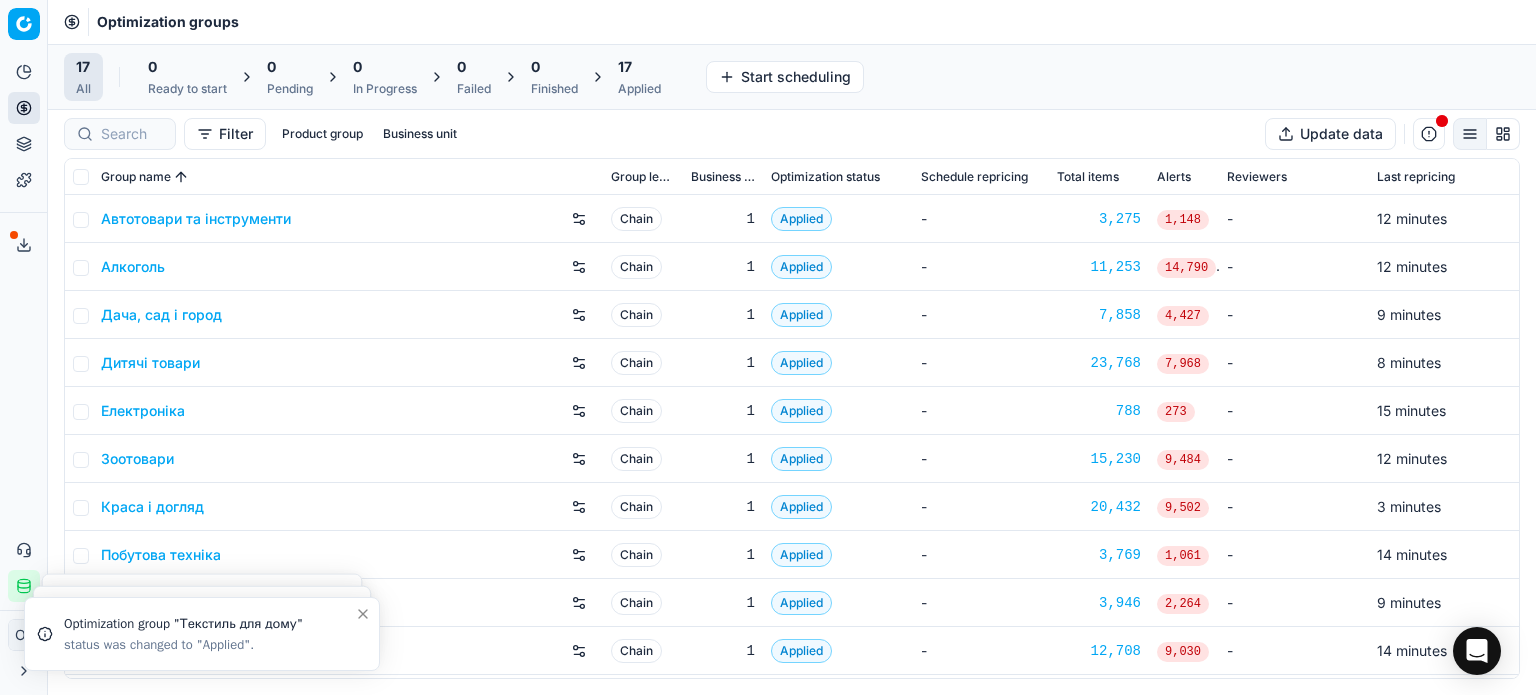 click on "Applied" at bounding box center [639, 89] 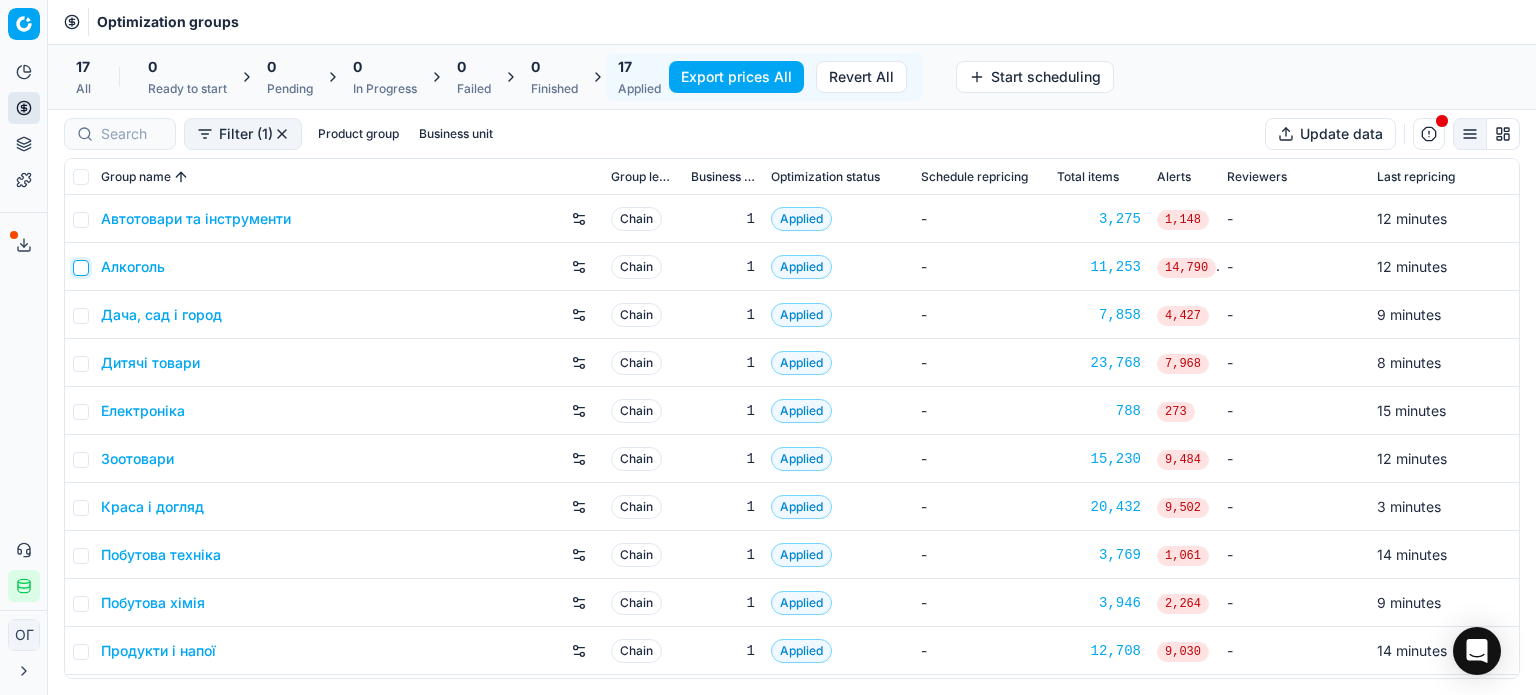 click at bounding box center (81, 268) 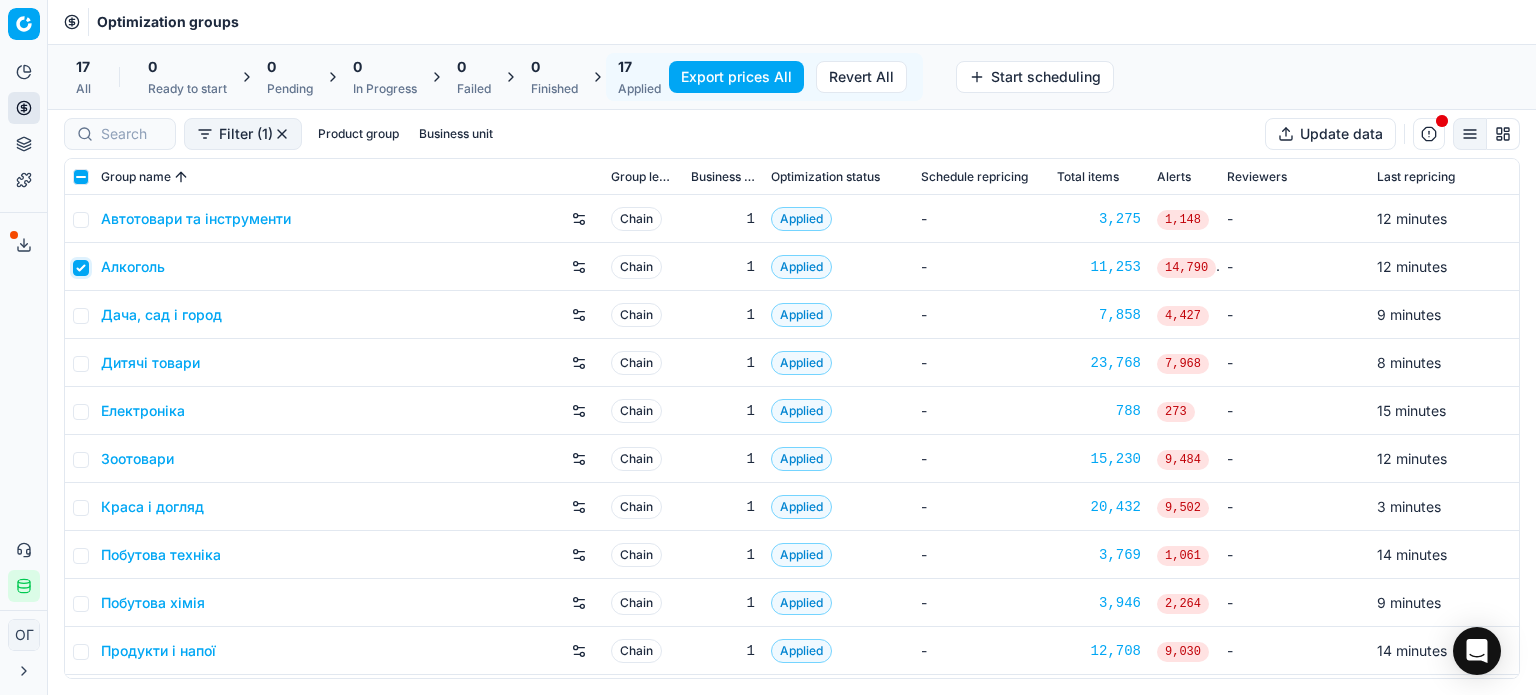 checkbox on "true" 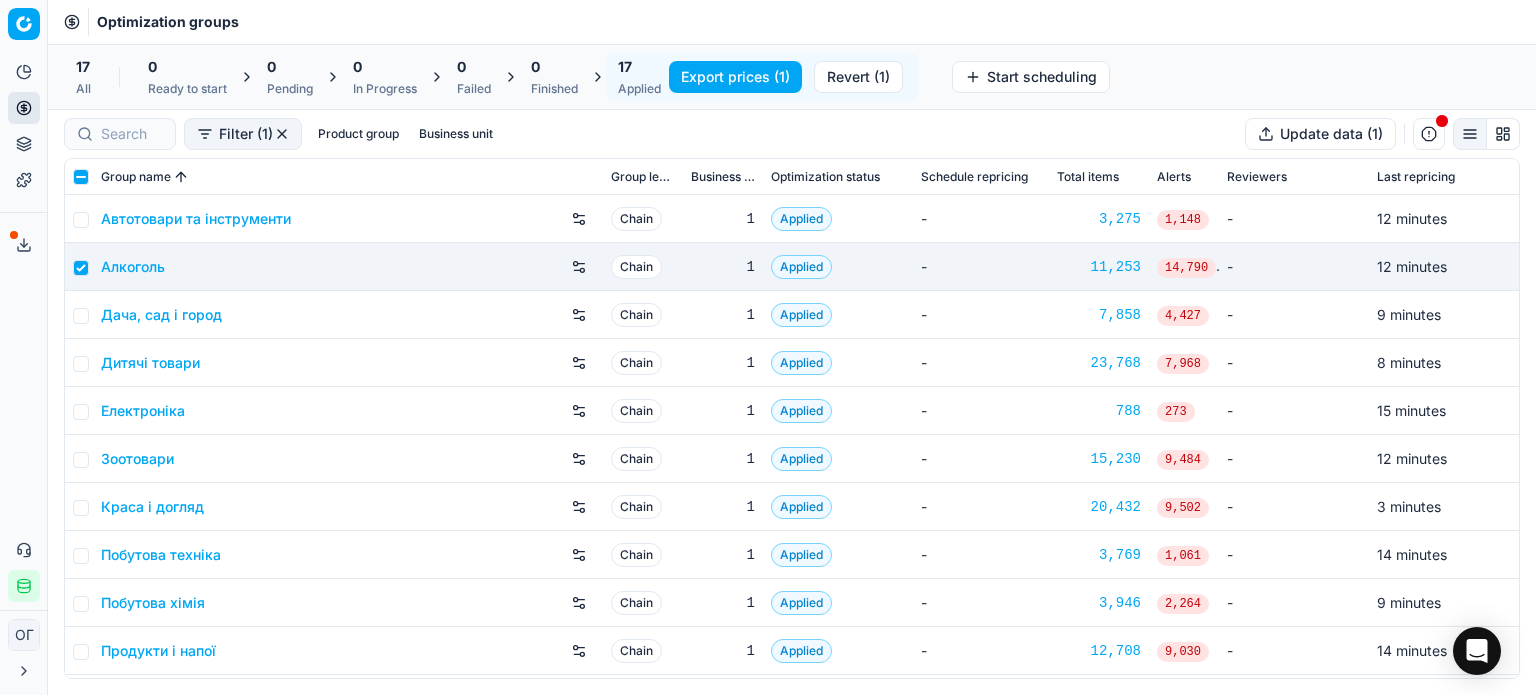 click on "Revert   (1)" at bounding box center [858, 77] 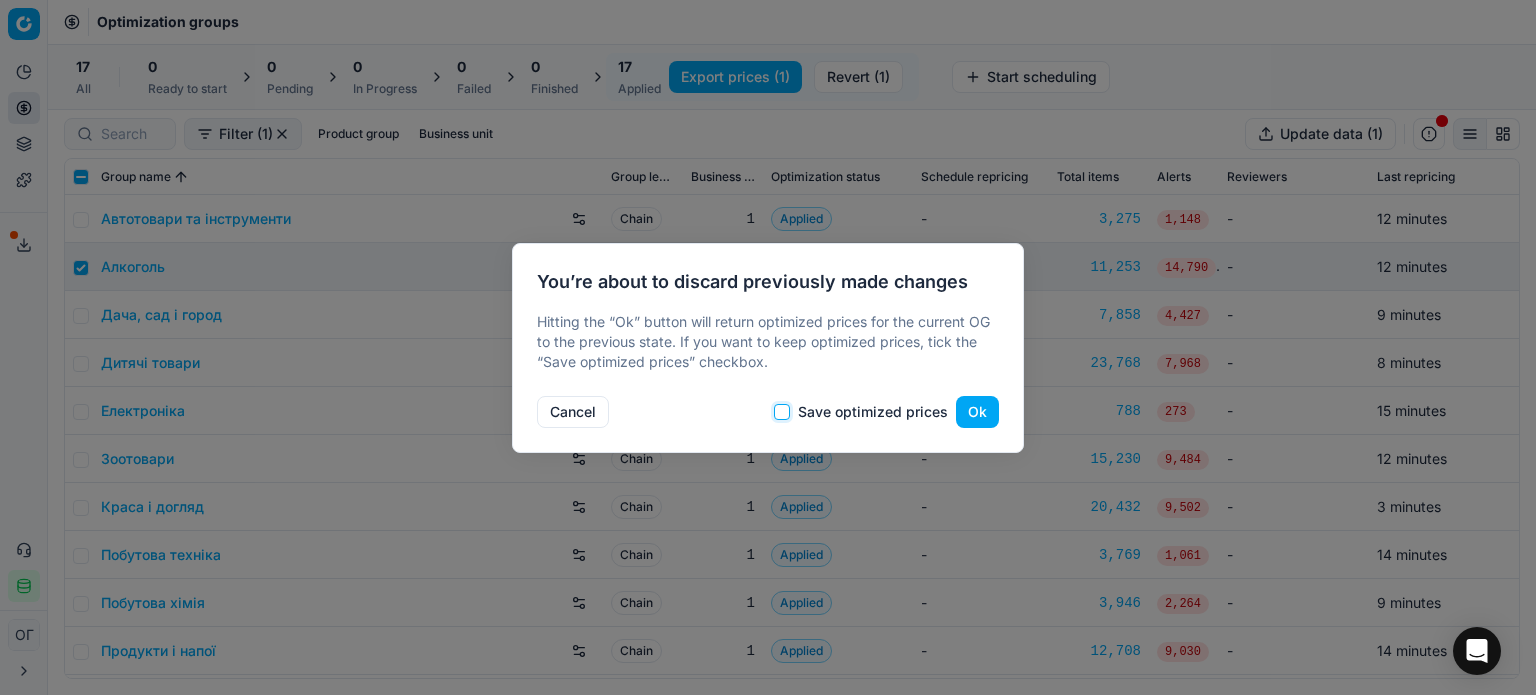click on "Save optimized prices" at bounding box center (782, 412) 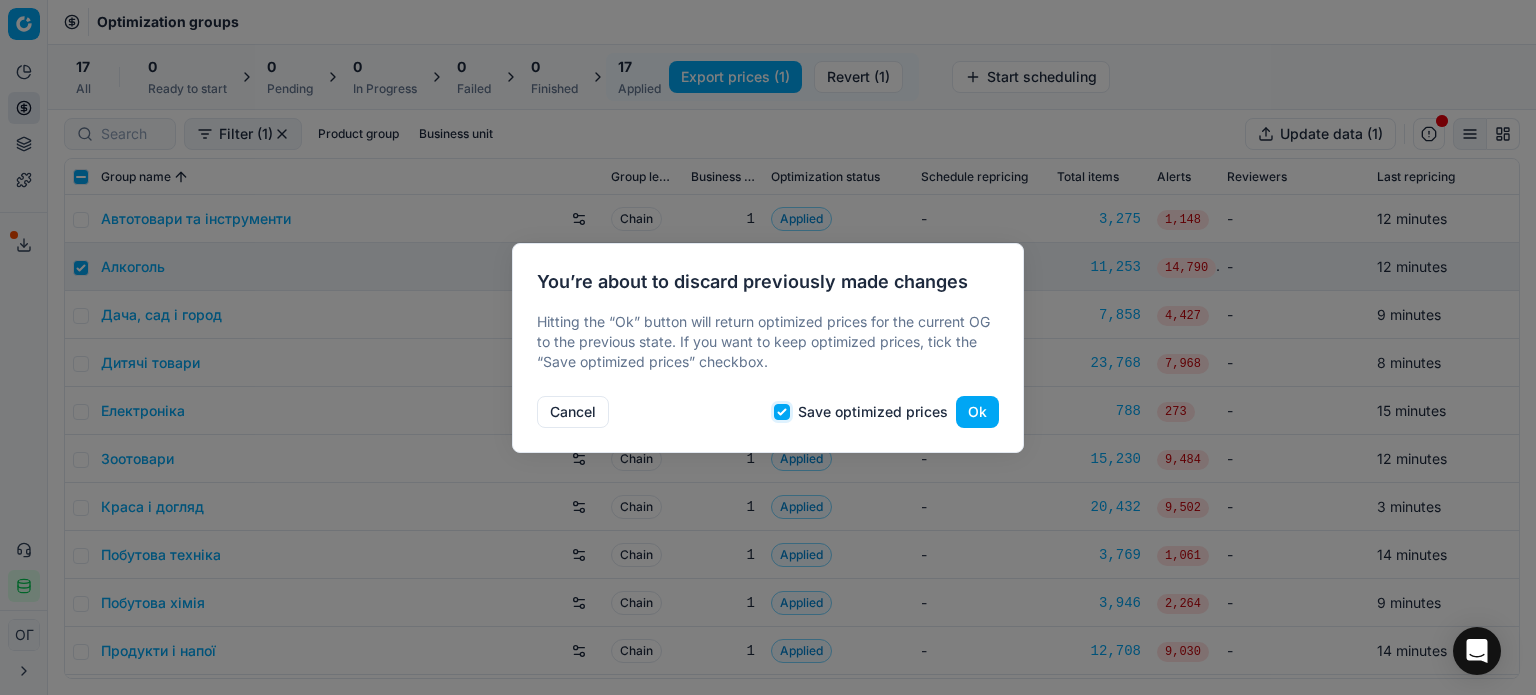 checkbox on "true" 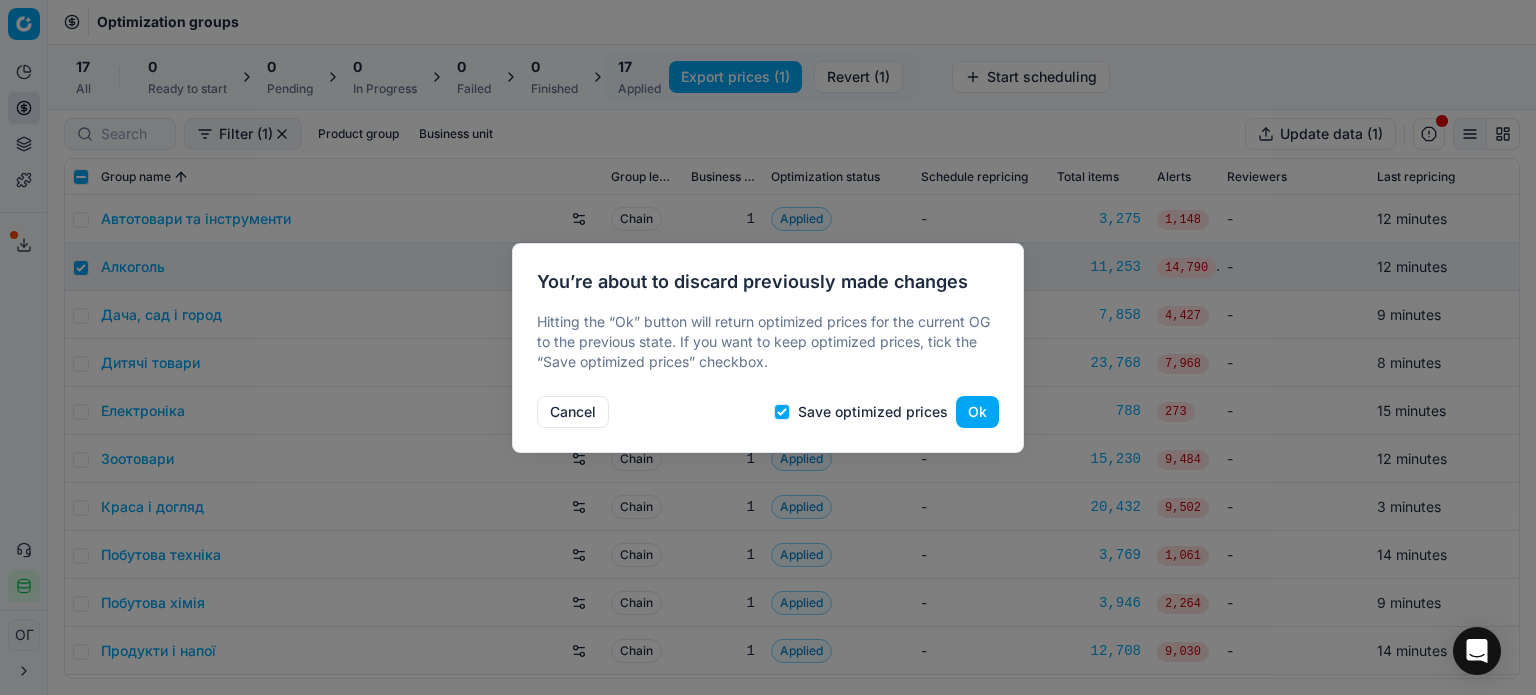 click on "Ok" at bounding box center [977, 412] 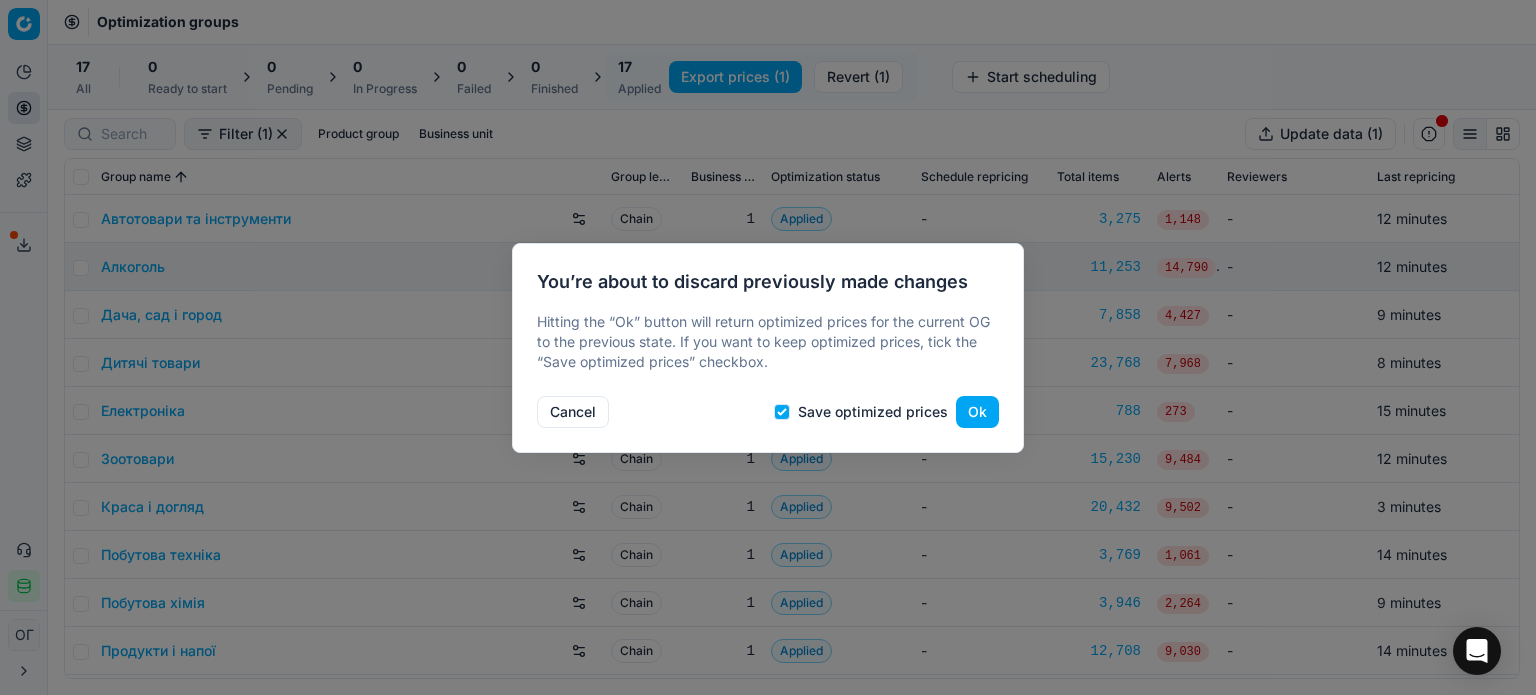 checkbox on "false" 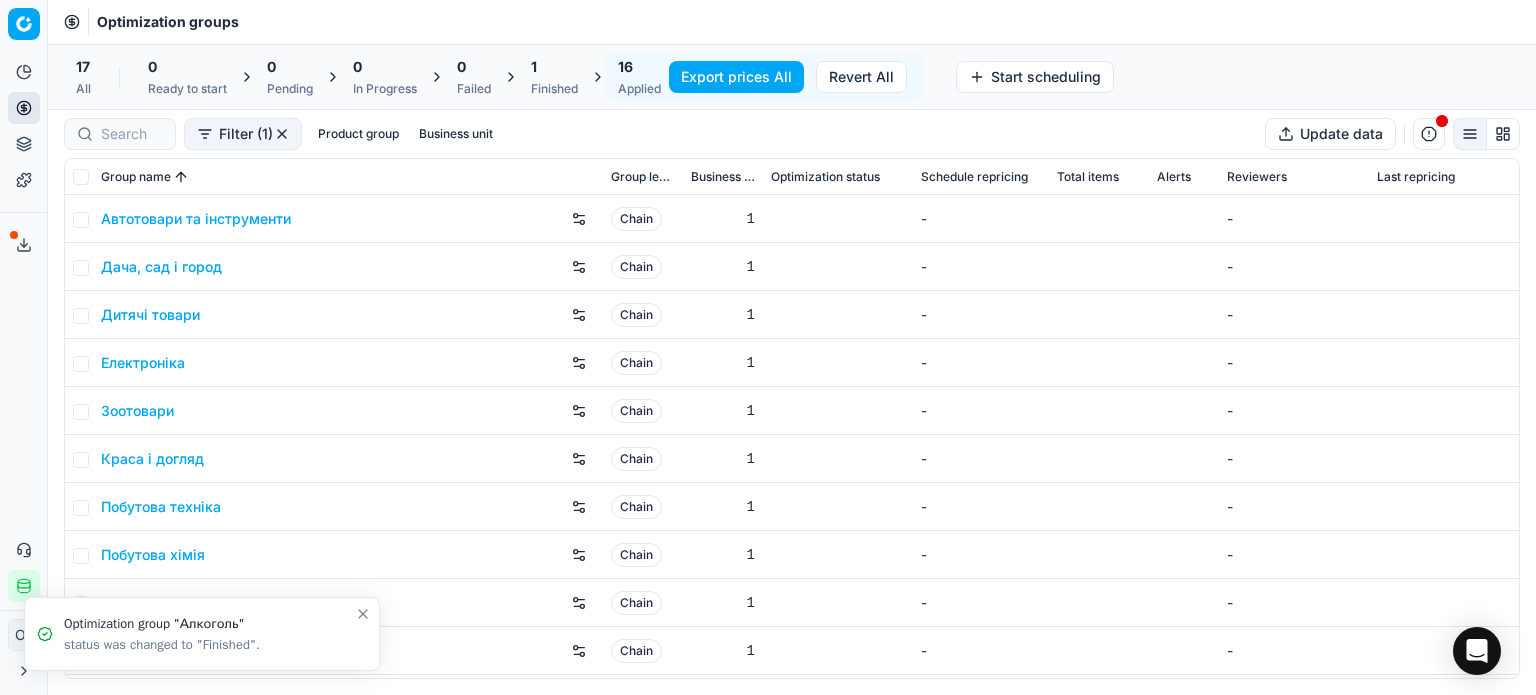 click on "1 Finished" at bounding box center [554, 77] 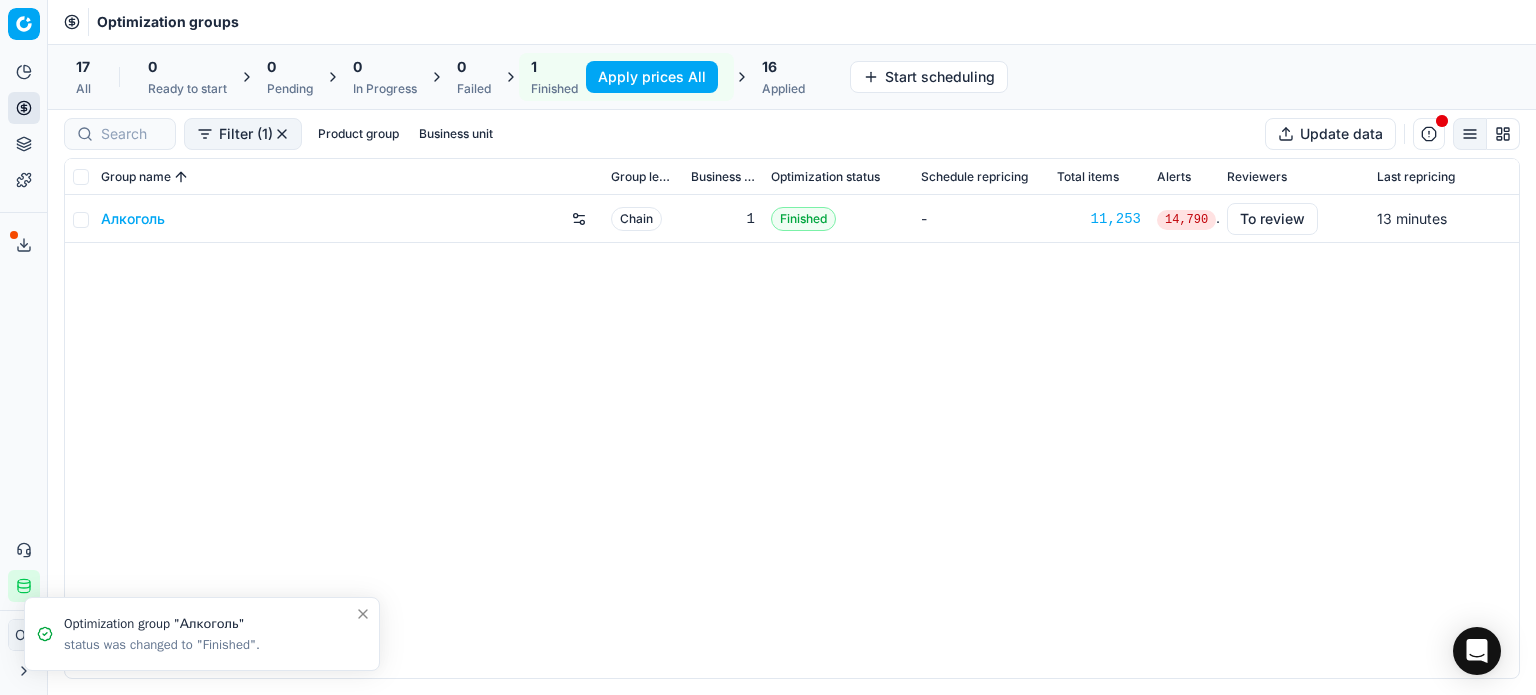 click on "Алкоголь" at bounding box center (133, 219) 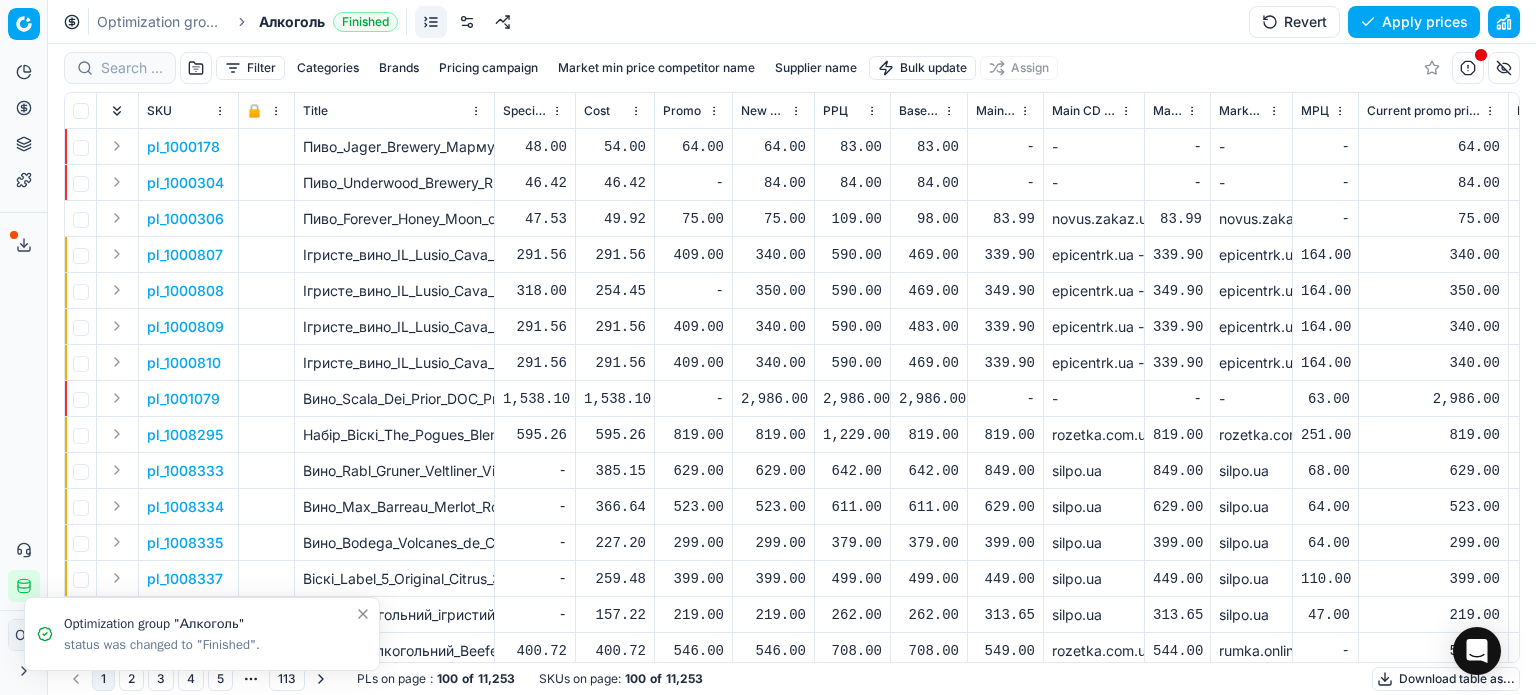click on "Filter" at bounding box center (250, 68) 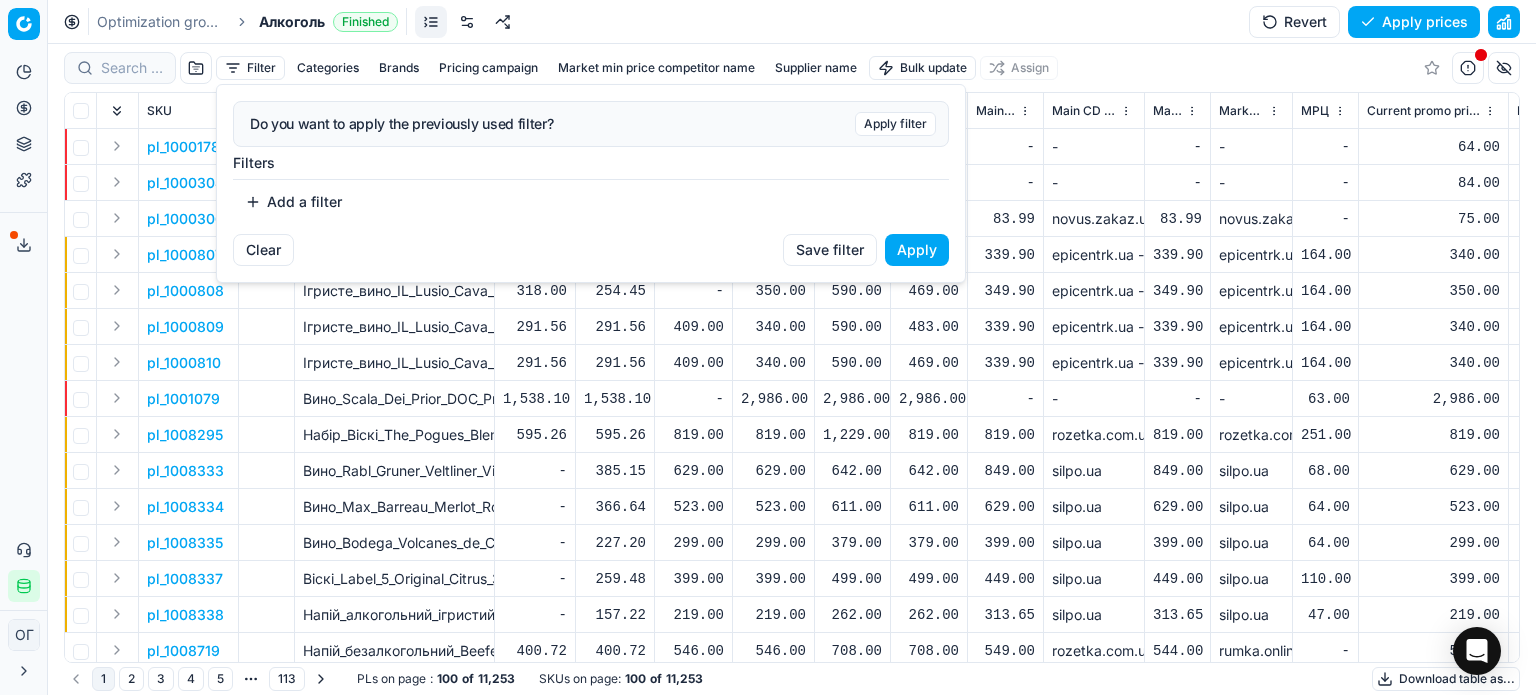 click on "Add a filter" at bounding box center (293, 202) 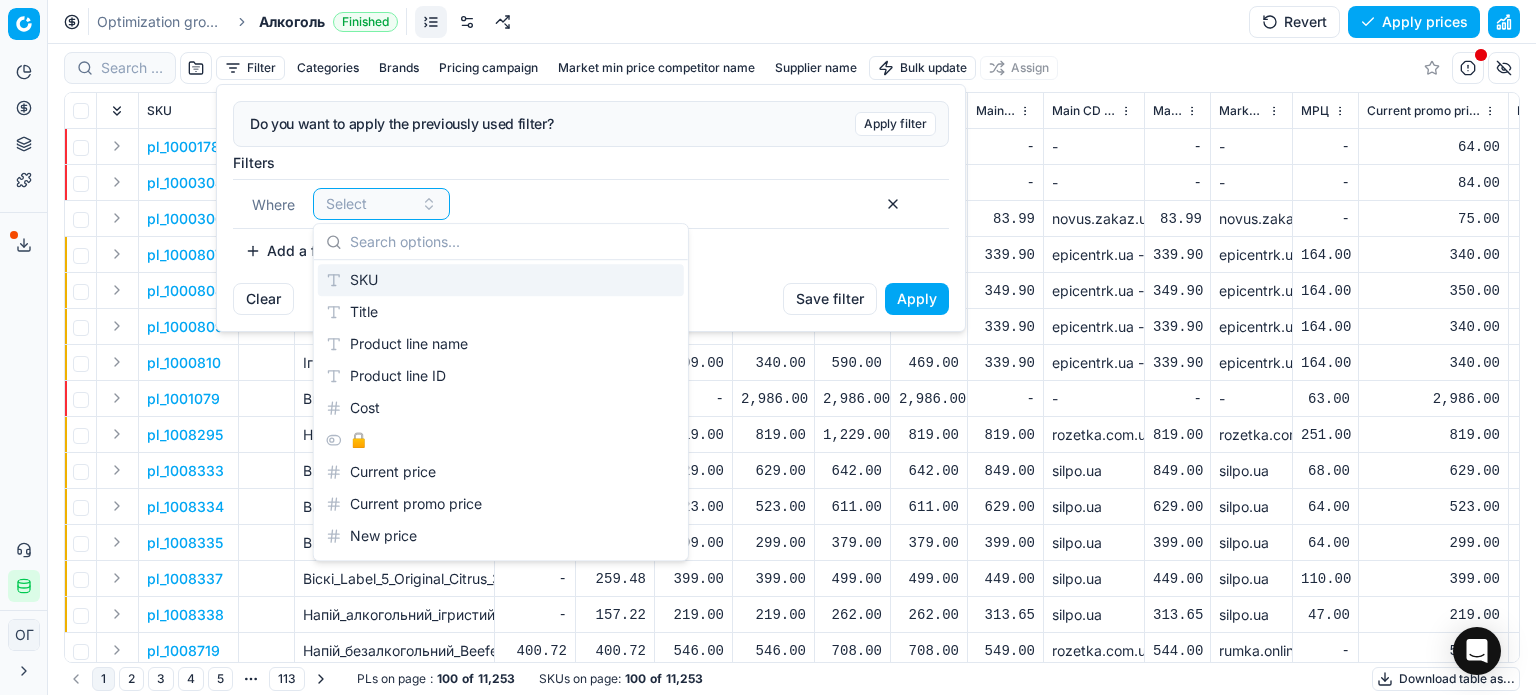 click on "SKU" at bounding box center (501, 280) 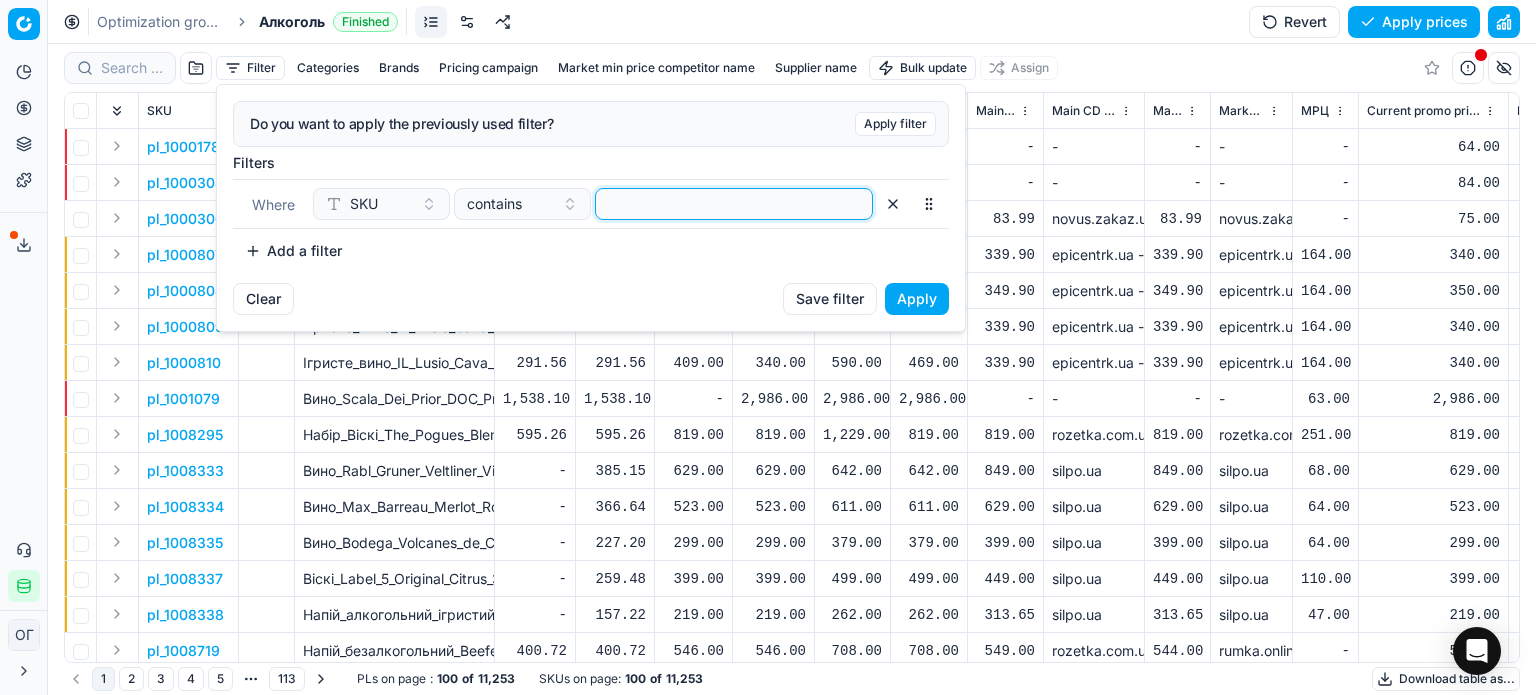 click at bounding box center (734, 204) 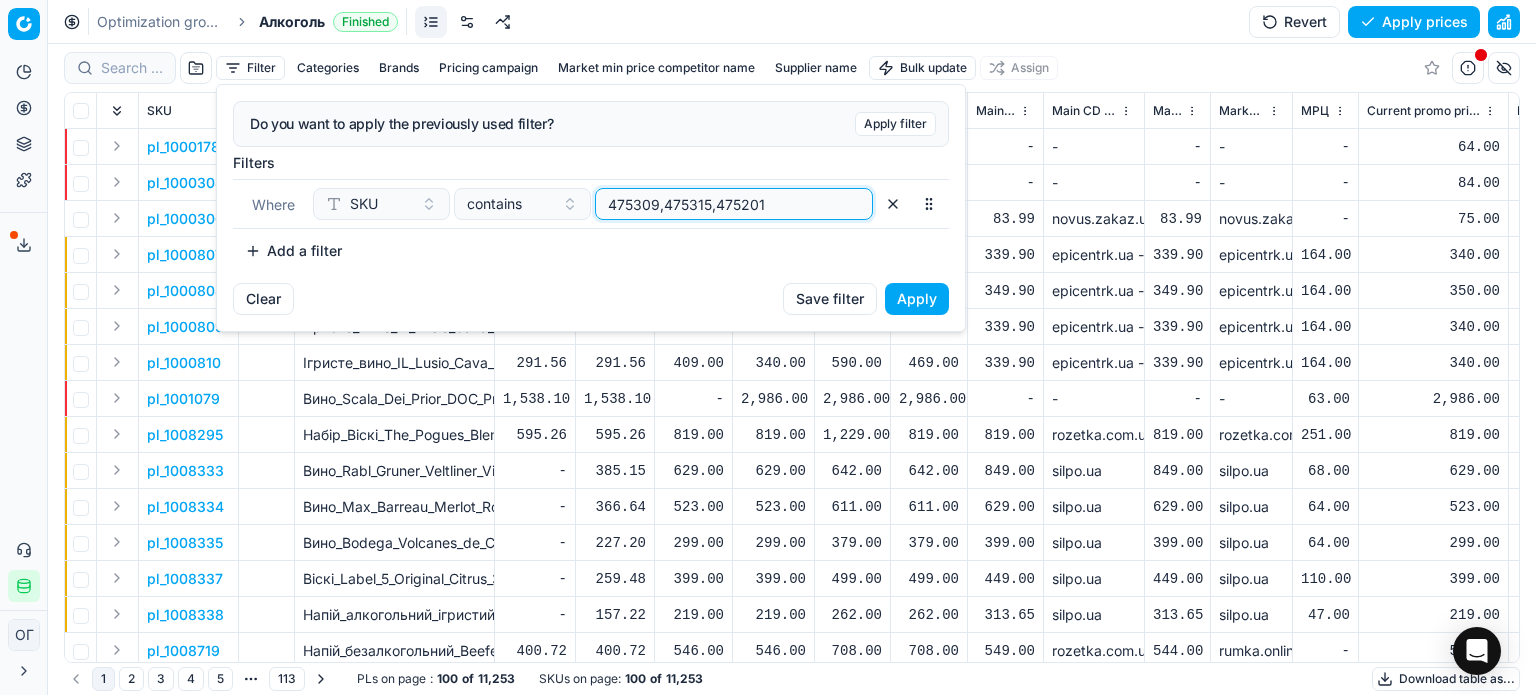 type on "475309,475315,475201" 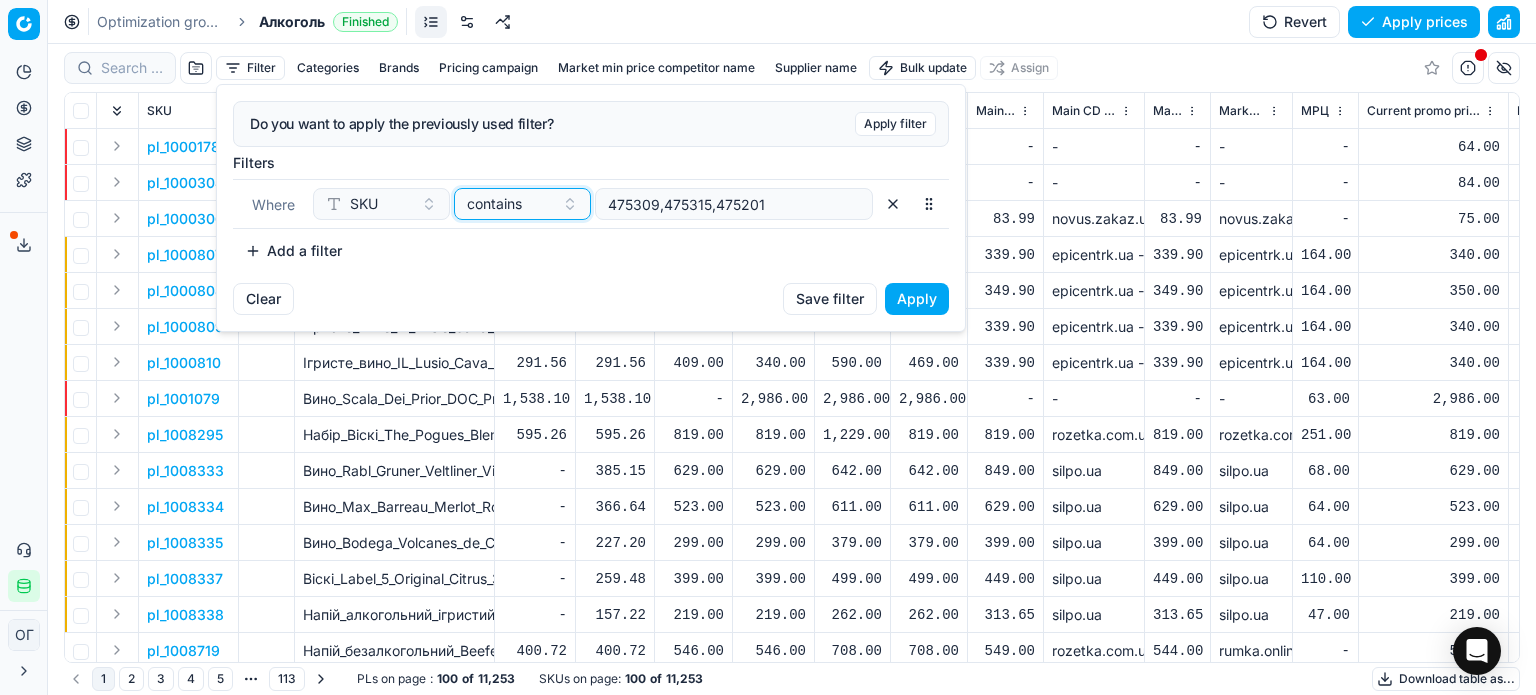 click on "contains" at bounding box center (494, 204) 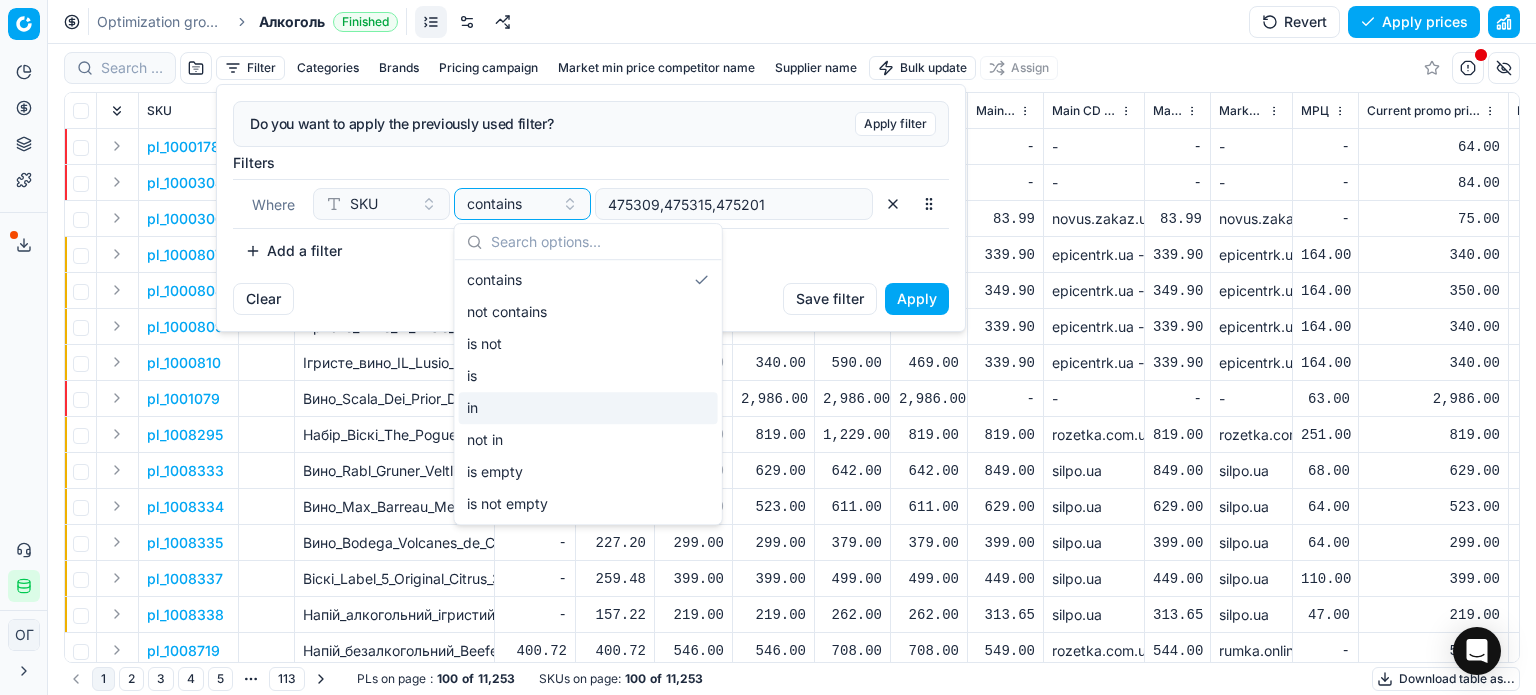 click on "in" at bounding box center (588, 408) 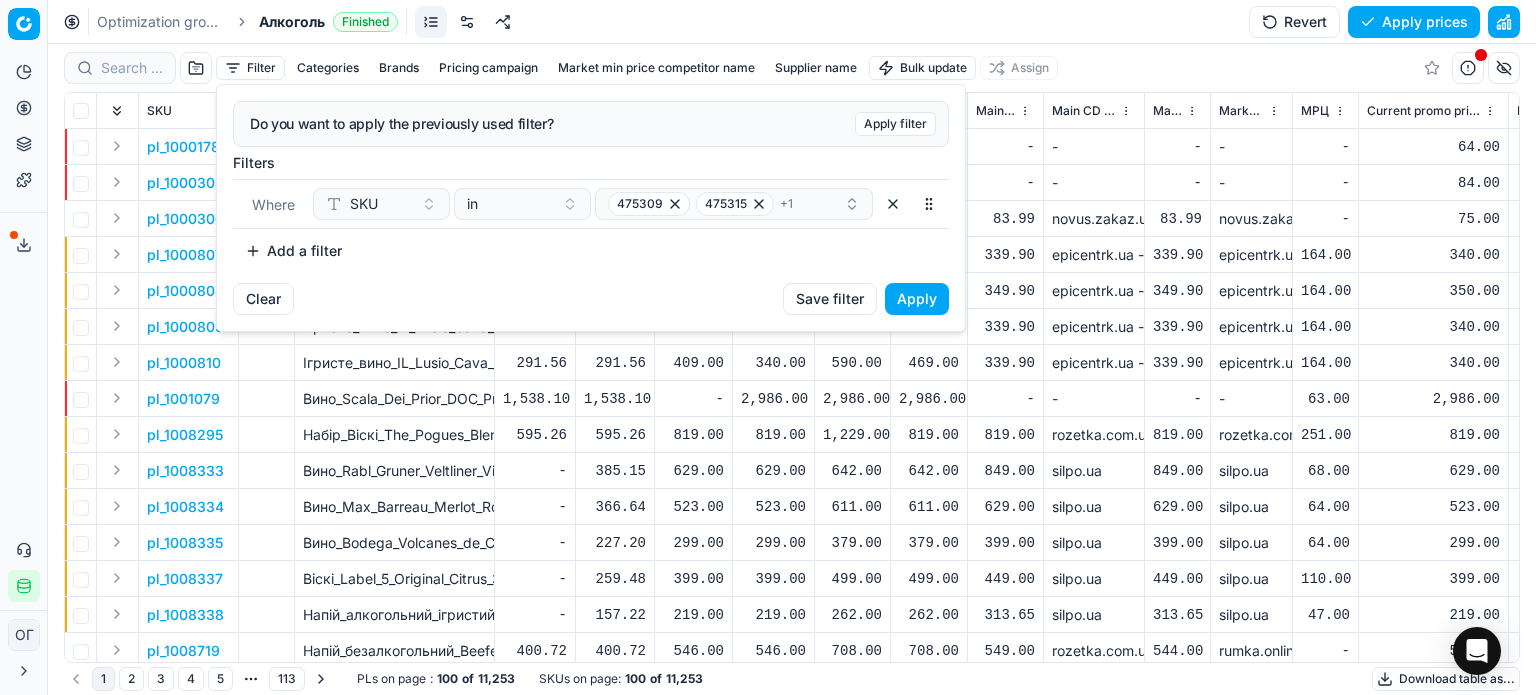 click on "Apply" at bounding box center [917, 299] 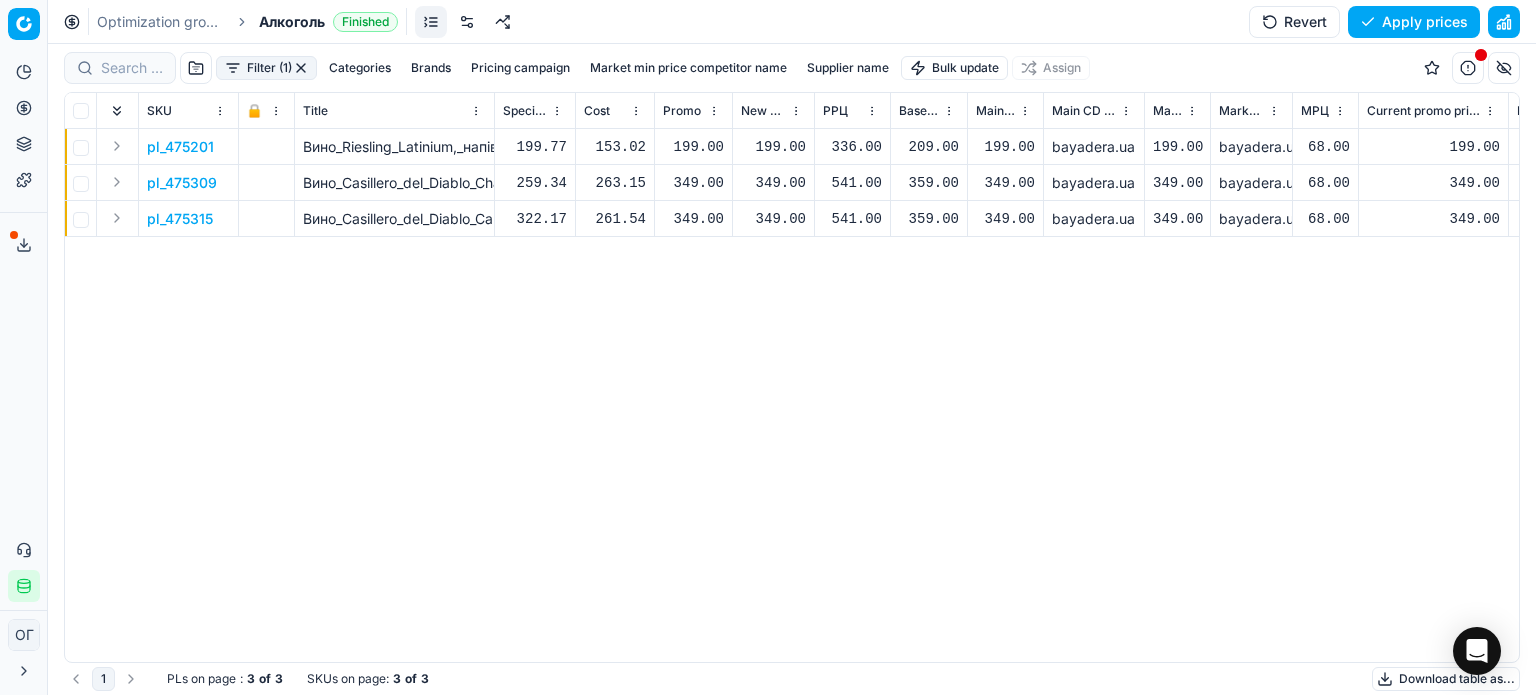 click on "199.00" at bounding box center (773, 147) 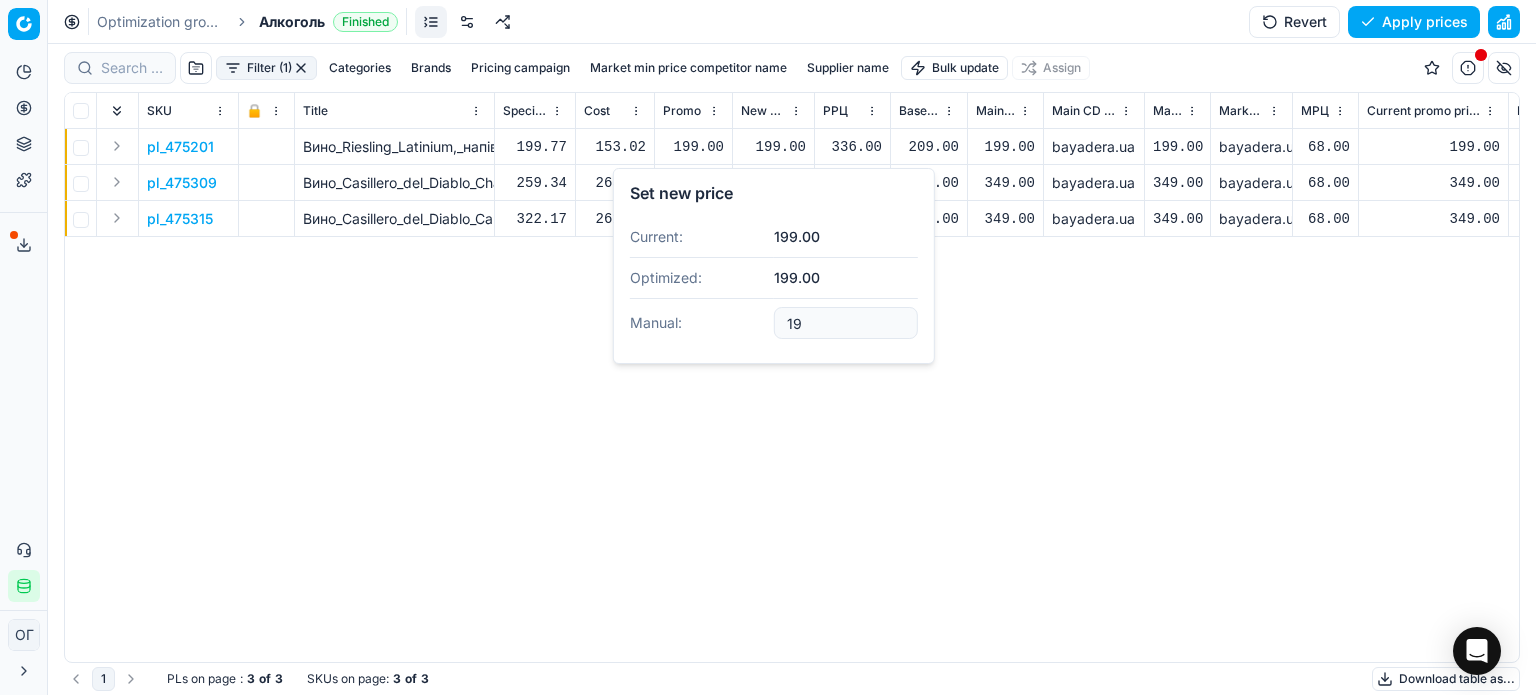 type on "1" 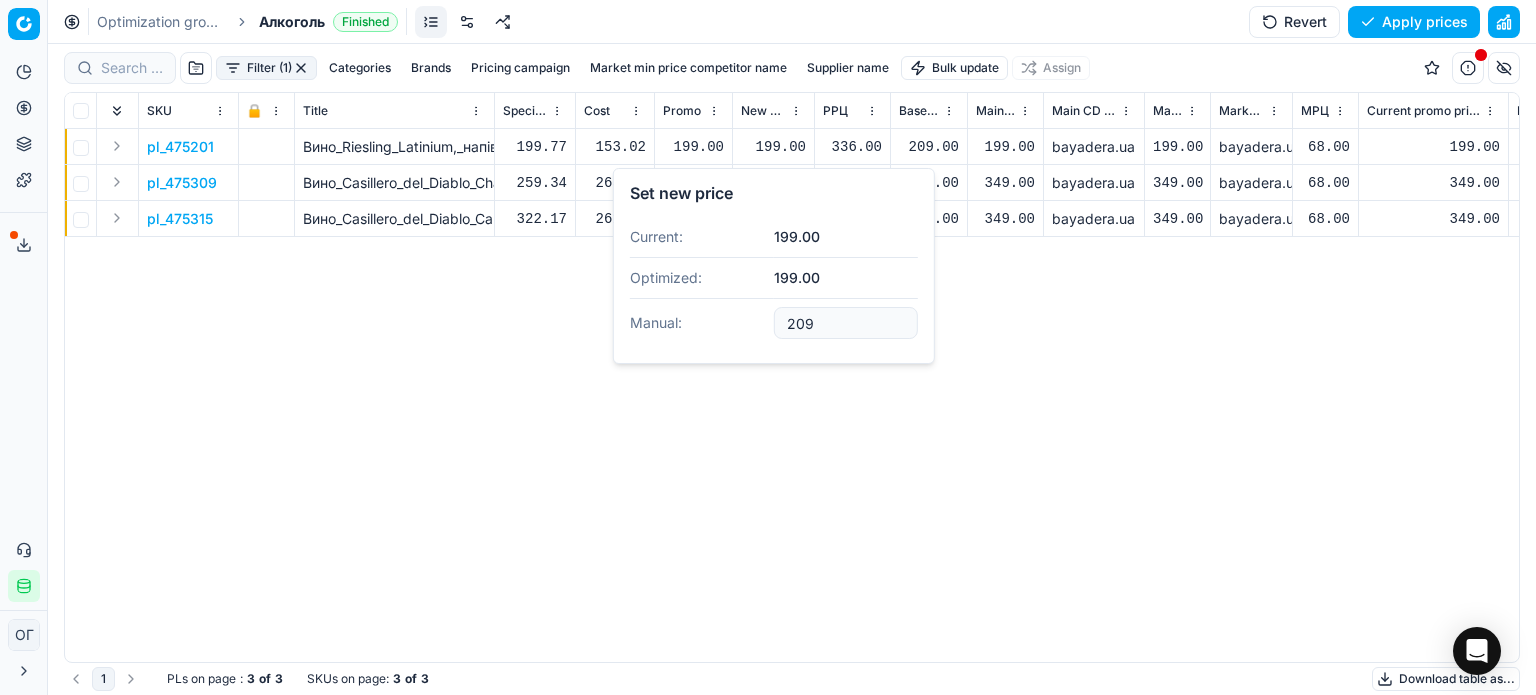 type on "209.00" 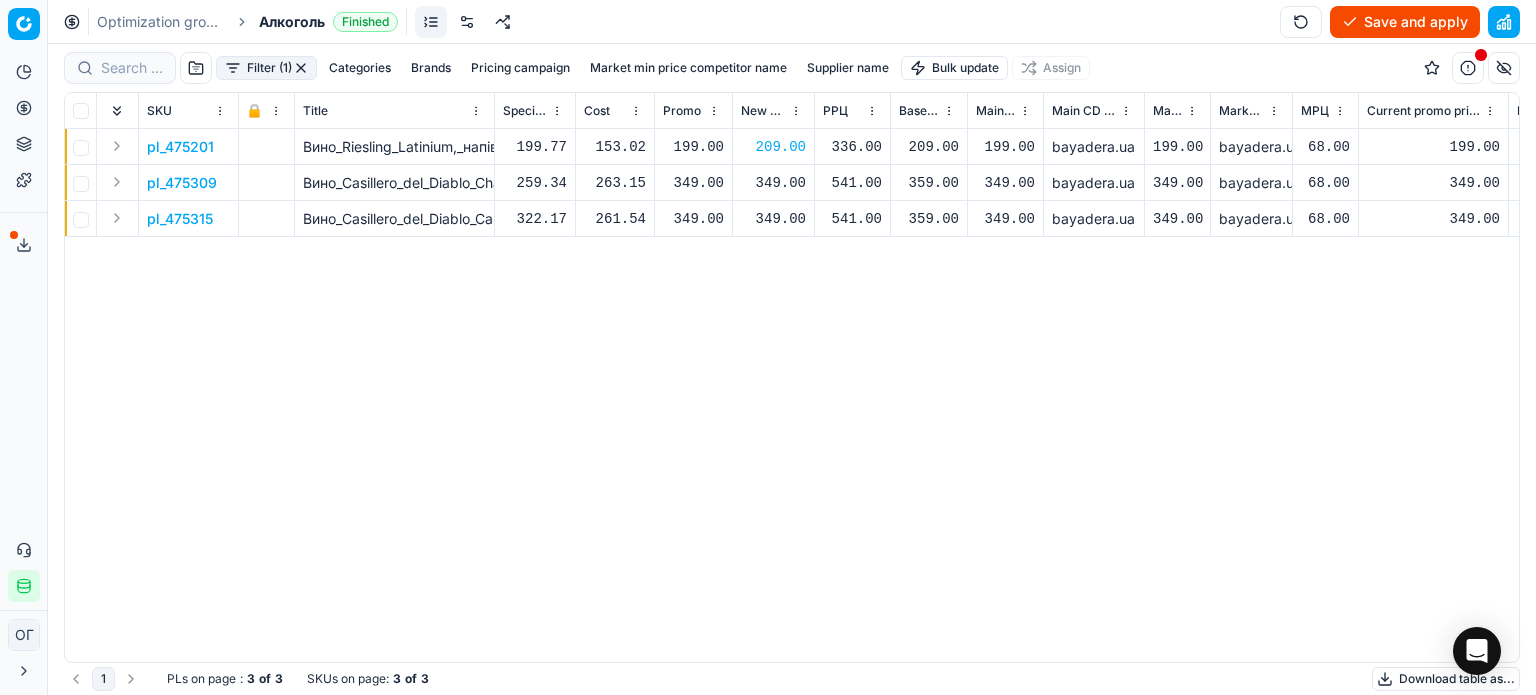 click on "349.00" at bounding box center [773, 183] 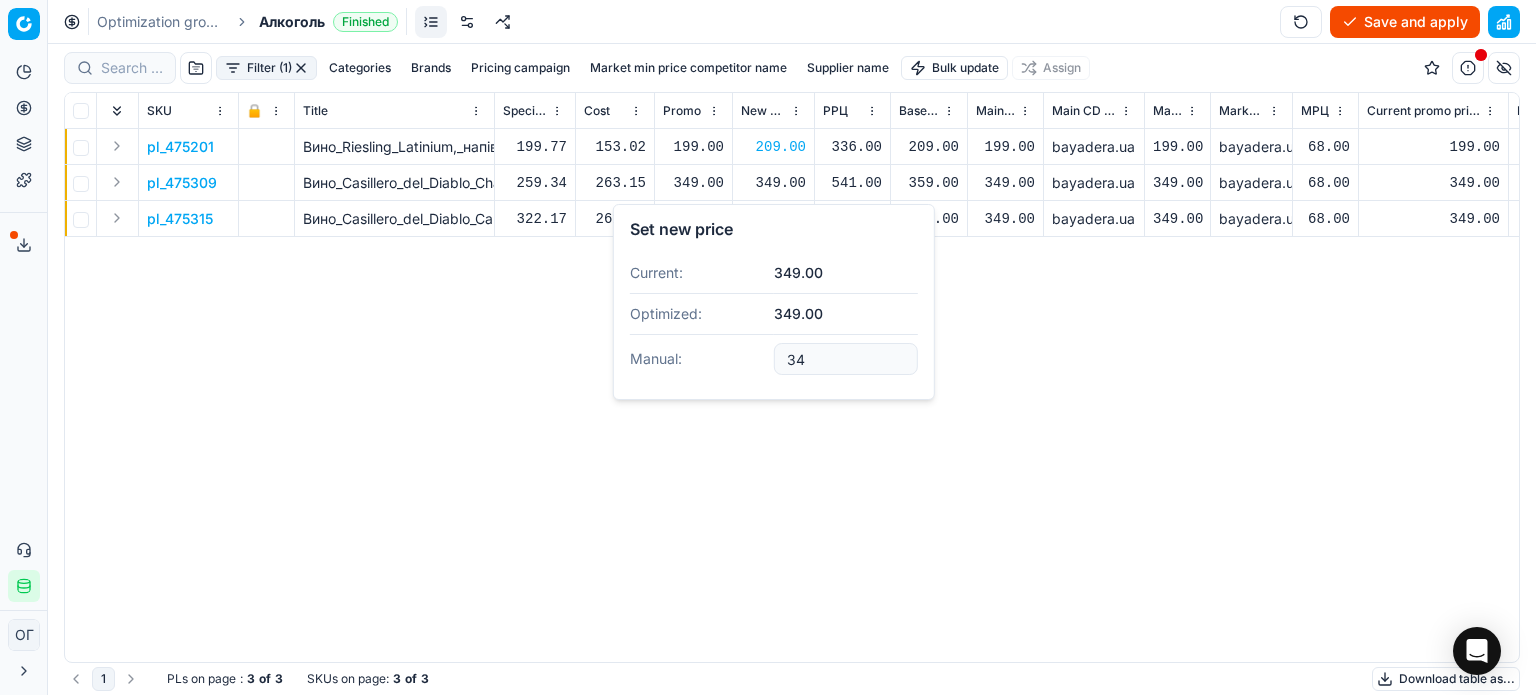 type on "3" 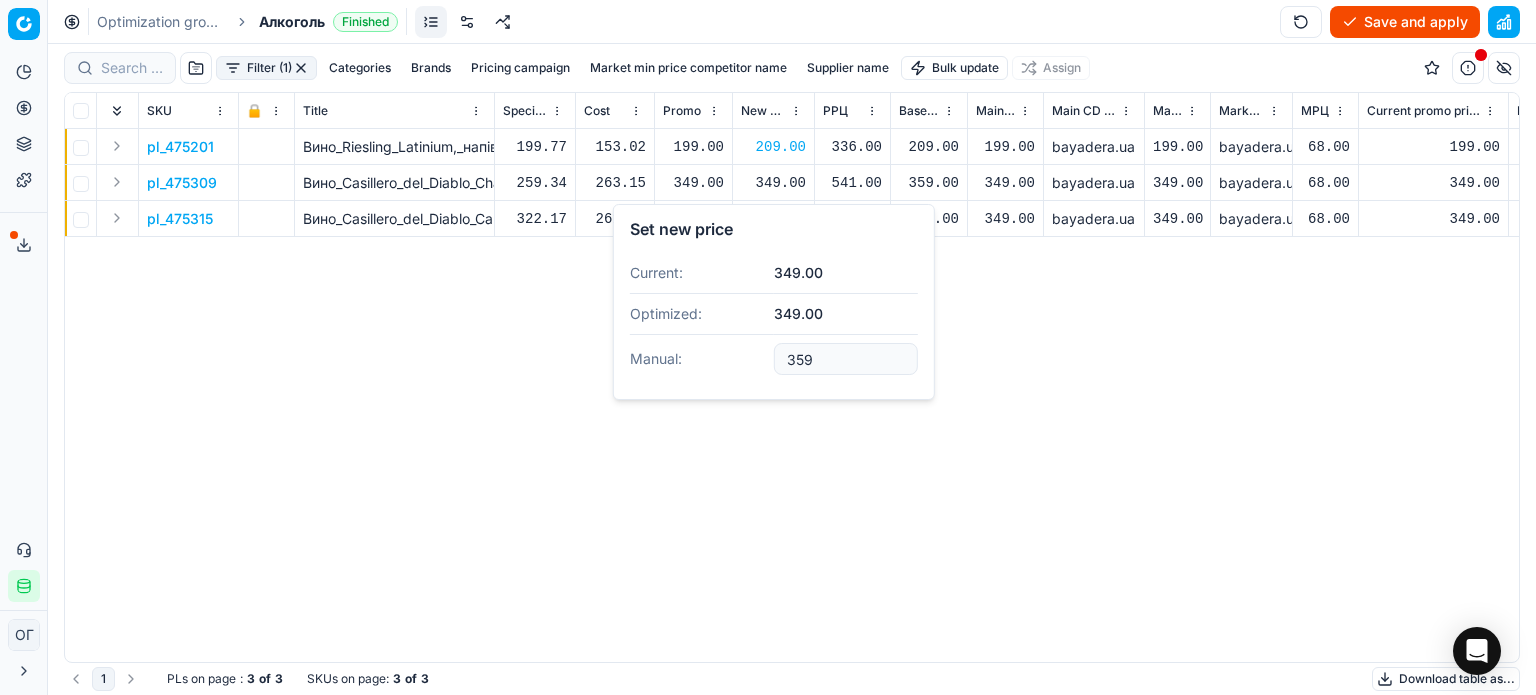 type on "359.00" 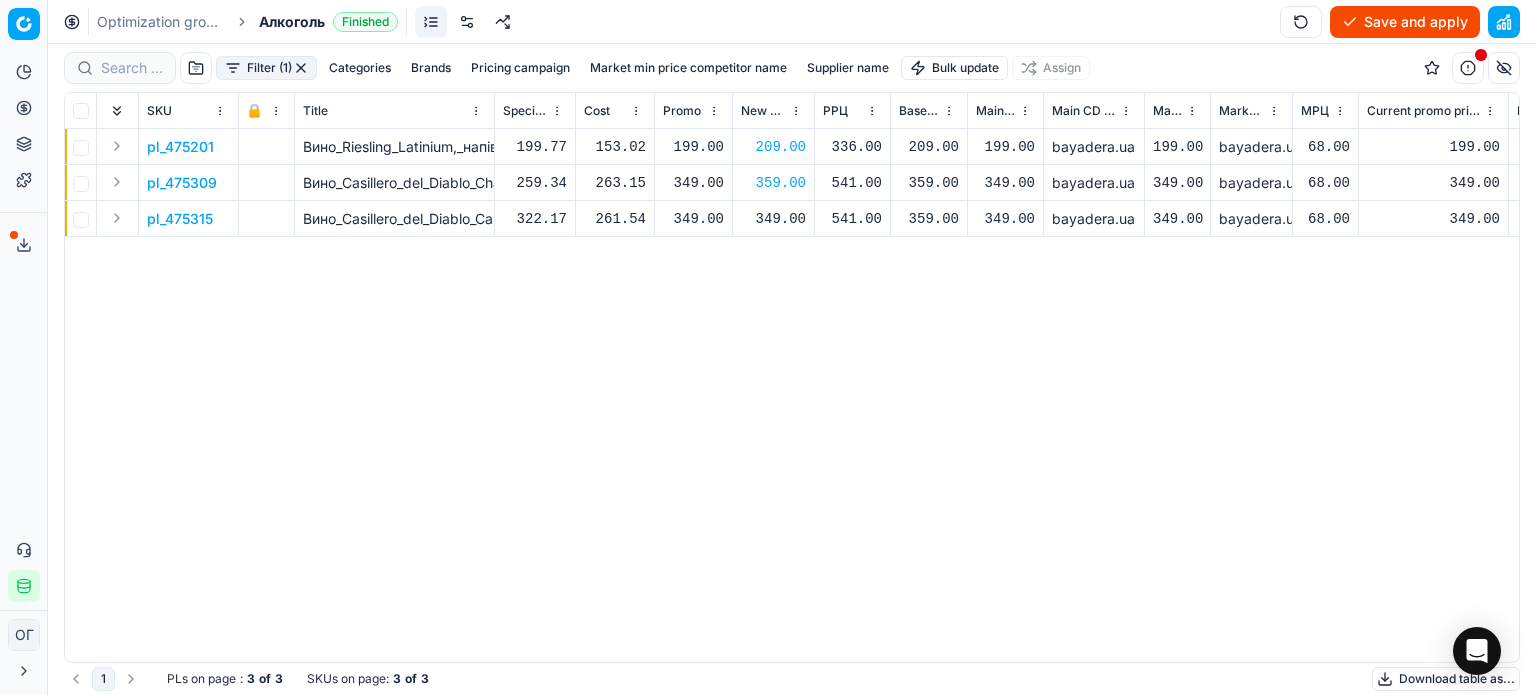click on "349.00" at bounding box center (773, 219) 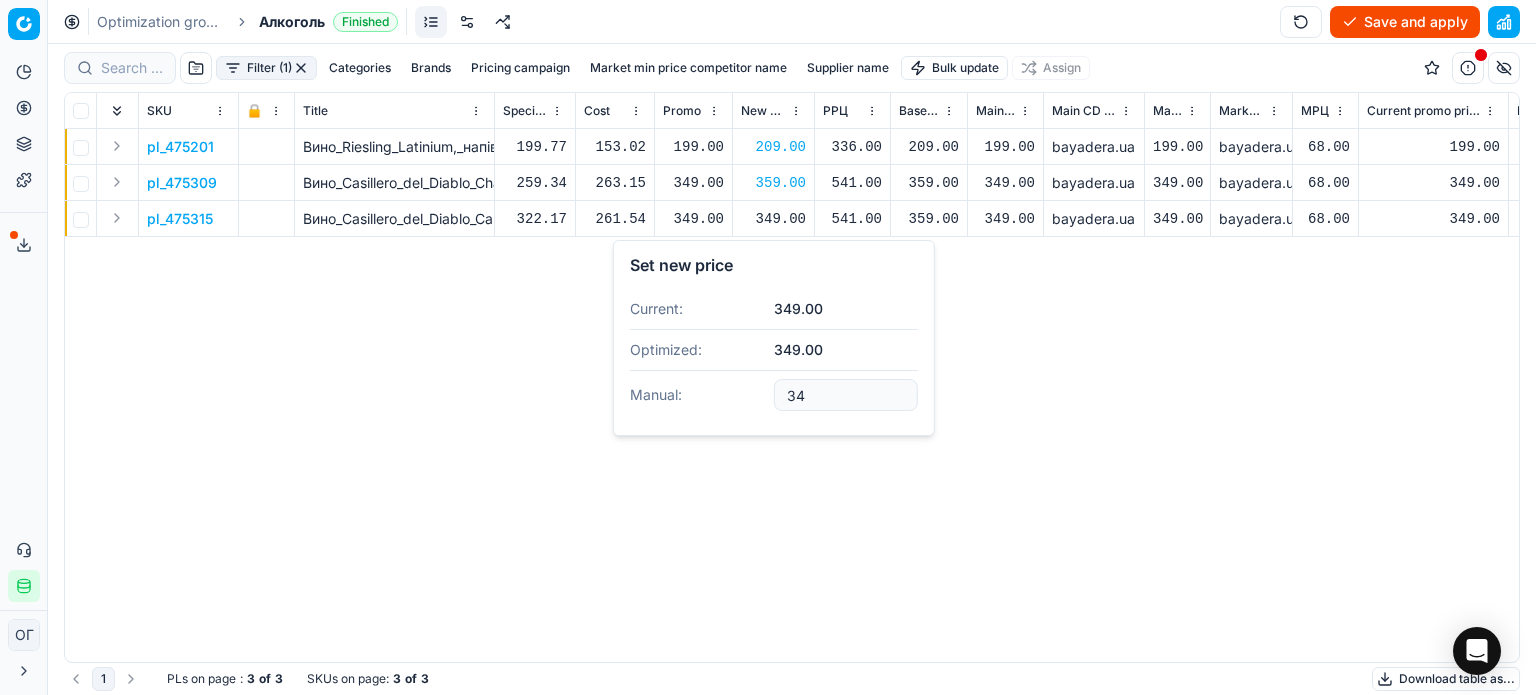 type on "3" 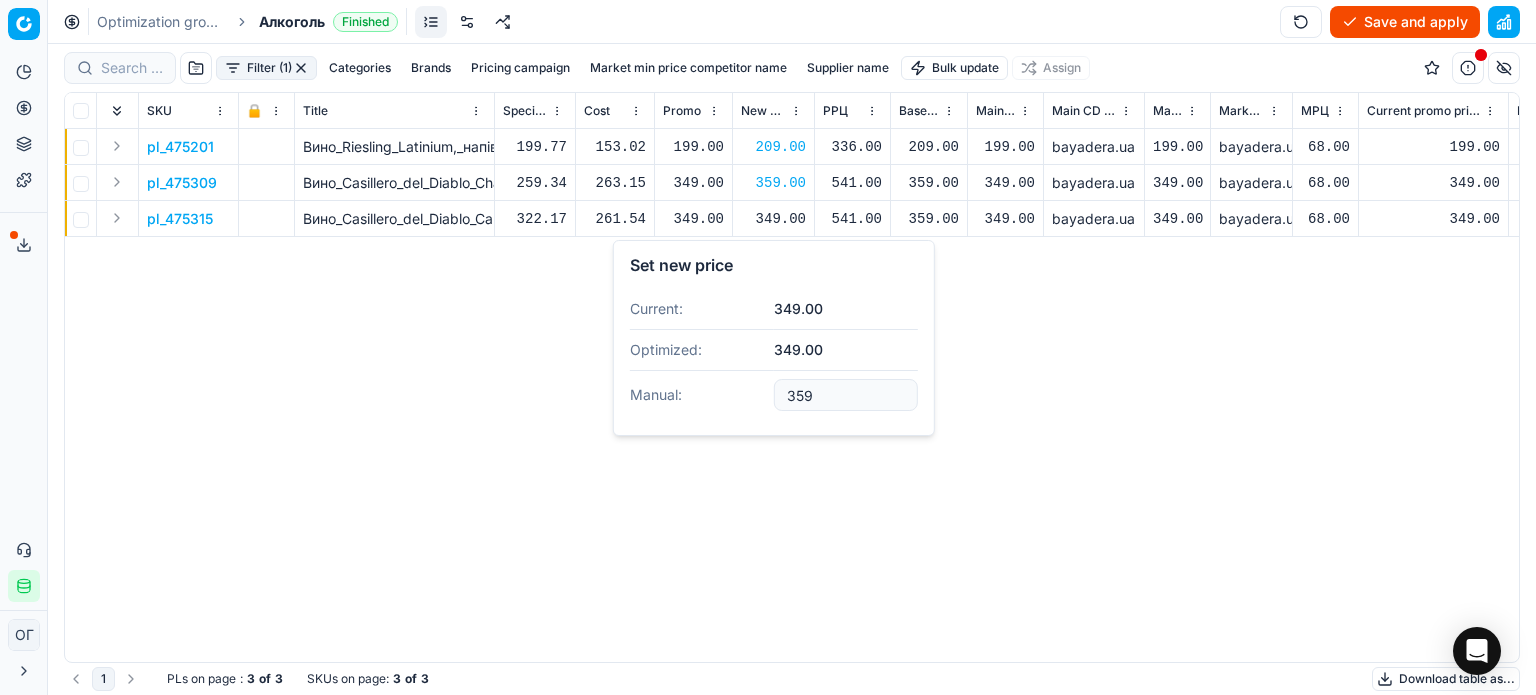 type on "359.00" 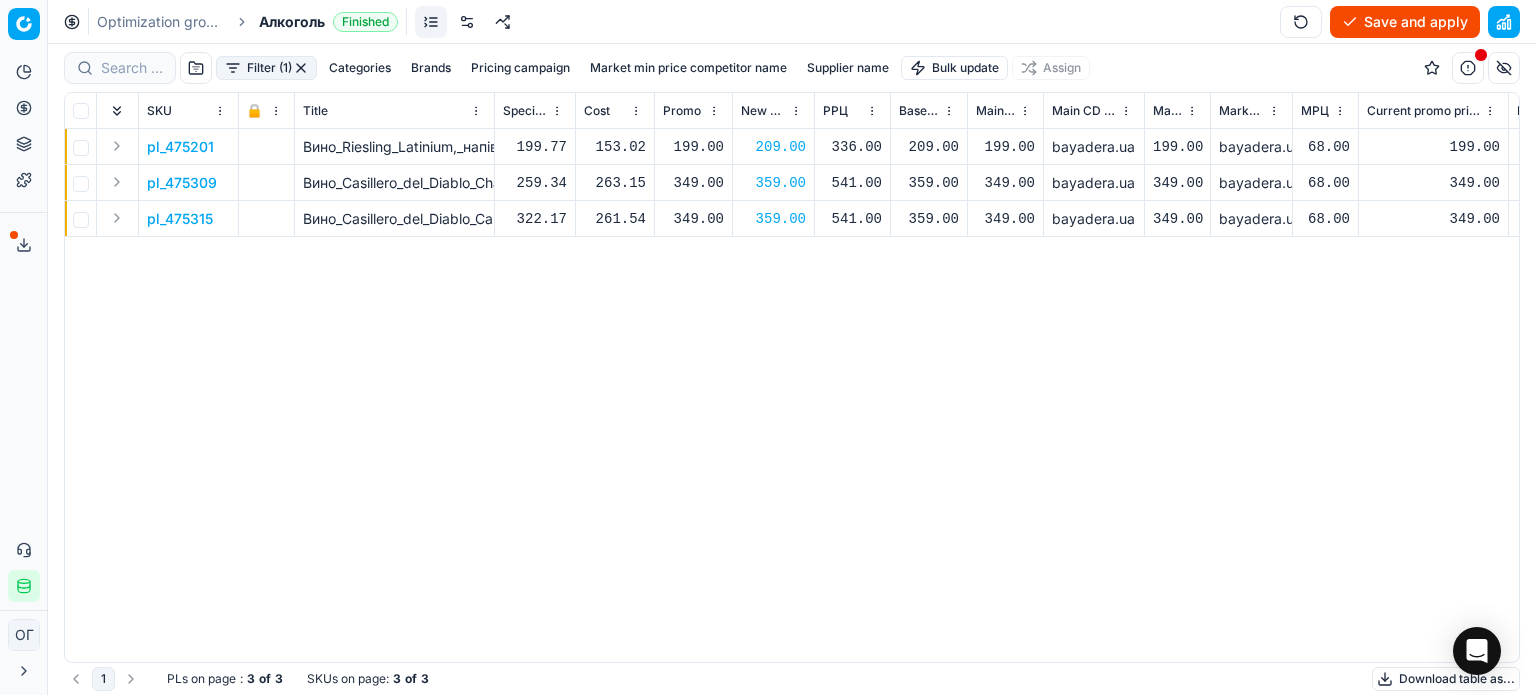 click on "Save and apply" at bounding box center [1405, 22] 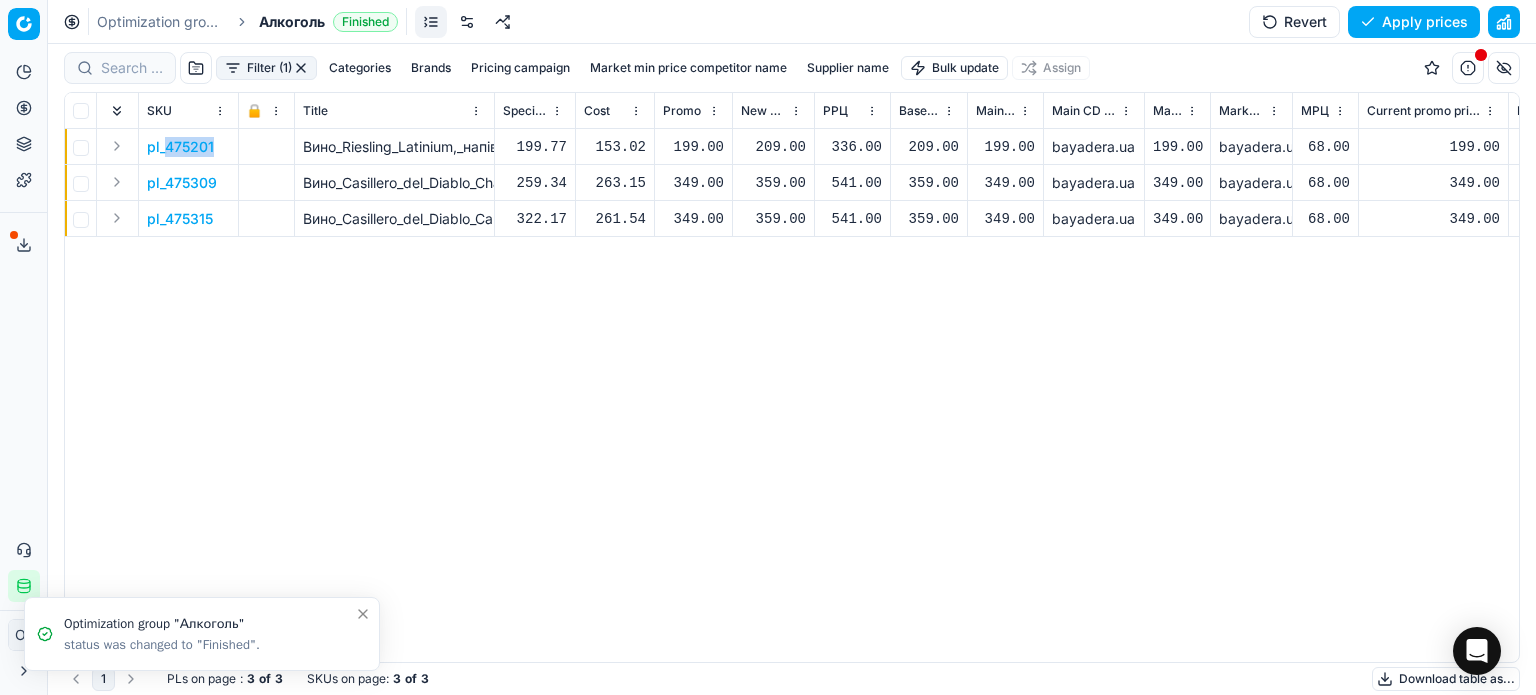 drag, startPoint x: 220, startPoint y: 151, endPoint x: 168, endPoint y: 151, distance: 52 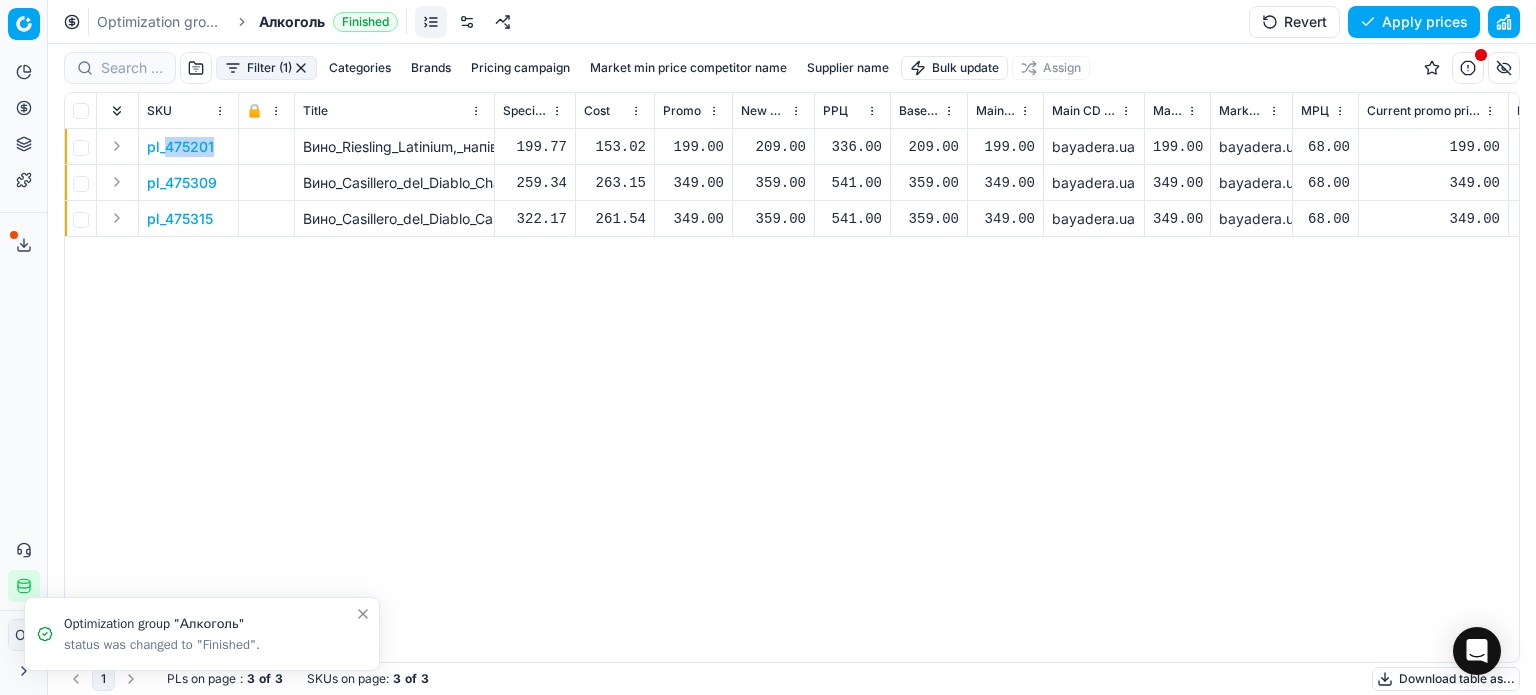 click on "pl_475201" at bounding box center [189, 147] 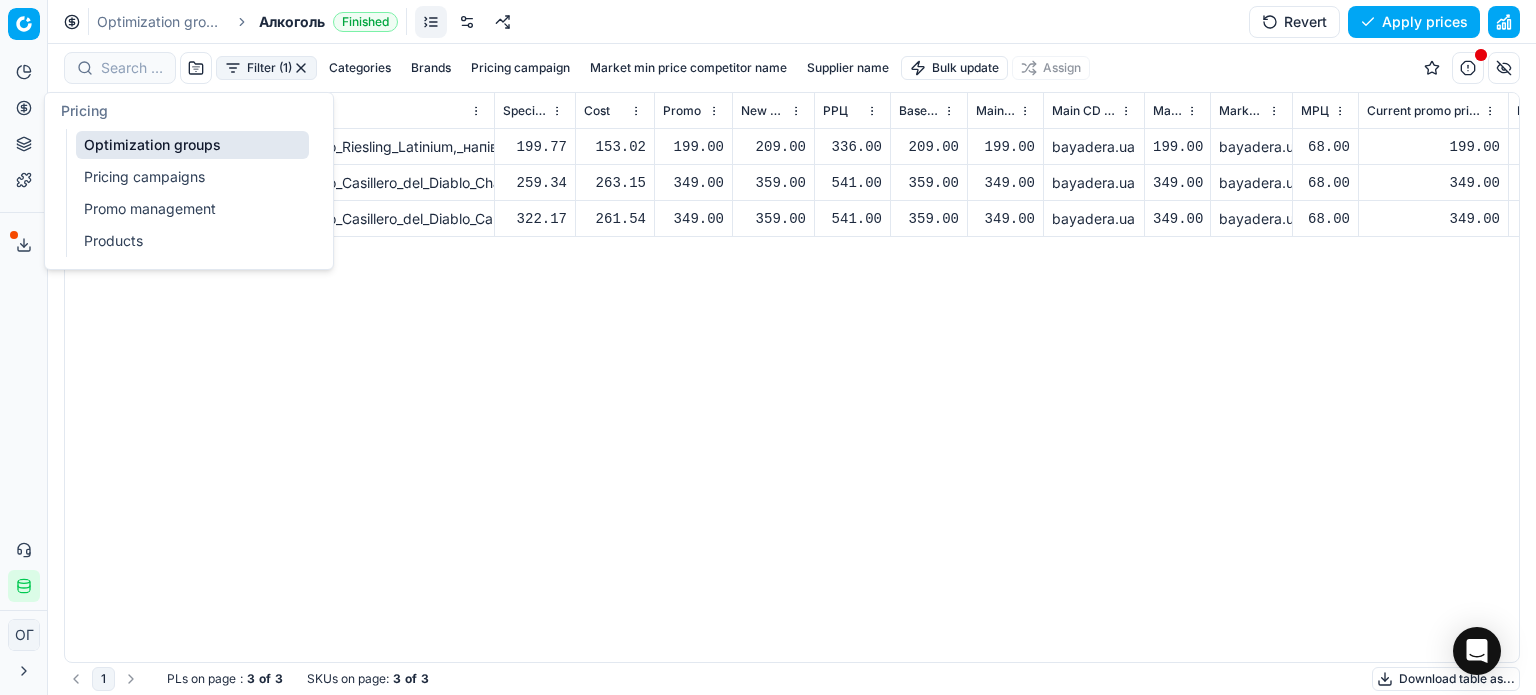 click 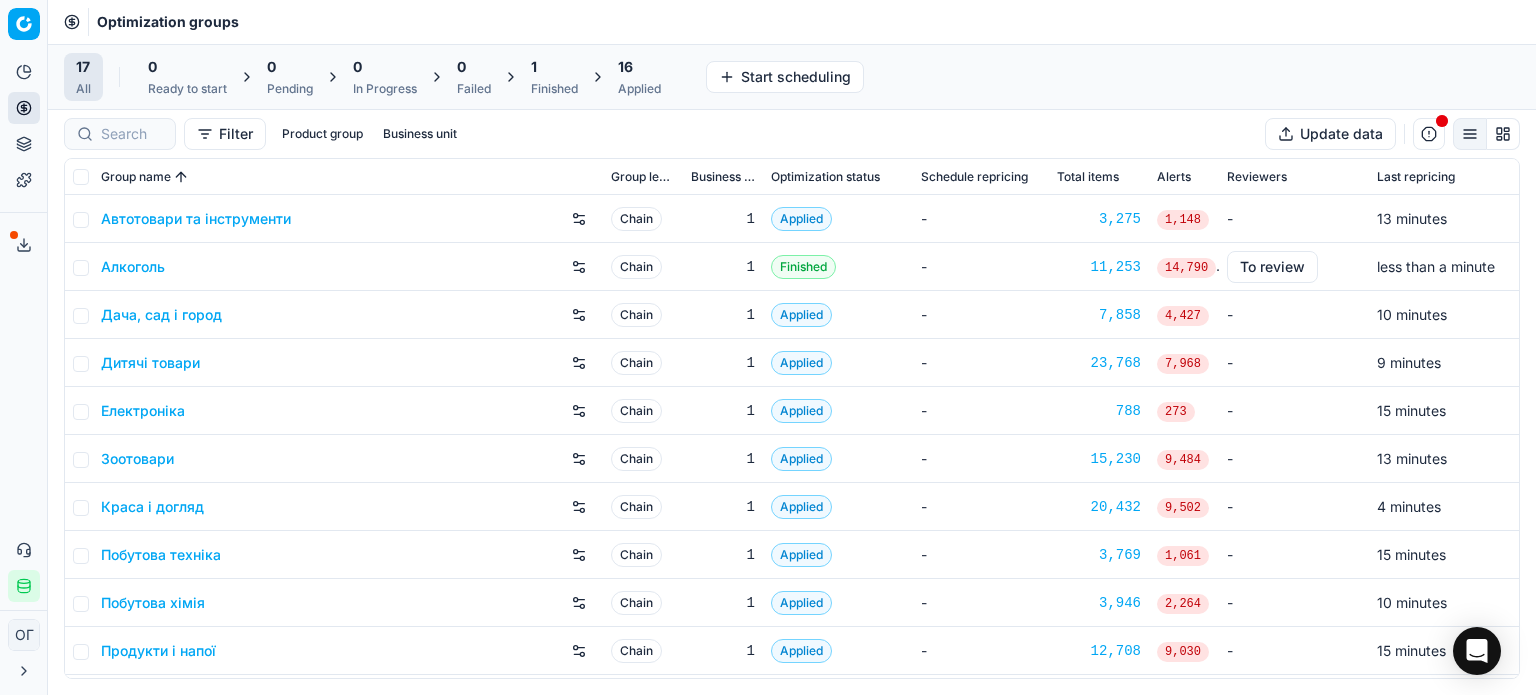click on "1" at bounding box center (554, 67) 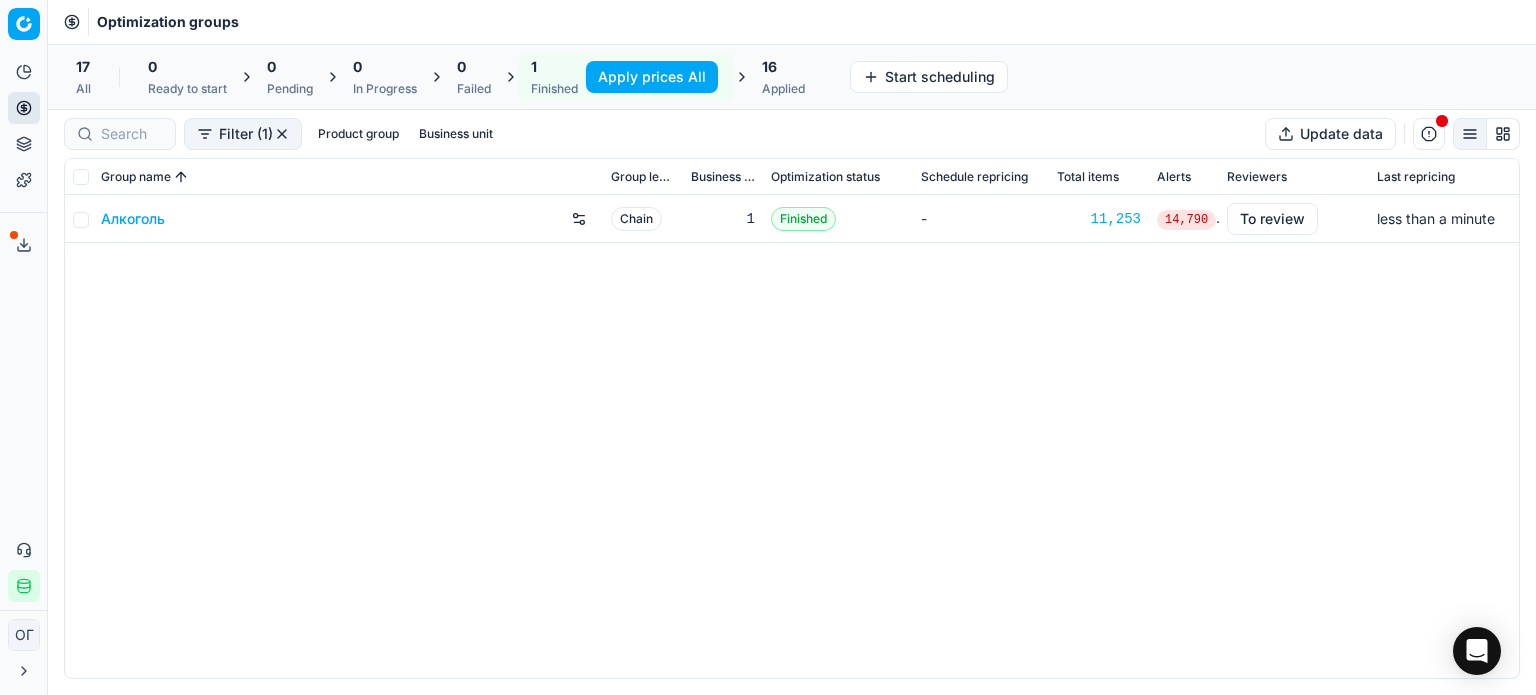 click on "Apply prices   All" at bounding box center [652, 77] 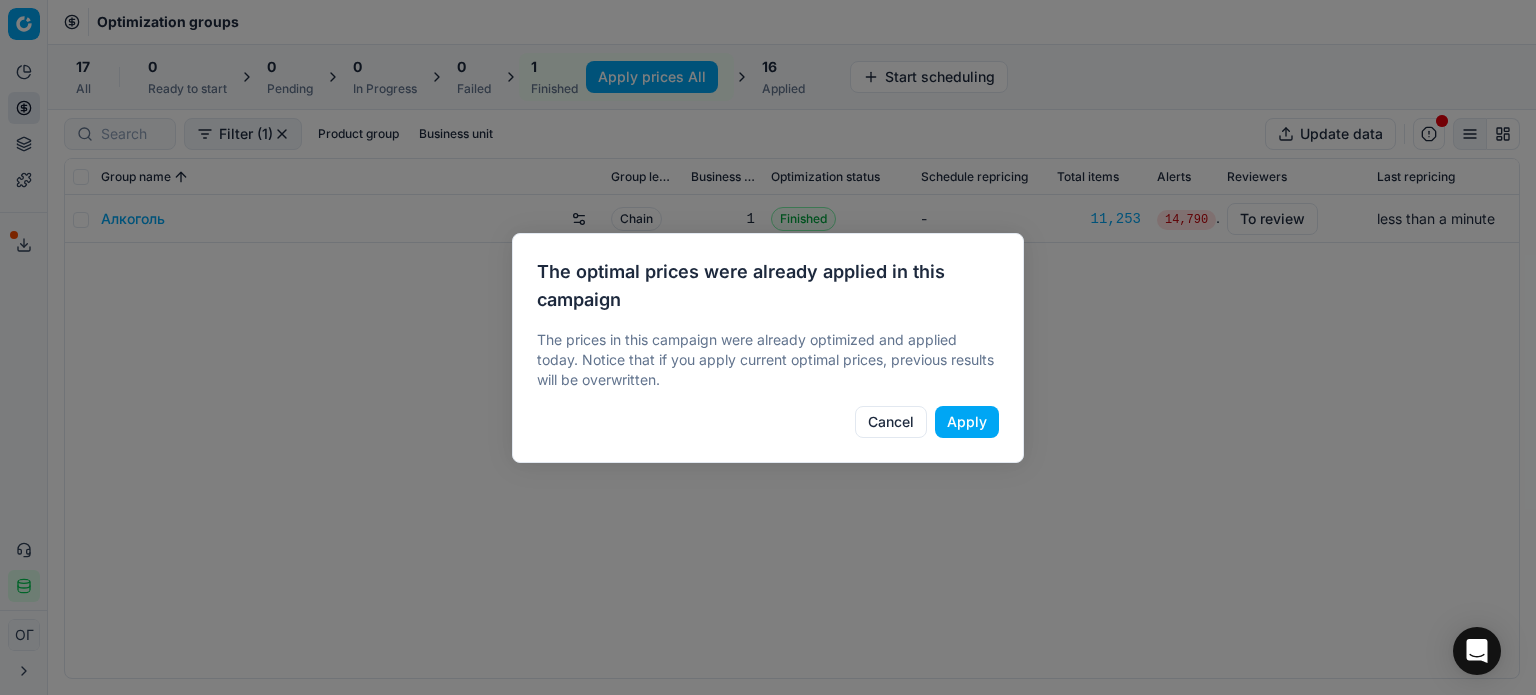 click on "Apply" at bounding box center (967, 422) 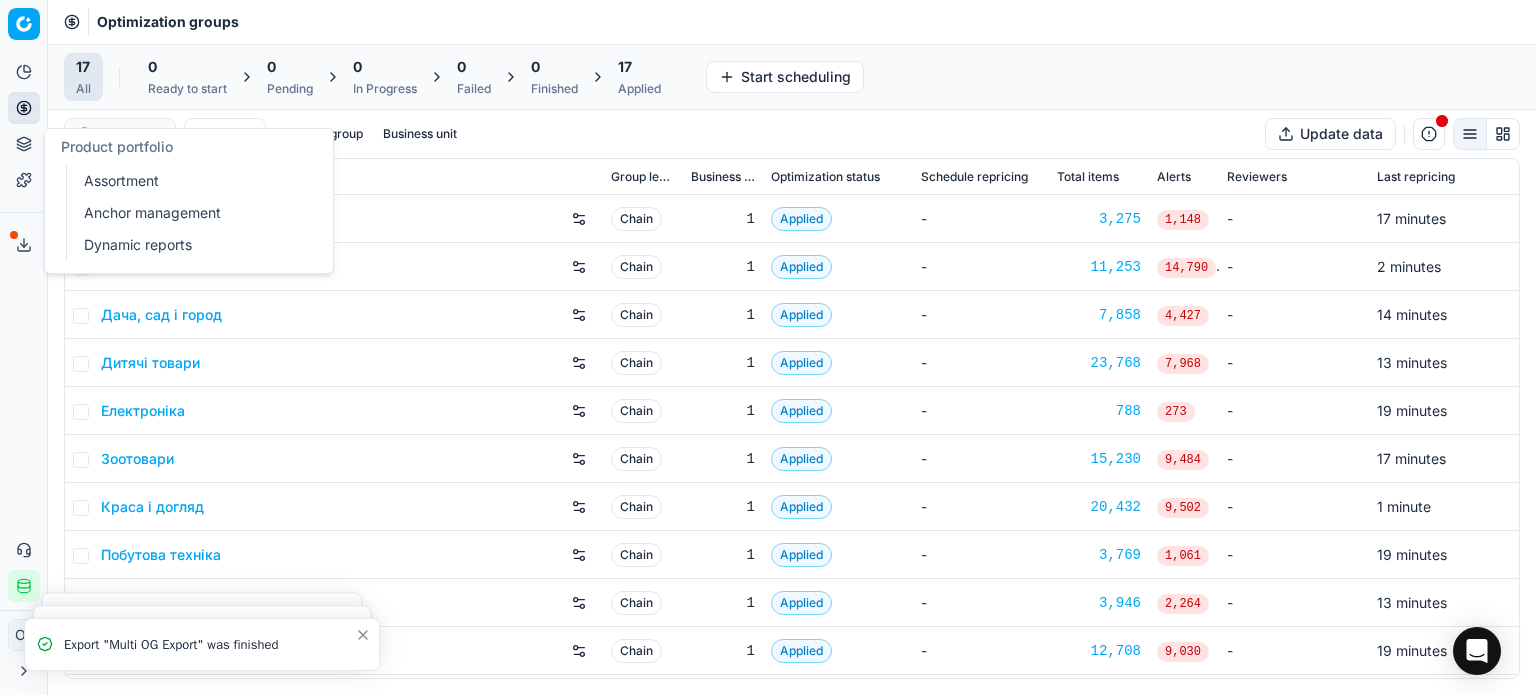 click on "Assortment" at bounding box center (192, 181) 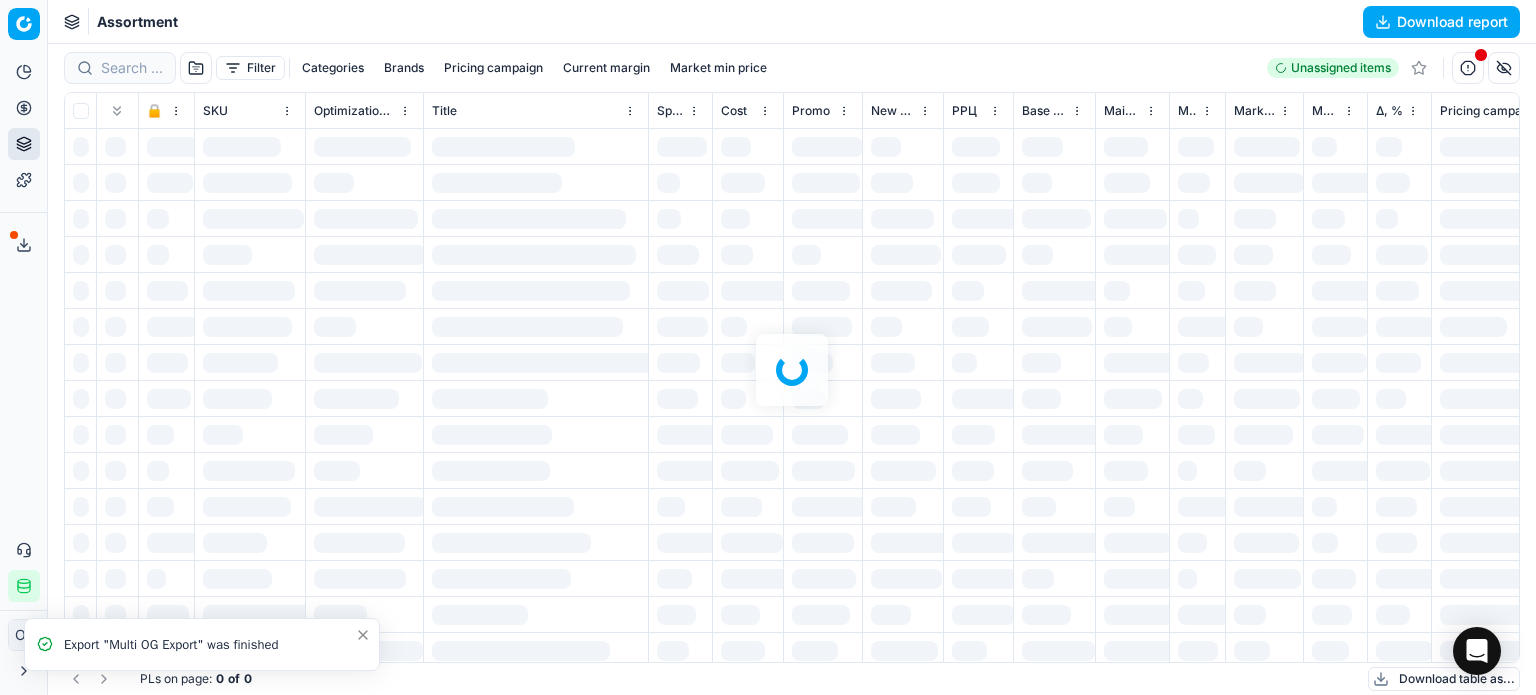 click at bounding box center (792, 369) 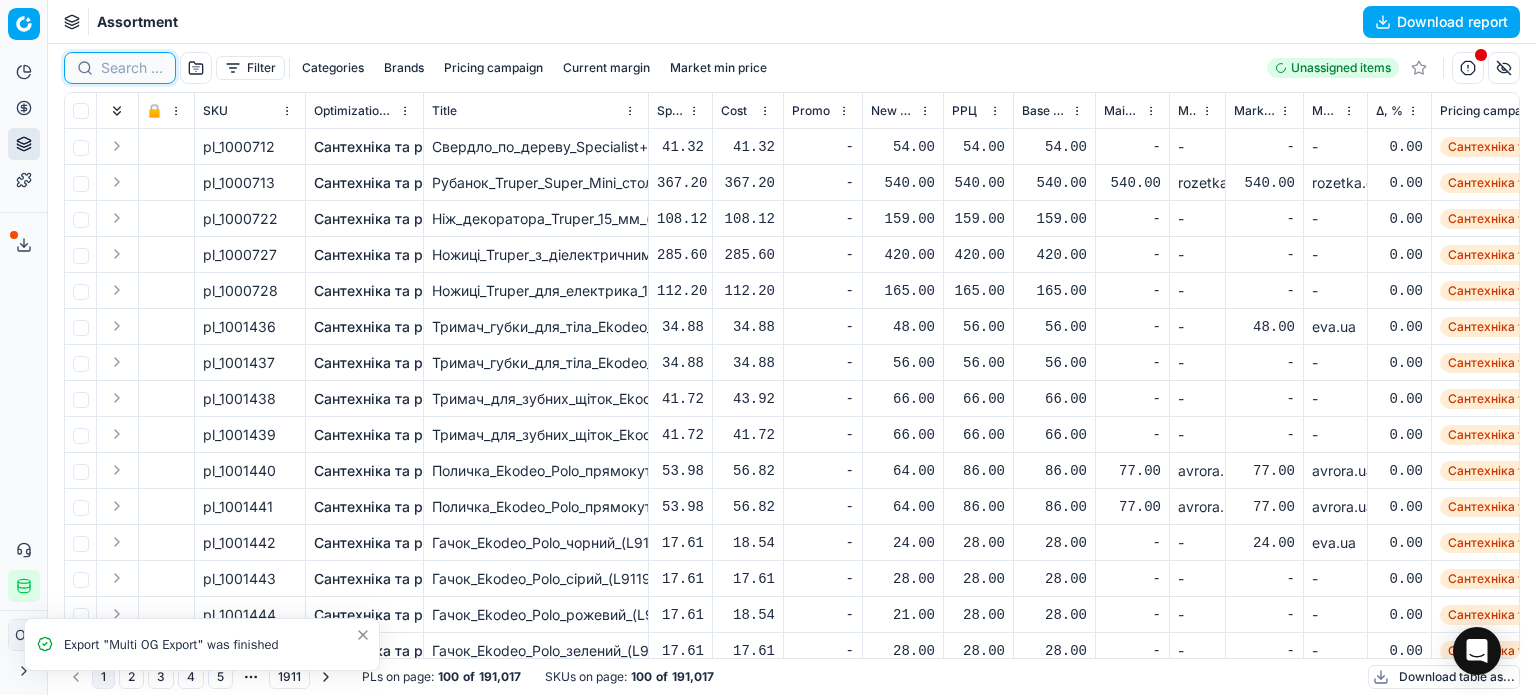 click at bounding box center (132, 68) 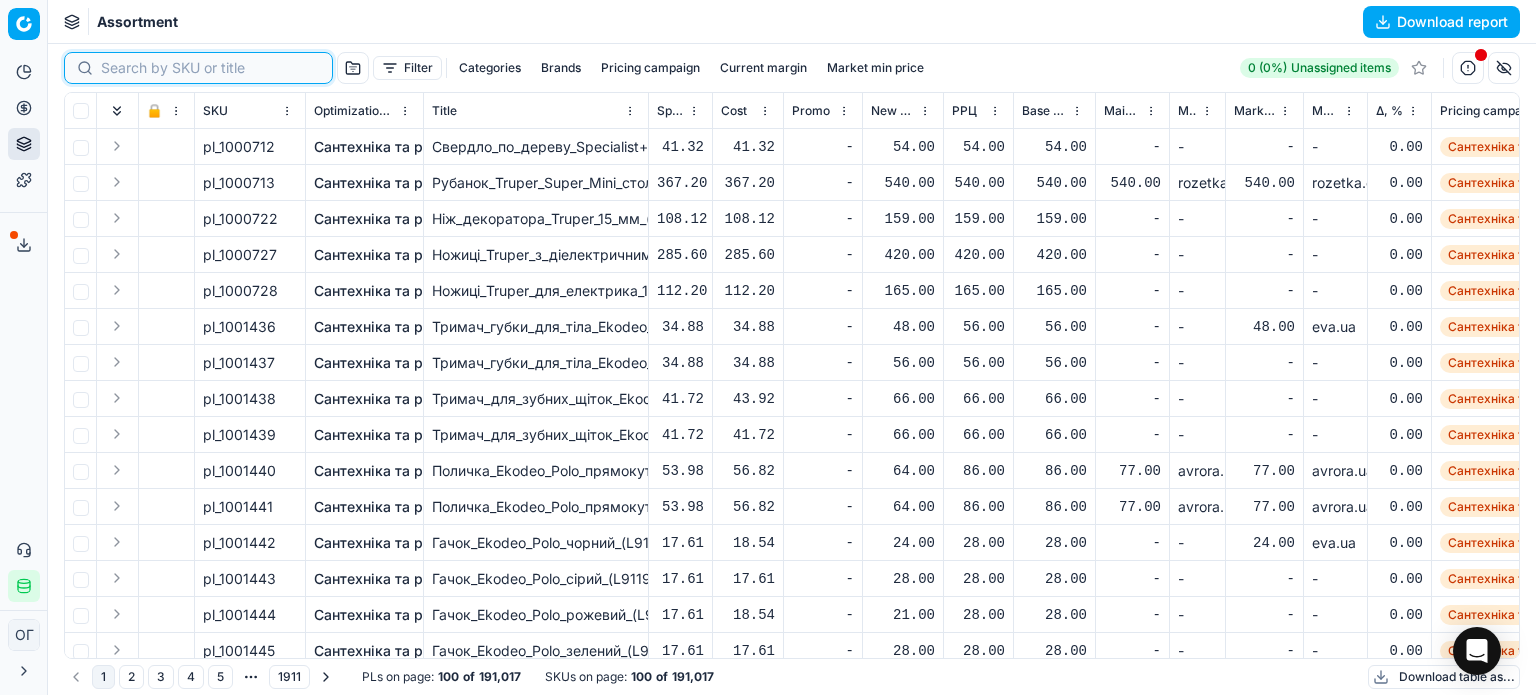 paste on "1201823" 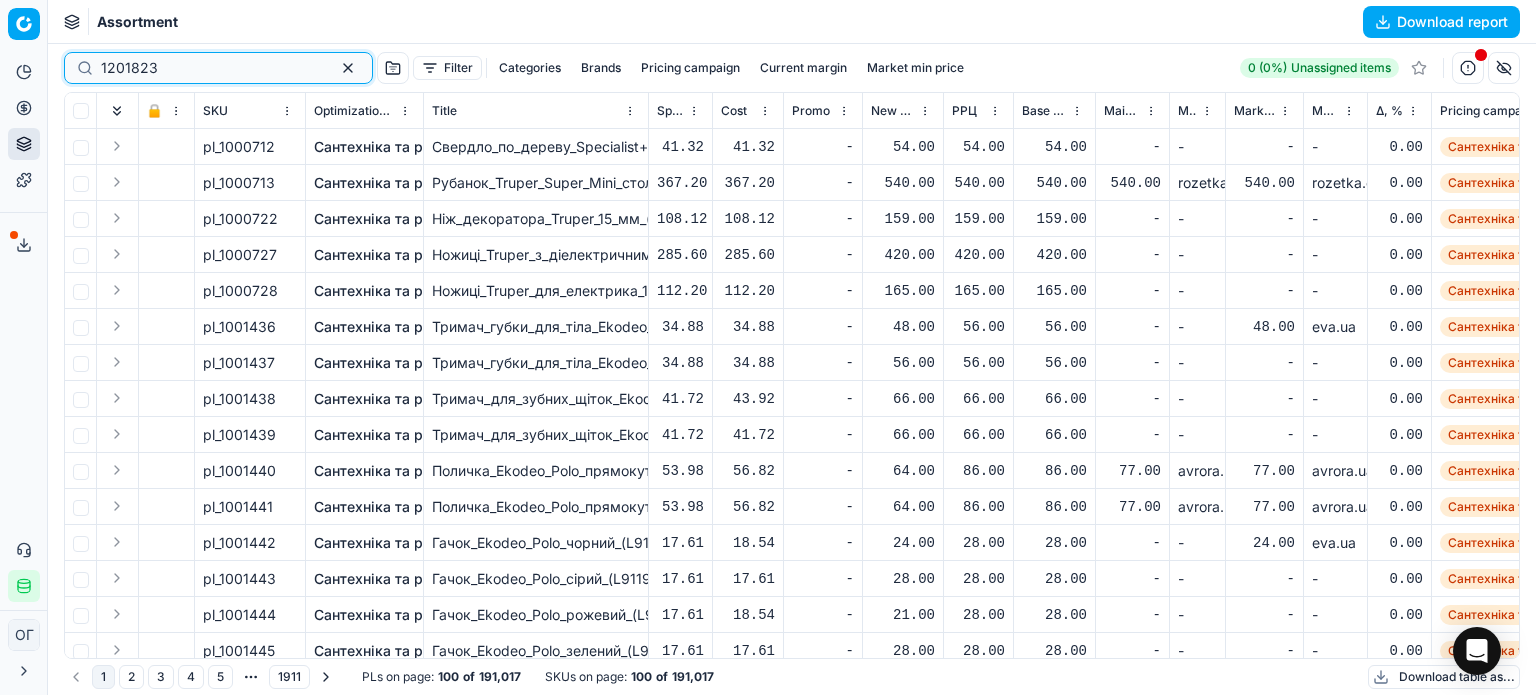 type on "1201823" 